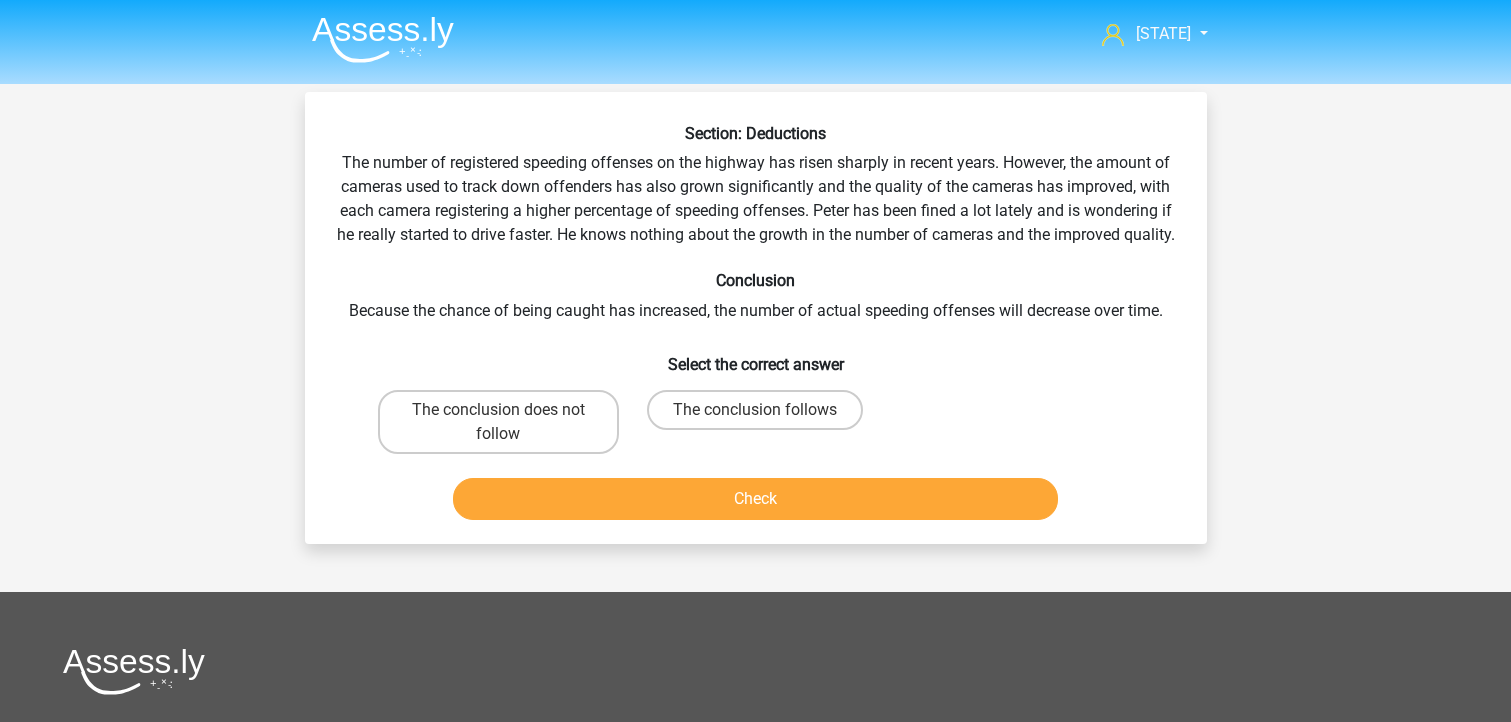 scroll, scrollTop: 92, scrollLeft: 0, axis: vertical 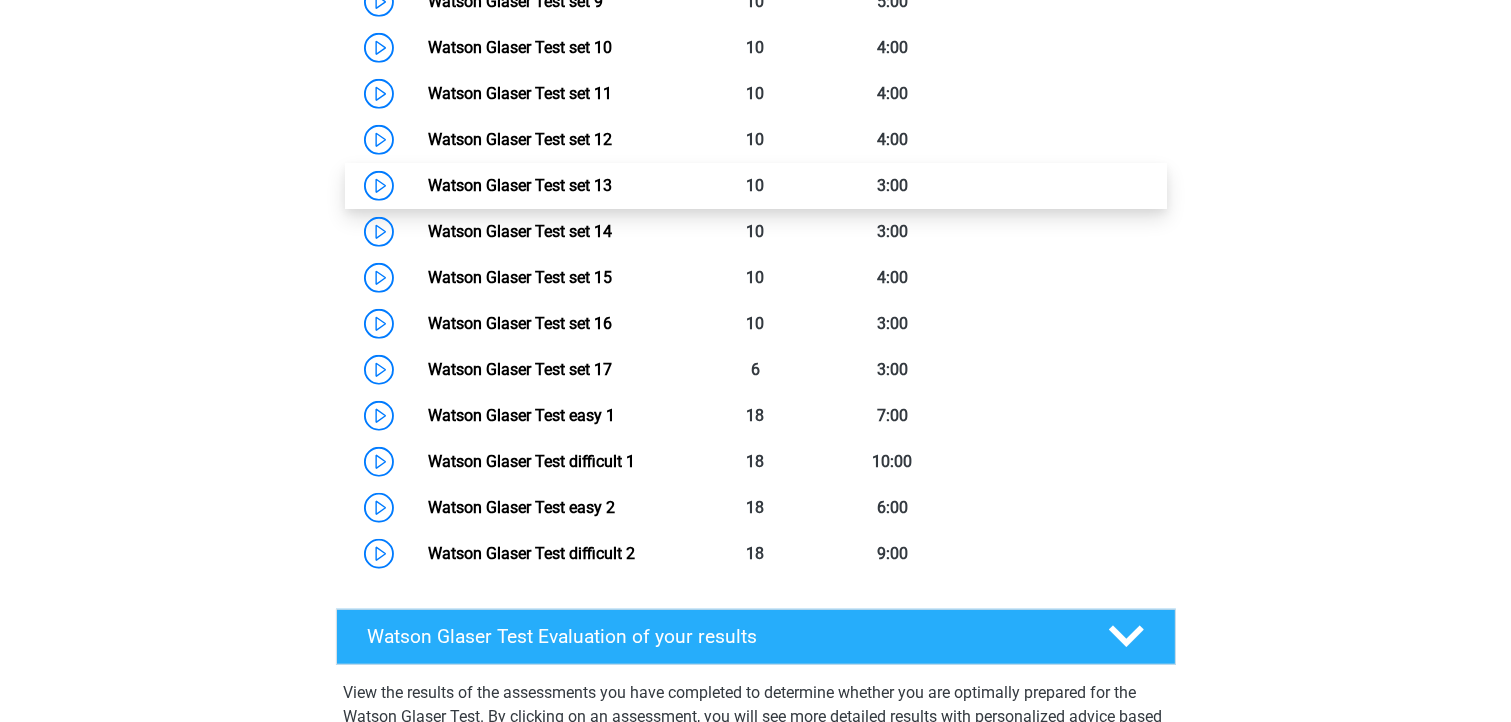 click on "Watson Glaser Test
set 13" at bounding box center (520, 185) 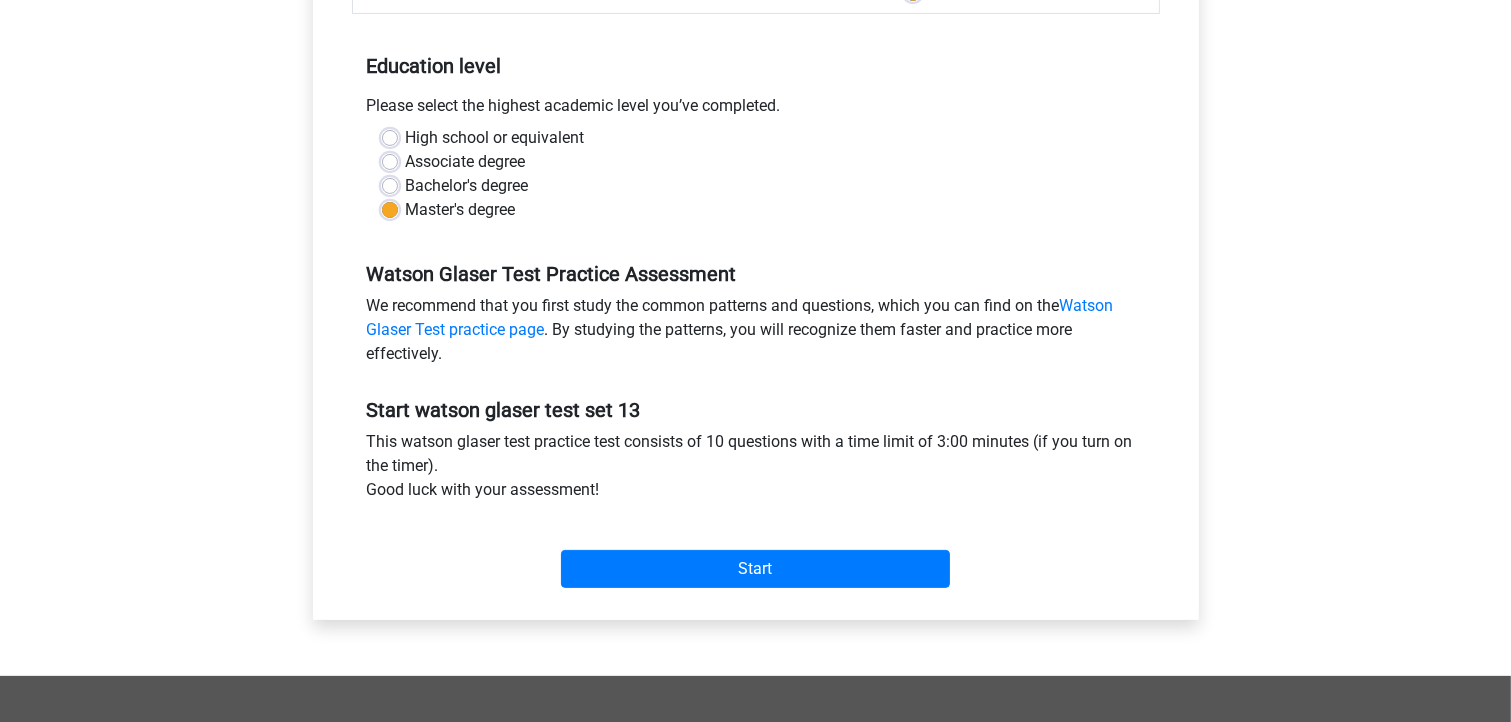 scroll, scrollTop: 400, scrollLeft: 0, axis: vertical 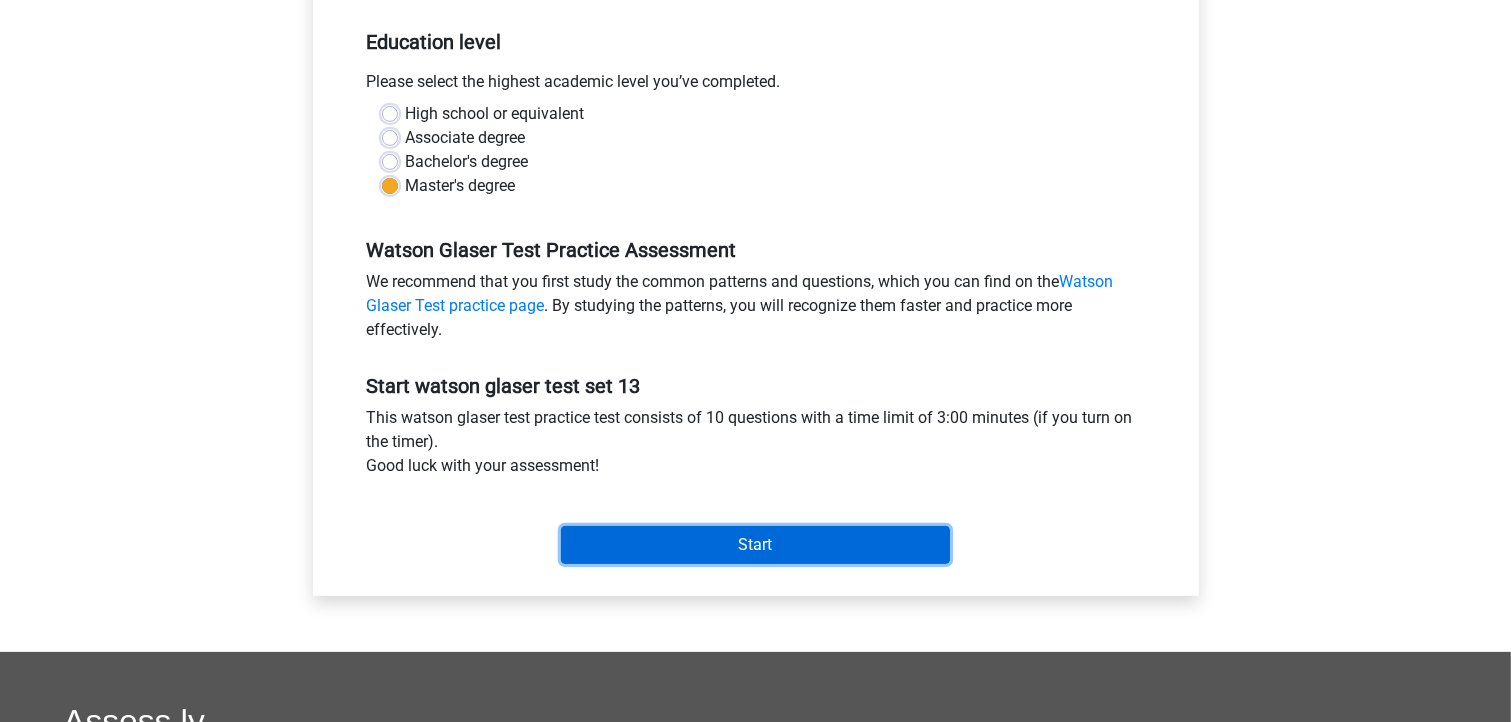 click on "Start" at bounding box center [755, 545] 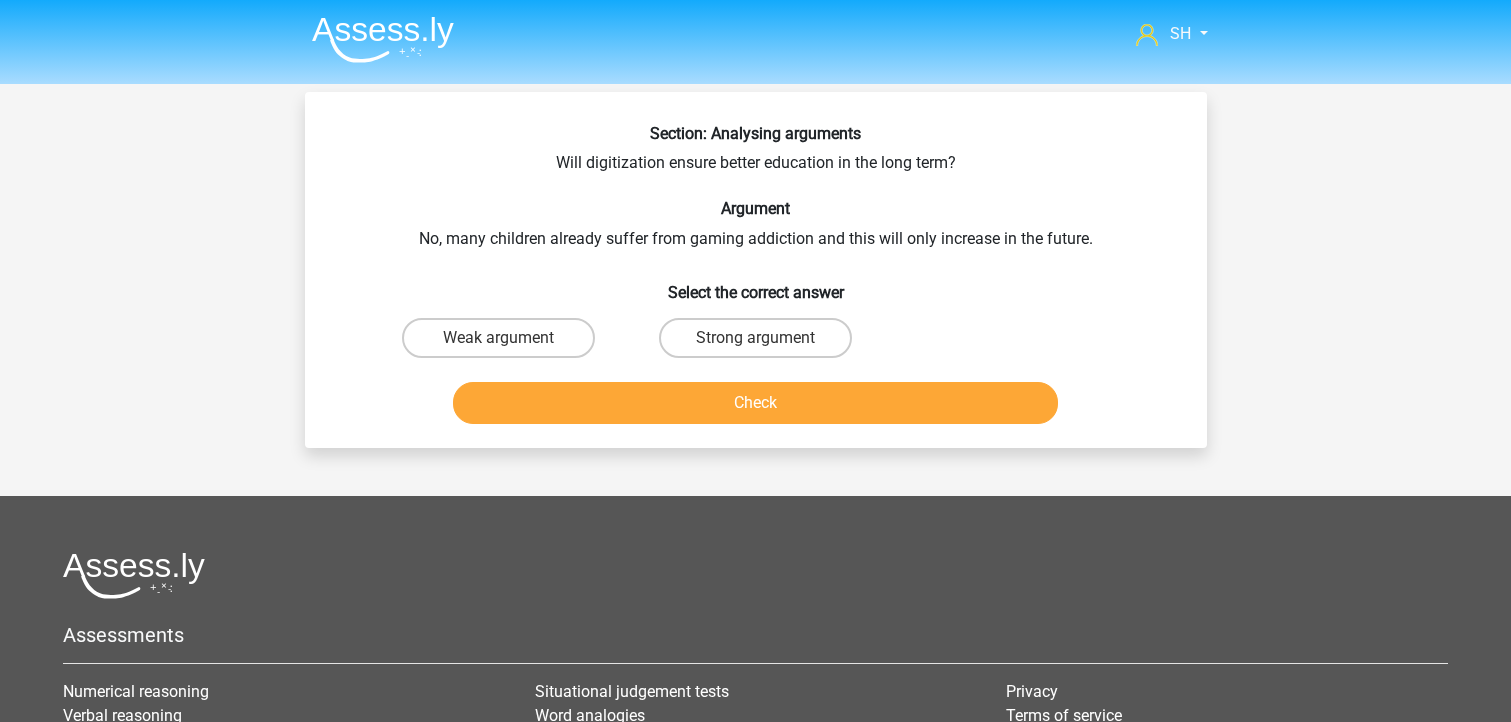scroll, scrollTop: 0, scrollLeft: 0, axis: both 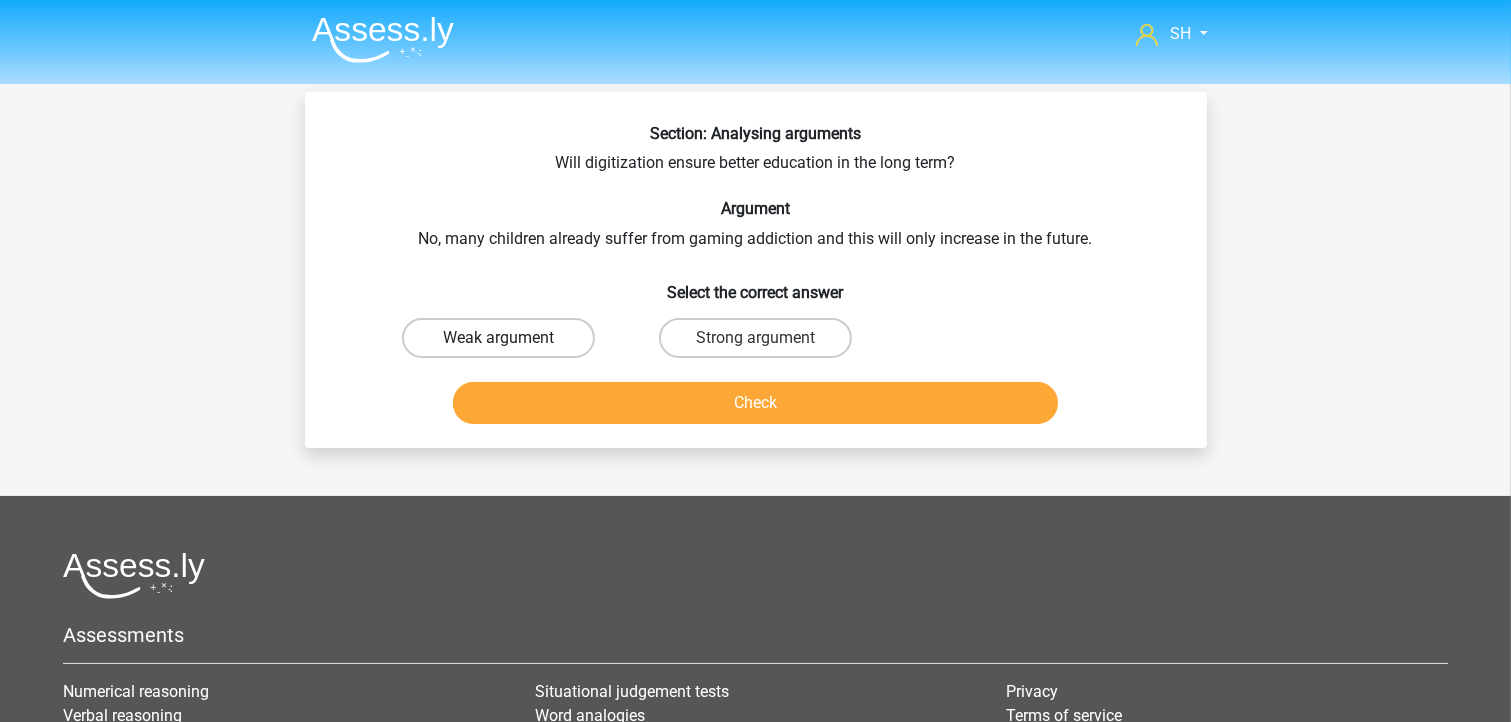 click on "Weak argument" at bounding box center (498, 338) 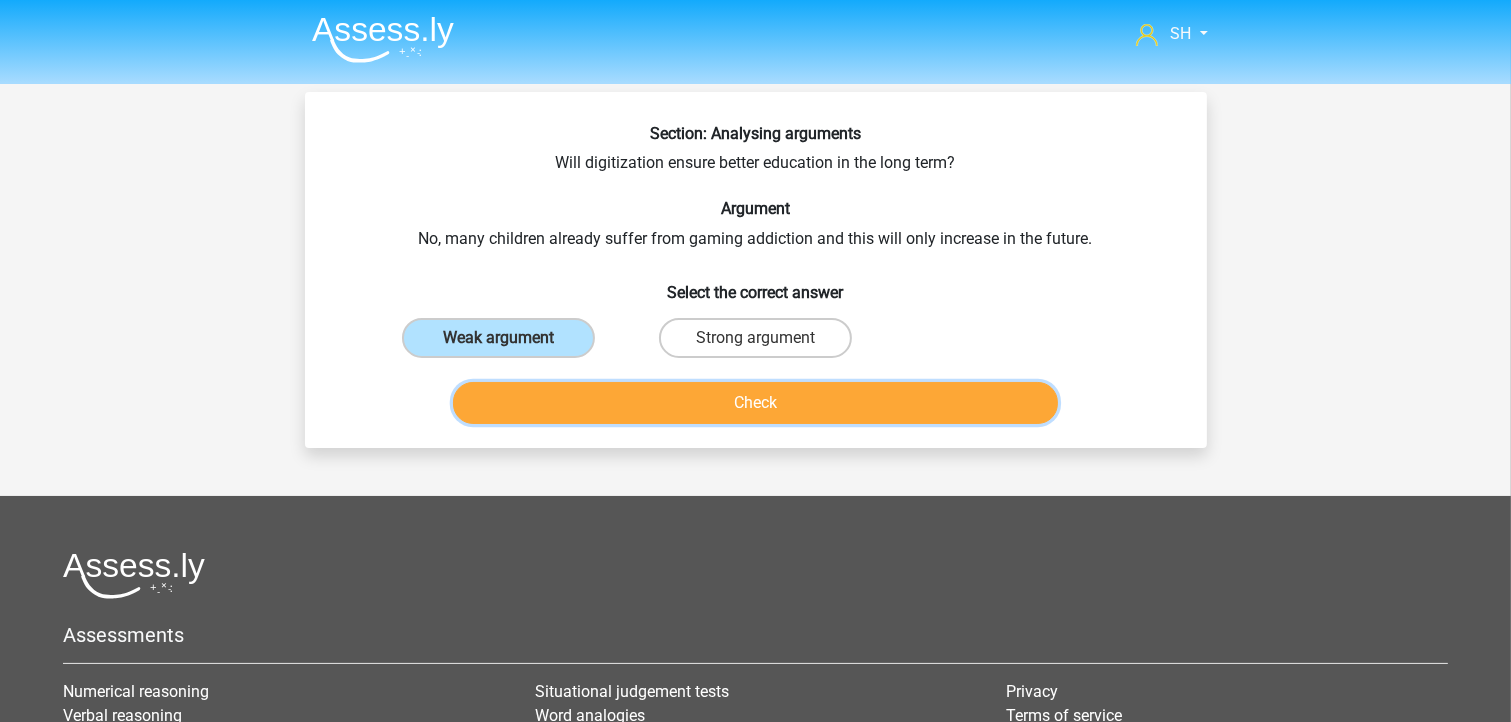 click on "Check" at bounding box center (755, 403) 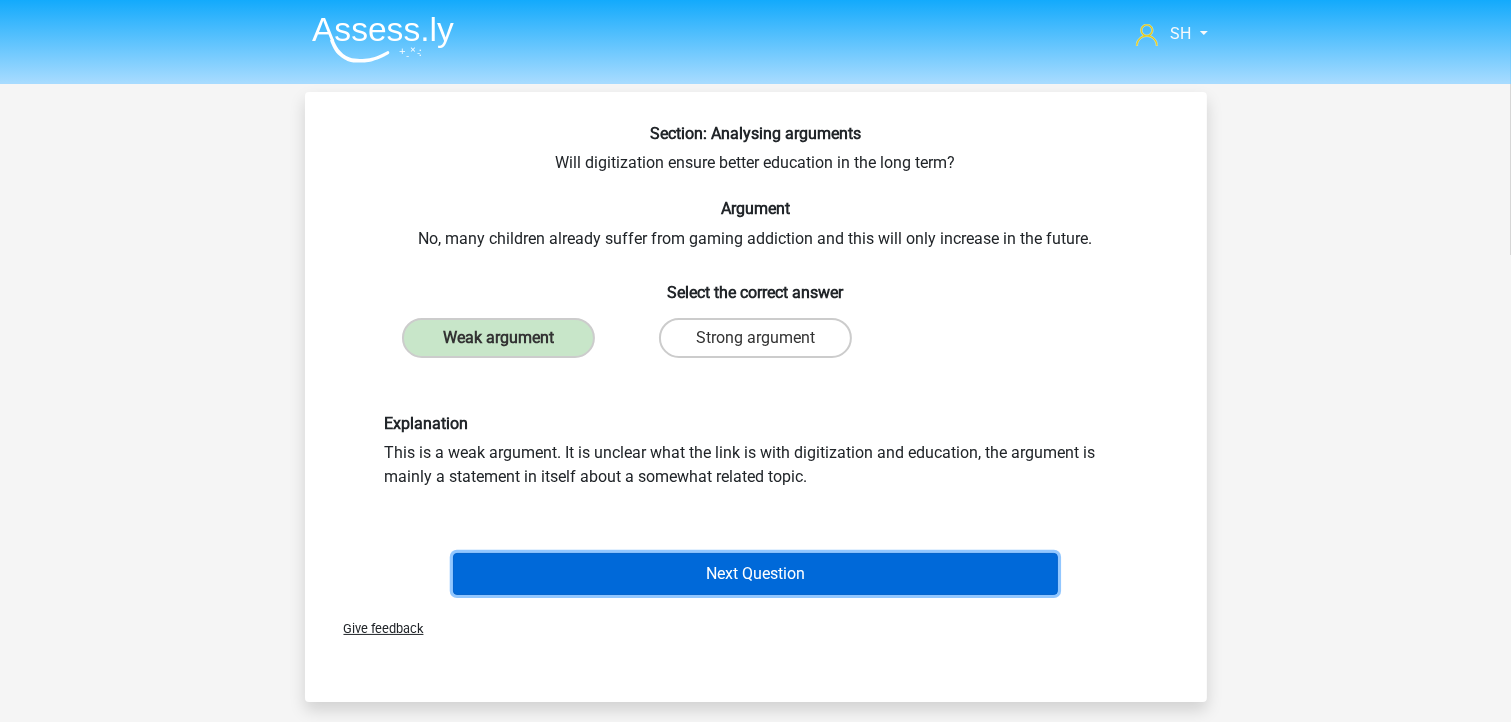 drag, startPoint x: 707, startPoint y: 557, endPoint x: 694, endPoint y: 570, distance: 18.384777 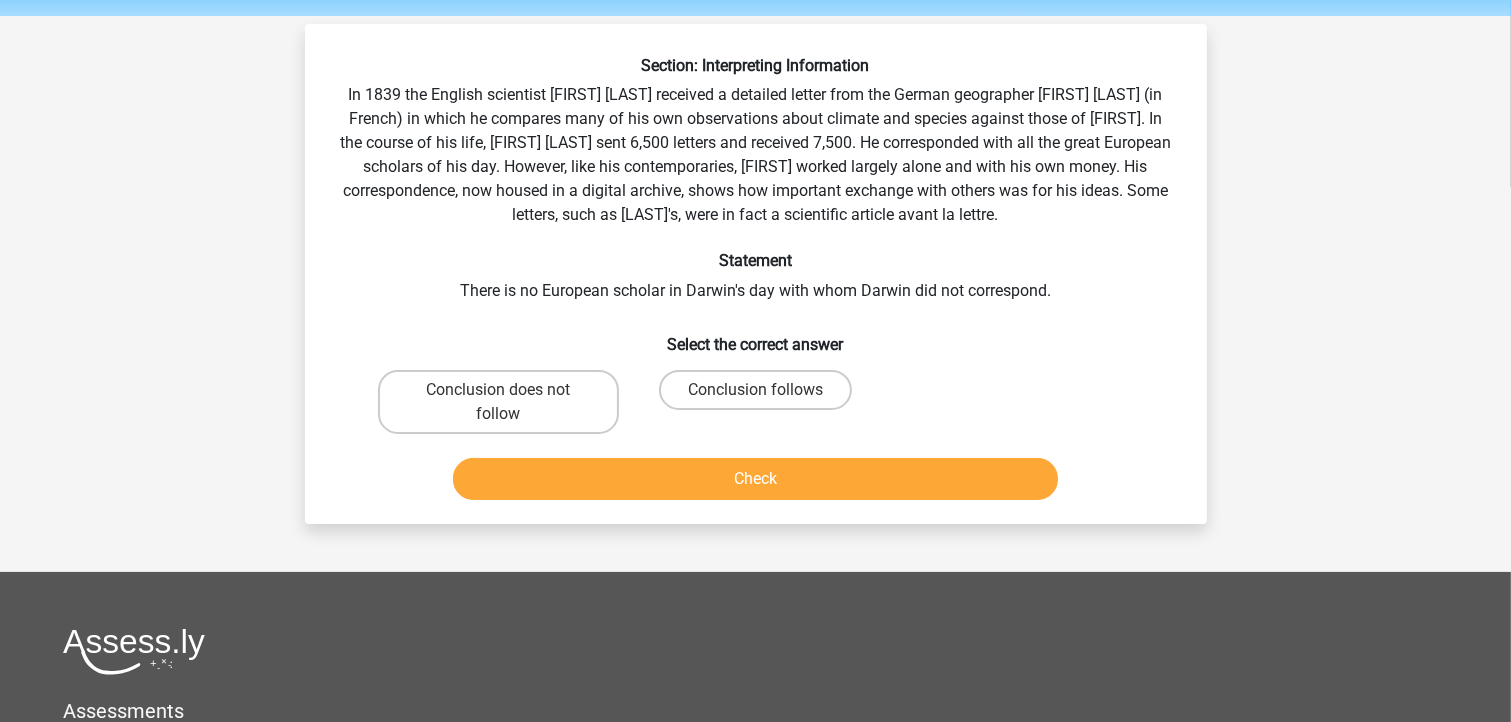 scroll, scrollTop: 92, scrollLeft: 0, axis: vertical 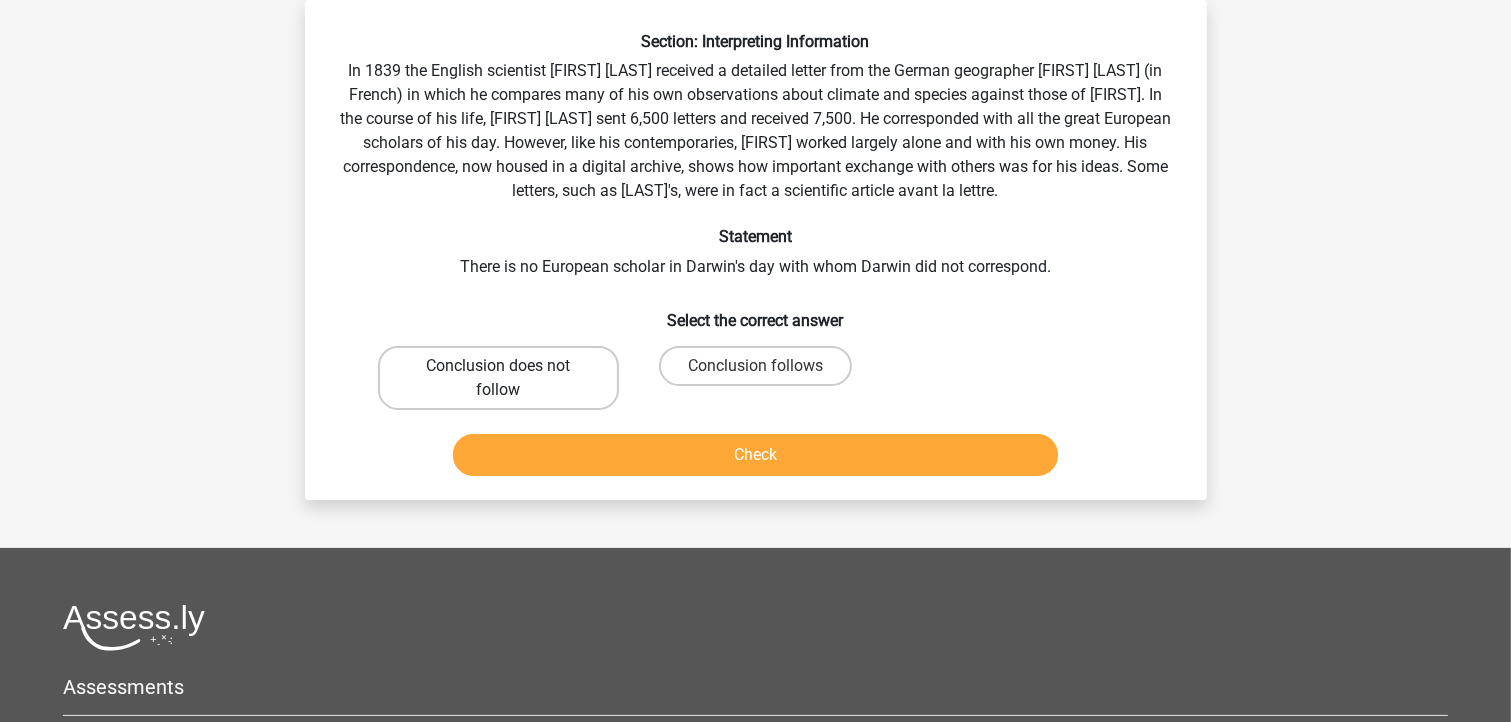 click on "Conclusion does not follow" at bounding box center (504, 372) 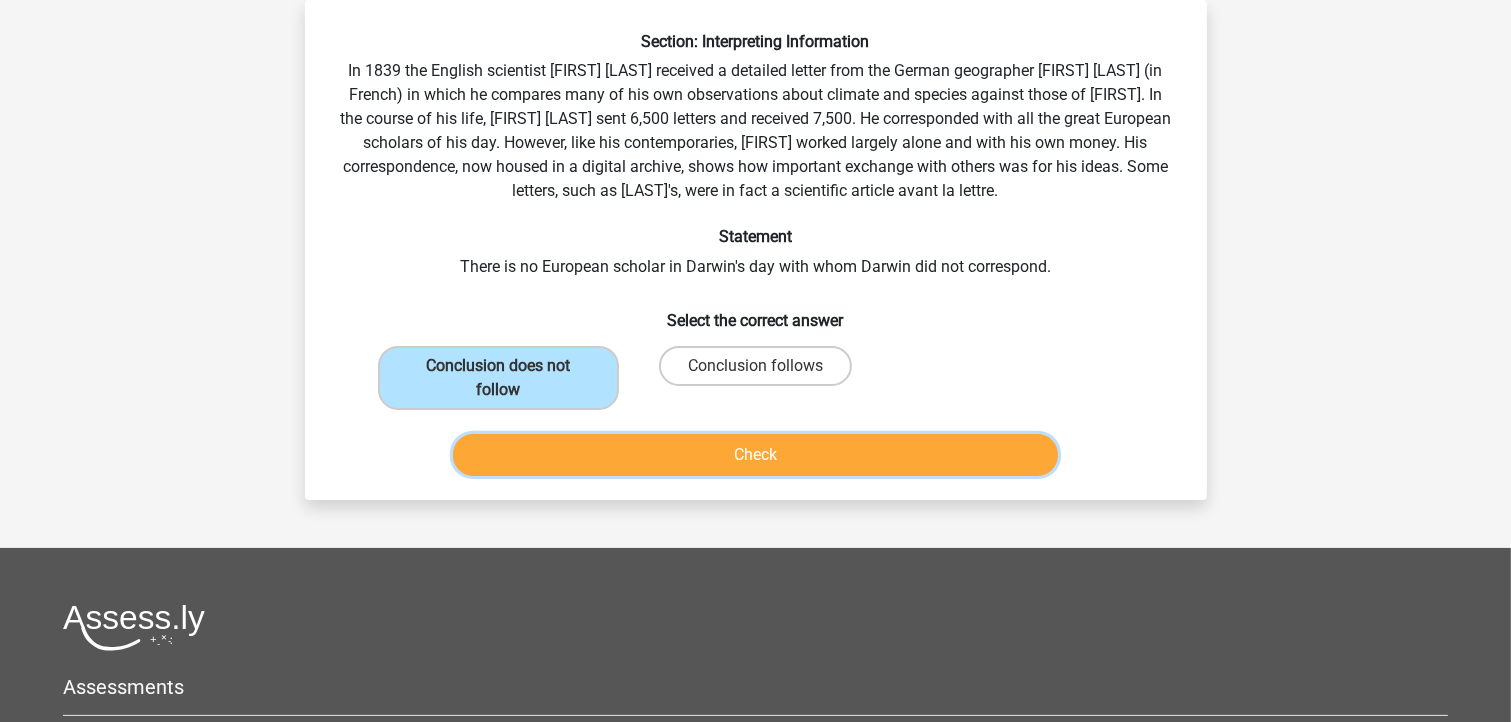 click on "Check" at bounding box center [755, 455] 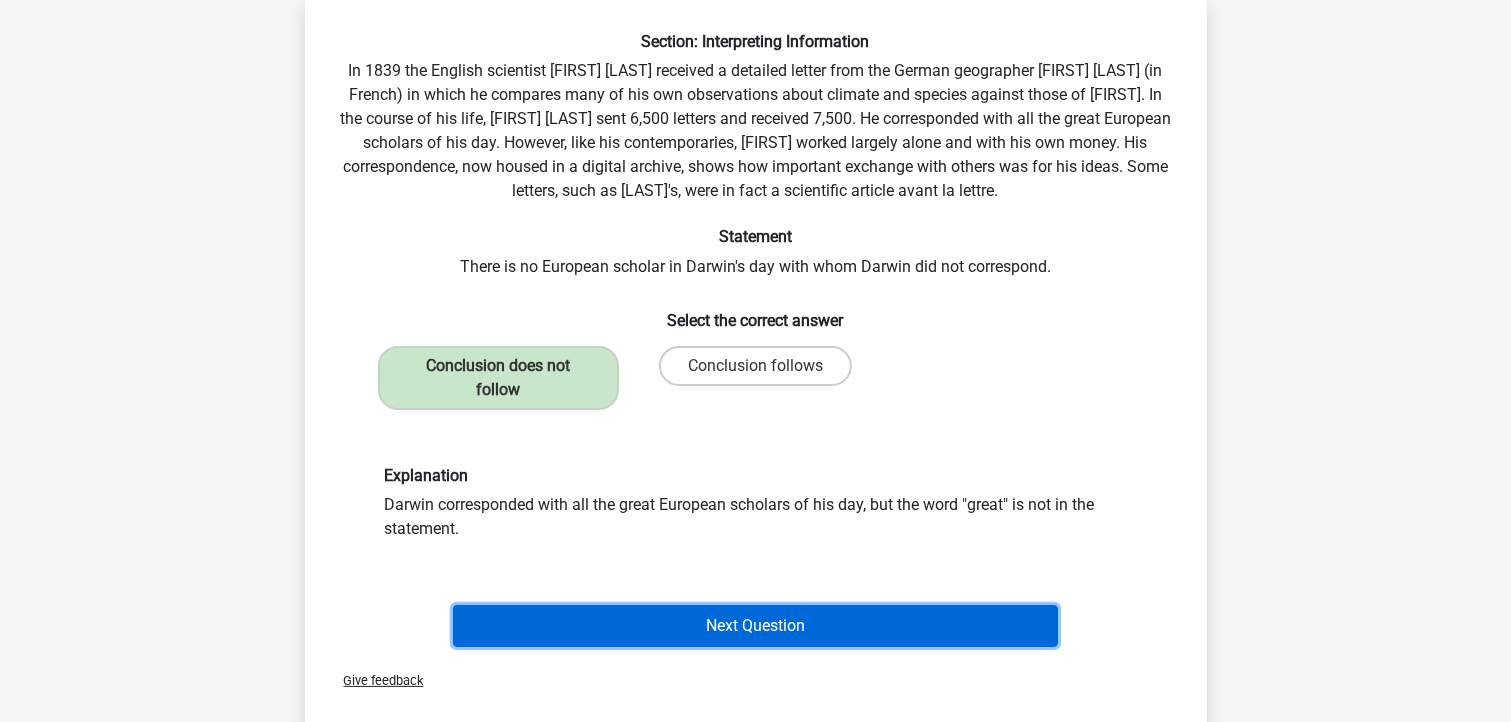 click on "Next Question" at bounding box center [755, 626] 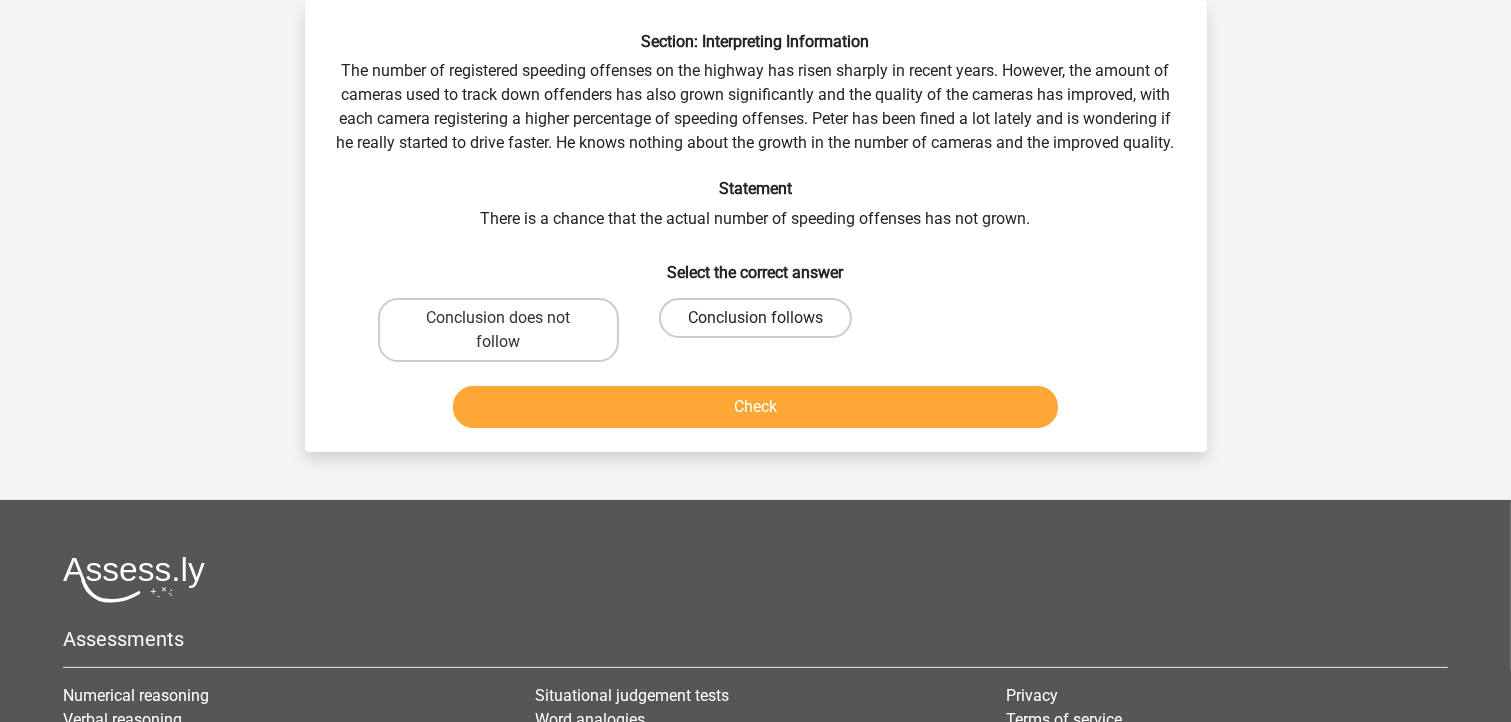 click on "Conclusion follows" at bounding box center [755, 318] 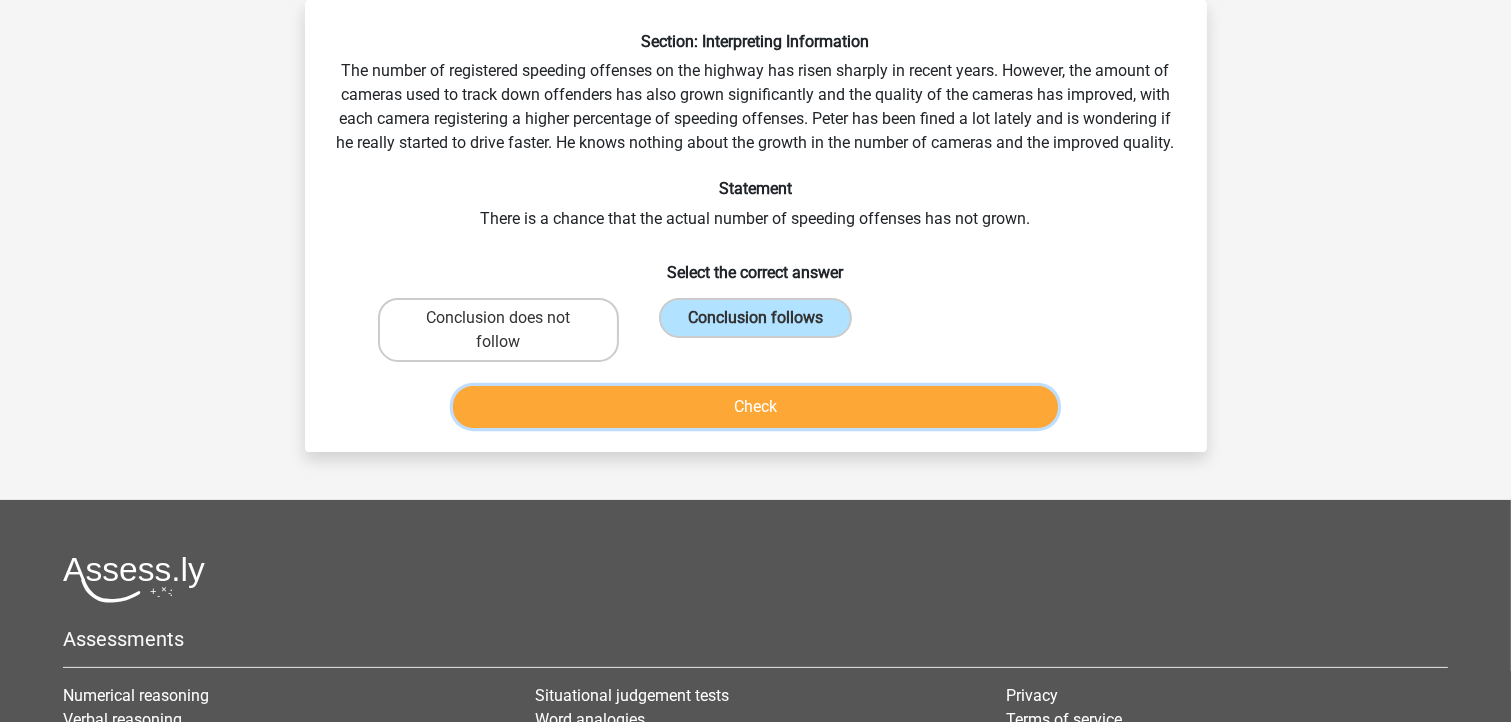 click on "Check" at bounding box center (755, 407) 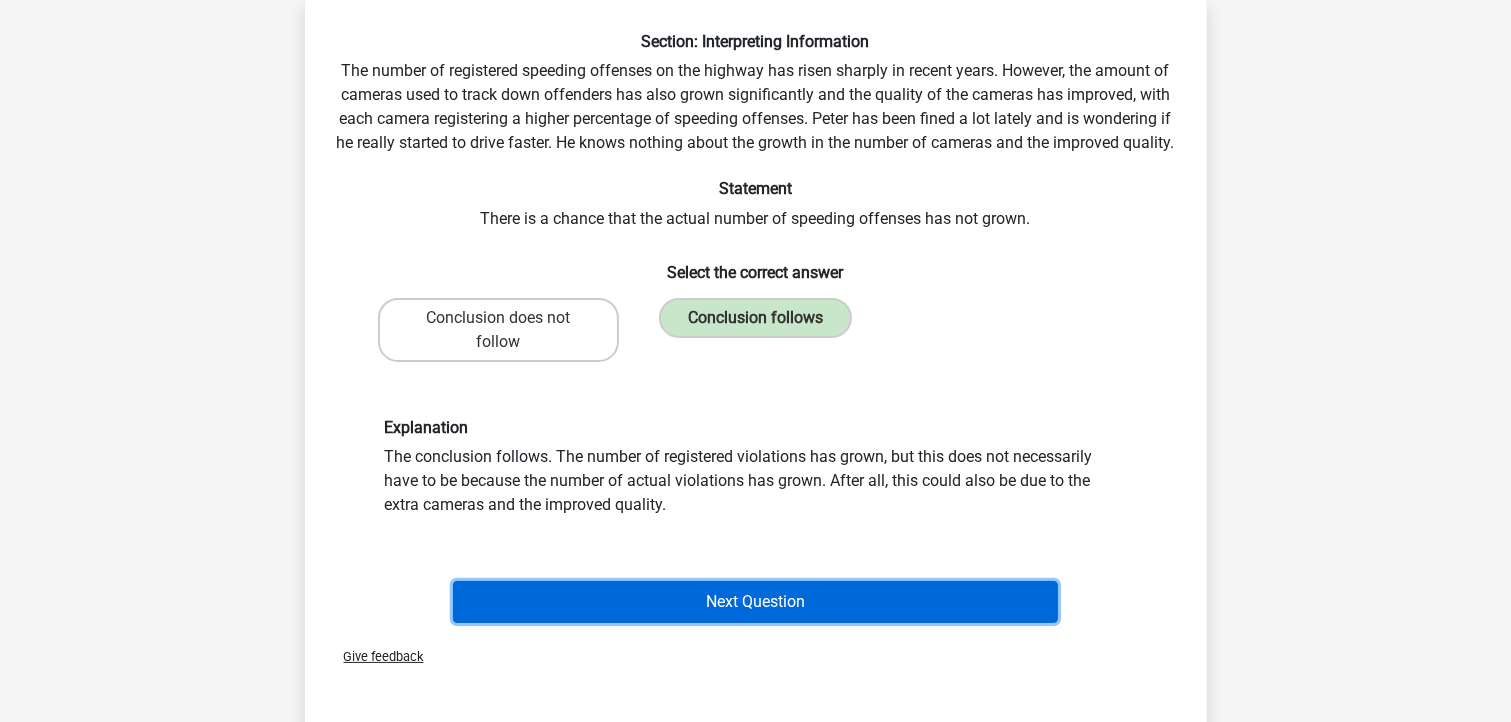 click on "Next Question" at bounding box center [755, 602] 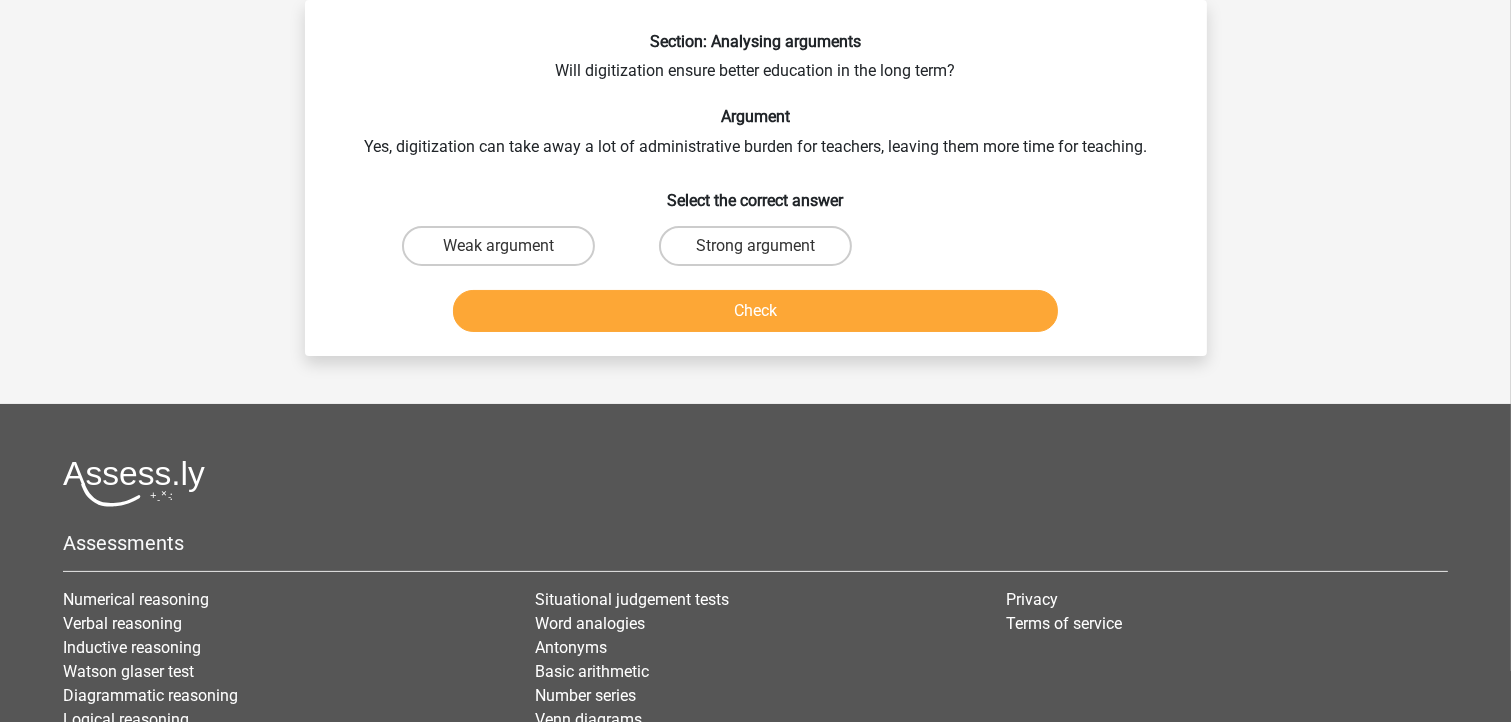 click on "Strong argument" at bounding box center (755, 246) 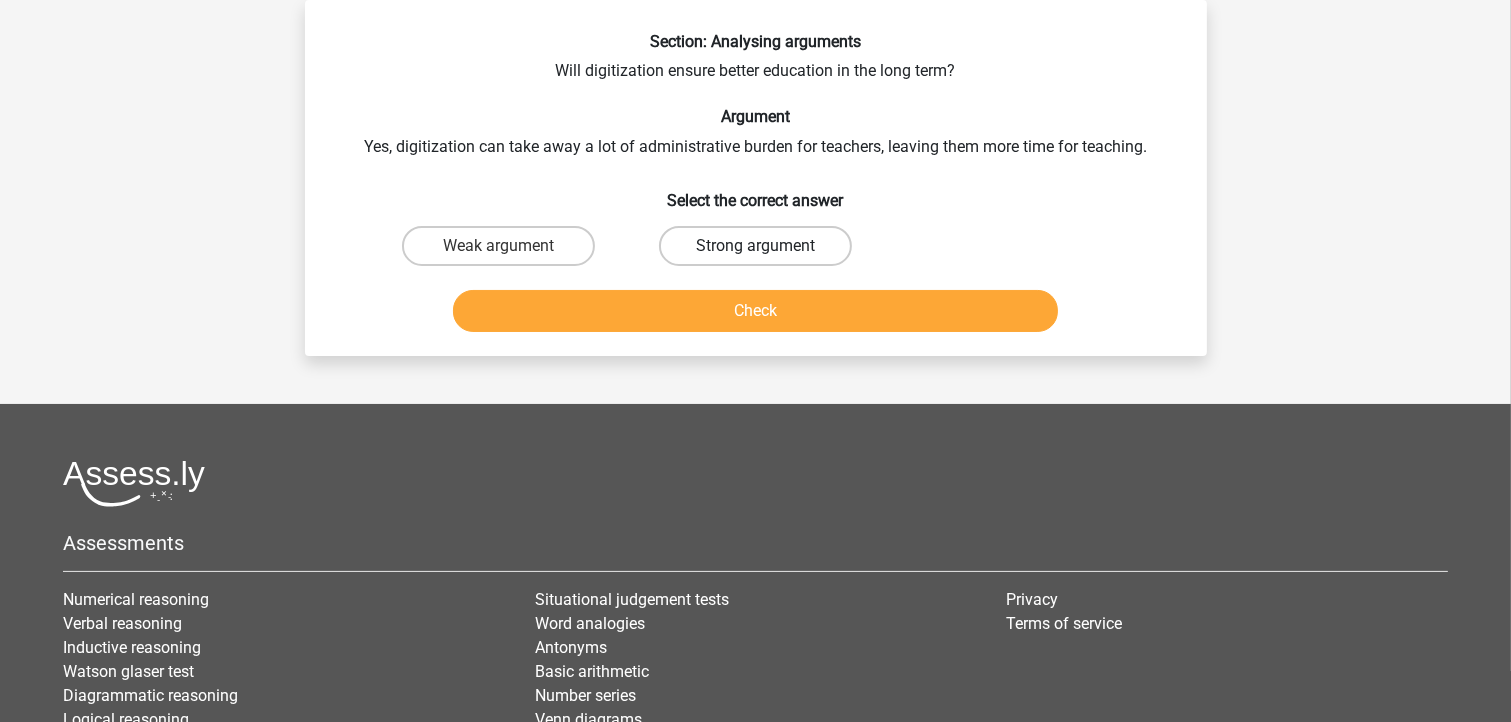 click on "Strong argument" at bounding box center [755, 246] 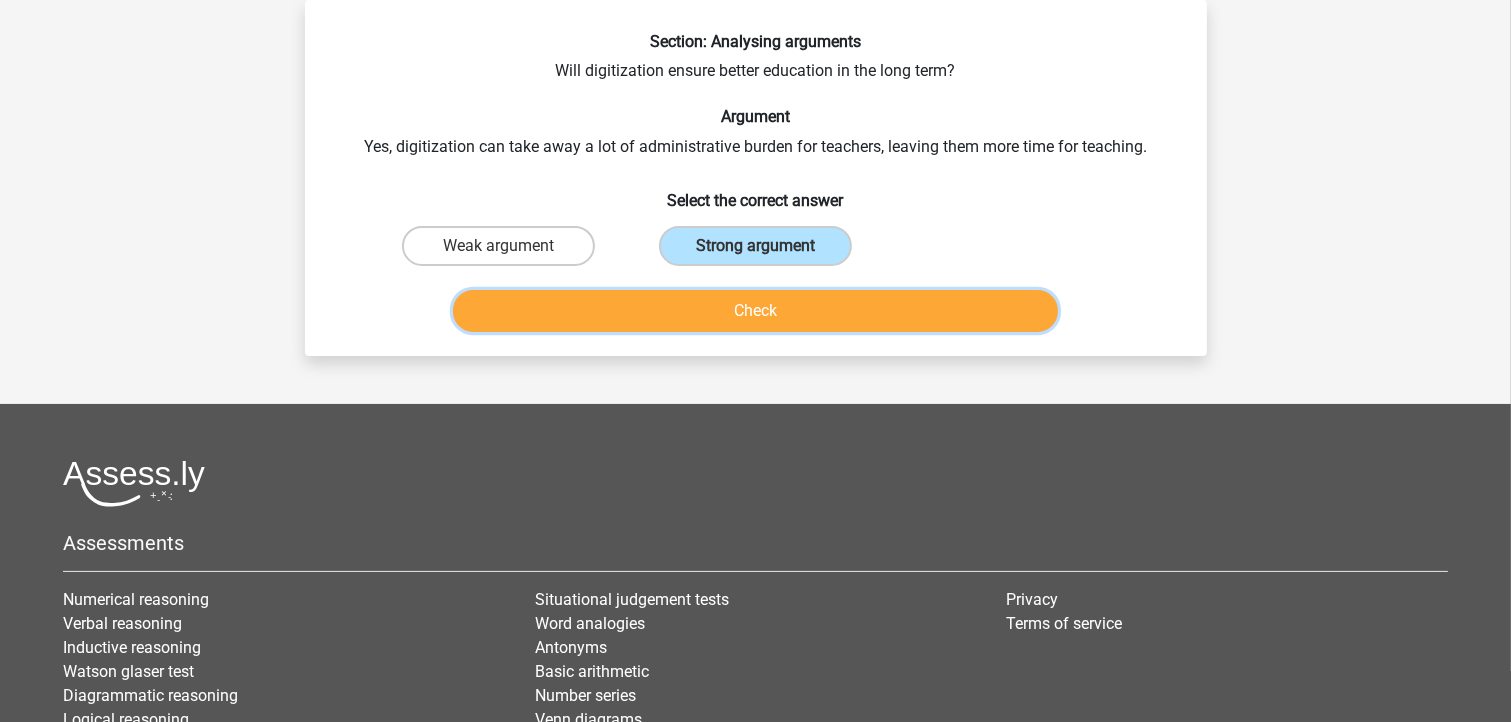 click on "Check" at bounding box center (755, 311) 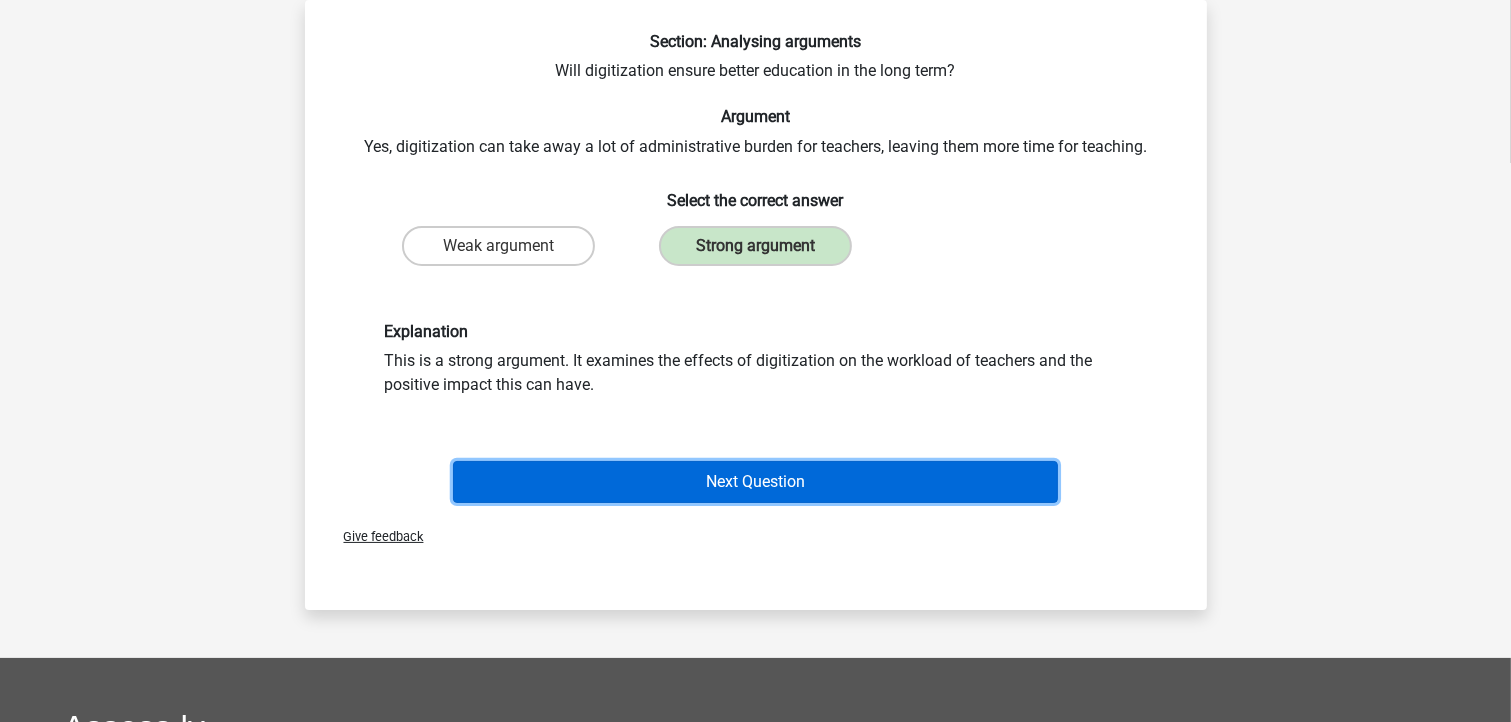 drag, startPoint x: 687, startPoint y: 477, endPoint x: 691, endPoint y: 464, distance: 13.601471 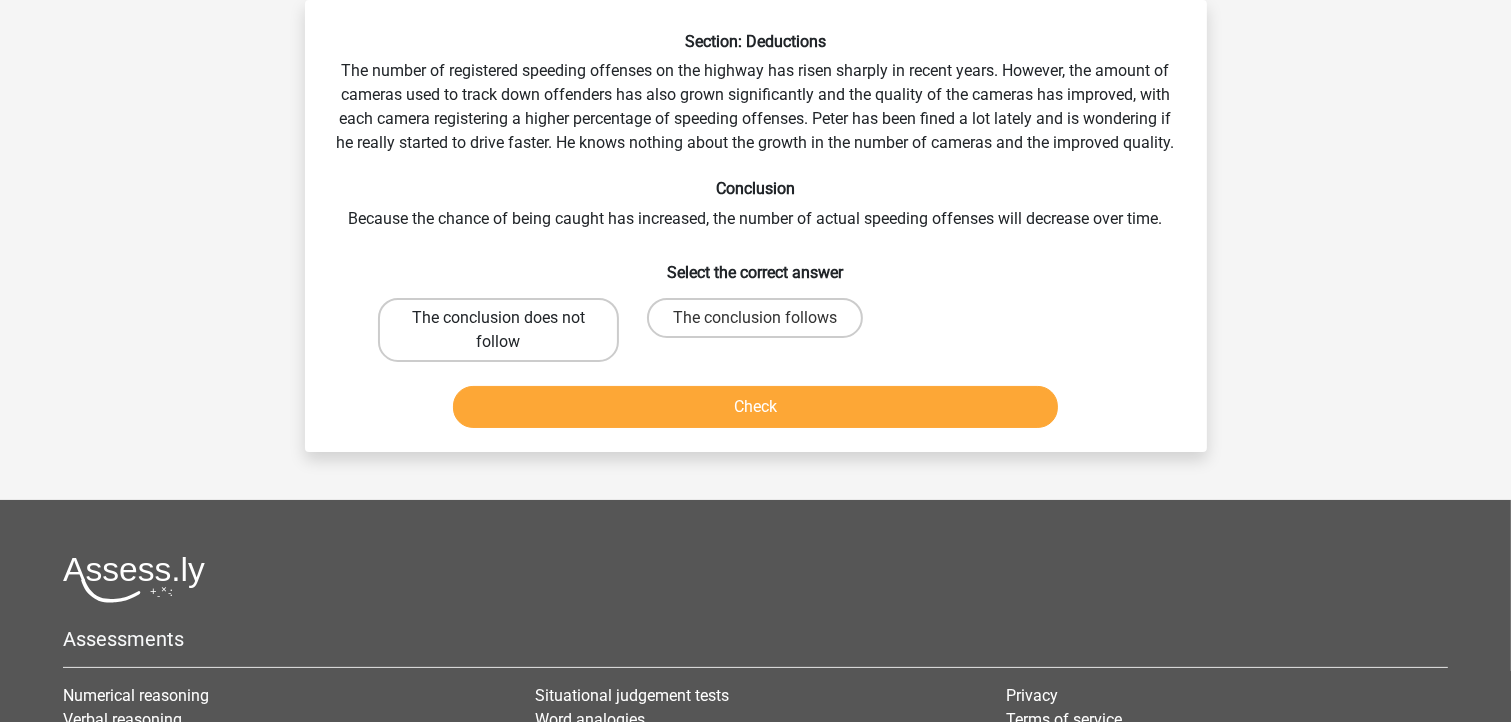 click on "The conclusion does not follow" at bounding box center (498, 330) 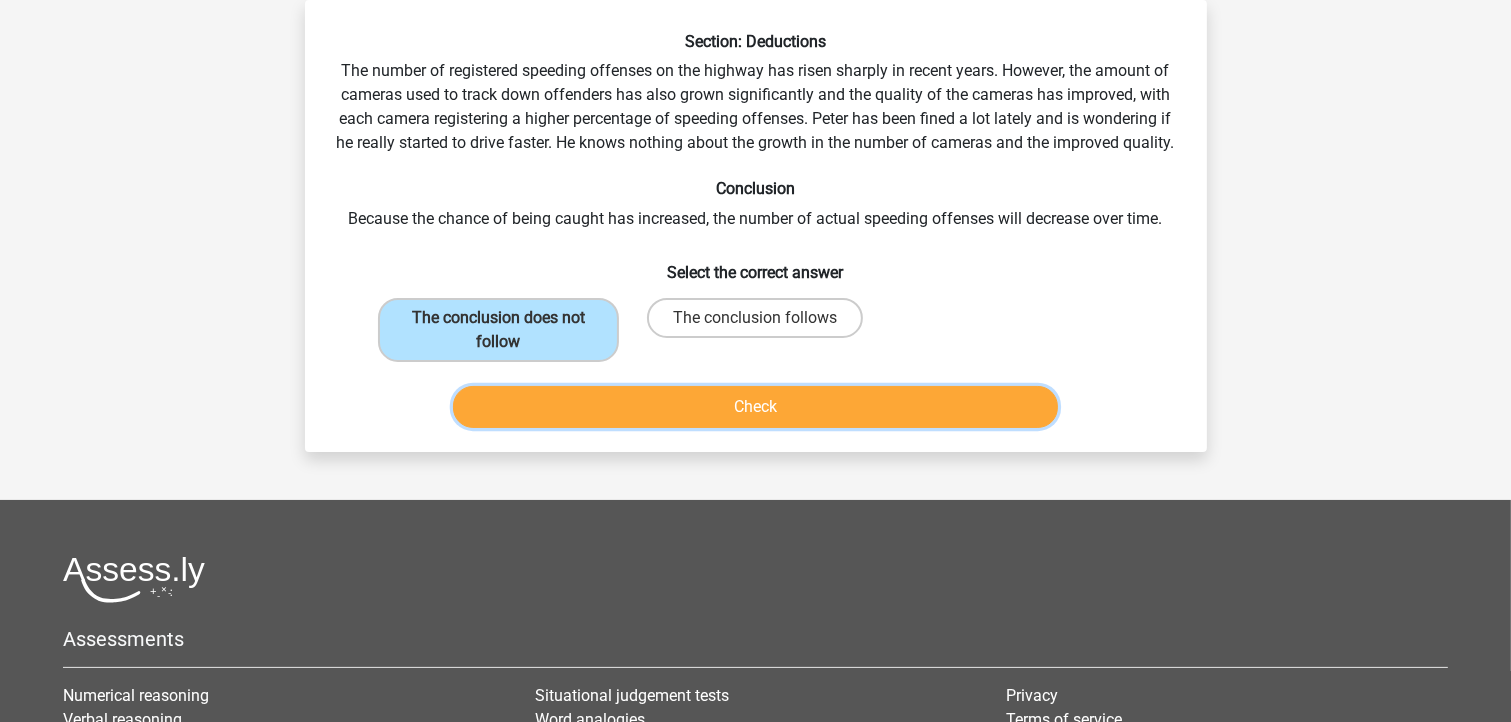 click on "Check" at bounding box center (755, 407) 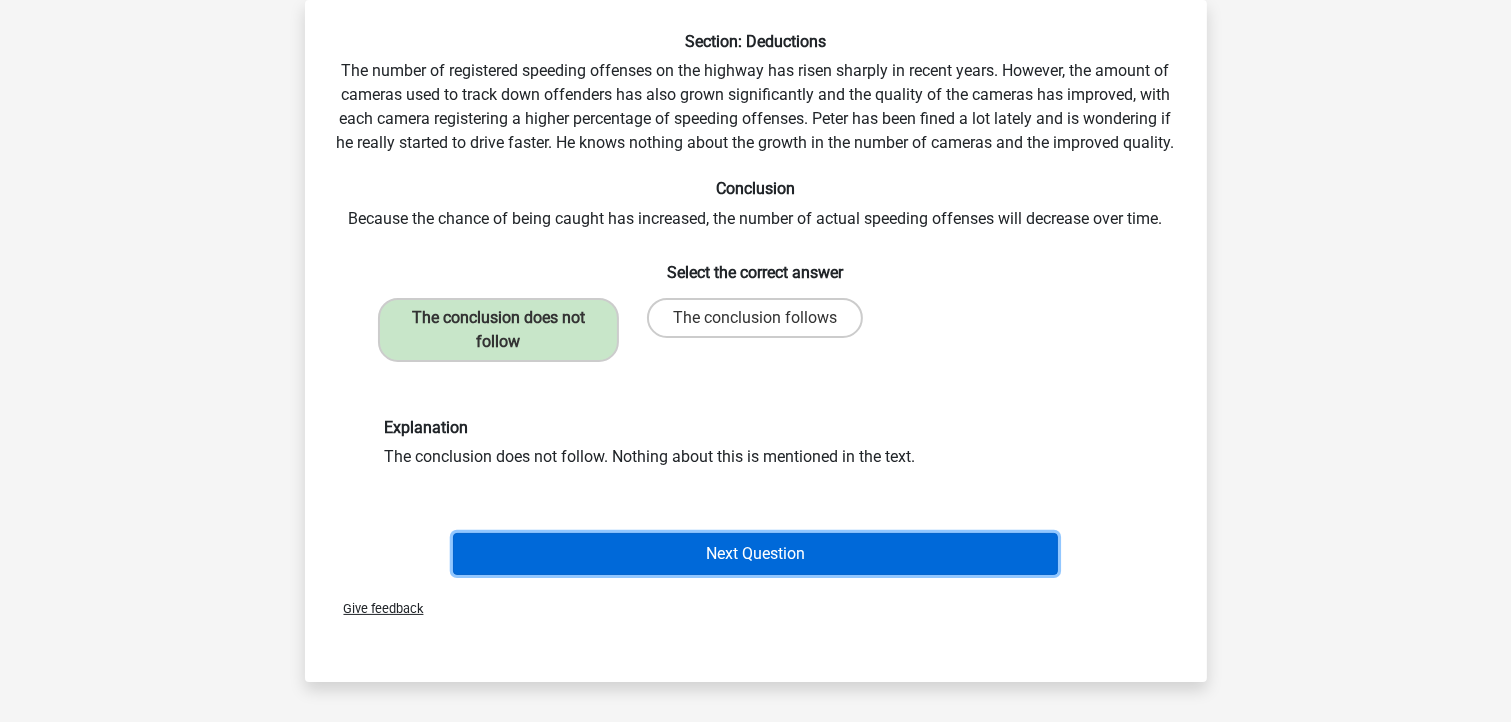 drag, startPoint x: 698, startPoint y: 592, endPoint x: 704, endPoint y: 574, distance: 18.973665 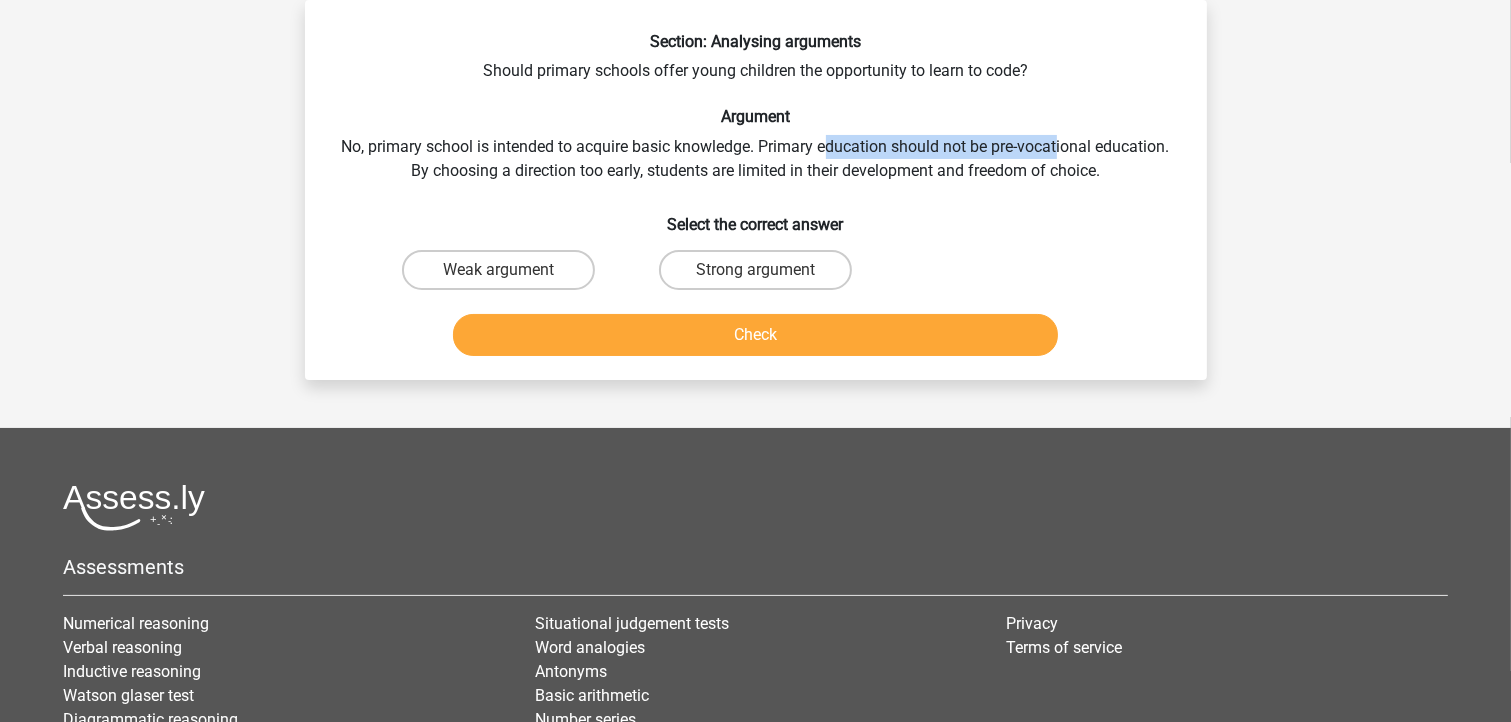 drag, startPoint x: 830, startPoint y: 152, endPoint x: 1060, endPoint y: 151, distance: 230.00217 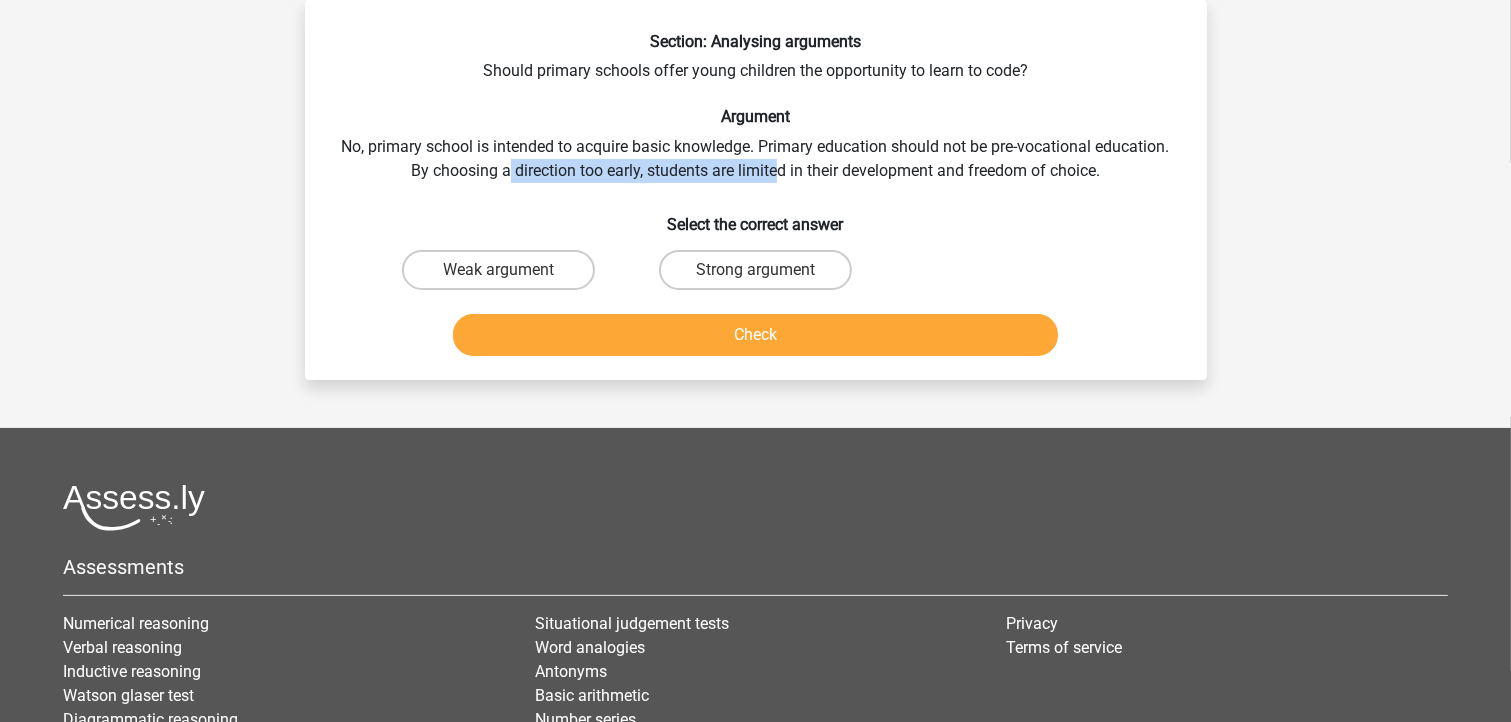 drag, startPoint x: 508, startPoint y: 175, endPoint x: 782, endPoint y: 173, distance: 274.0073 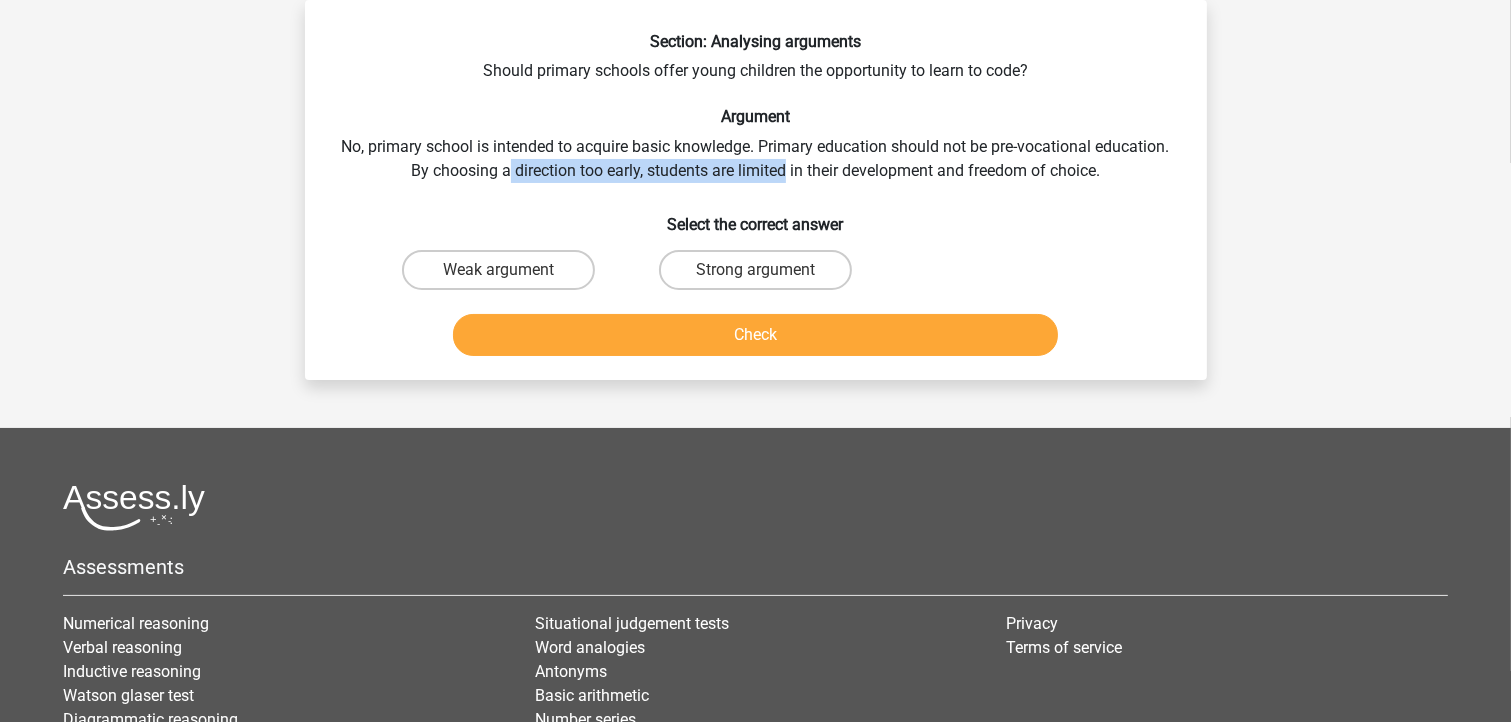 click on "Section: Analysing arguments Should primary schools offer young children the opportunity to learn to code? Argument No, primary school is intended to acquire basic knowledge. Primary education should not be pre-vocational education. By choosing a direction too early, students are limited in their development and freedom of choice.
Select the correct answer
Weak argument
Strong argument" at bounding box center (756, 198) 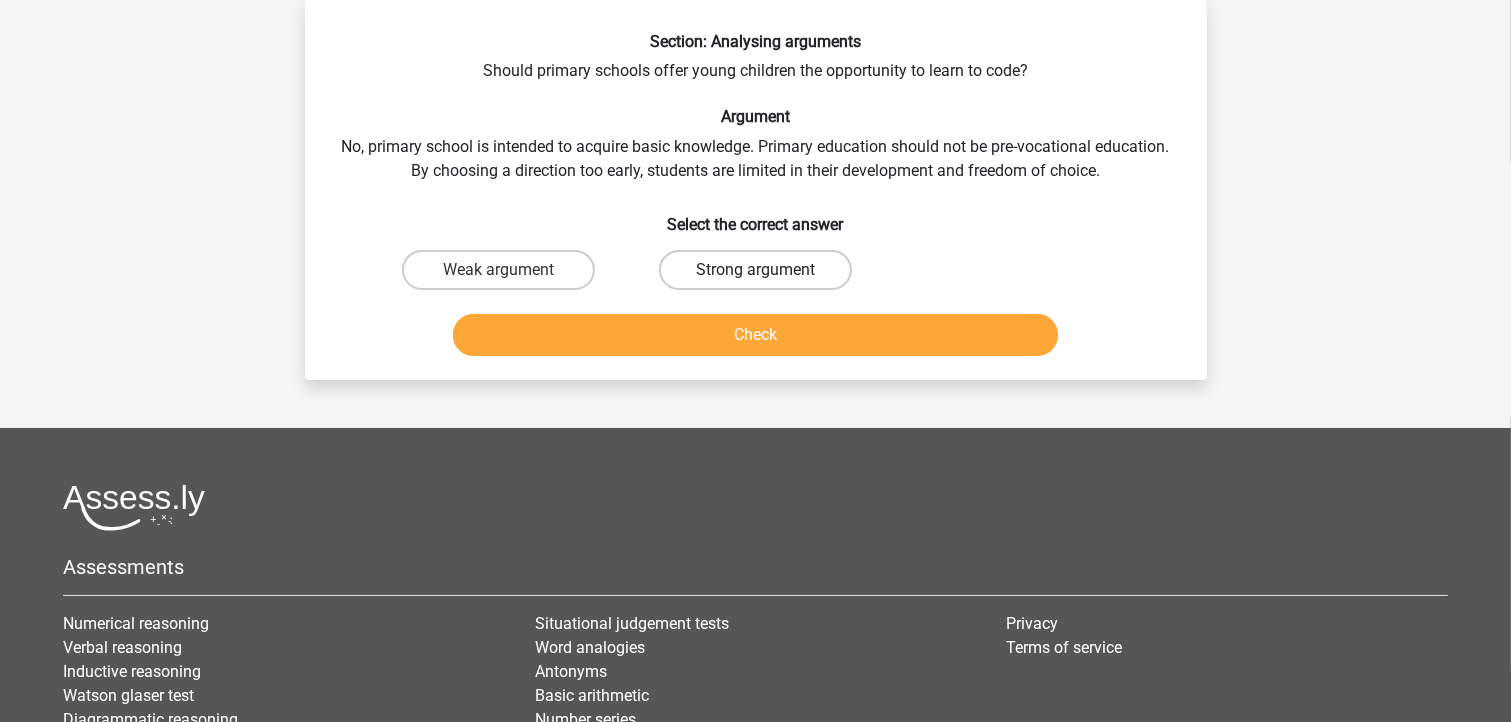 click on "Strong argument" at bounding box center [755, 270] 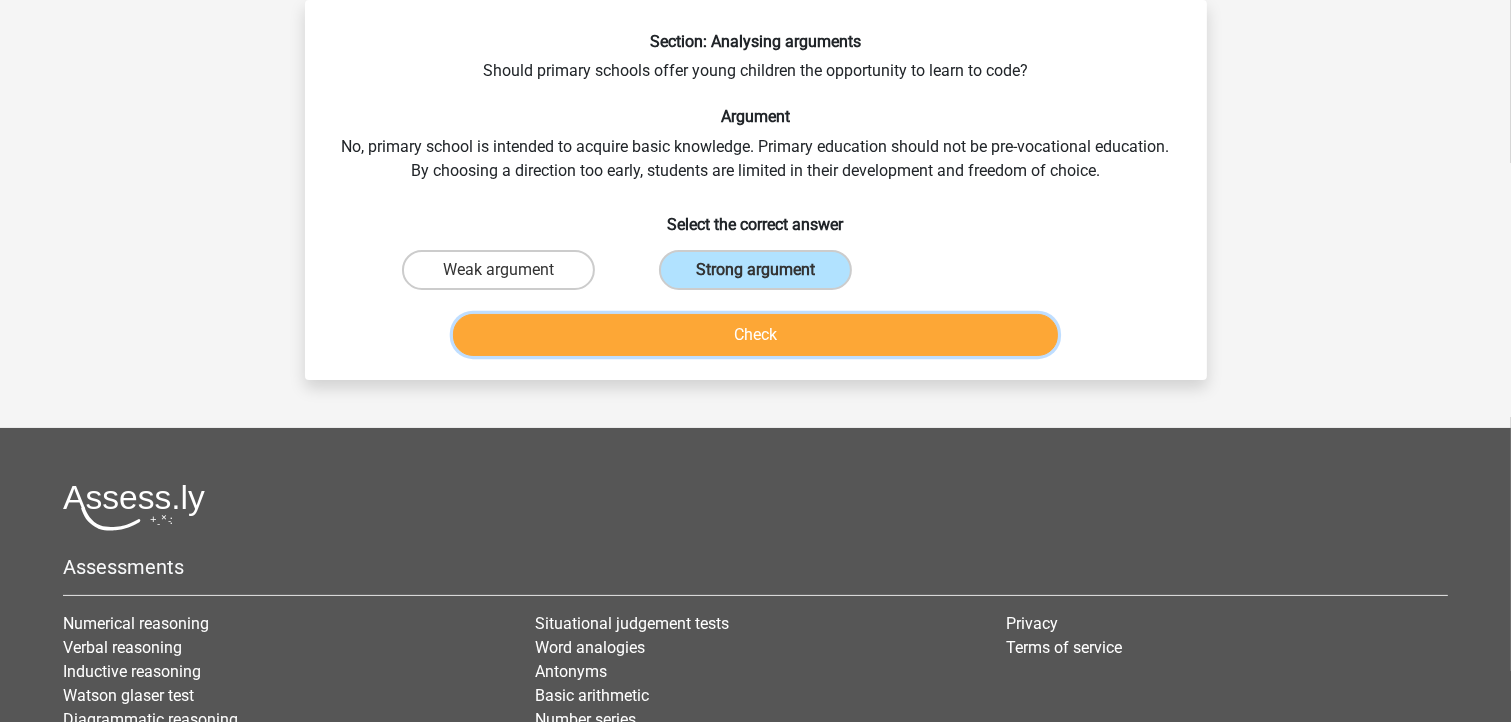 click on "Check" at bounding box center [755, 335] 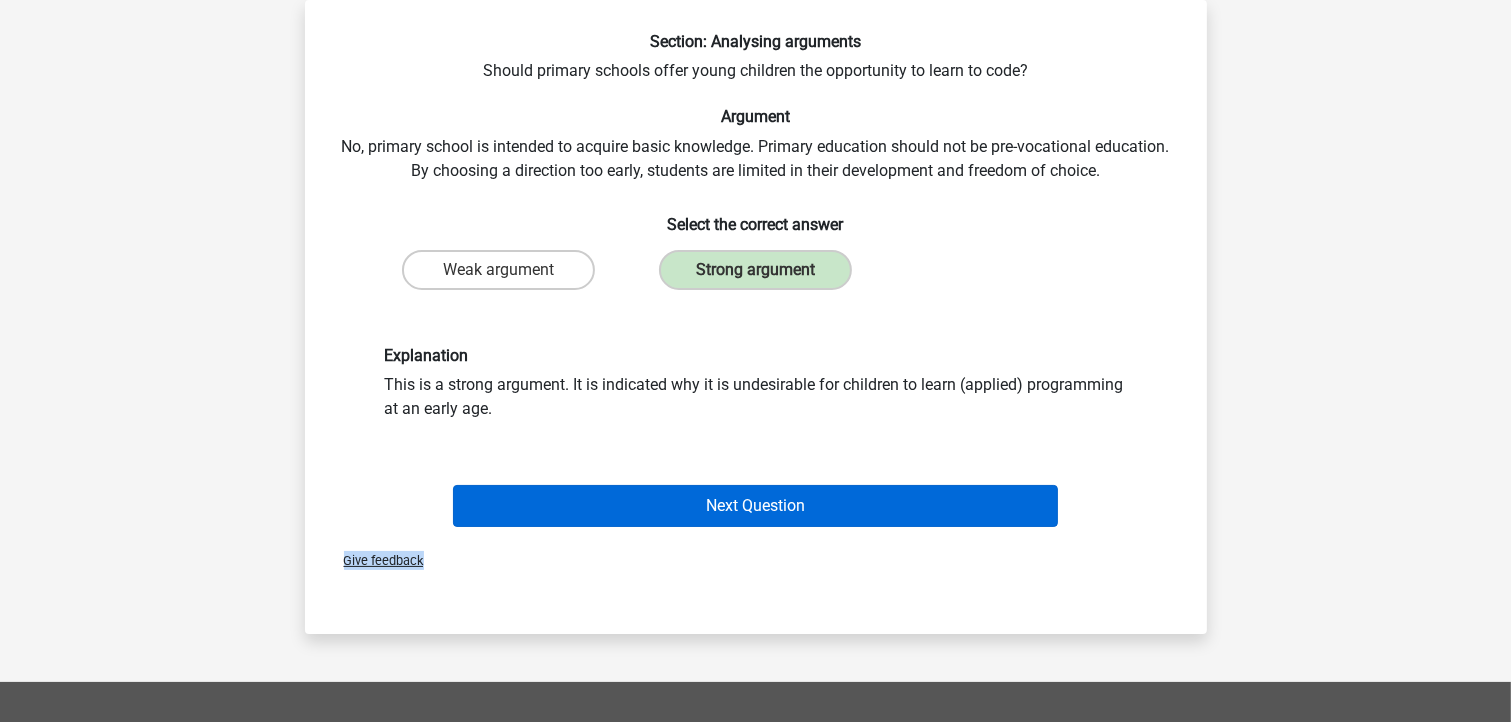 drag, startPoint x: 754, startPoint y: 537, endPoint x: 769, endPoint y: 517, distance: 25 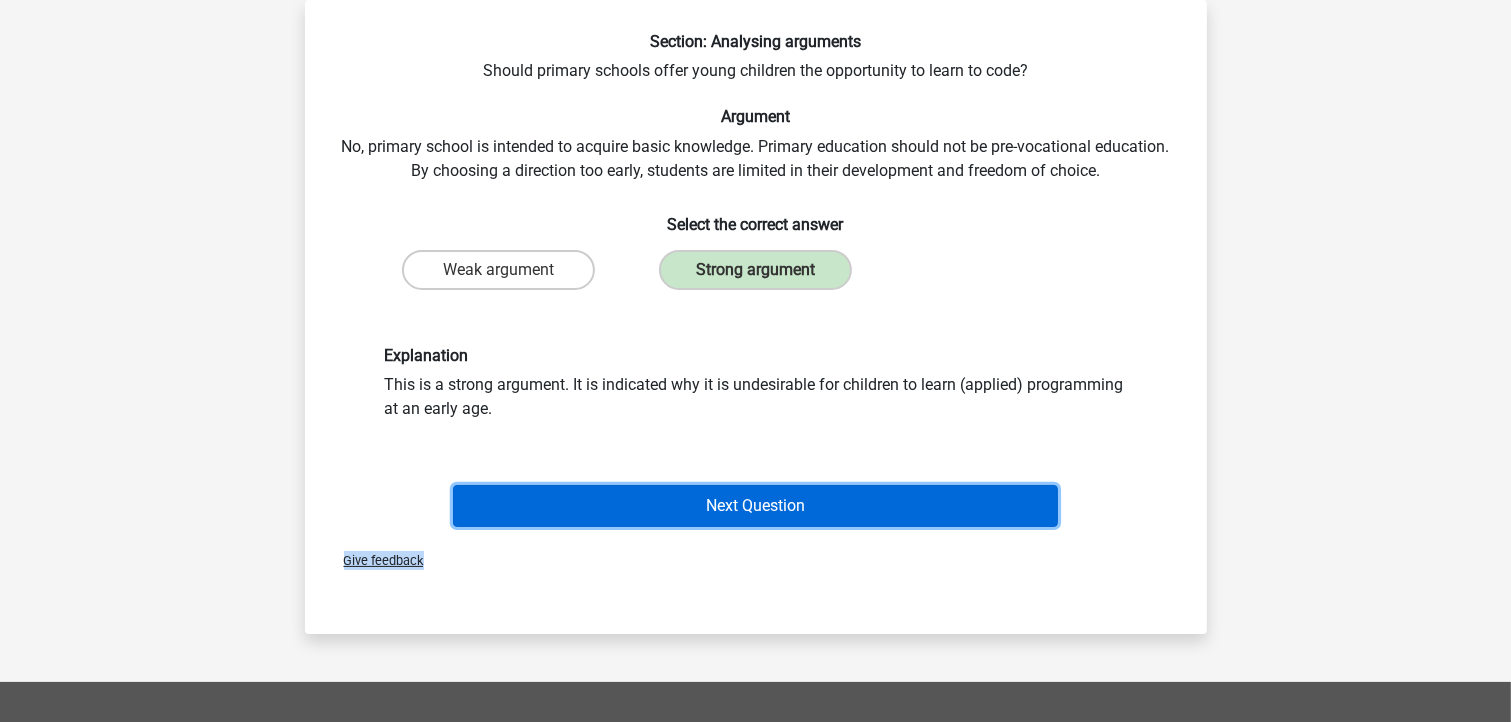 click on "Next Question" at bounding box center [755, 506] 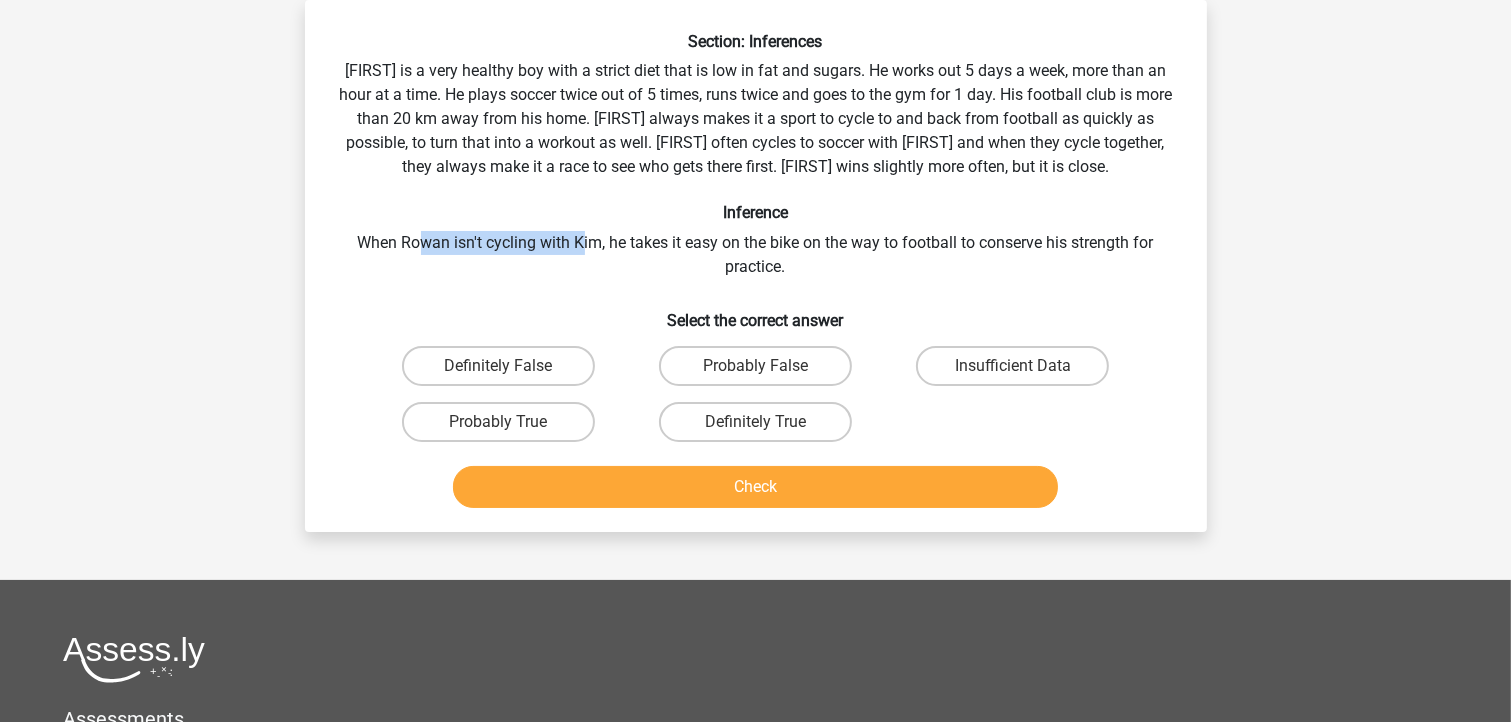 drag, startPoint x: 419, startPoint y: 239, endPoint x: 578, endPoint y: 246, distance: 159.154 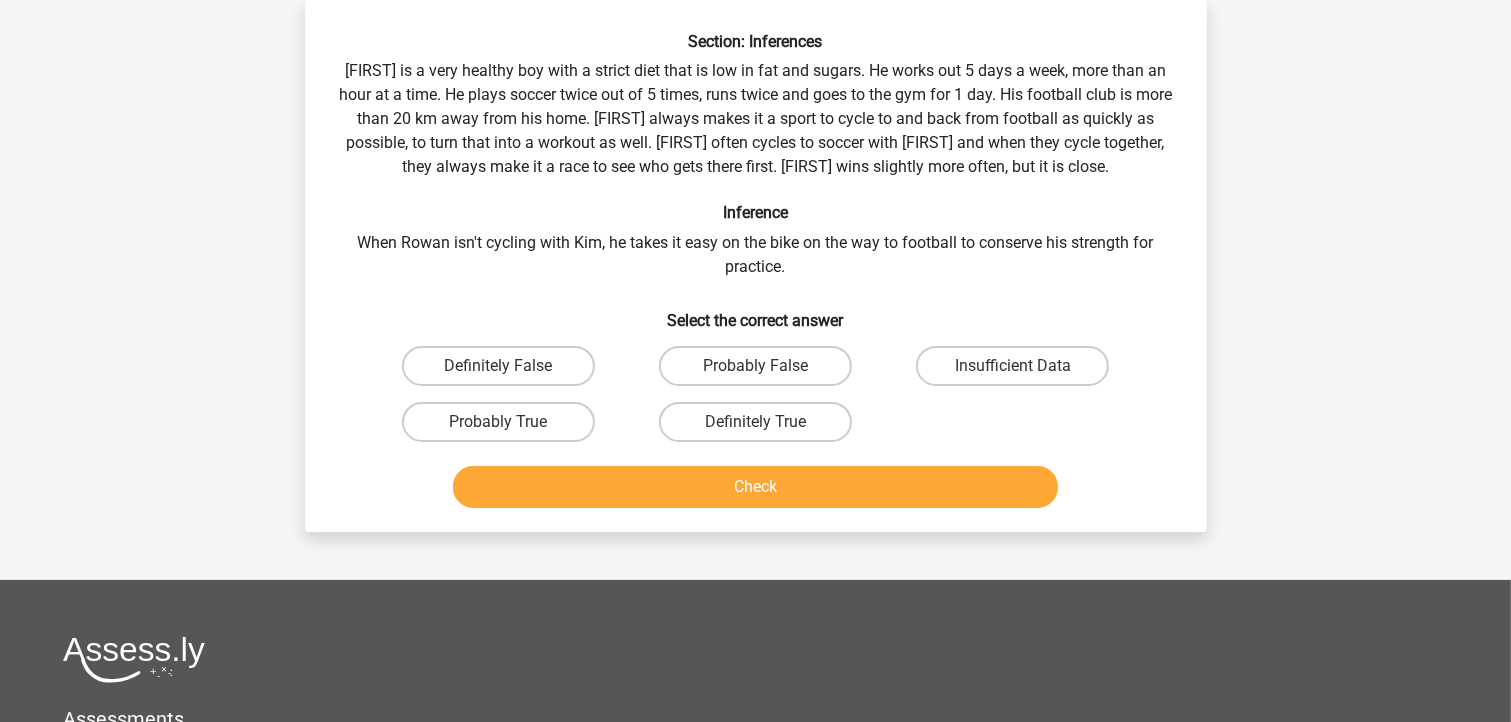 click on "Section: Inferences Rowan is a very healthy boy with a strict diet that is low in fat and sugars. He works out 5 days a week, more than an hour at a time. He plays soccer twice out of 5 times, runs twice and goes to the gym for 1 day. His football club is more than 20 km away from his home. Rowan always makes it a sport to cycle to and back from football as quickly as possible, to turn that into a workout as well. Rowan often cycles to soccer with Kim and when they cycle together, they always make it a race to see who gets there first. Rowan wins slightly more often, but it is close. Inference When Rowan isn't cycling with Kim, he takes it easy on the bike on the way to football to conserve his strength for practice.
Select the correct answer" at bounding box center [756, 274] 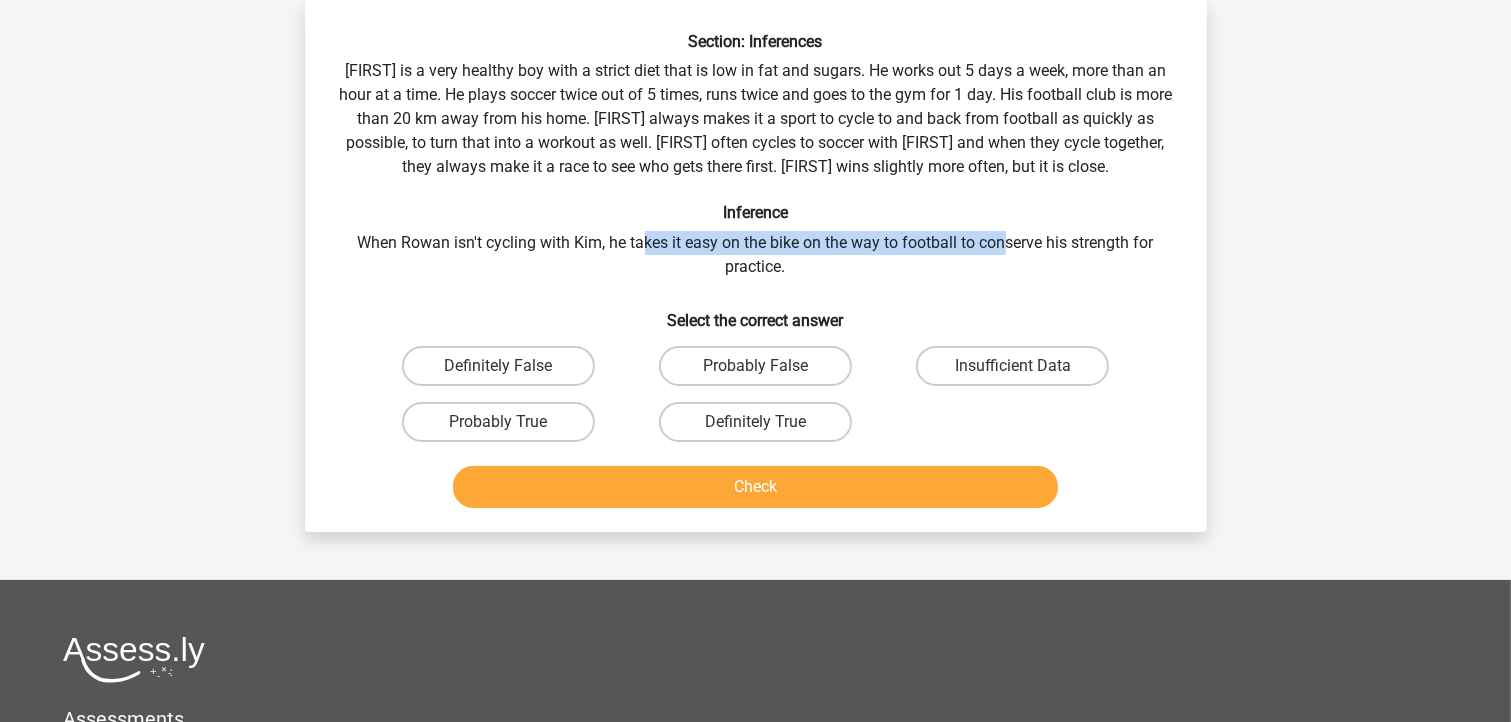 drag, startPoint x: 645, startPoint y: 247, endPoint x: 1006, endPoint y: 248, distance: 361.00137 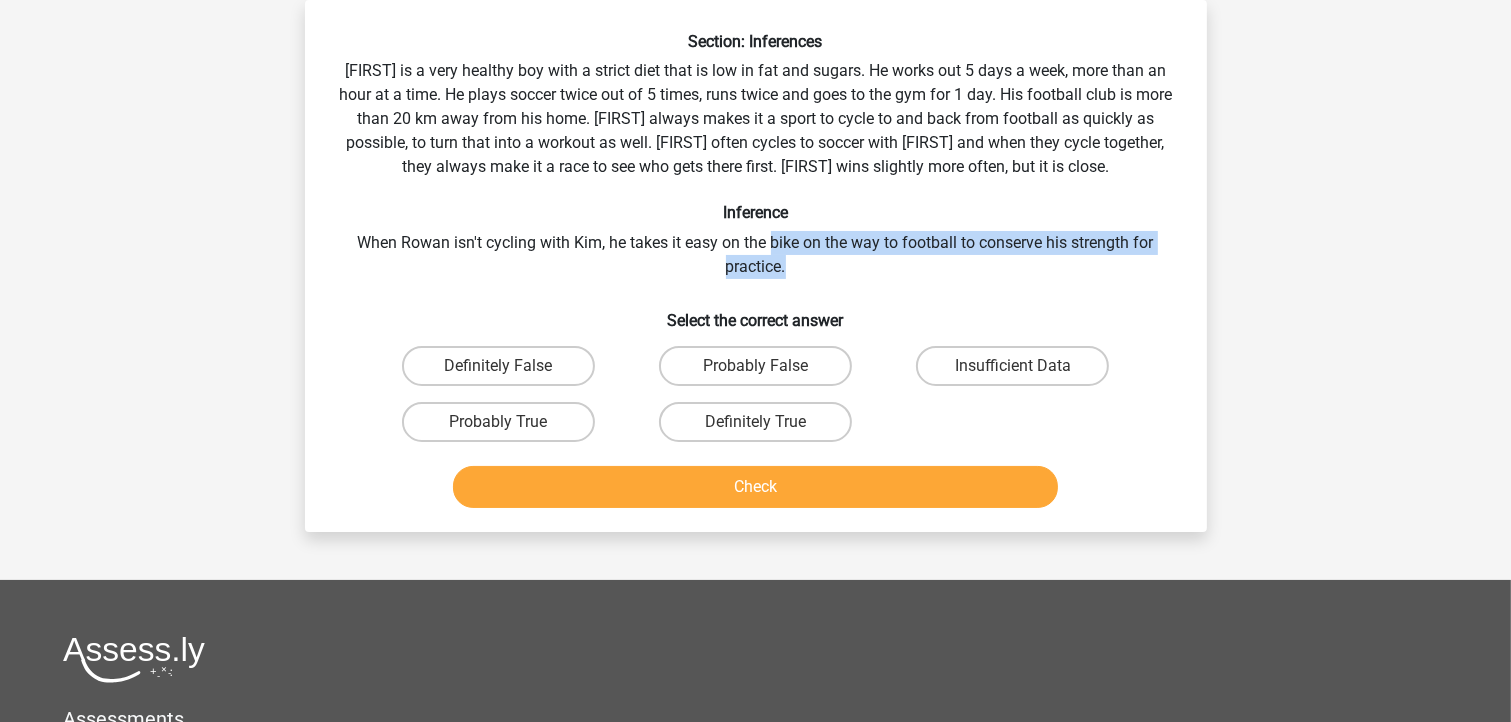 drag, startPoint x: 963, startPoint y: 266, endPoint x: 771, endPoint y: 223, distance: 196.7562 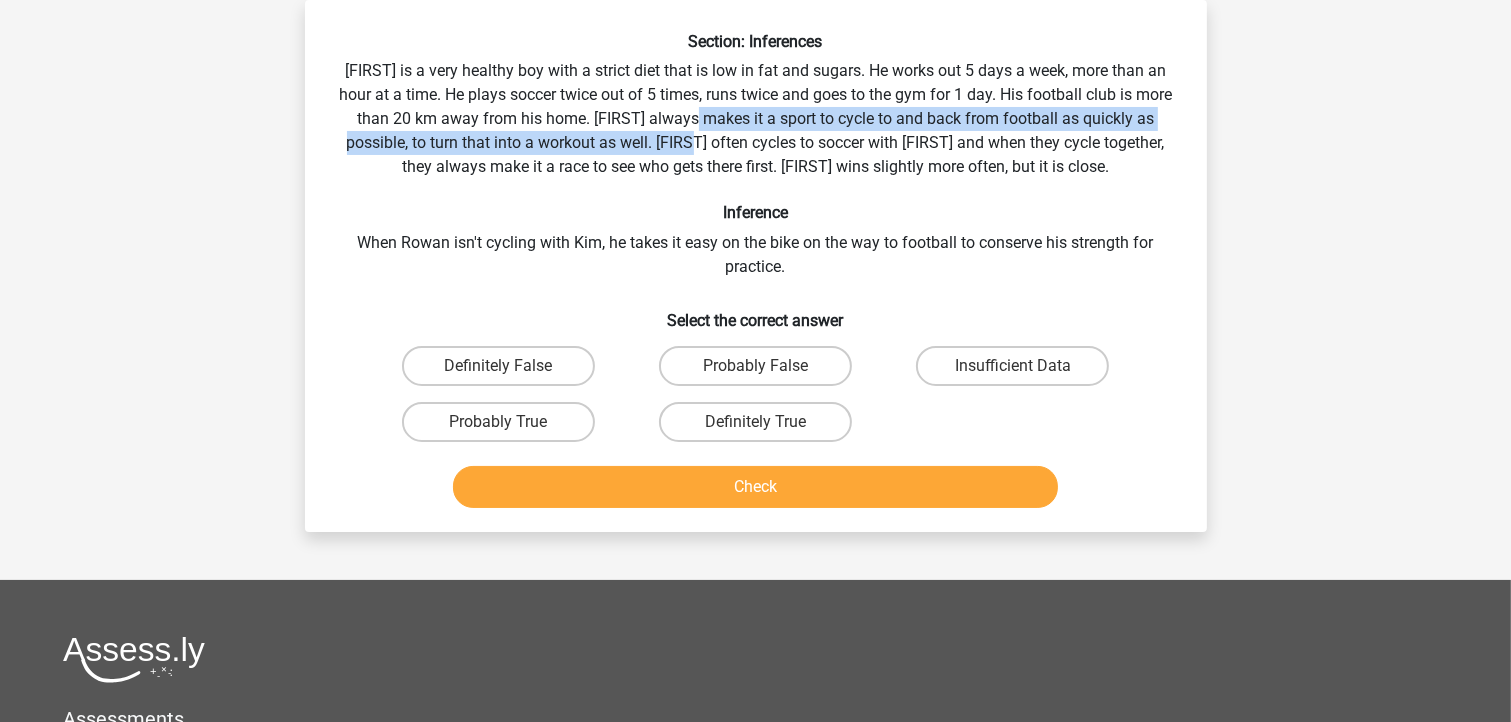 drag, startPoint x: 755, startPoint y: 116, endPoint x: 724, endPoint y: 141, distance: 39.824615 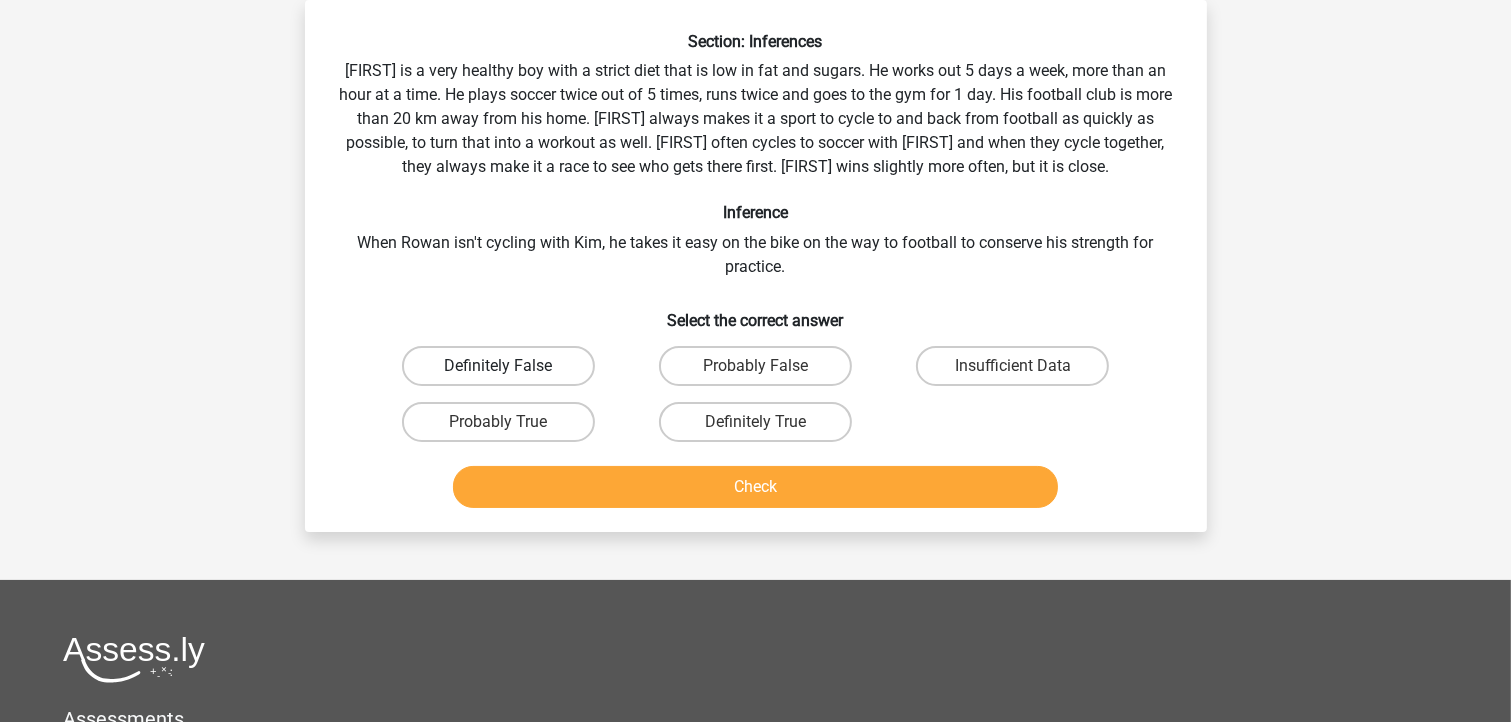 click on "Definitely False" at bounding box center (498, 366) 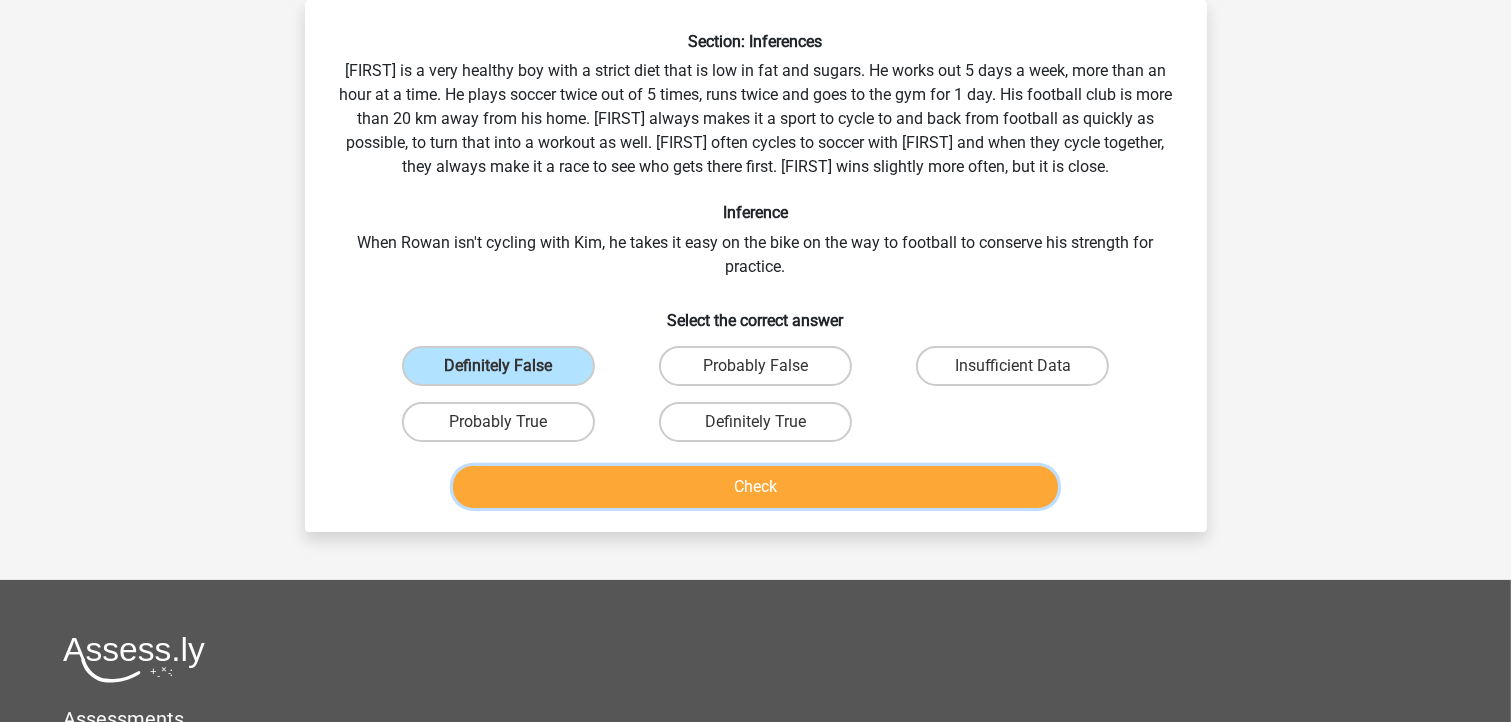 click on "Check" at bounding box center (755, 487) 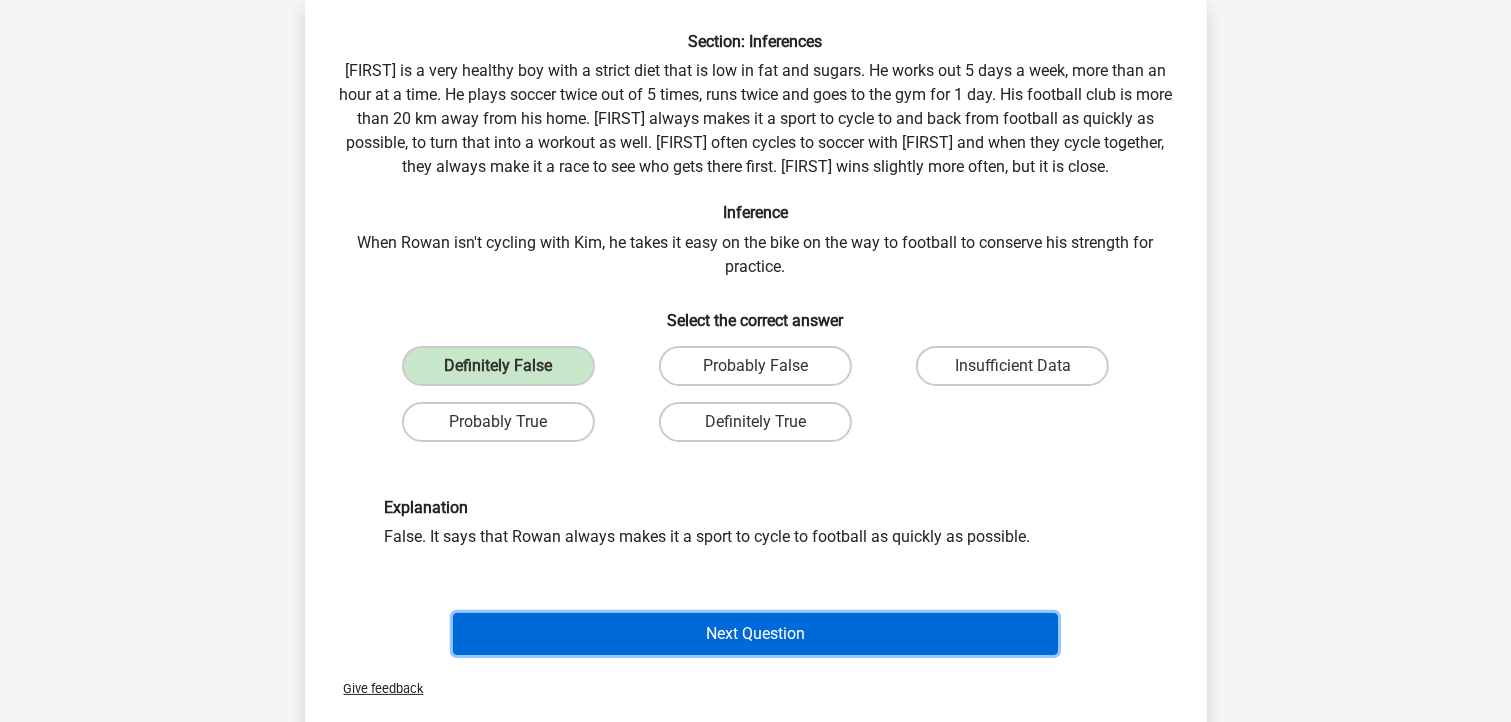 click on "Next Question" at bounding box center [755, 634] 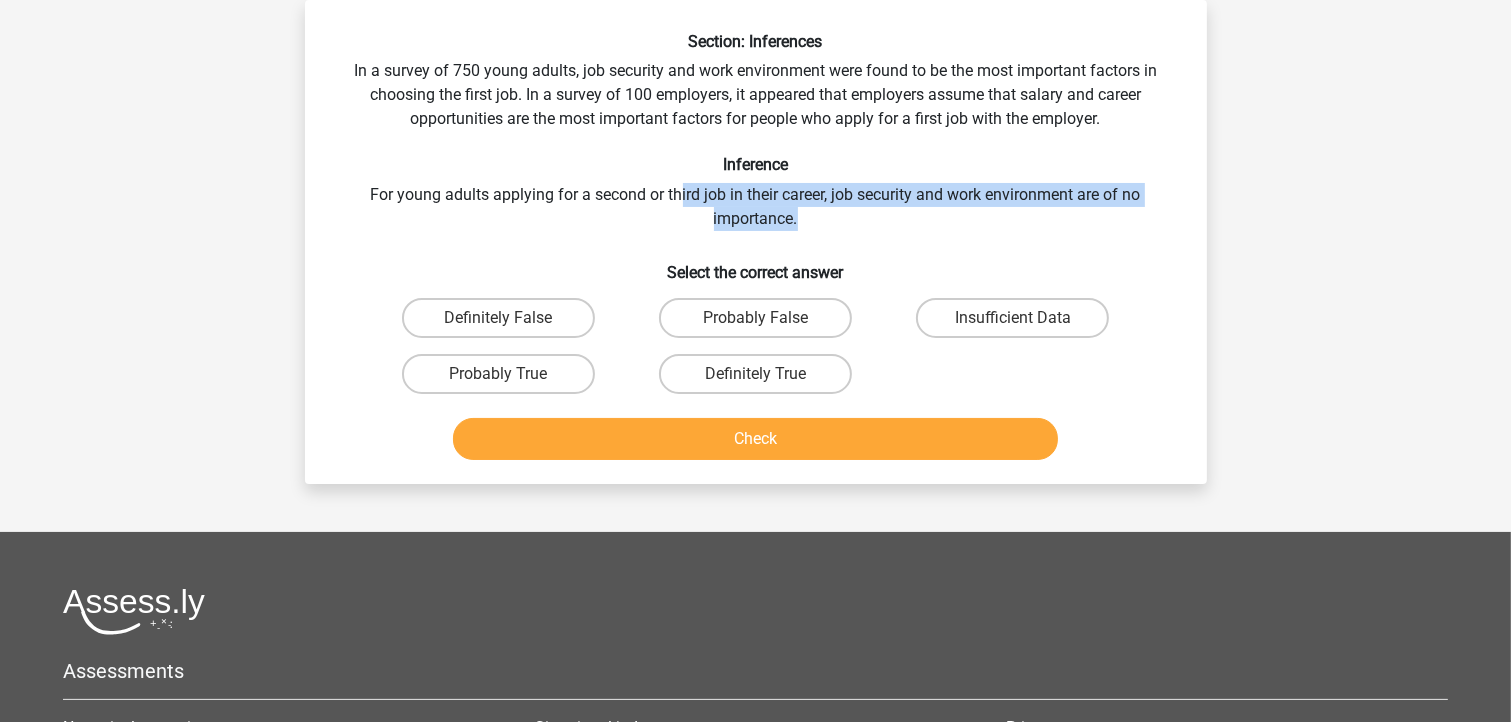 drag, startPoint x: 695, startPoint y: 203, endPoint x: 924, endPoint y: 212, distance: 229.17679 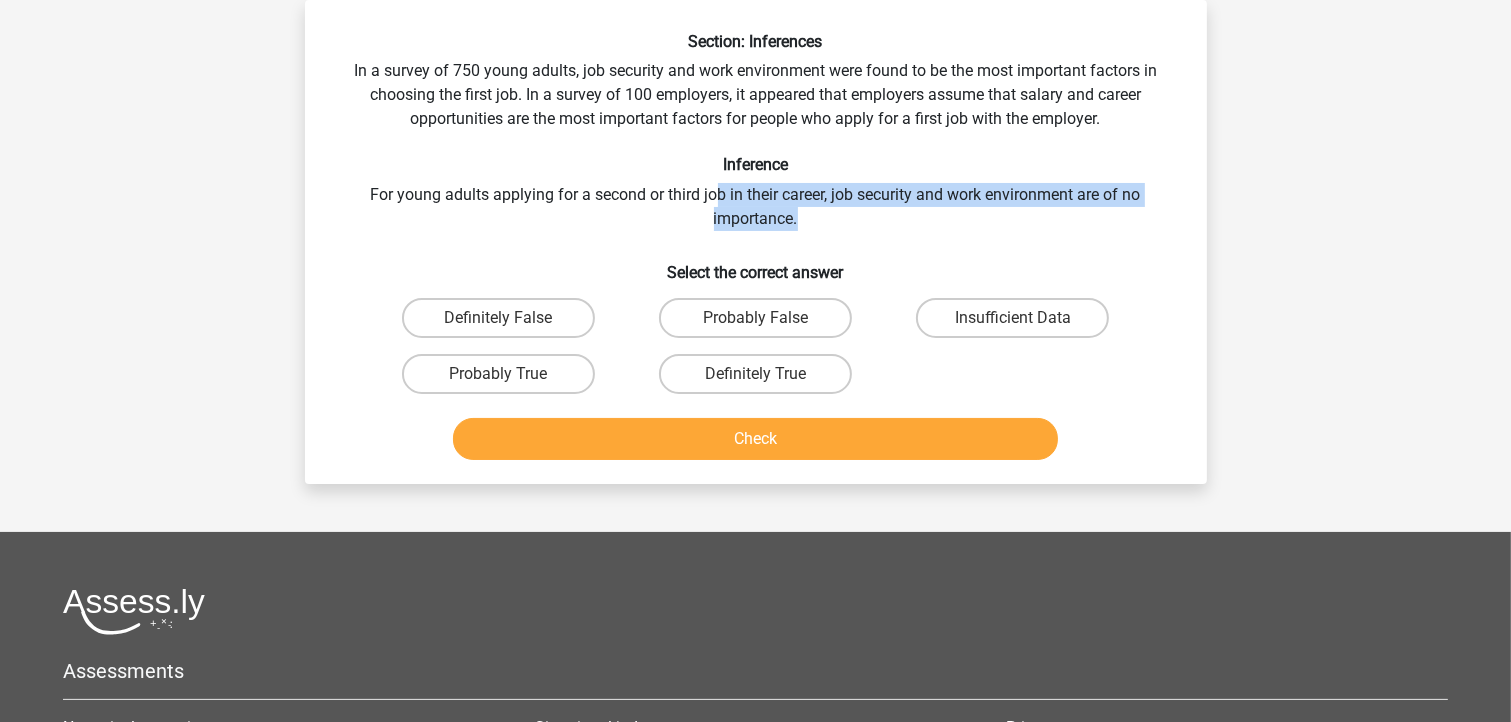 drag, startPoint x: 840, startPoint y: 212, endPoint x: 716, endPoint y: 204, distance: 124.2578 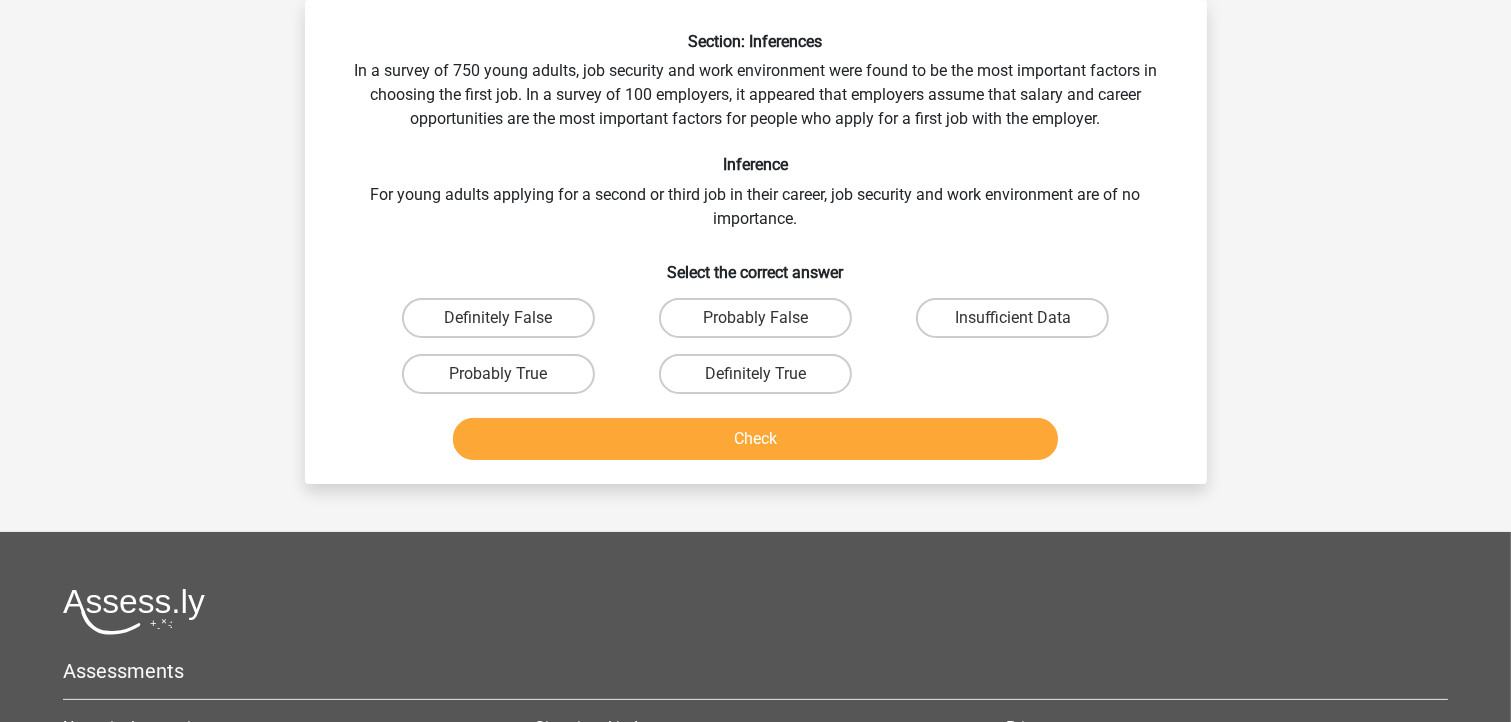 click on "Insufficient Data" at bounding box center [1019, 324] 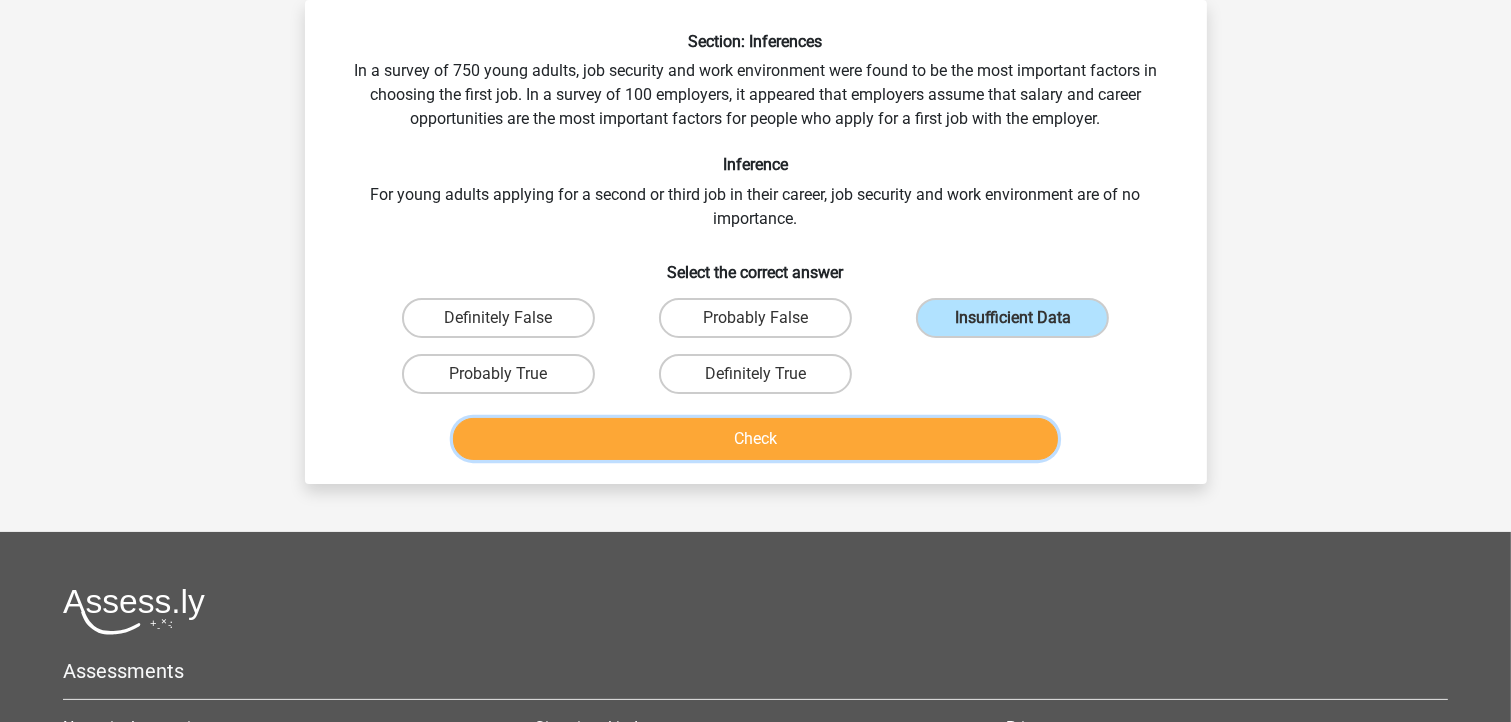 click on "Check" at bounding box center (755, 439) 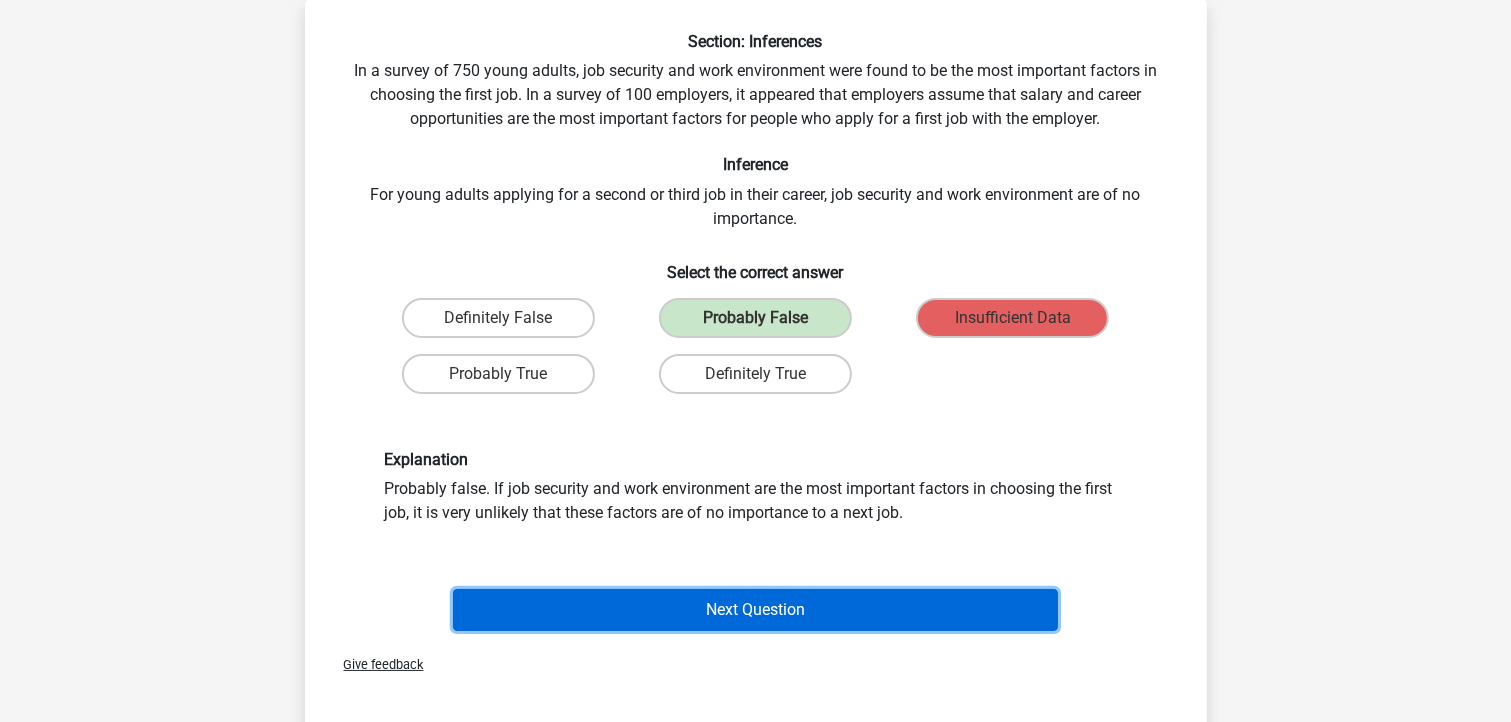 drag, startPoint x: 772, startPoint y: 623, endPoint x: 735, endPoint y: 608, distance: 39.92493 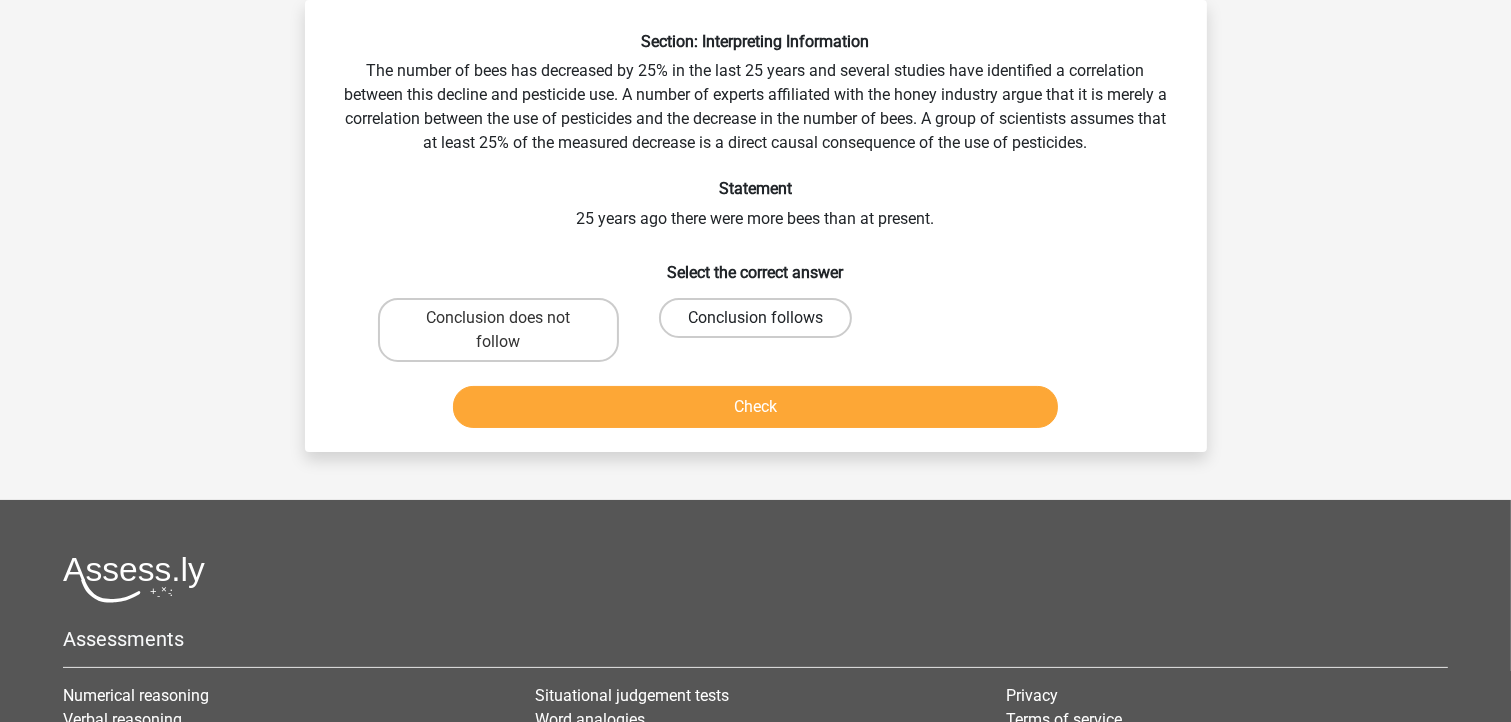 click on "Conclusion follows" at bounding box center (755, 318) 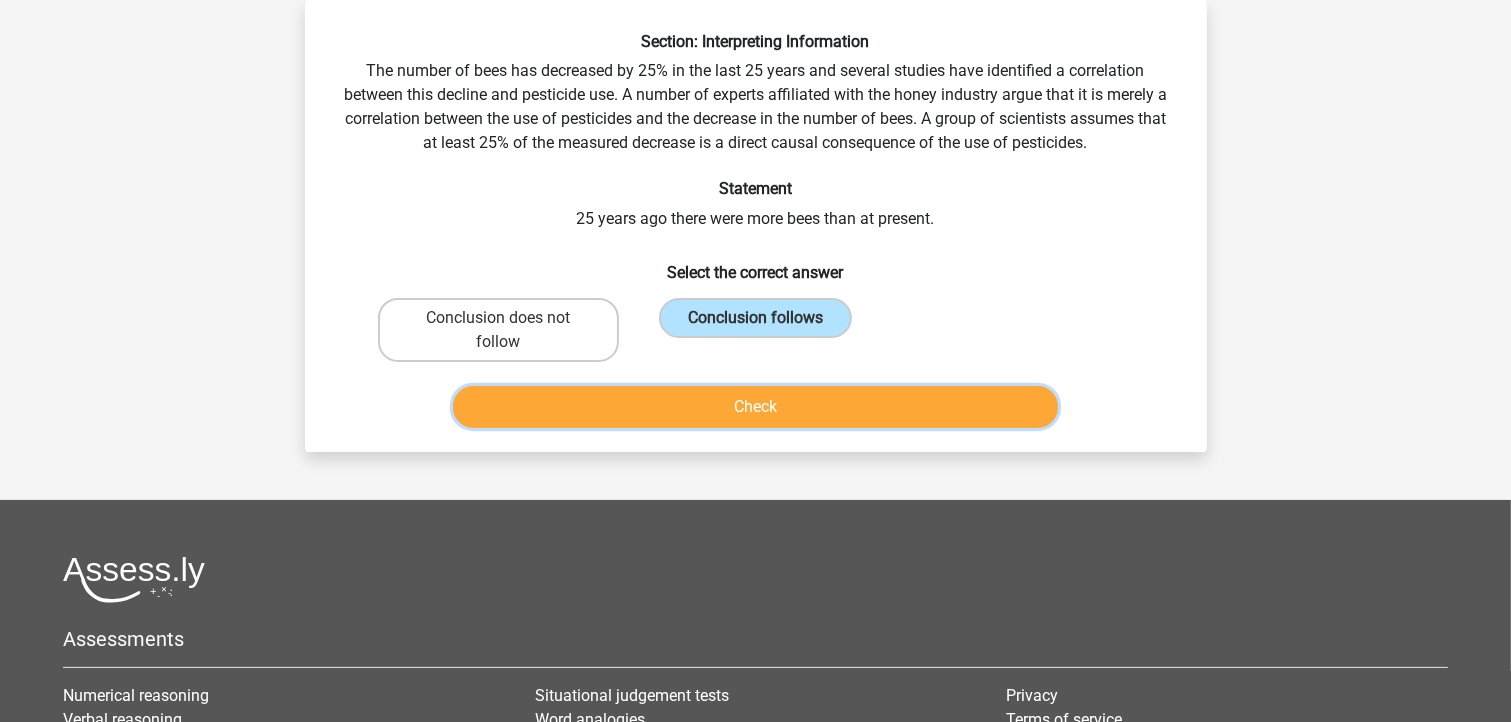 drag, startPoint x: 724, startPoint y: 404, endPoint x: 733, endPoint y: 414, distance: 13.453624 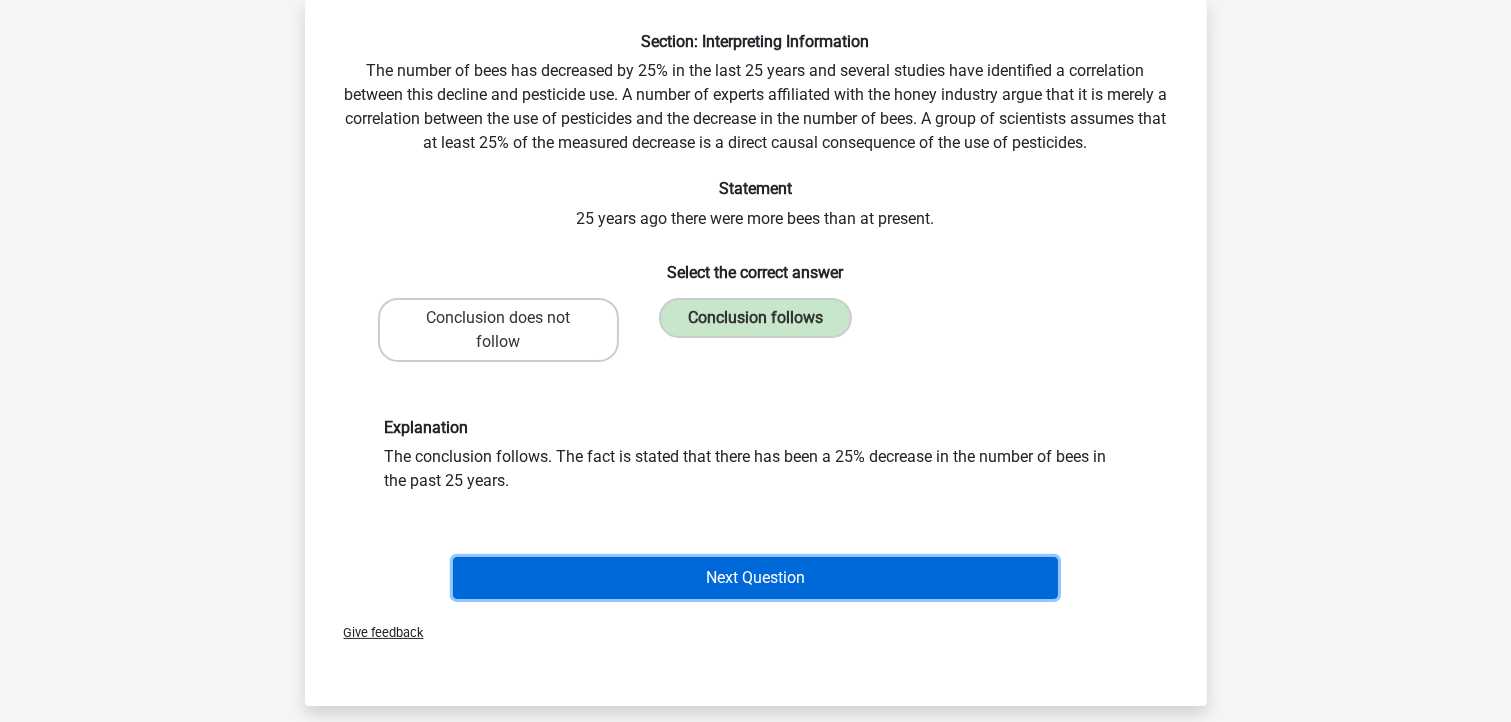 click on "Next Question" at bounding box center [755, 578] 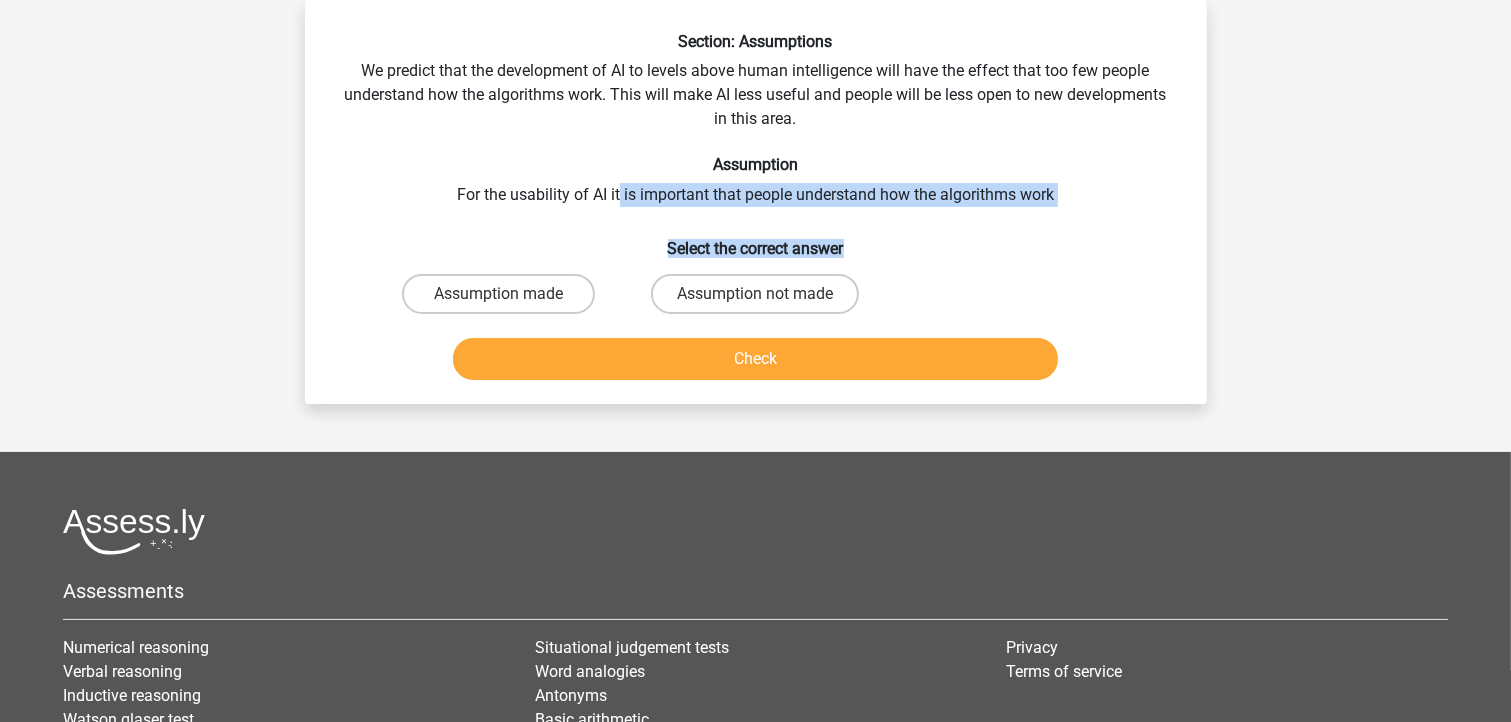 drag, startPoint x: 635, startPoint y: 200, endPoint x: 998, endPoint y: 208, distance: 363.08813 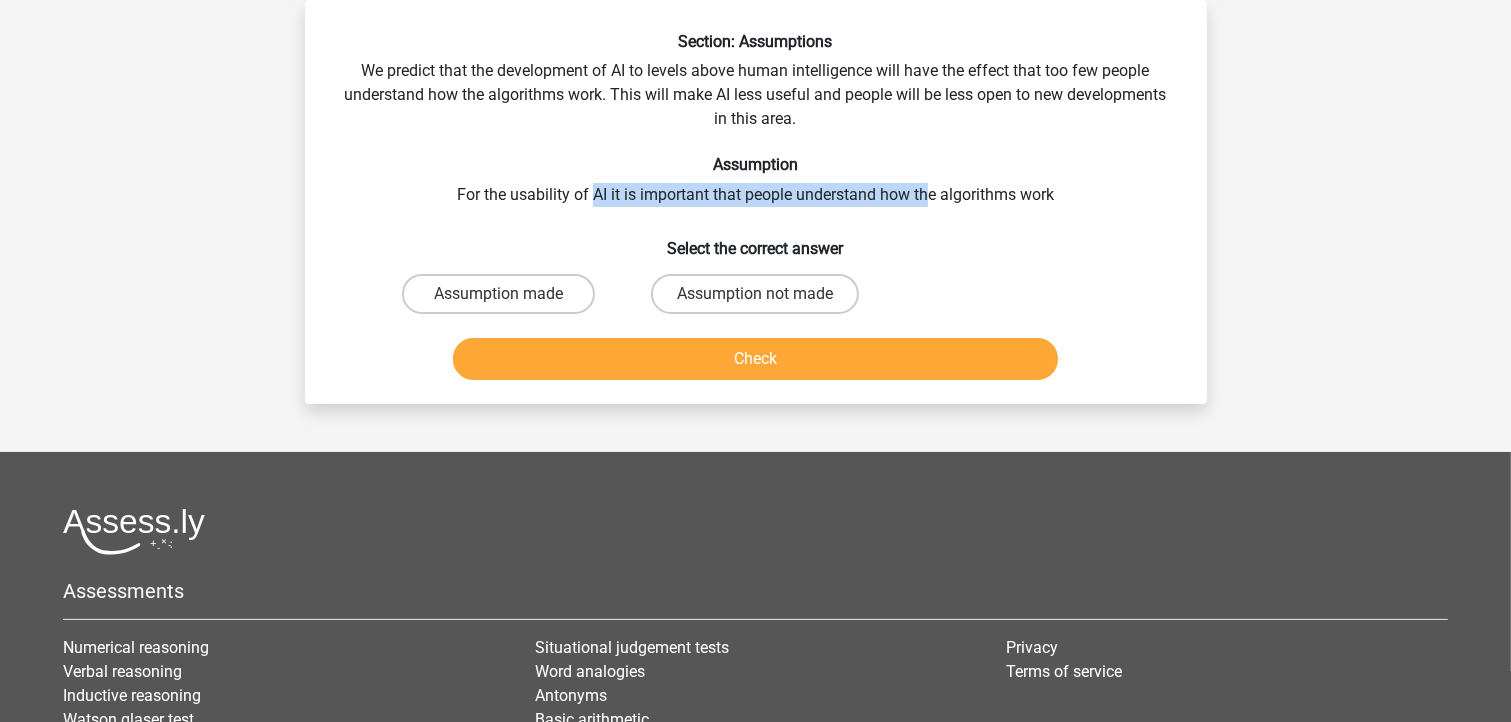 drag, startPoint x: 932, startPoint y: 192, endPoint x: 588, endPoint y: 179, distance: 344.24554 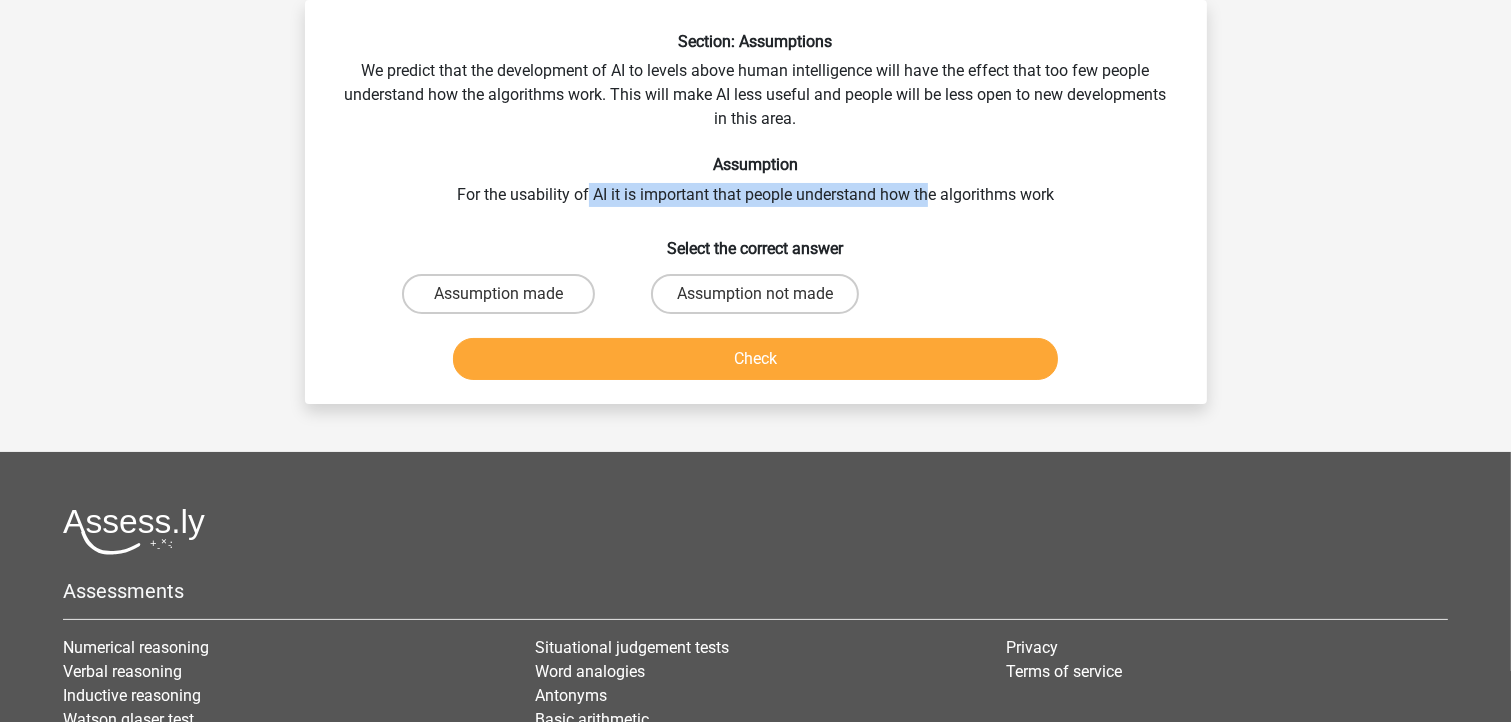 click on "Section: Assumptions We predict that the development of AI to levels above human intelligence will have the effect that too few people understand how the algorithms work. This will make AI less useful and people will be less open to new developments in this area. Assumption For the usability of AI it is important that people understand how the algorithms work
Select the correct answer
Assumption made
Assumption not made" at bounding box center (756, 210) 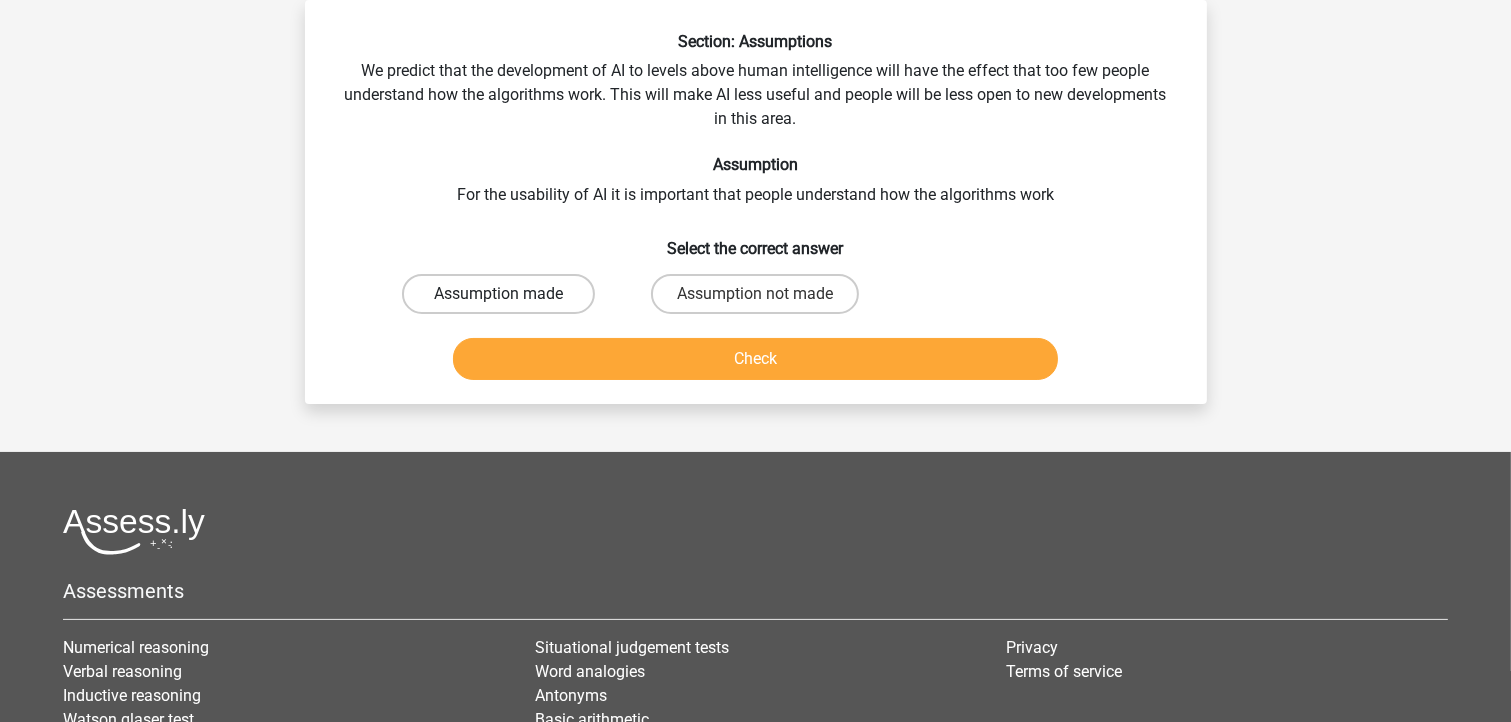 click on "Assumption made" at bounding box center (498, 294) 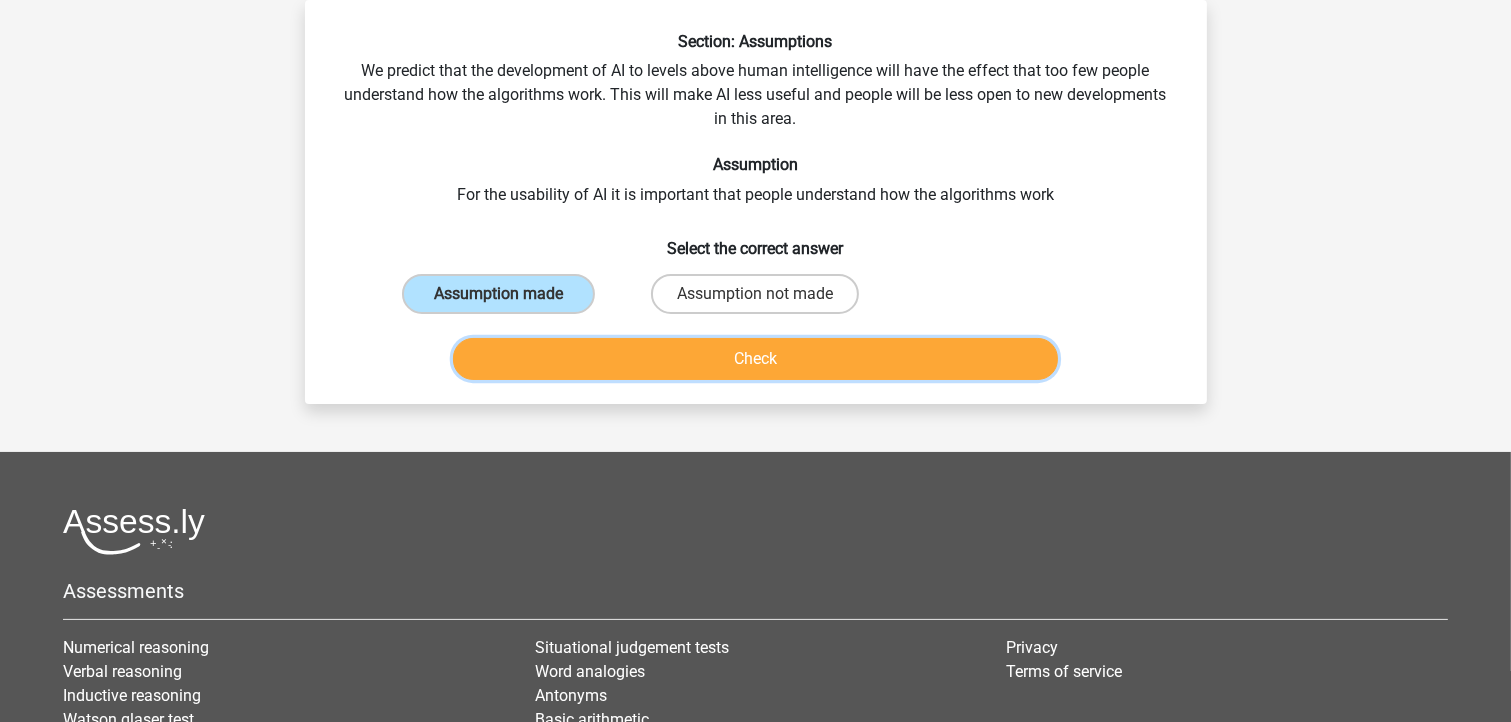 drag, startPoint x: 704, startPoint y: 359, endPoint x: 751, endPoint y: 389, distance: 55.758408 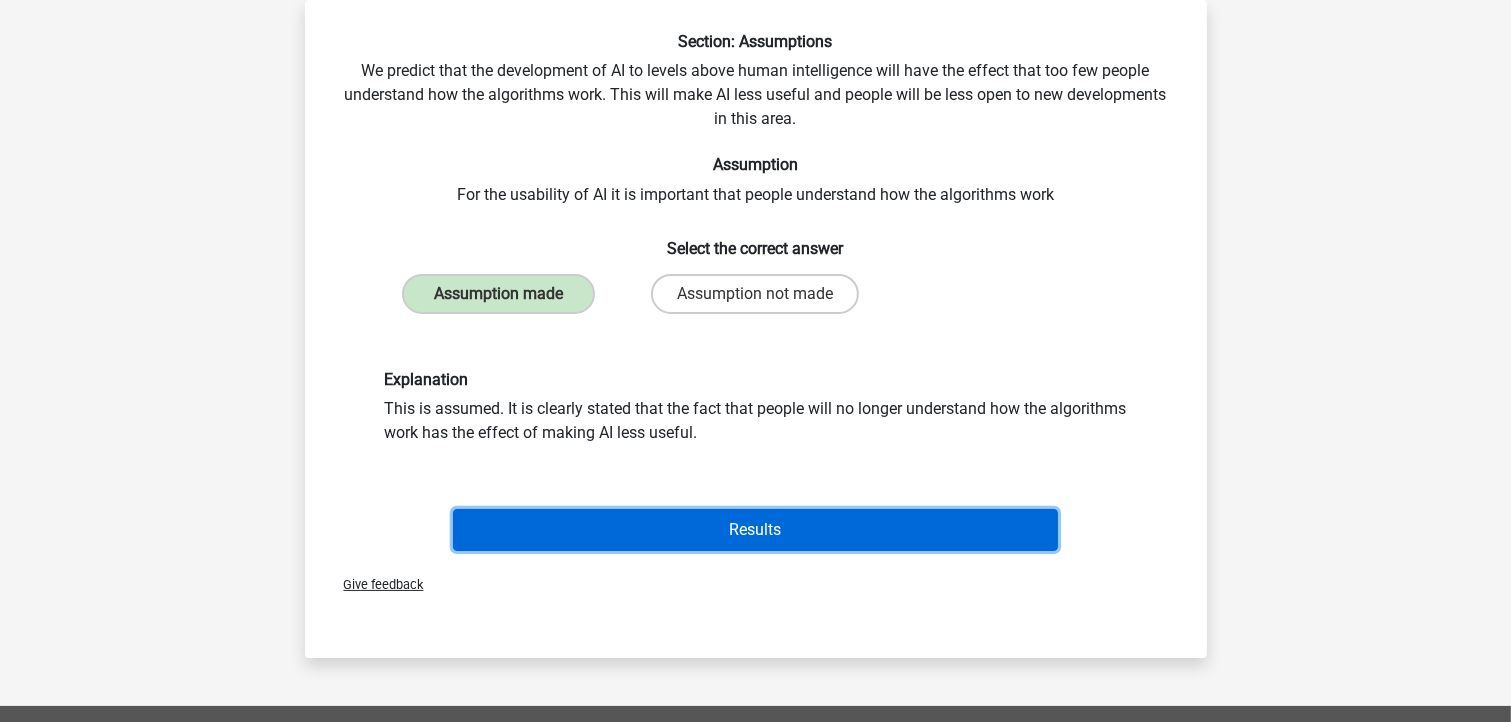 click on "Results" at bounding box center [755, 530] 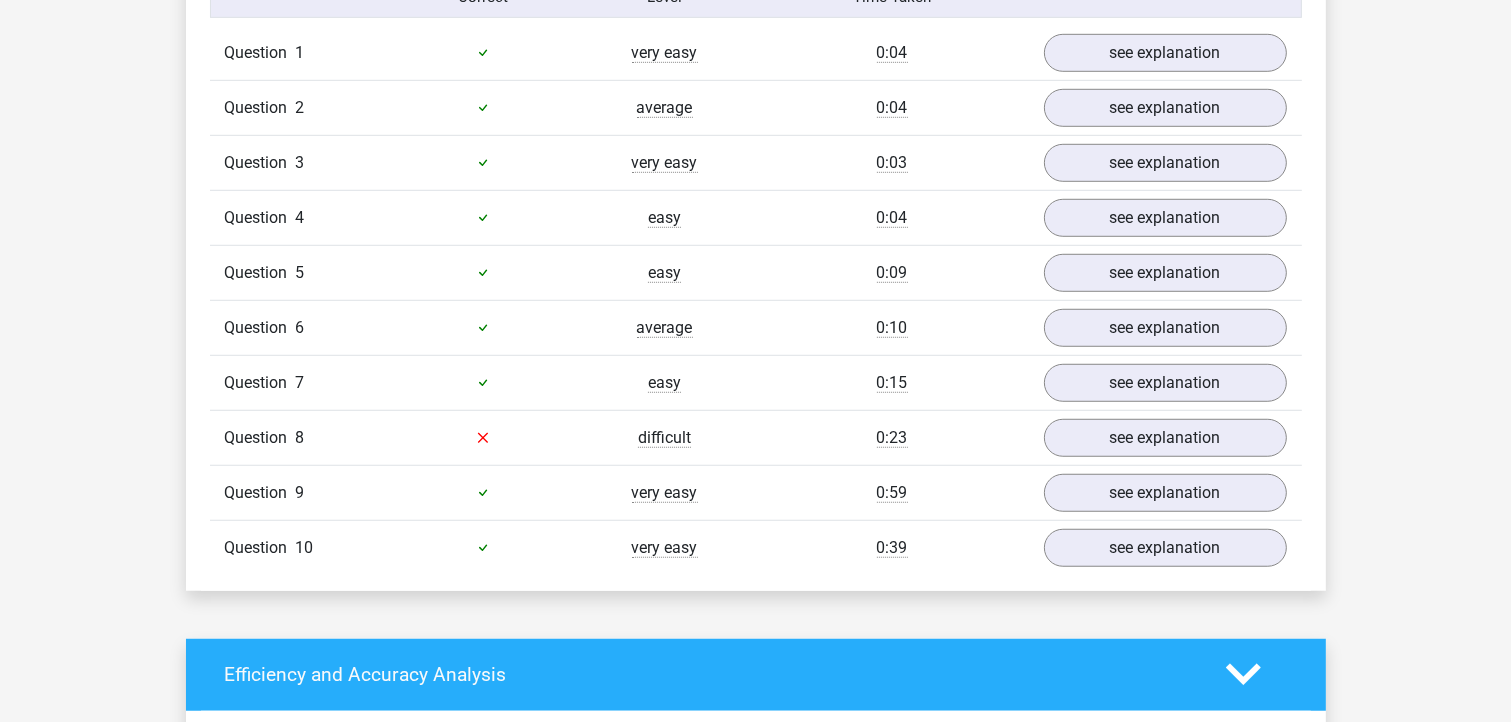 scroll, scrollTop: 1360, scrollLeft: 0, axis: vertical 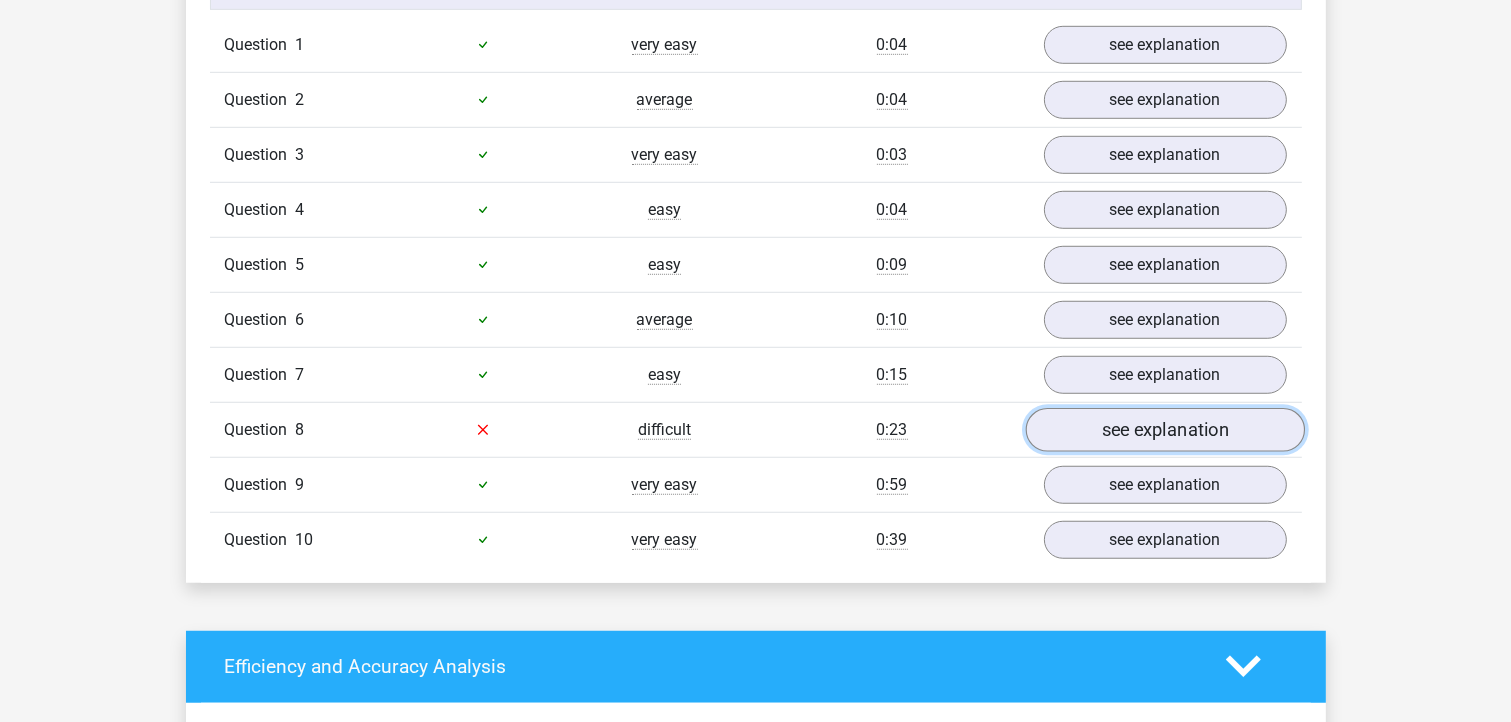 click on "see explanation" at bounding box center (1164, 430) 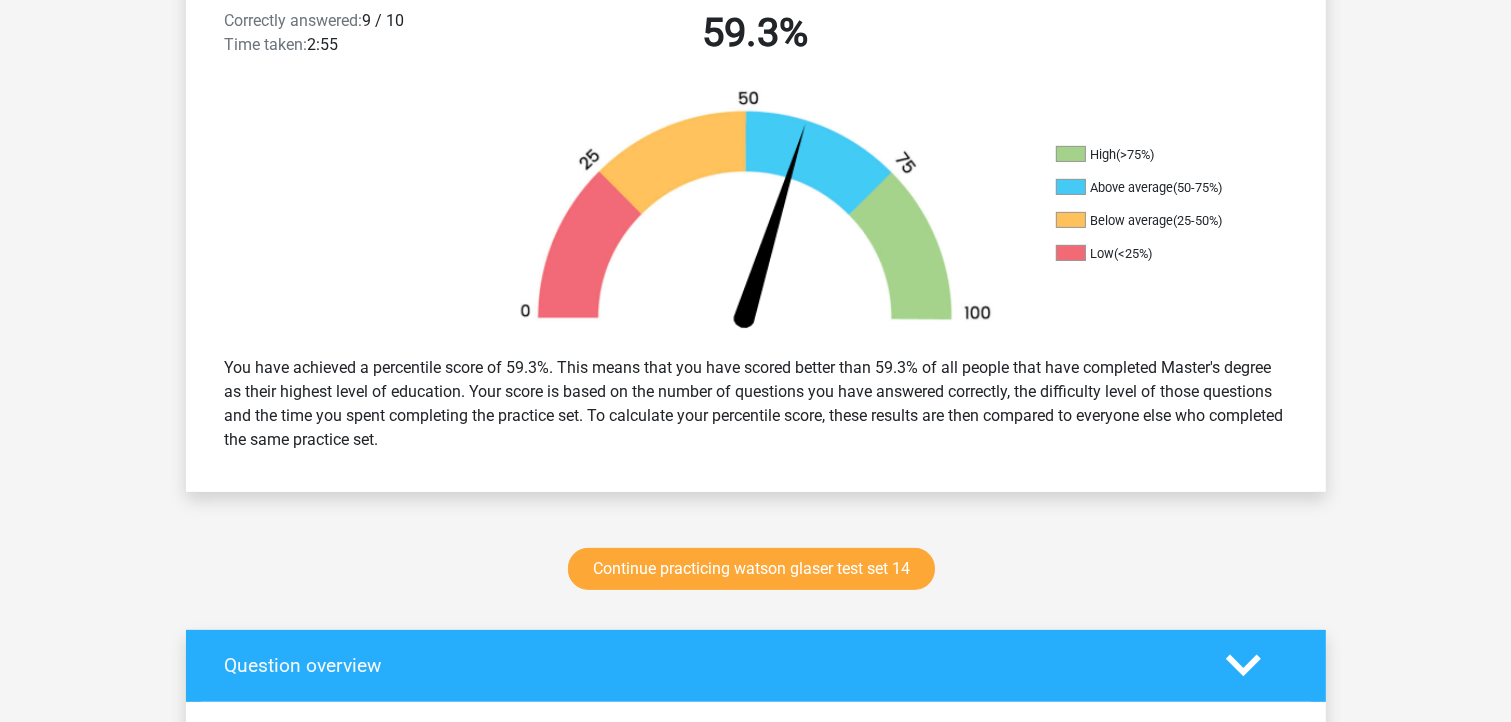 scroll, scrollTop: 640, scrollLeft: 0, axis: vertical 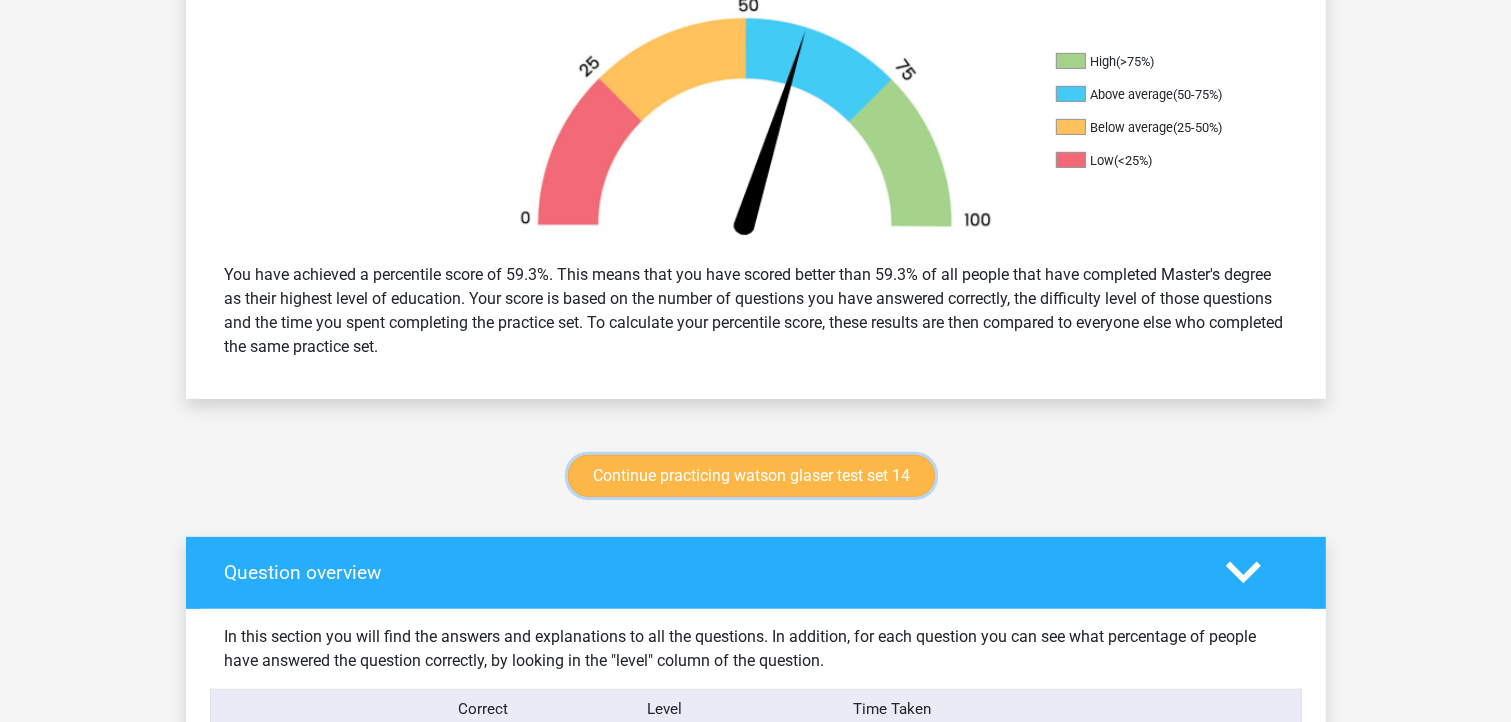 click on "Continue practicing watson glaser test set 14" at bounding box center (751, 476) 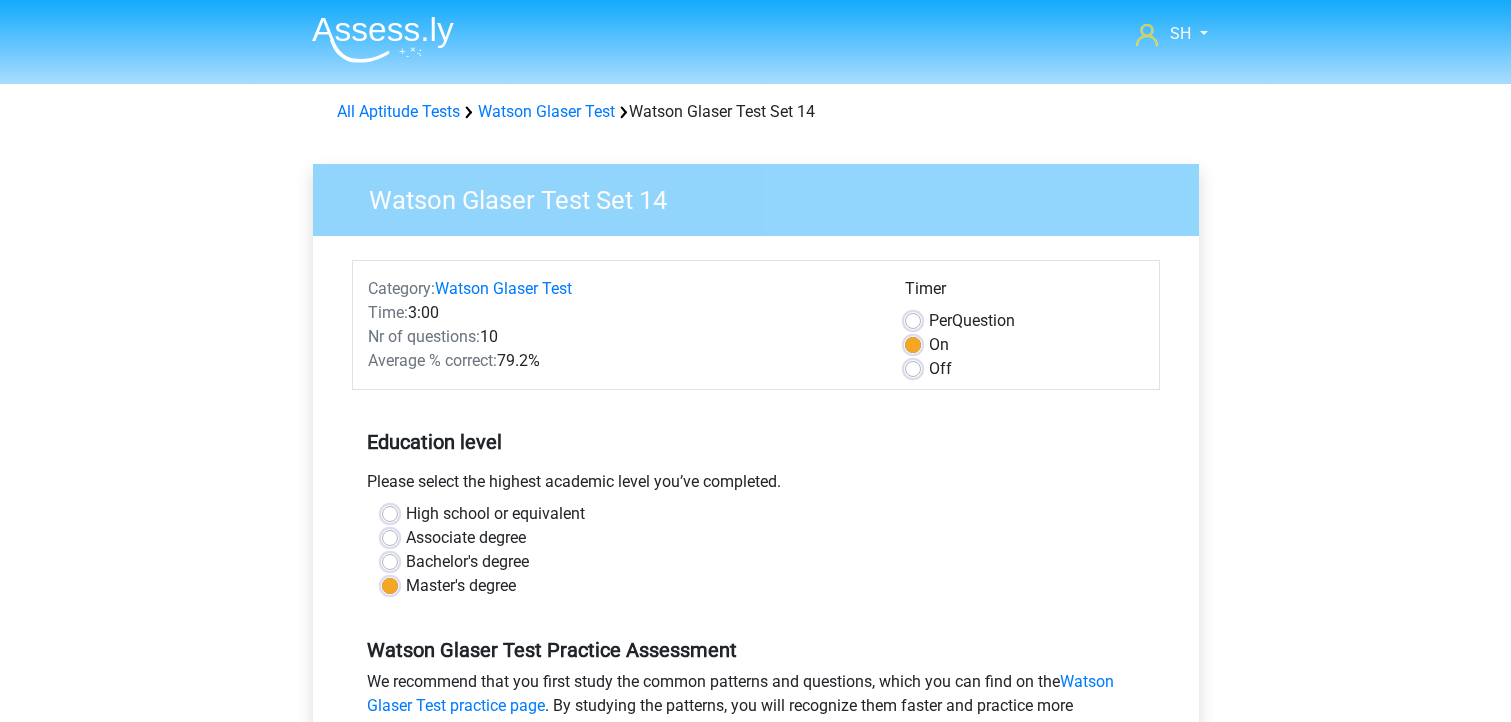 scroll, scrollTop: 0, scrollLeft: 0, axis: both 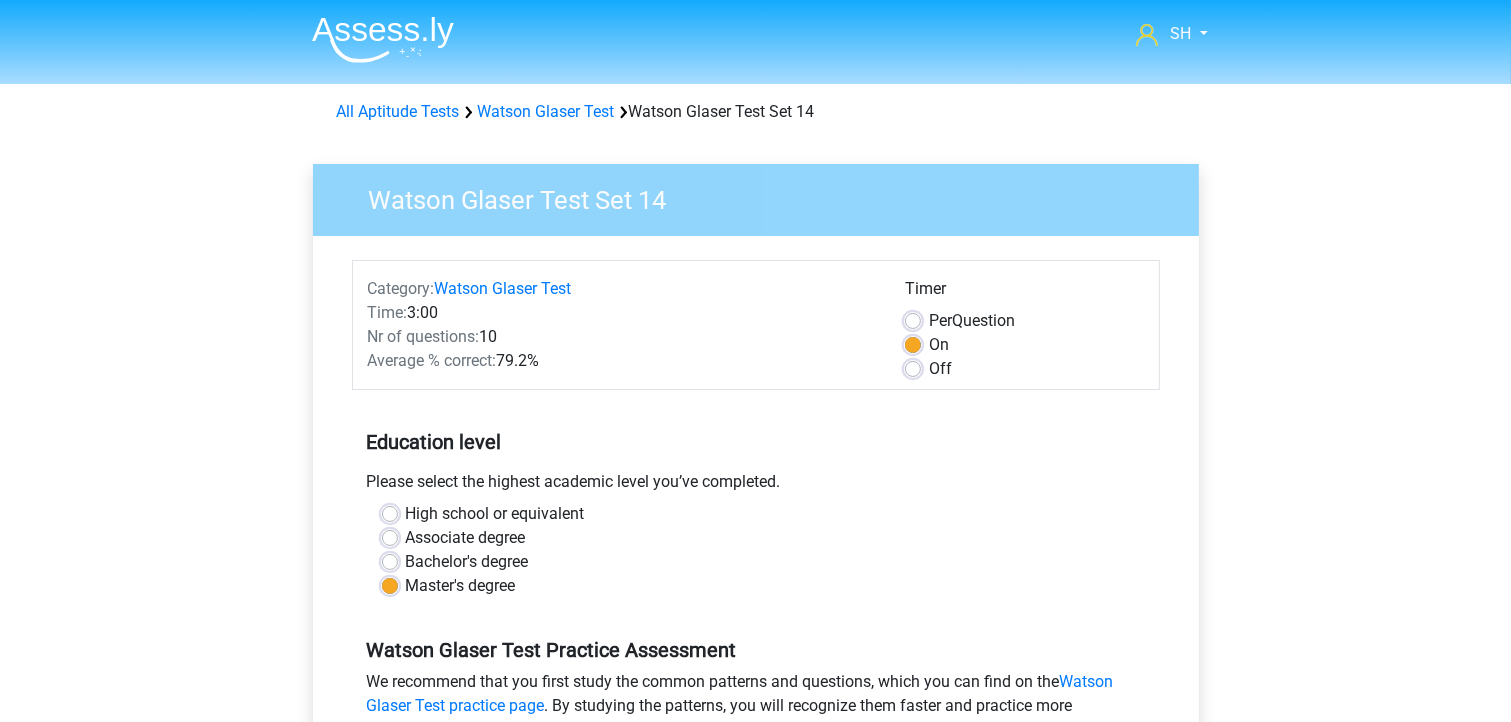 click on "Off" at bounding box center (940, 369) 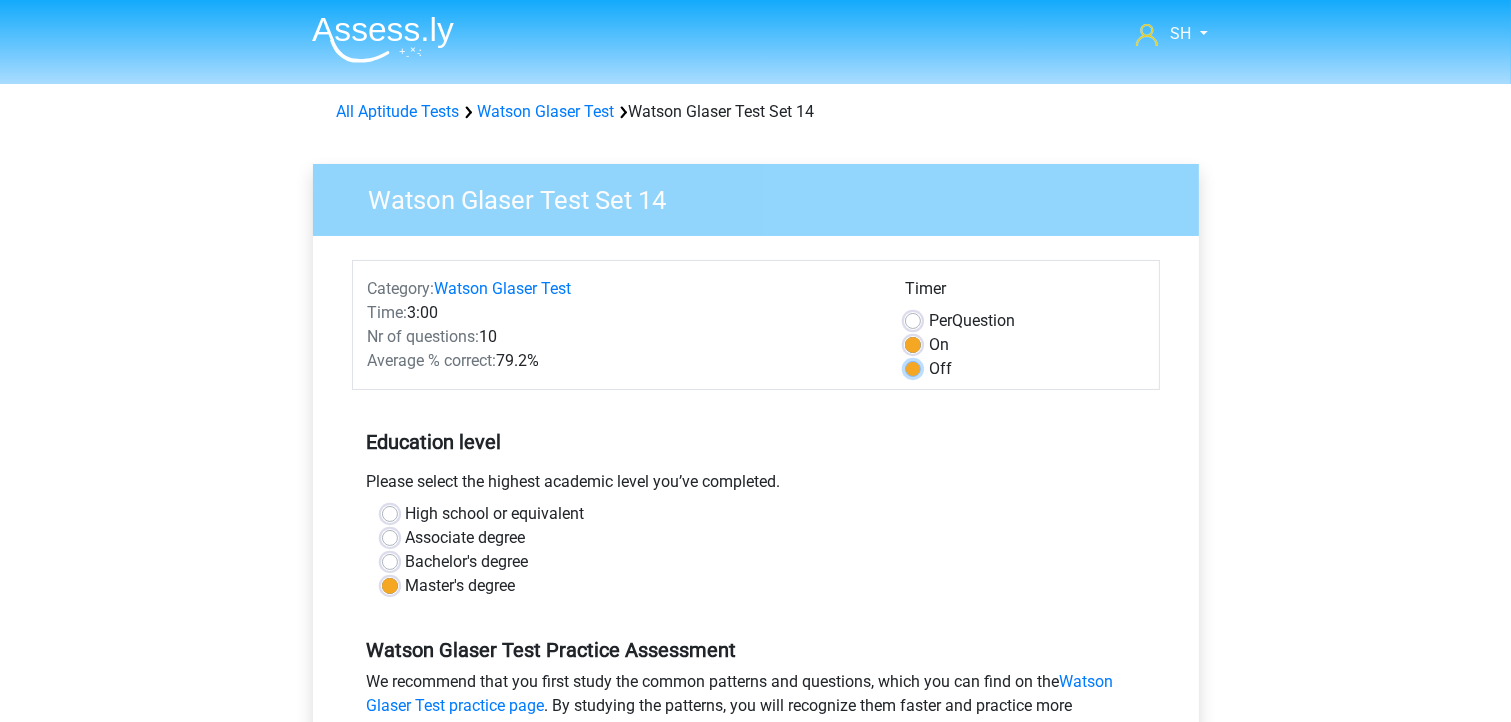 radio on "true" 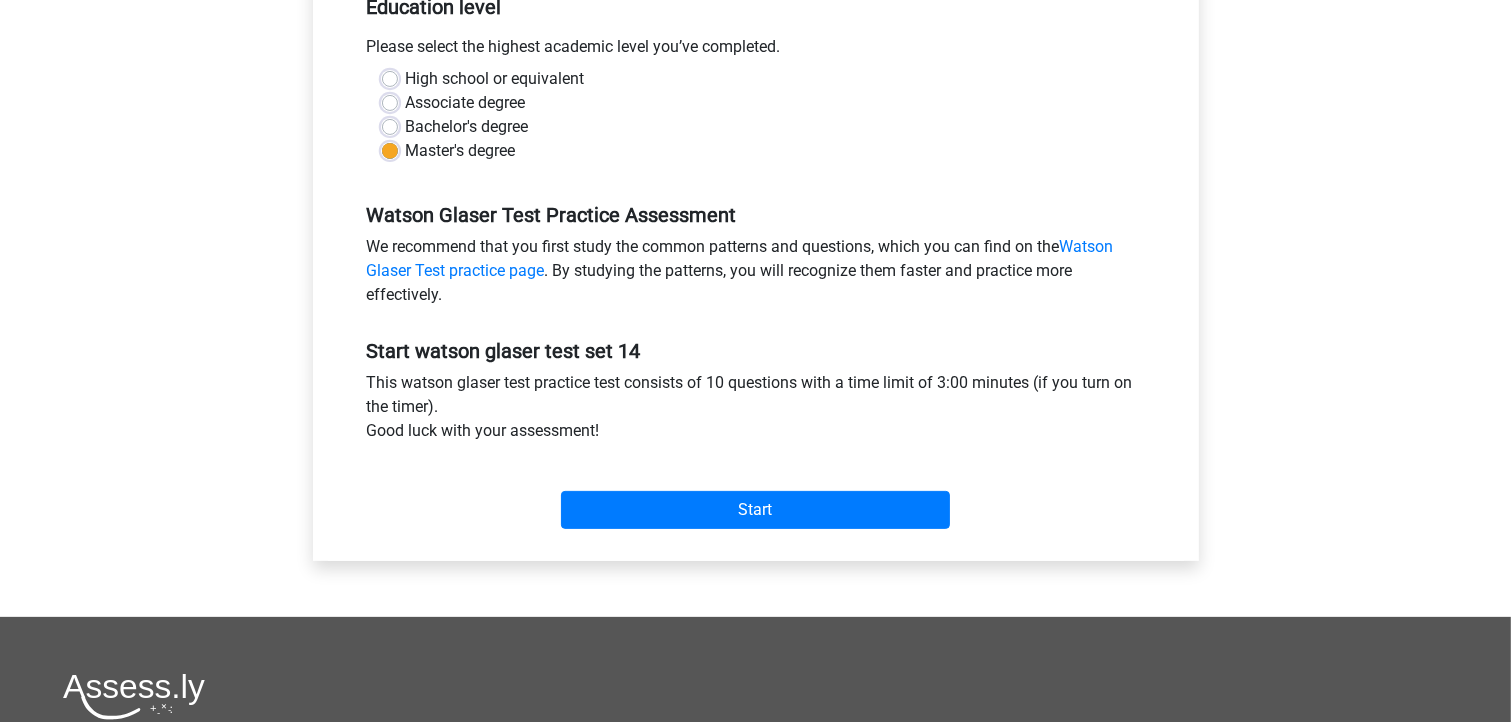 scroll, scrollTop: 720, scrollLeft: 0, axis: vertical 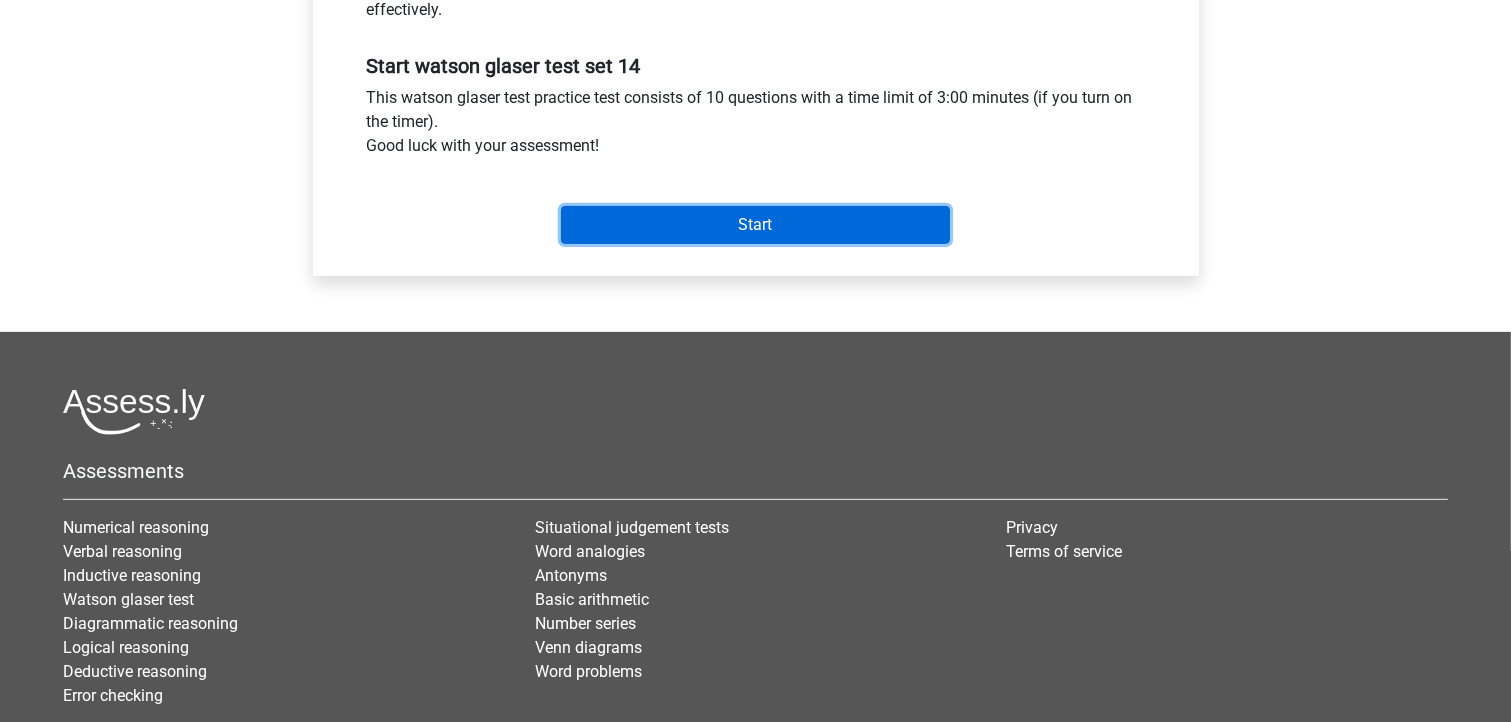 click on "Start" at bounding box center (755, 225) 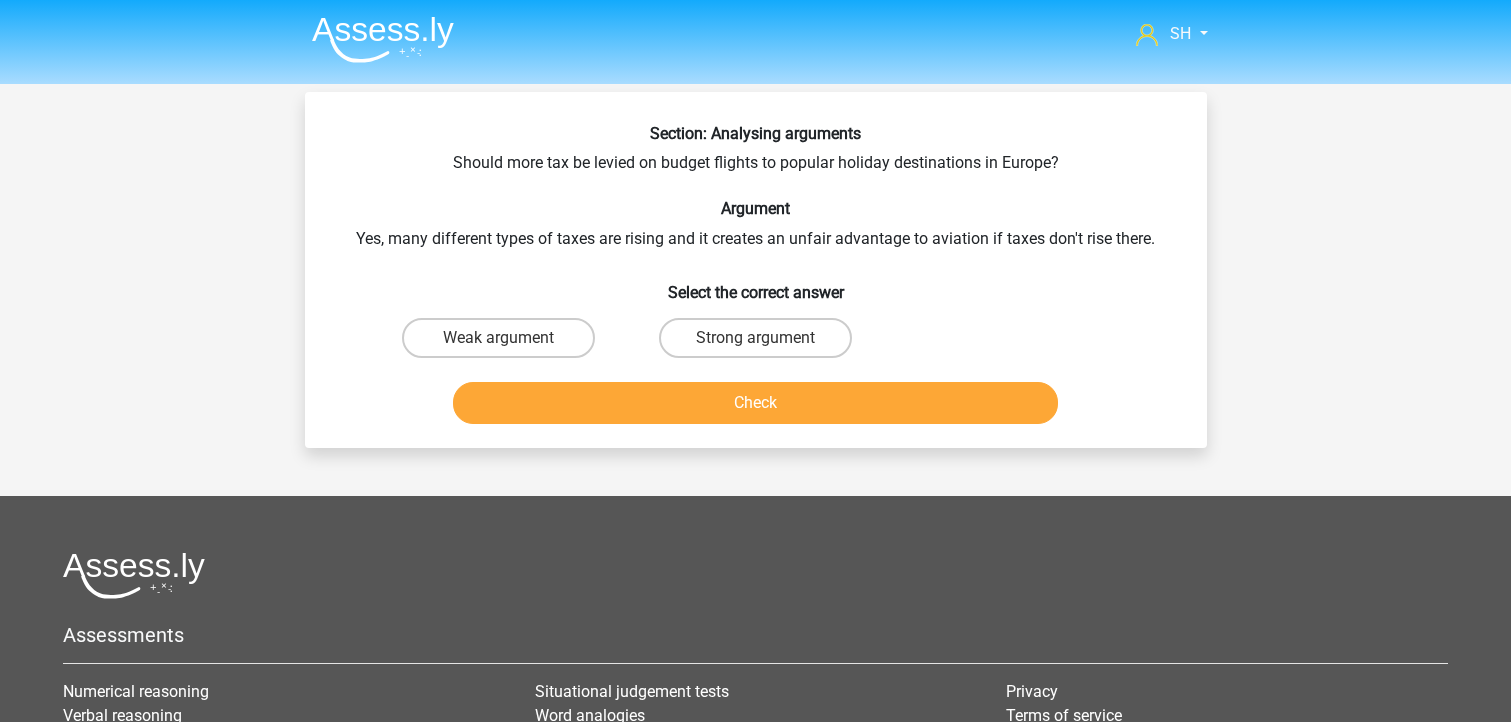 scroll, scrollTop: 0, scrollLeft: 0, axis: both 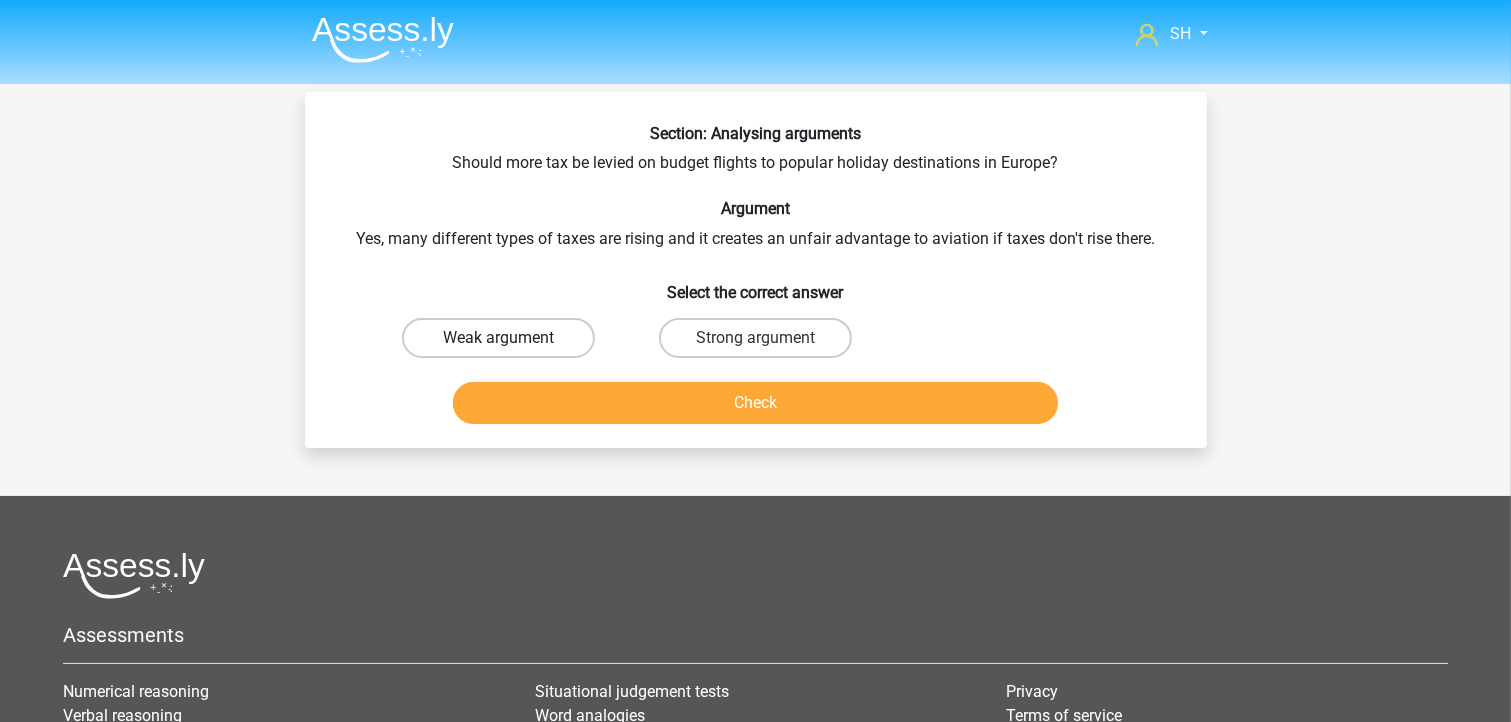 click on "Weak argument" at bounding box center [498, 338] 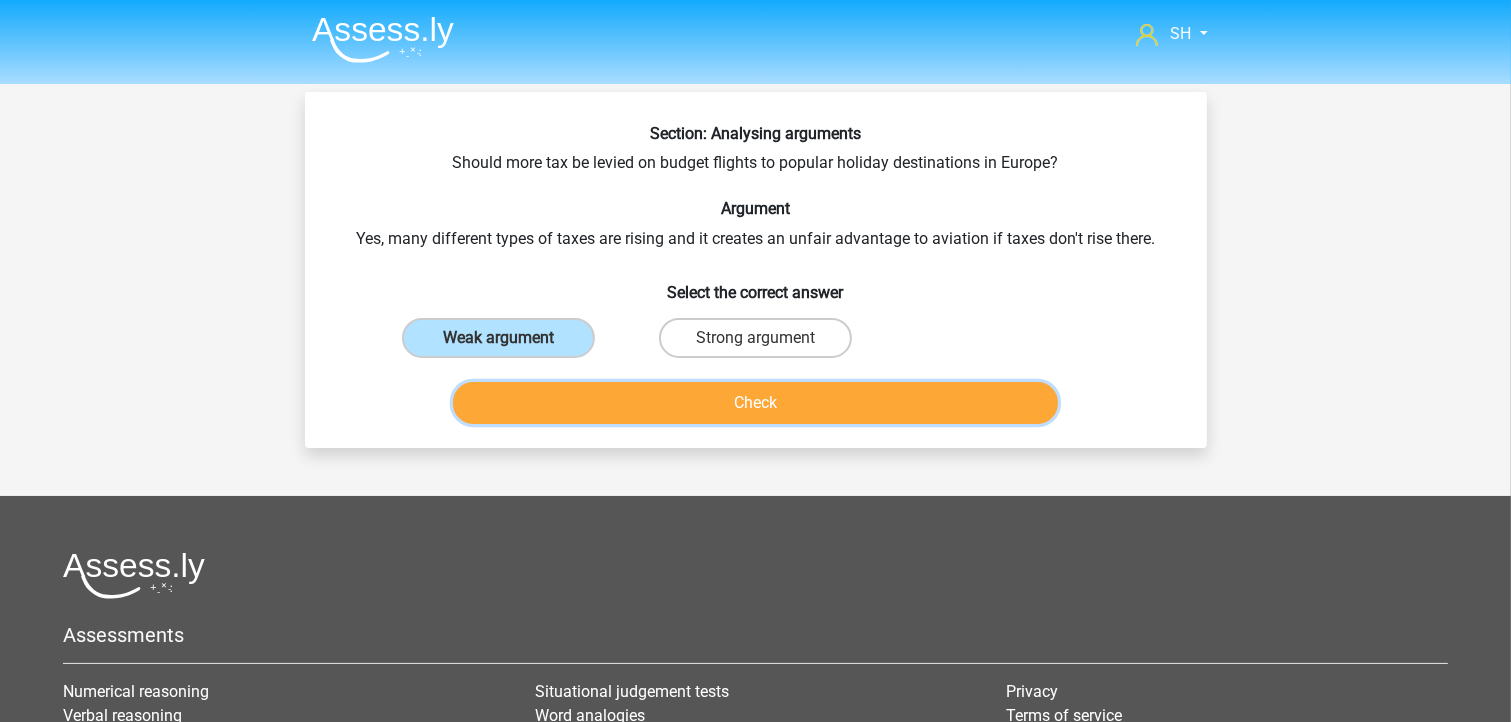 click on "Check" at bounding box center [755, 403] 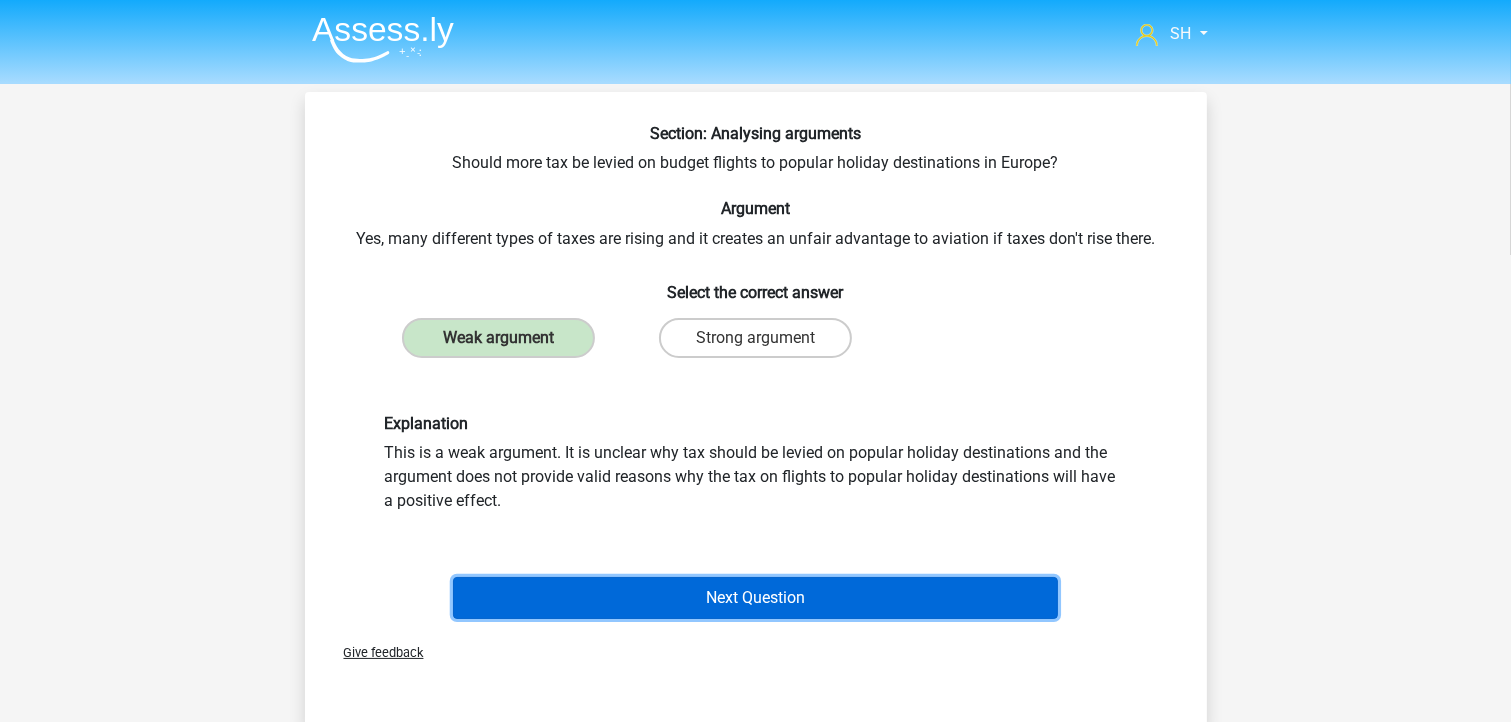 click on "Next Question" at bounding box center (755, 598) 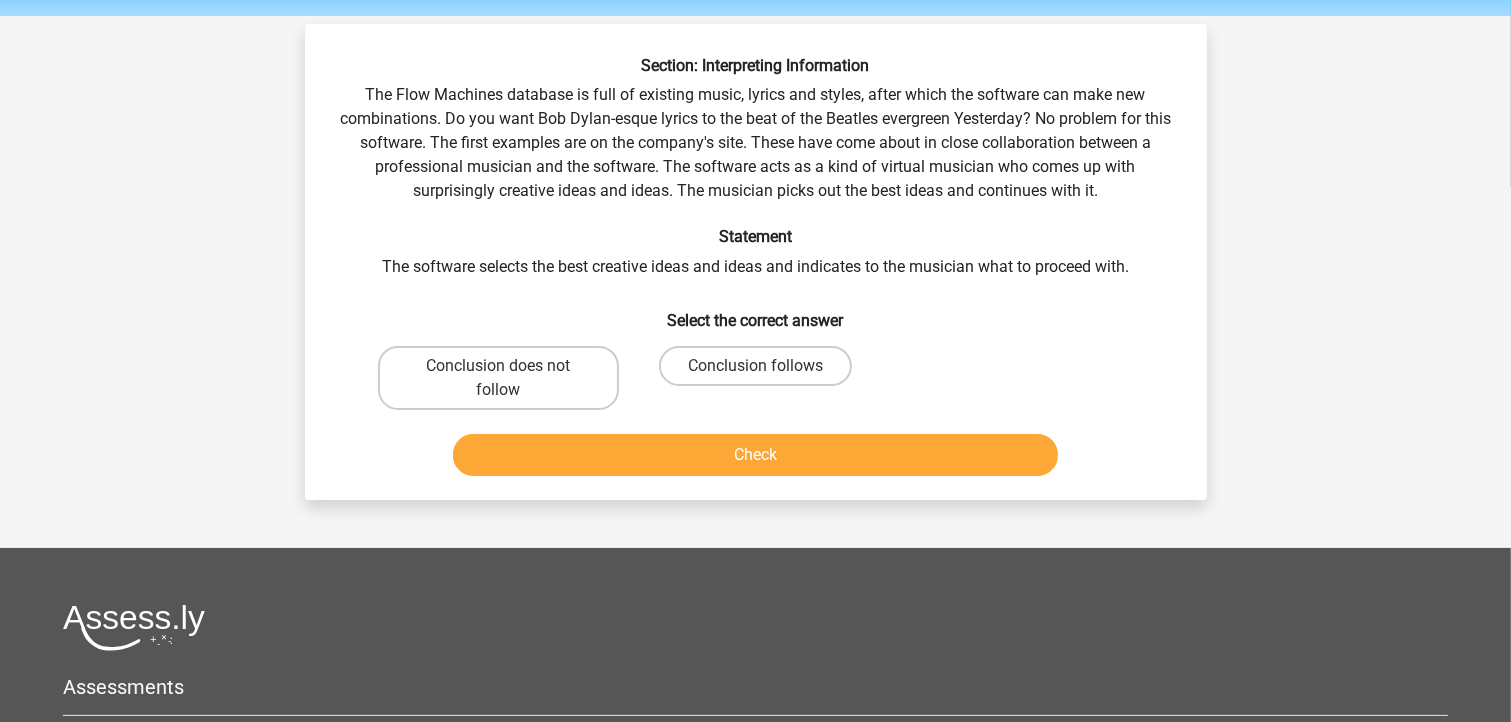 scroll, scrollTop: 92, scrollLeft: 0, axis: vertical 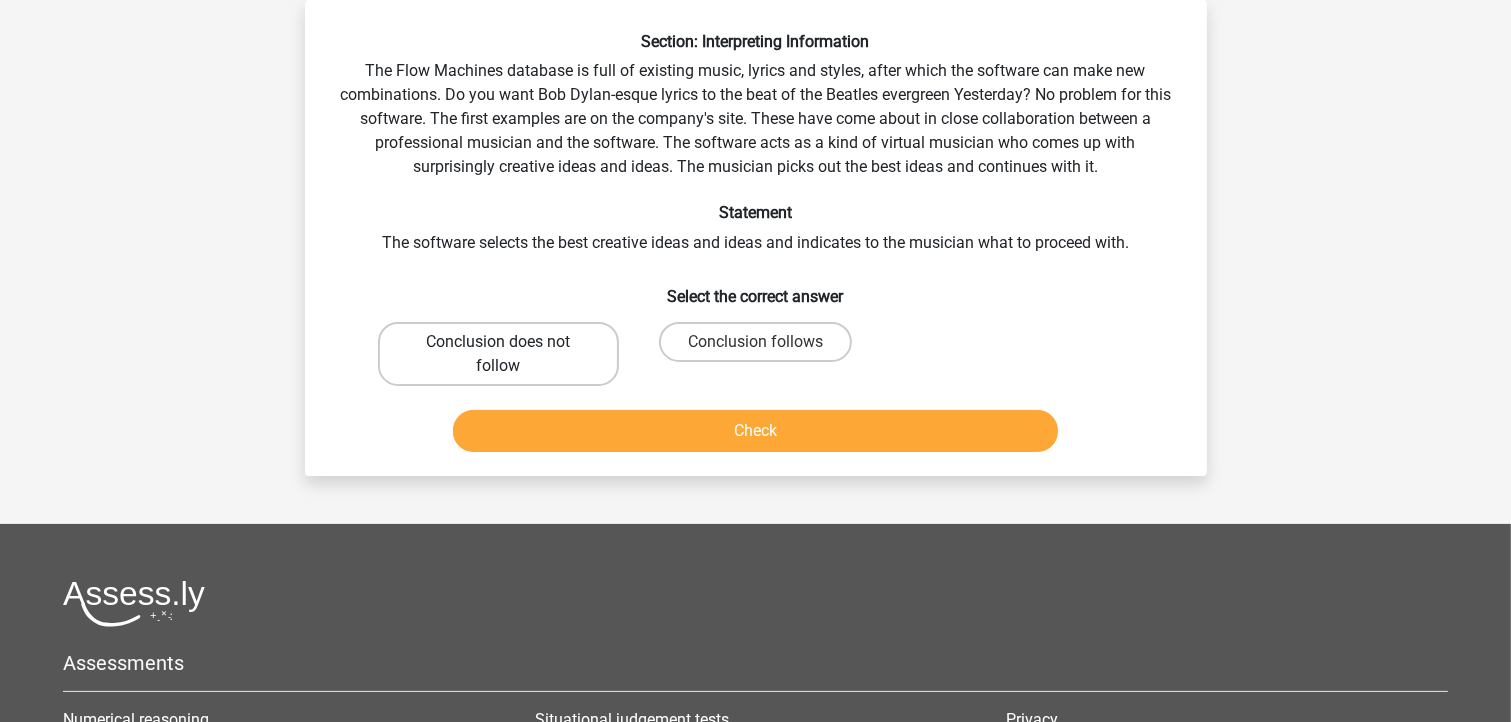 click on "Conclusion does not follow" at bounding box center (498, 354) 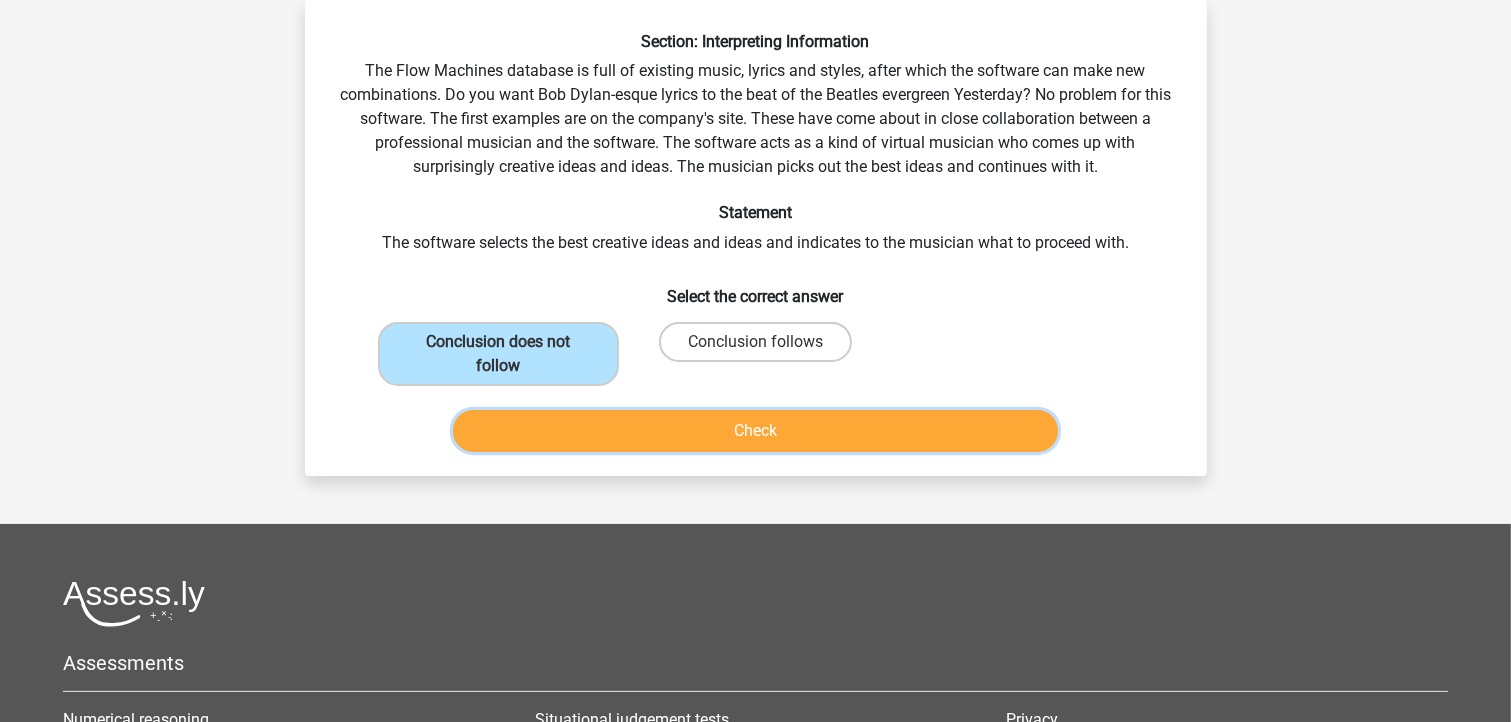 click on "Check" at bounding box center (755, 431) 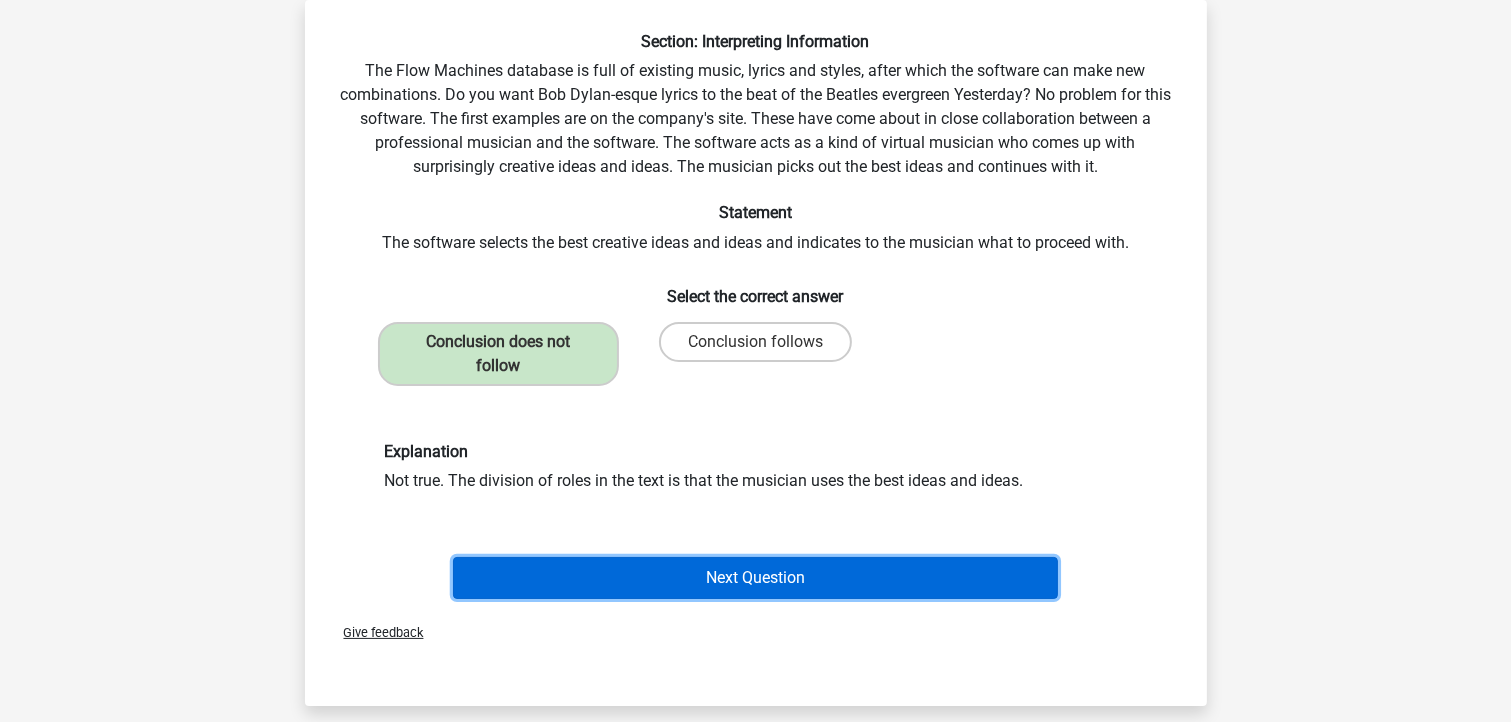 click on "Next Question" at bounding box center [755, 578] 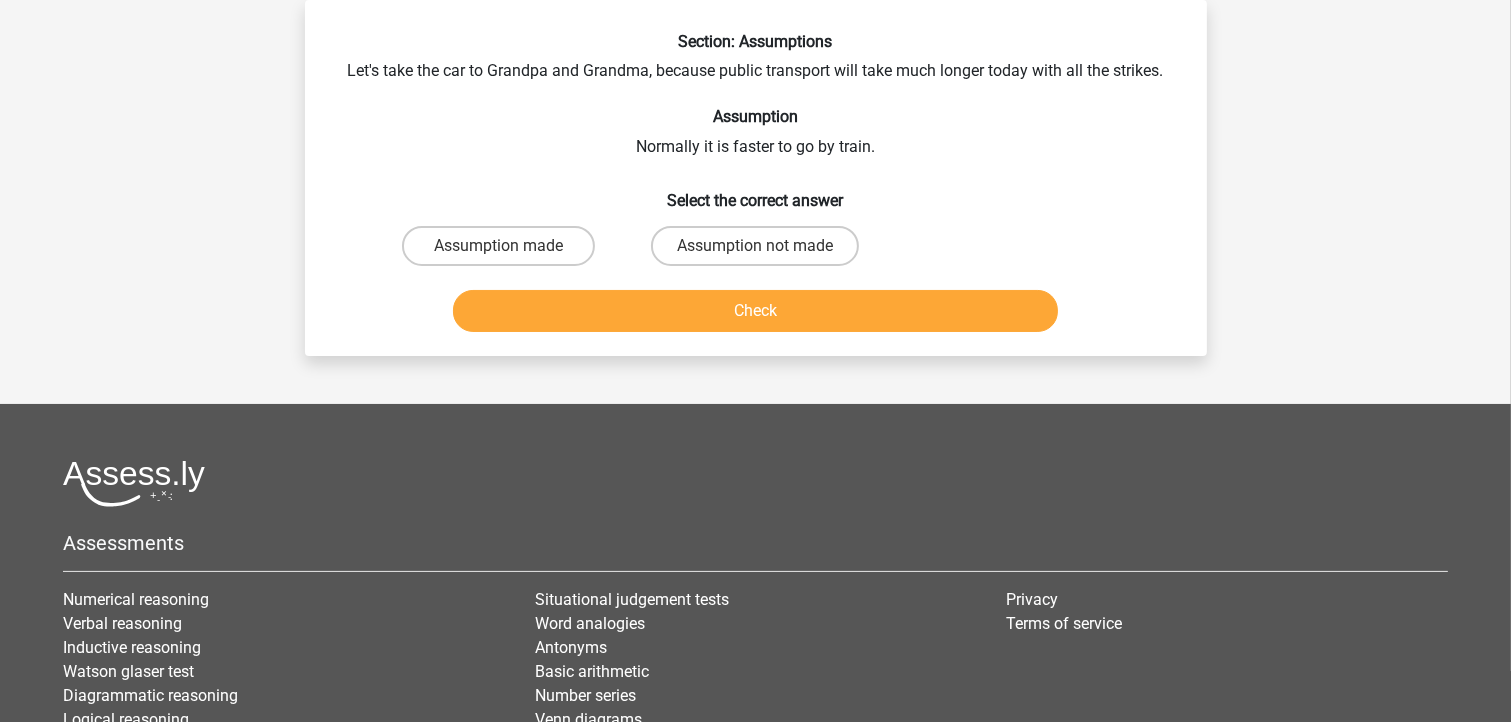 click on "Assumption not made" at bounding box center [761, 252] 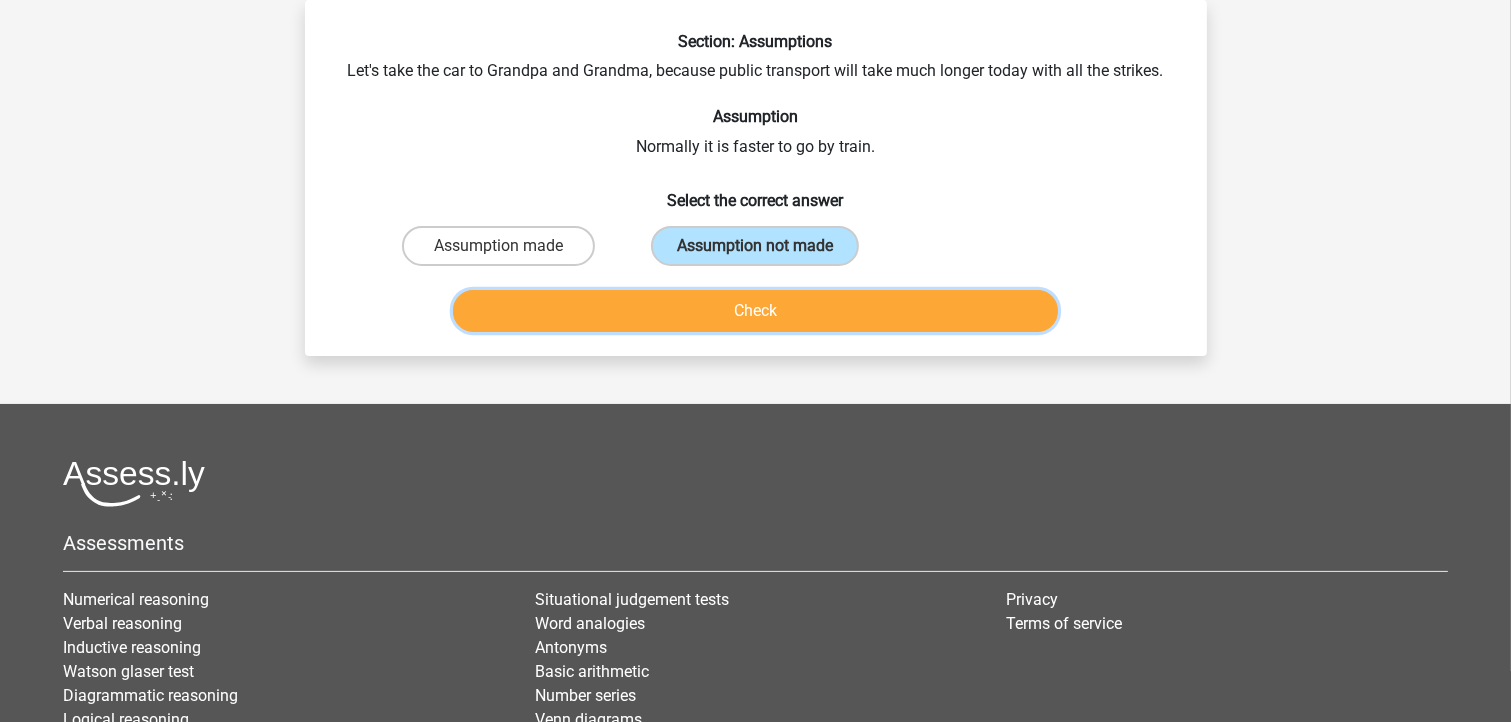 drag, startPoint x: 750, startPoint y: 306, endPoint x: 768, endPoint y: 313, distance: 19.313208 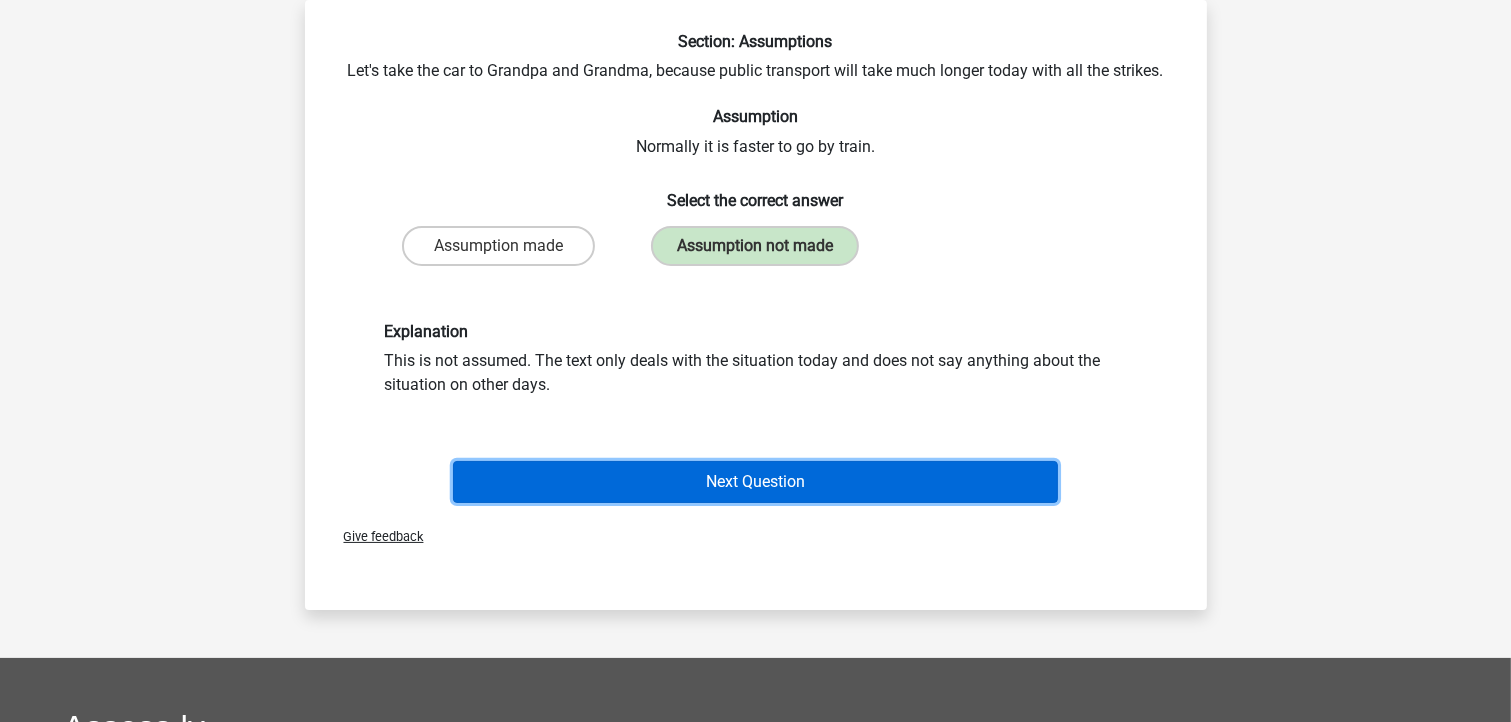 click on "Next Question" at bounding box center (755, 482) 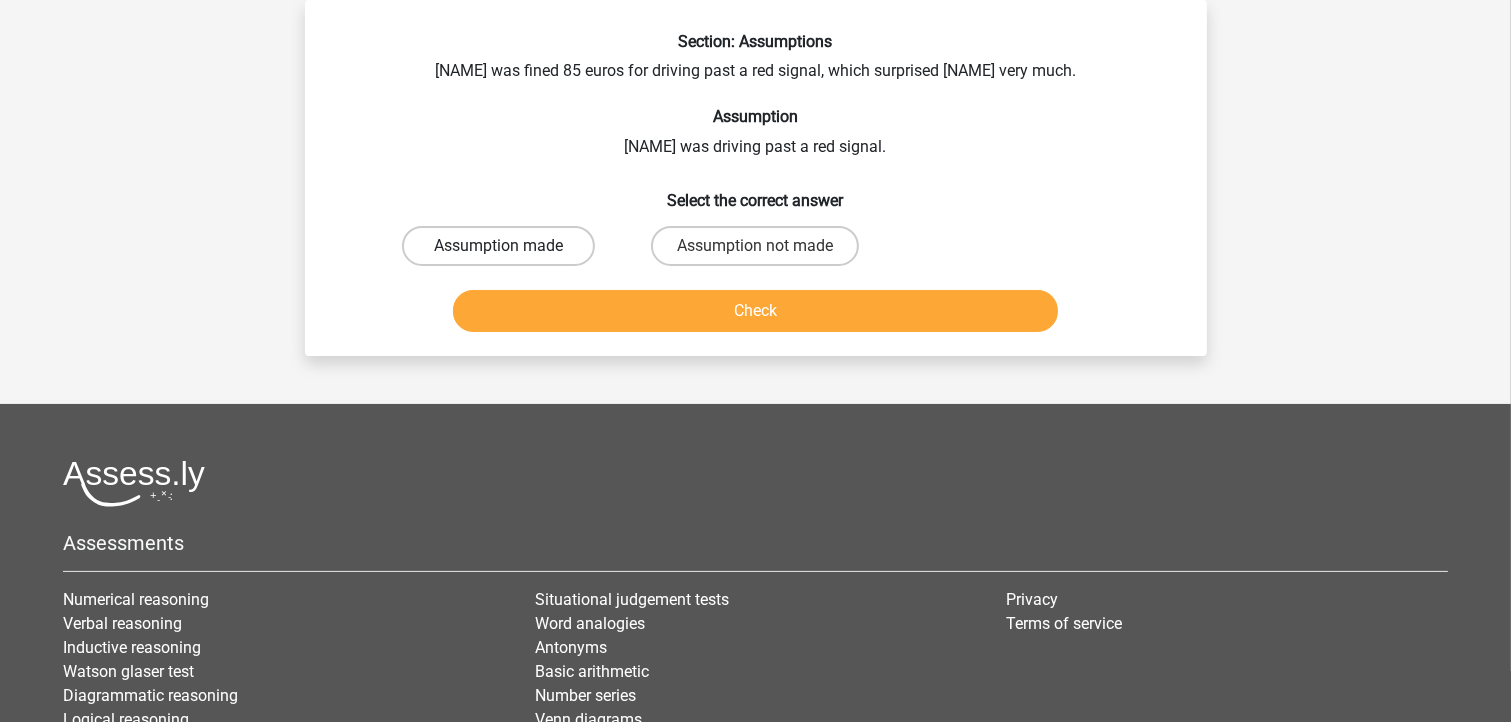 click on "Assumption made" at bounding box center [498, 246] 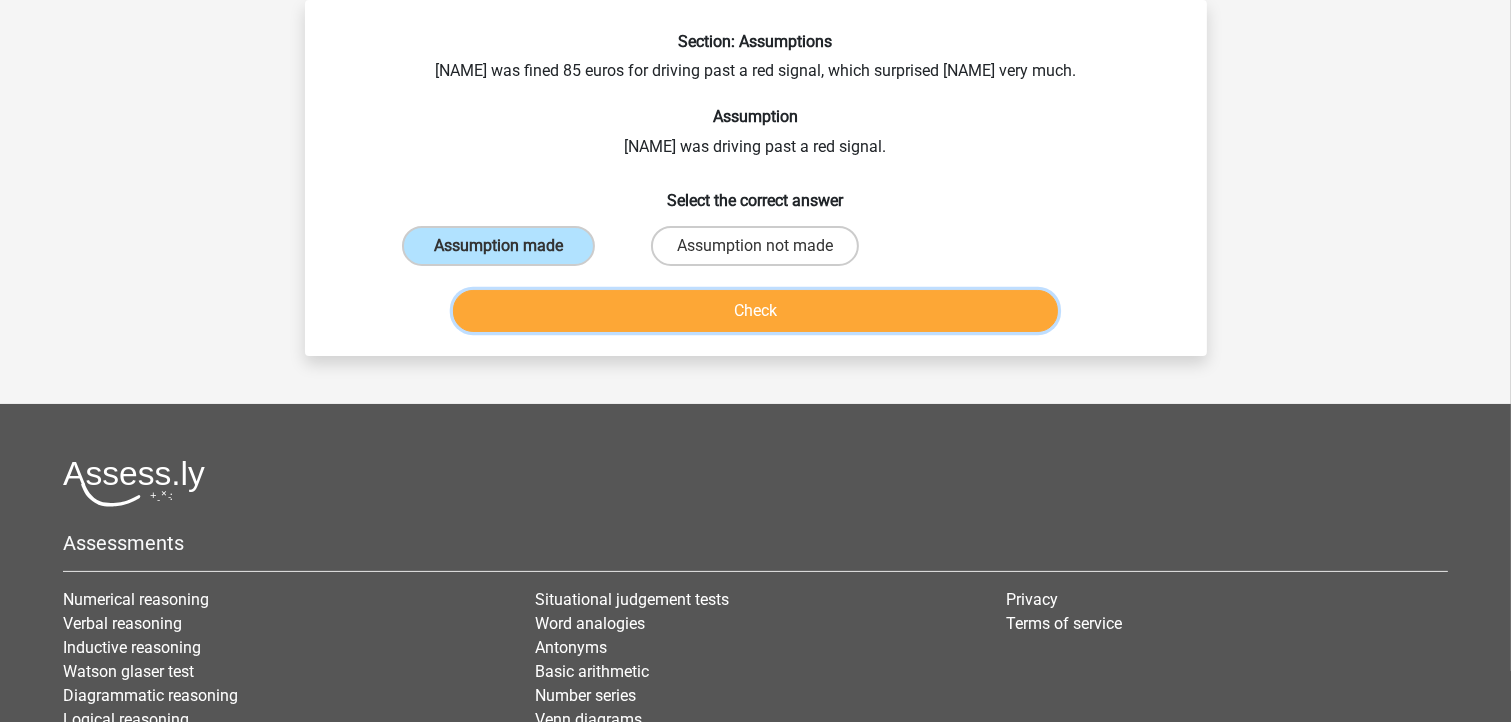 click on "Check" at bounding box center [755, 311] 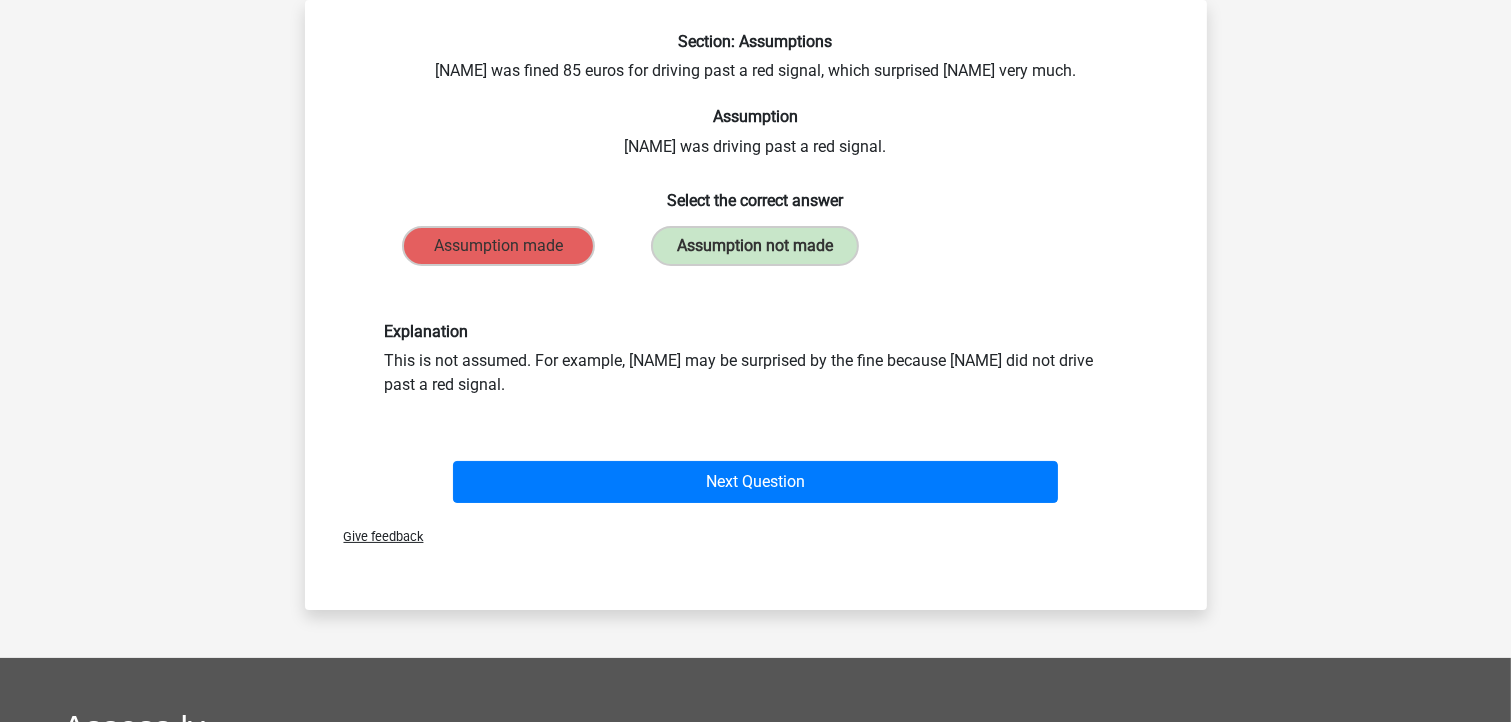 click on "Explanation
This is not assumed. For example, [NAME] may be surprised by the fine because [NAME] did not drive past a red signal." at bounding box center [756, 359] 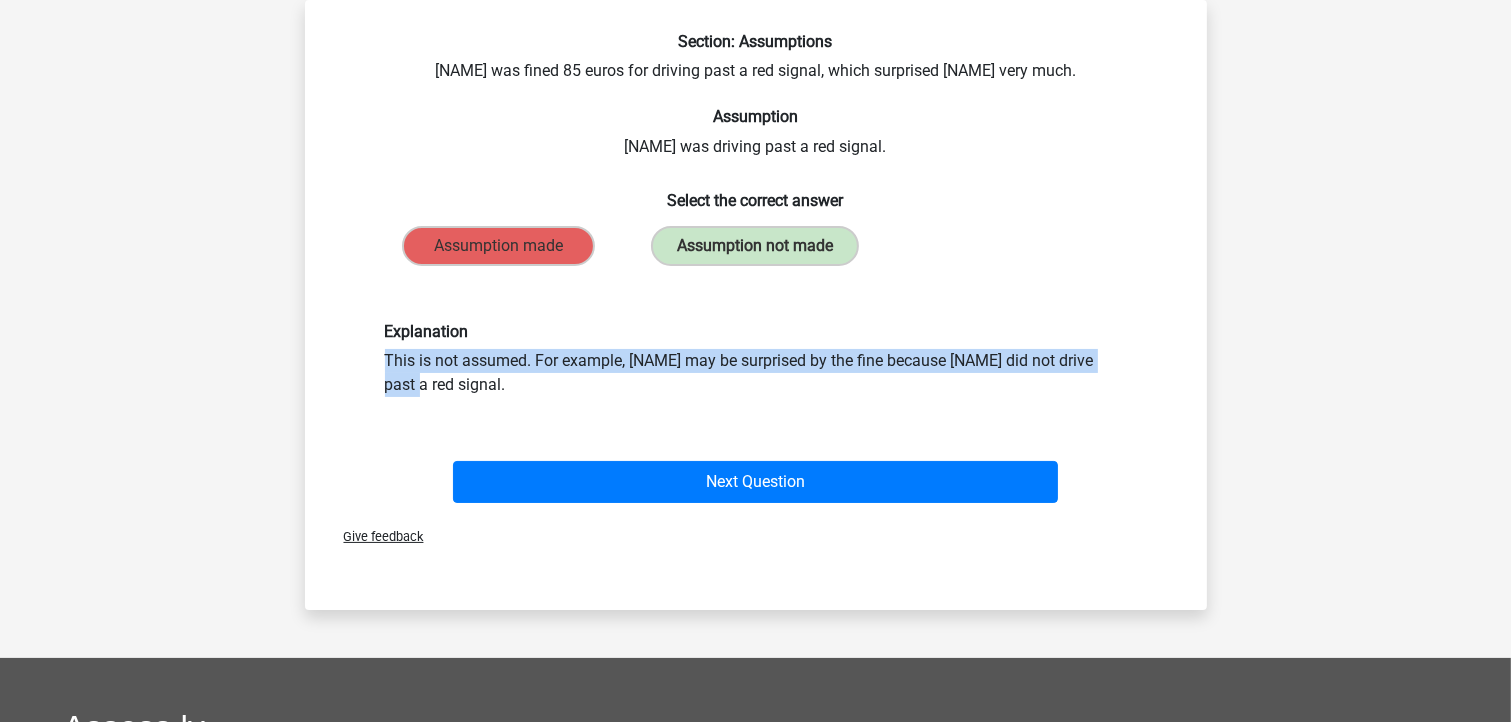 drag, startPoint x: 861, startPoint y: 336, endPoint x: 857, endPoint y: 369, distance: 33.24154 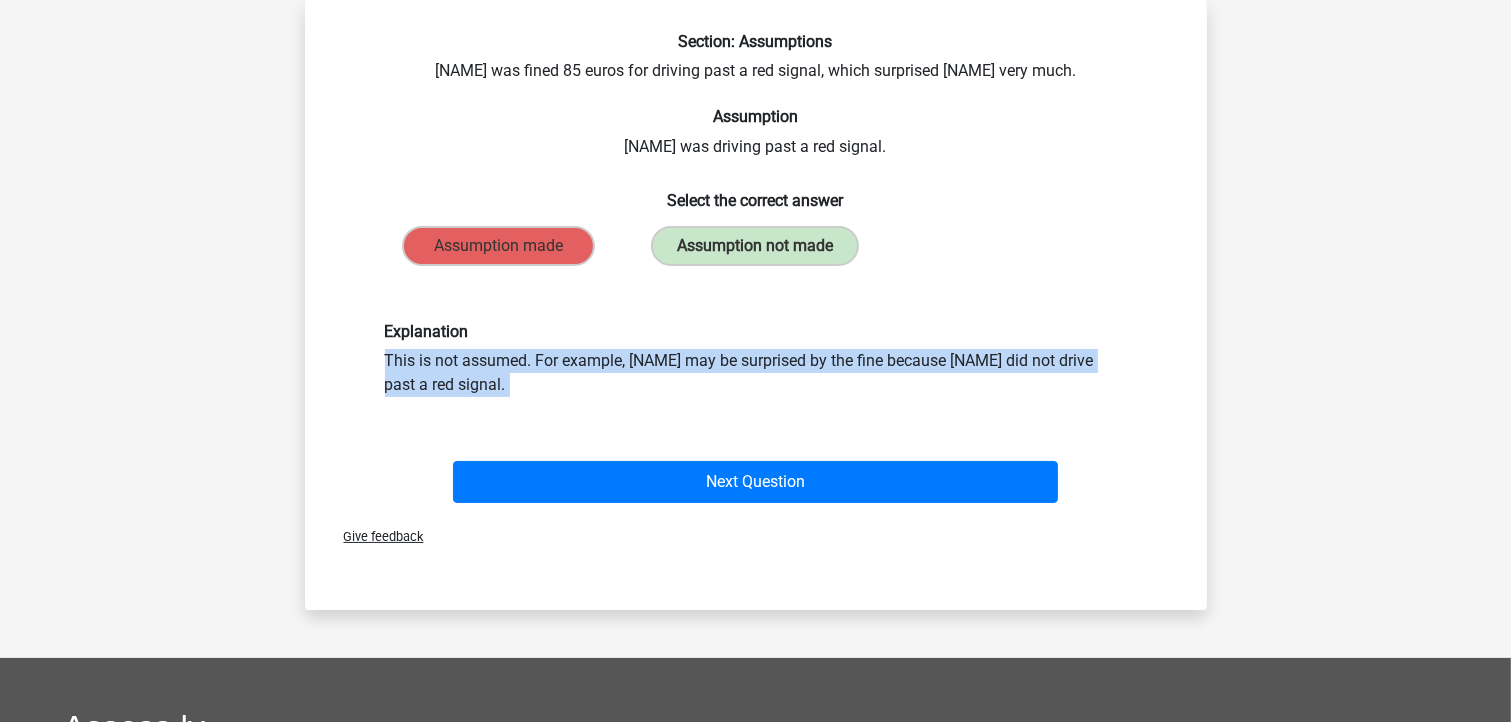 drag, startPoint x: 828, startPoint y: 396, endPoint x: 856, endPoint y: 335, distance: 67.11929 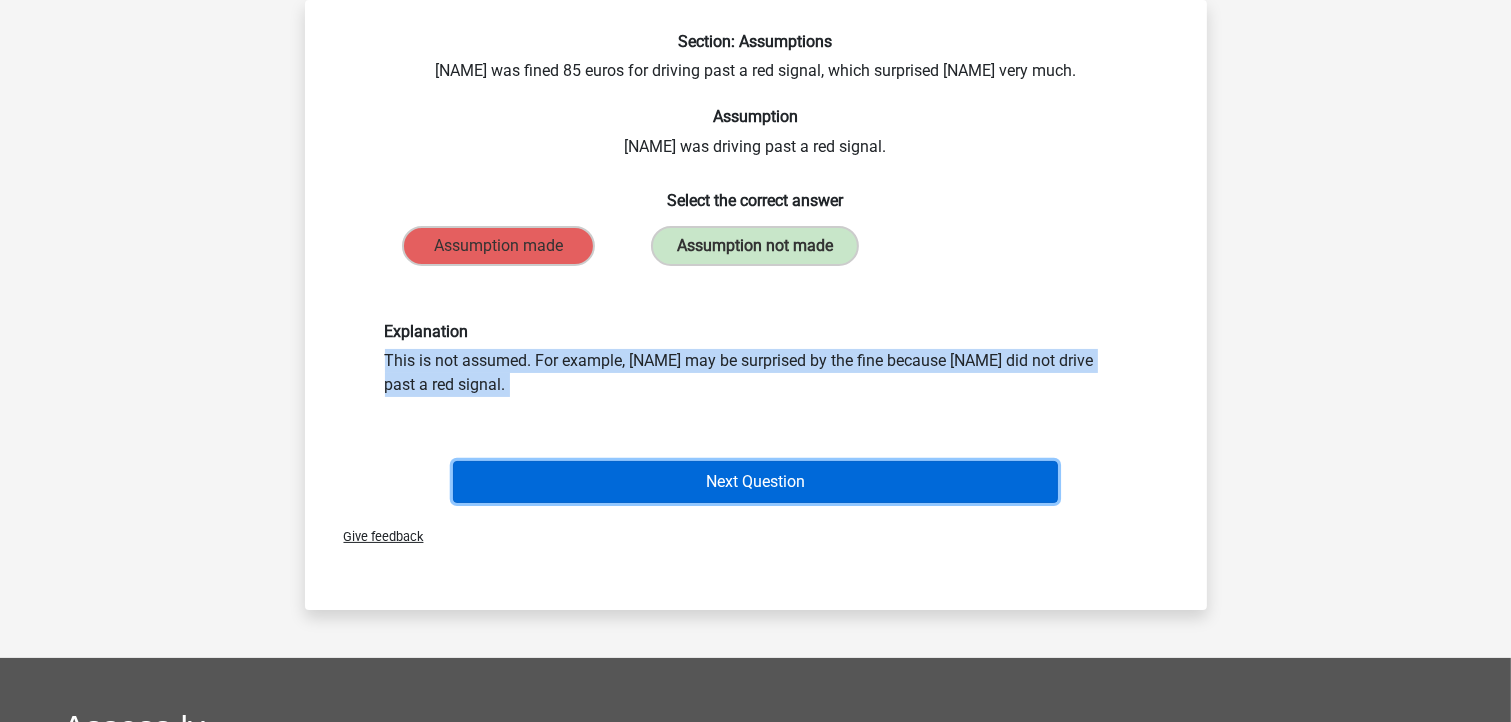 click on "Next Question" at bounding box center [755, 482] 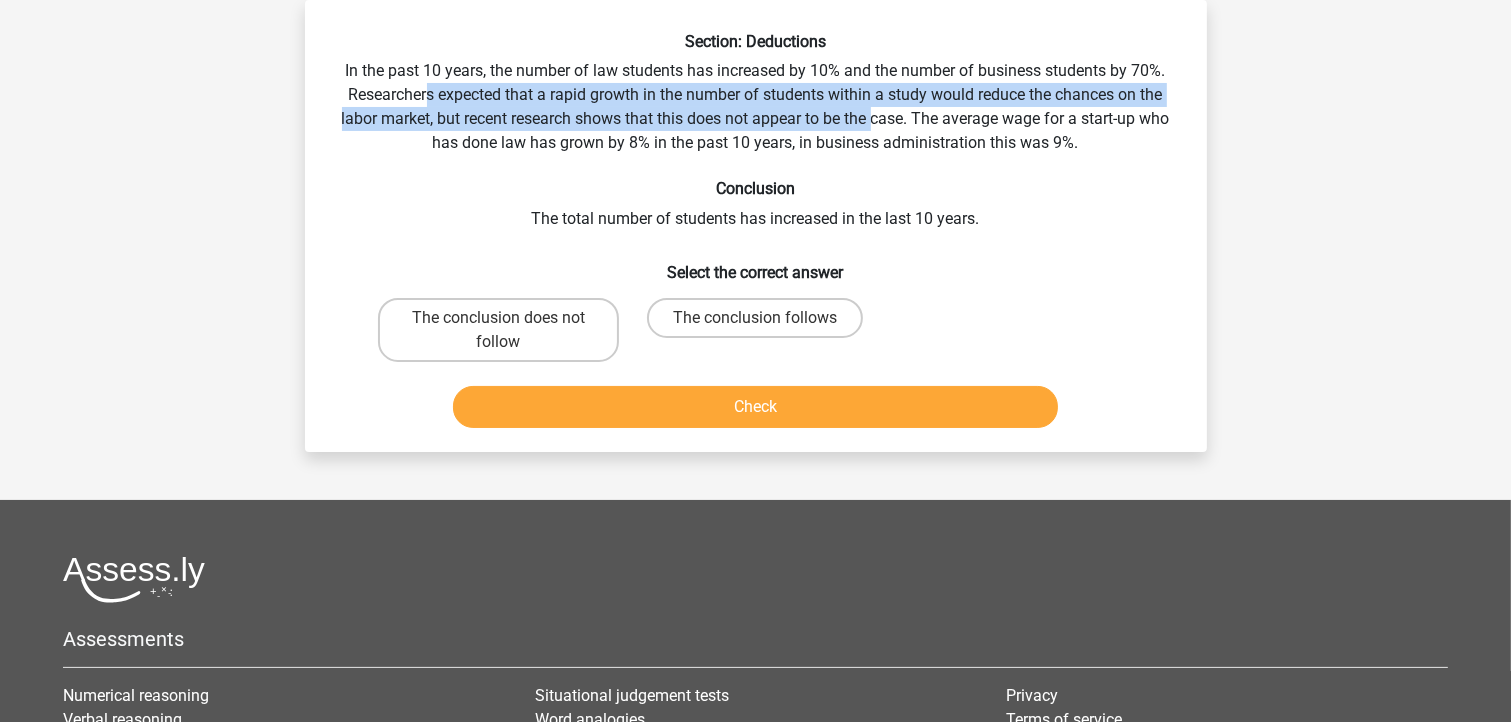 drag, startPoint x: 427, startPoint y: 95, endPoint x: 876, endPoint y: 117, distance: 449.53867 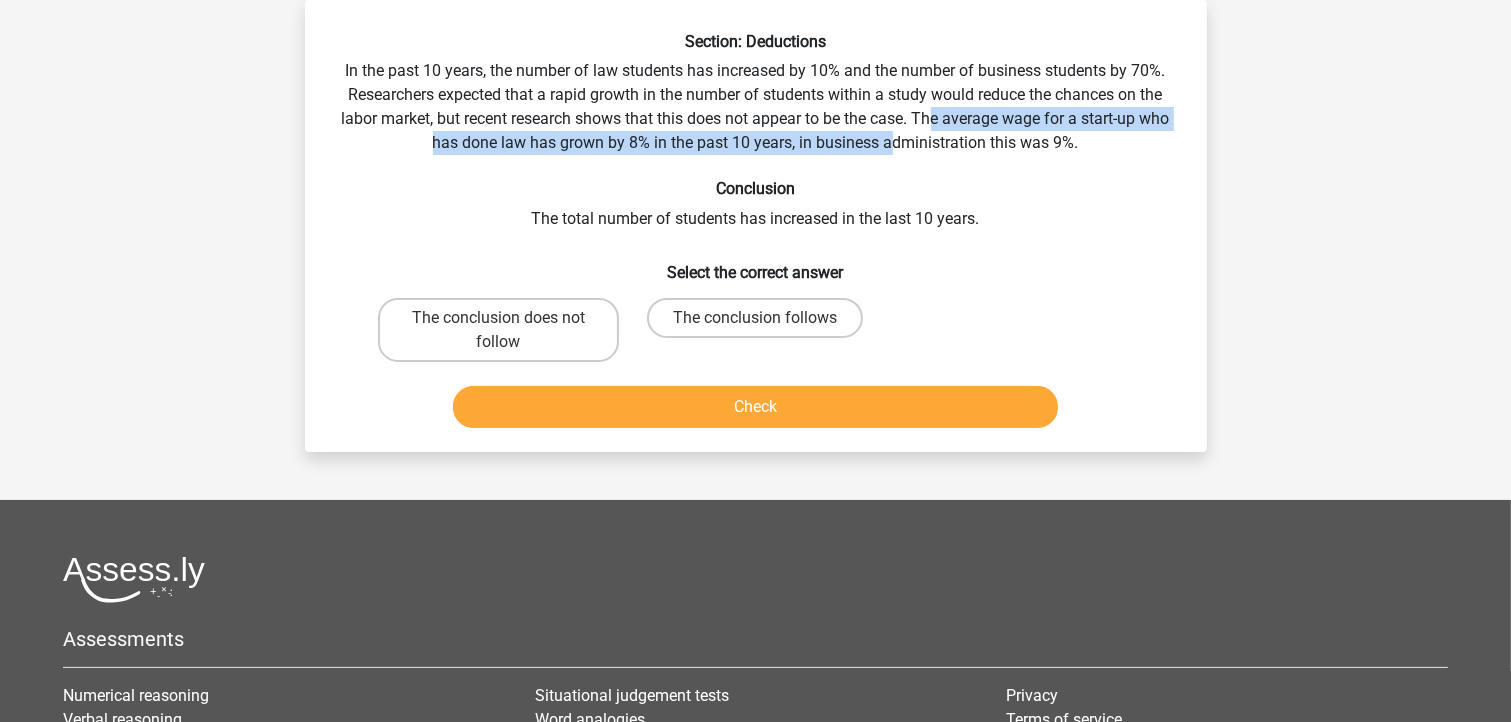 drag, startPoint x: 937, startPoint y: 117, endPoint x: 894, endPoint y: 152, distance: 55.443665 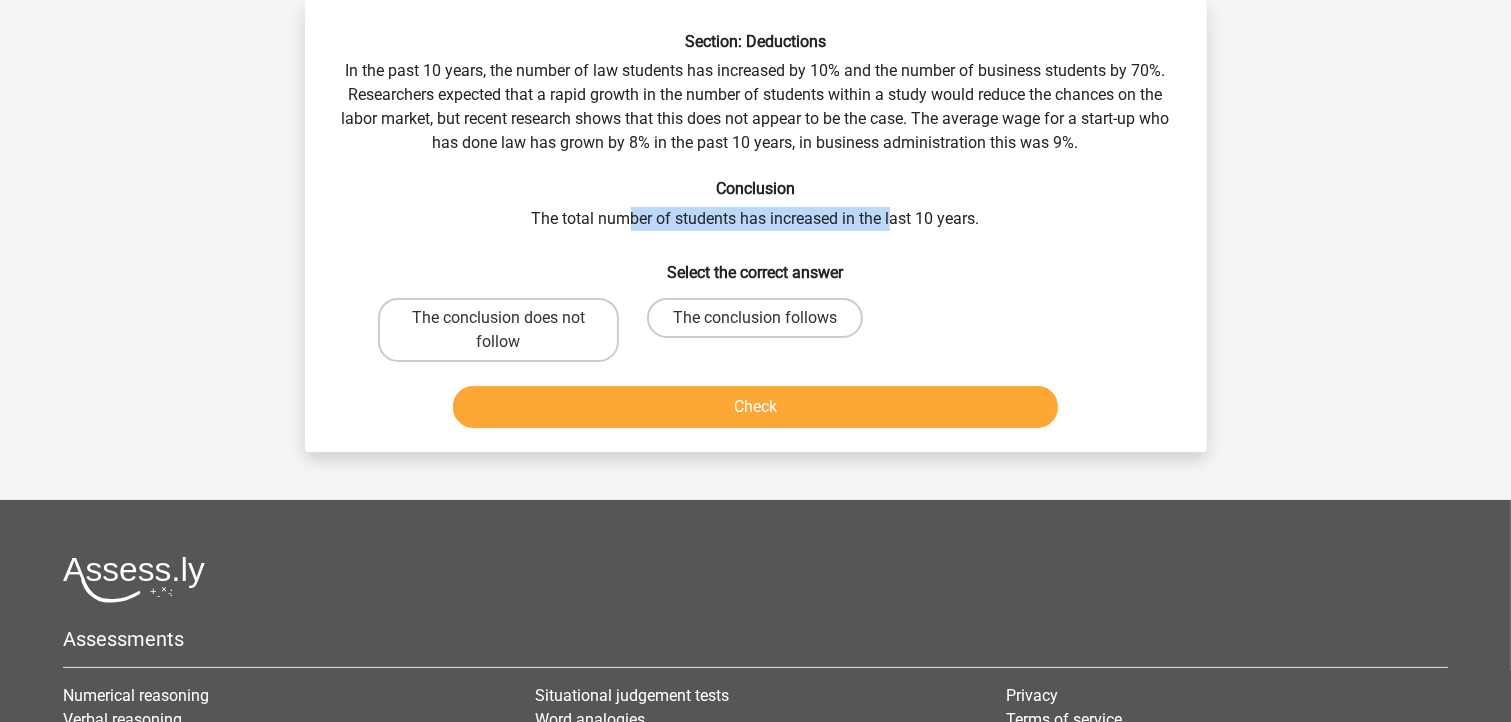drag, startPoint x: 638, startPoint y: 219, endPoint x: 891, endPoint y: 220, distance: 253.00198 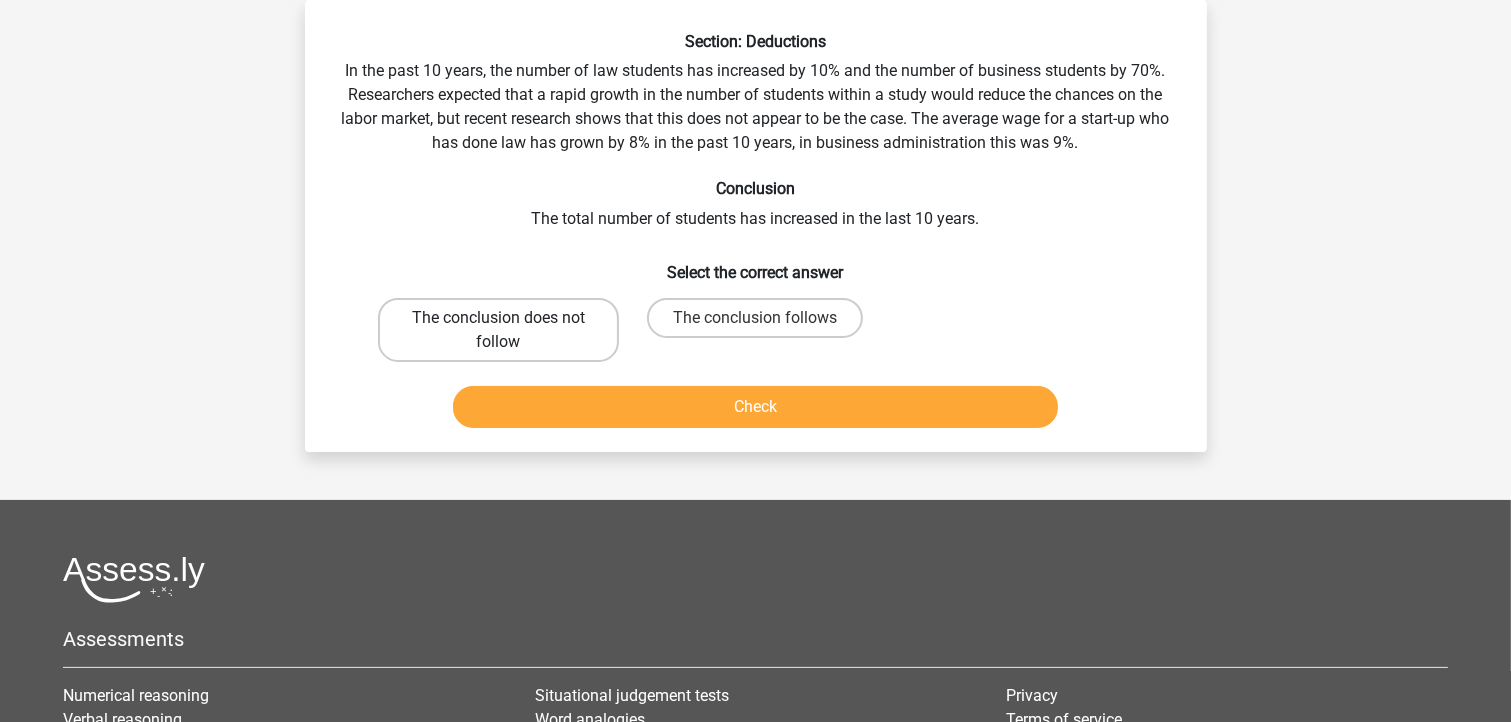 click on "The conclusion does not follow" at bounding box center (498, 330) 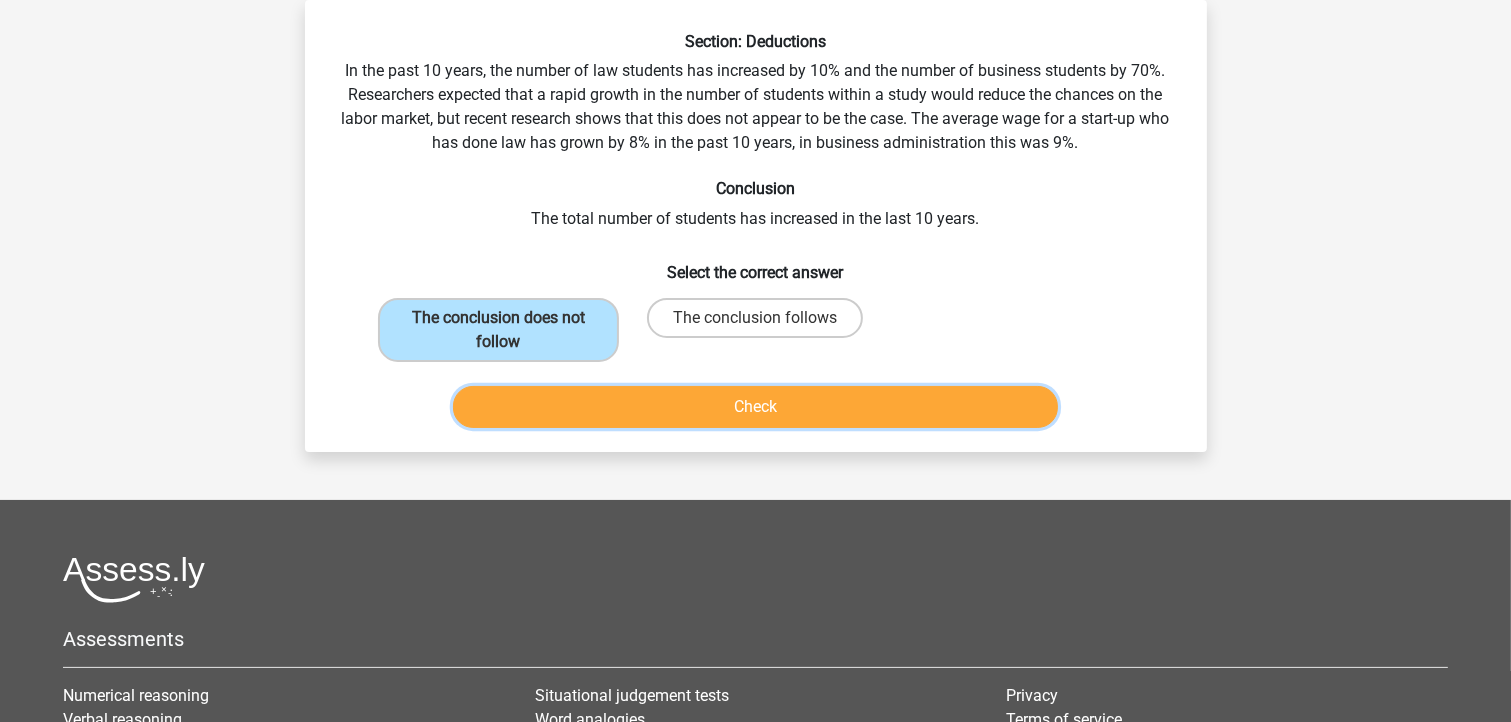 click on "Check" at bounding box center (755, 407) 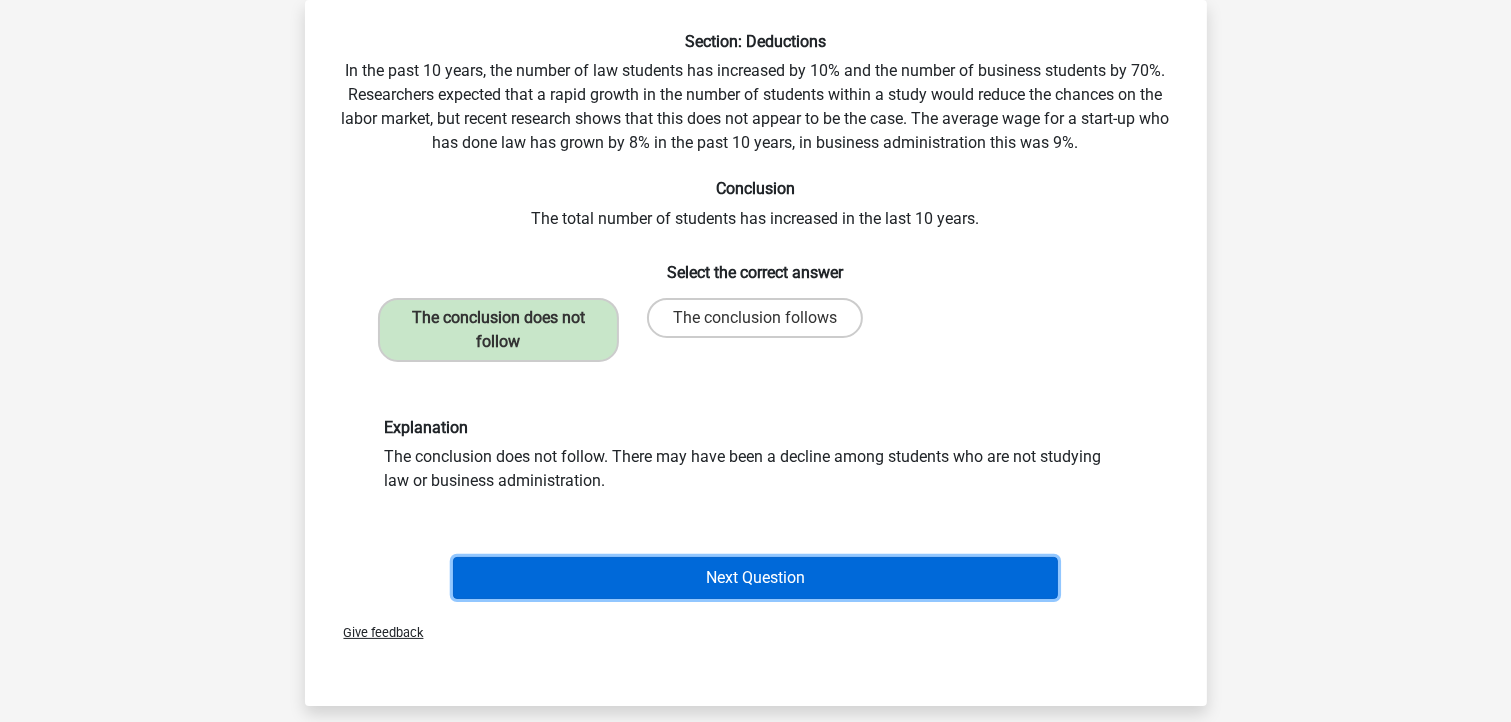 click on "Next Question" at bounding box center [755, 578] 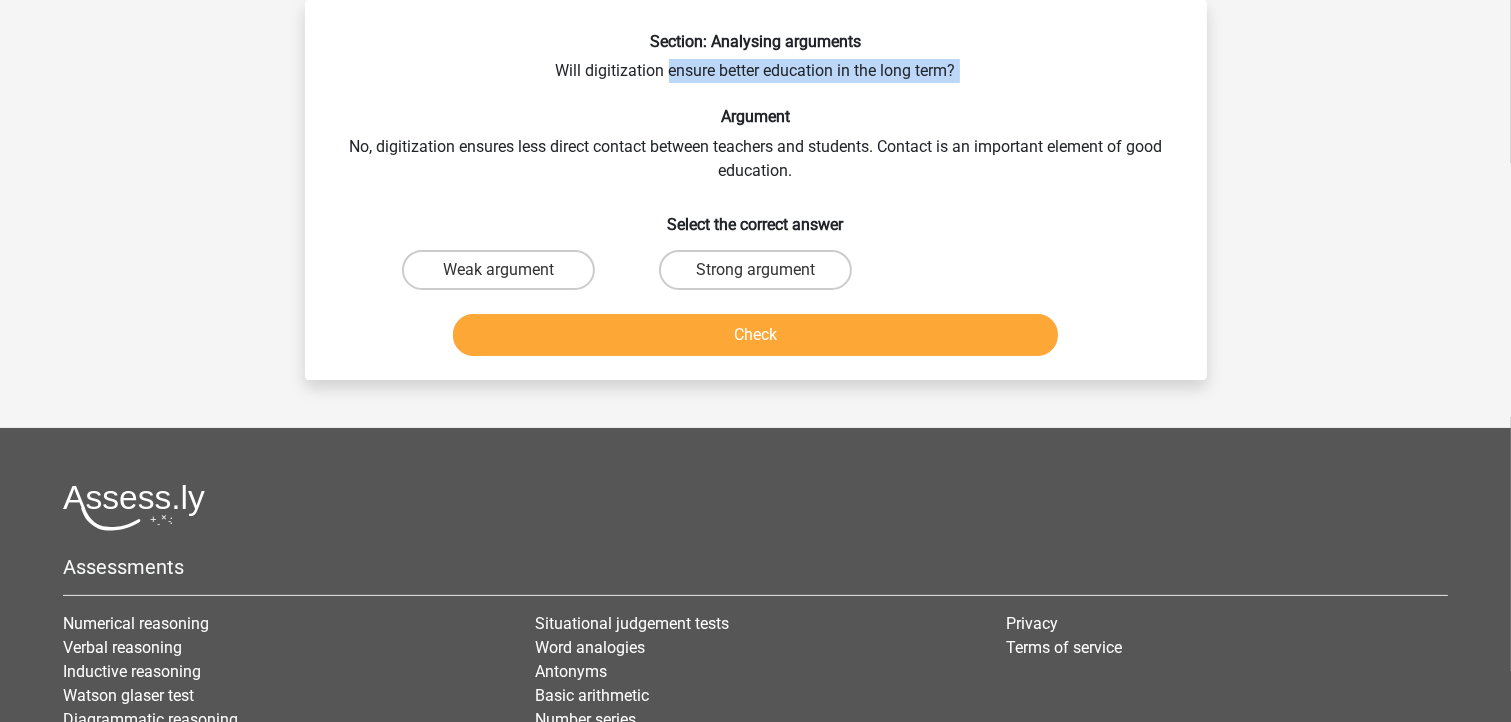 drag, startPoint x: 666, startPoint y: 67, endPoint x: 997, endPoint y: 84, distance: 331.43628 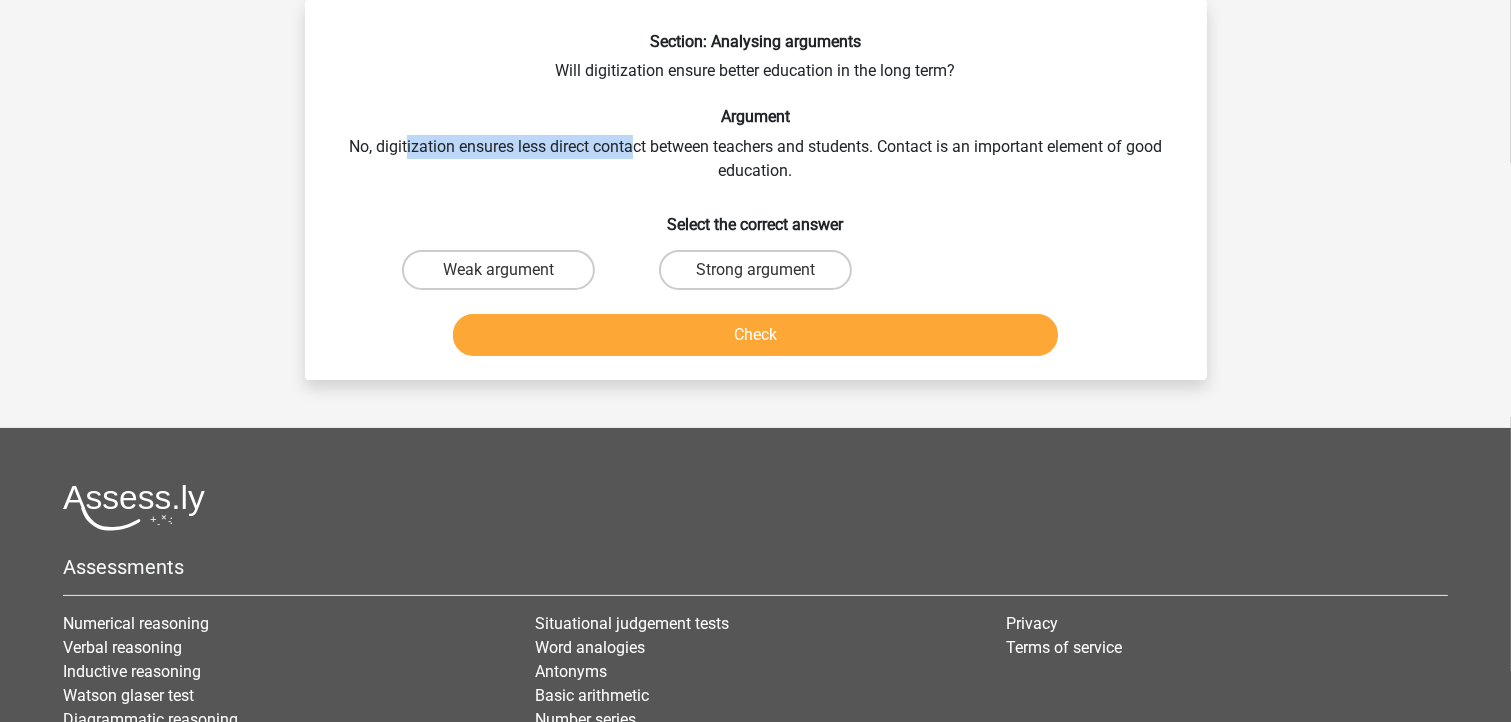 drag, startPoint x: 419, startPoint y: 150, endPoint x: 629, endPoint y: 155, distance: 210.05951 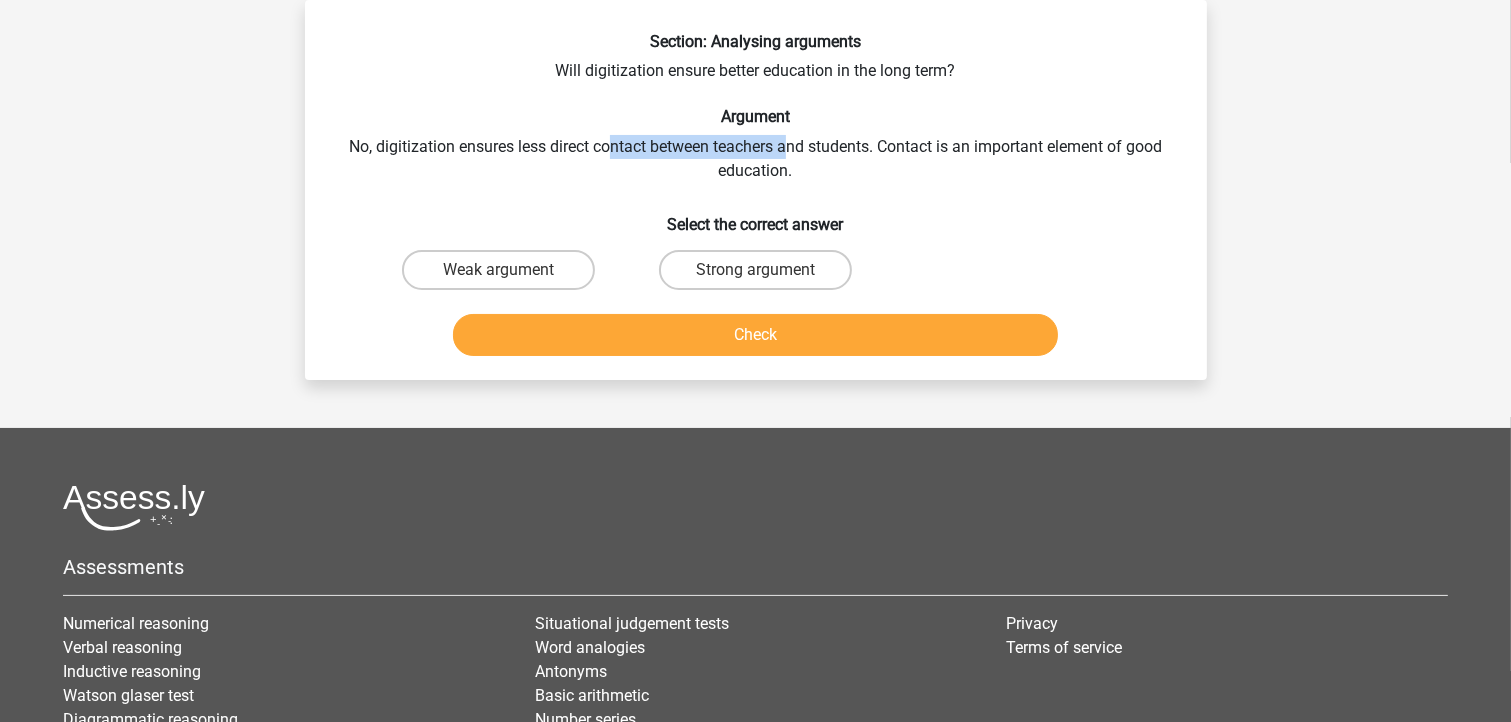 drag, startPoint x: 612, startPoint y: 149, endPoint x: 784, endPoint y: 156, distance: 172.14238 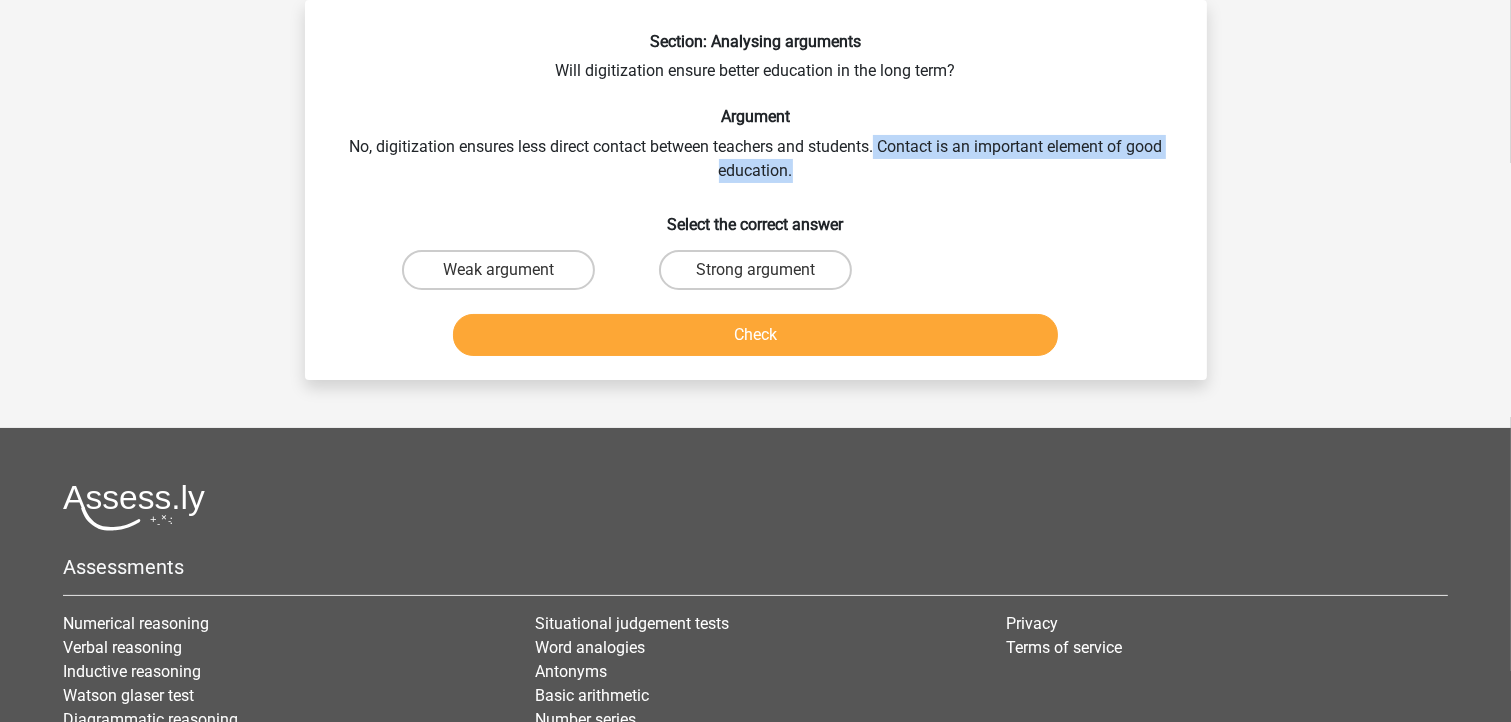 drag, startPoint x: 854, startPoint y: 160, endPoint x: 875, endPoint y: 147, distance: 24.698177 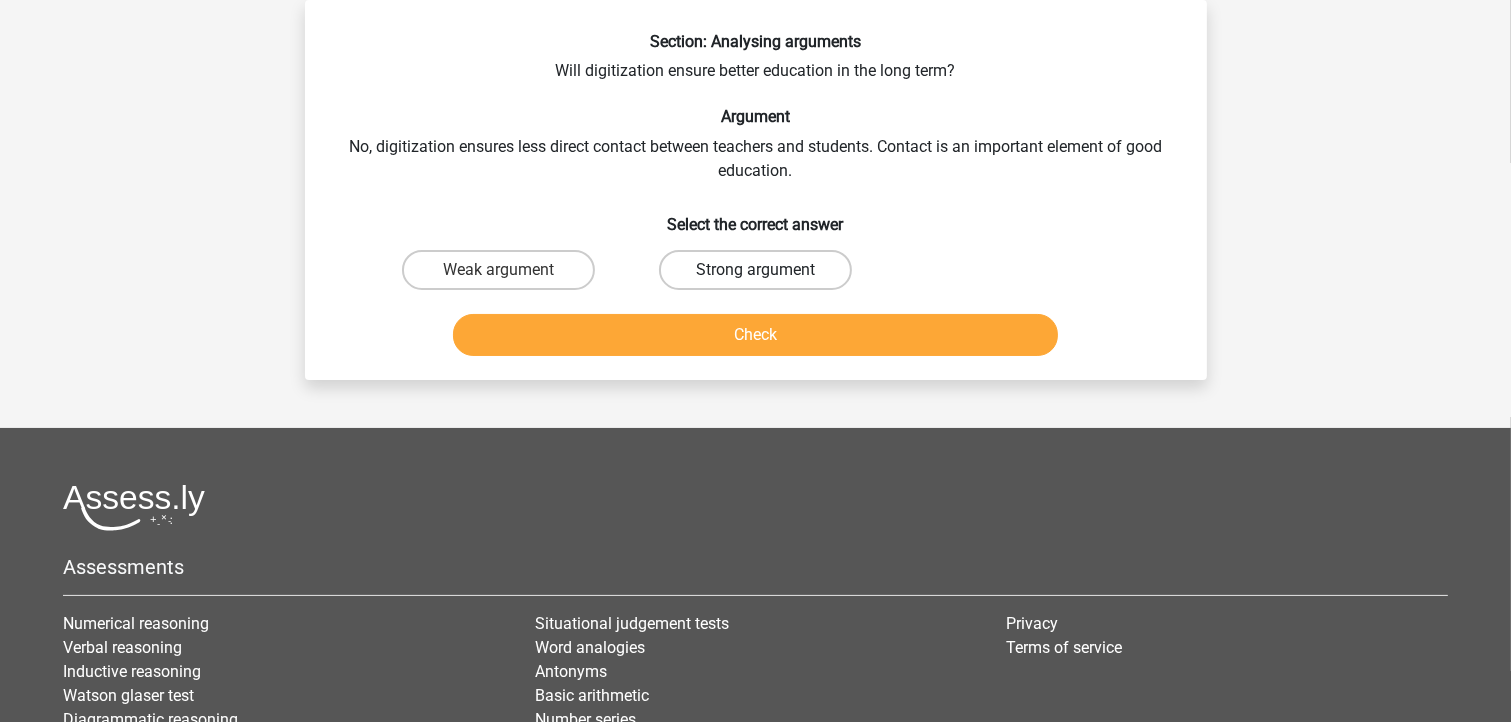 click on "Strong argument" at bounding box center [755, 270] 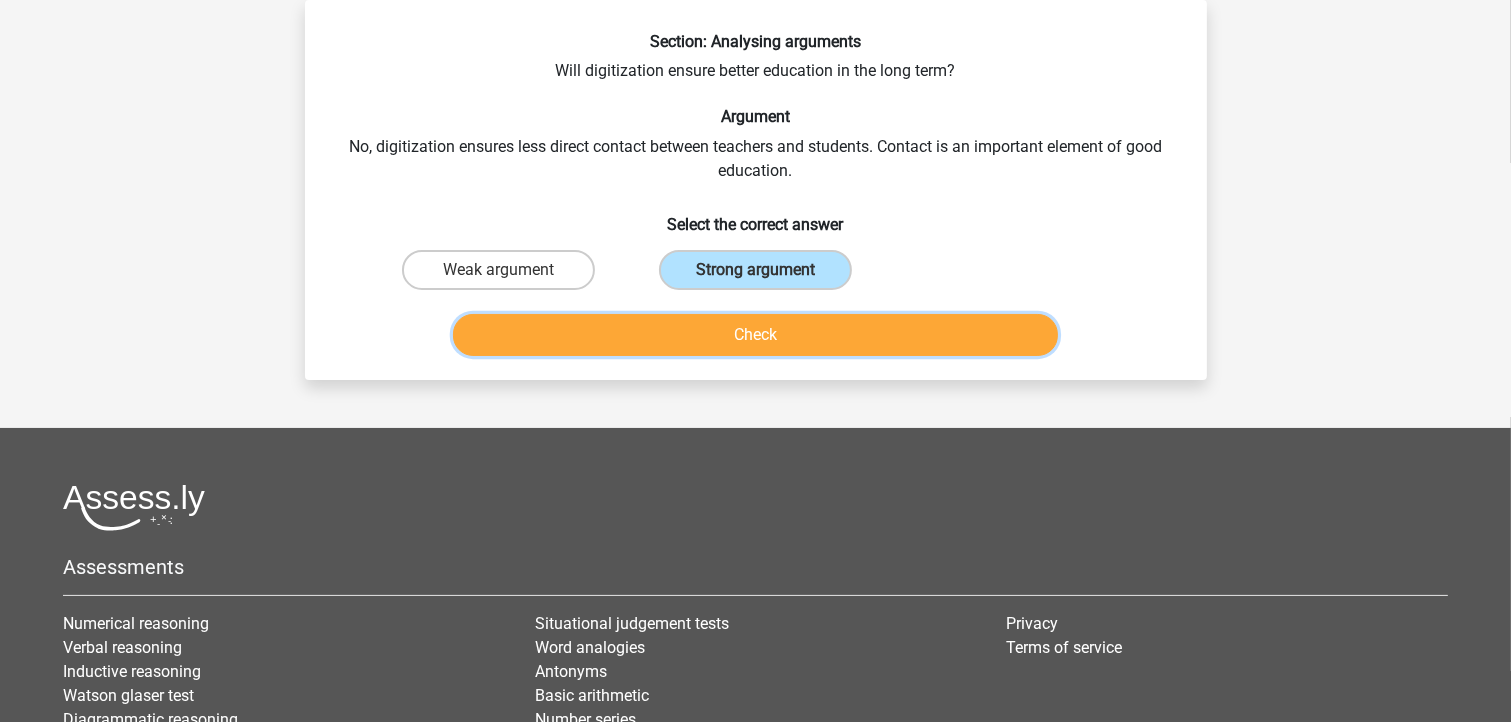 drag, startPoint x: 719, startPoint y: 322, endPoint x: 745, endPoint y: 339, distance: 31.06445 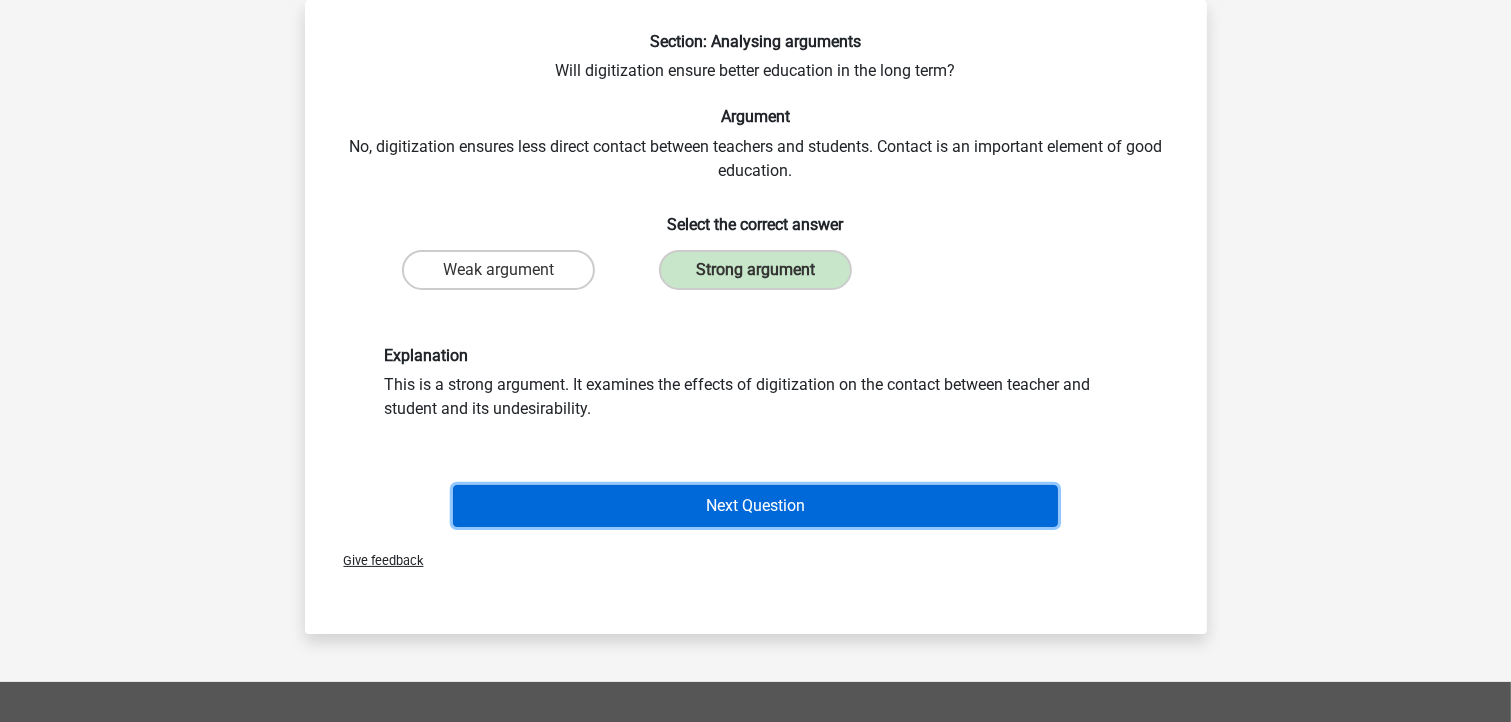 click on "Next Question" at bounding box center [755, 506] 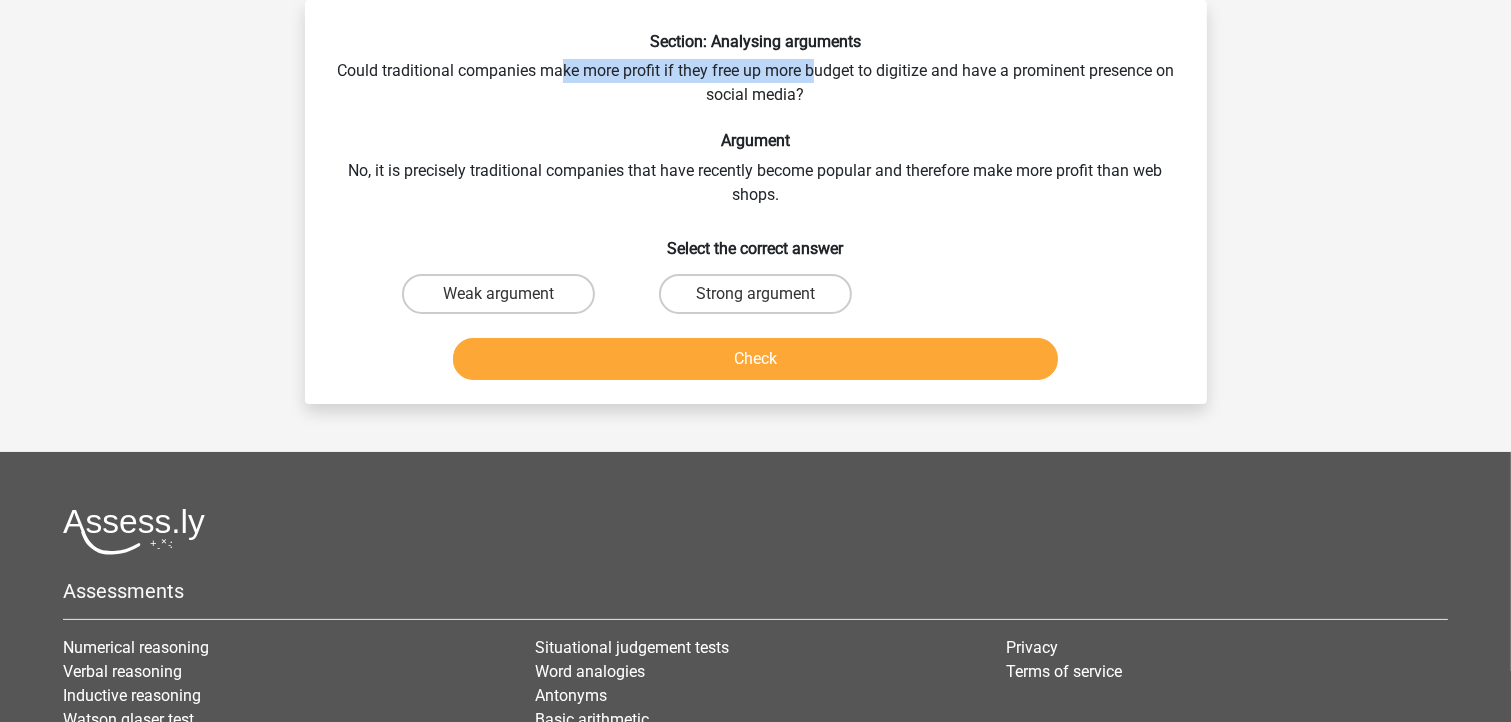 drag, startPoint x: 574, startPoint y: 71, endPoint x: 827, endPoint y: 74, distance: 253.01779 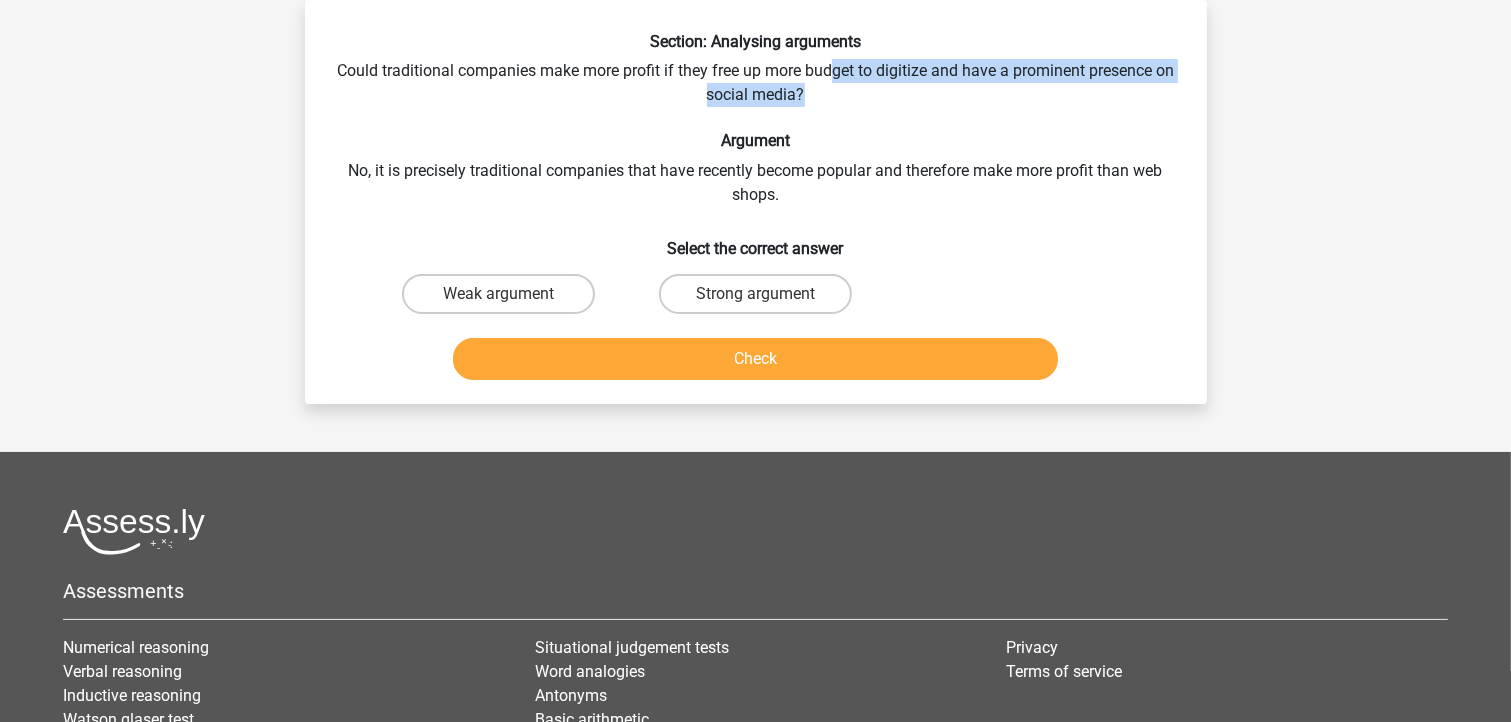 drag, startPoint x: 845, startPoint y: 75, endPoint x: 928, endPoint y: 92, distance: 84.723076 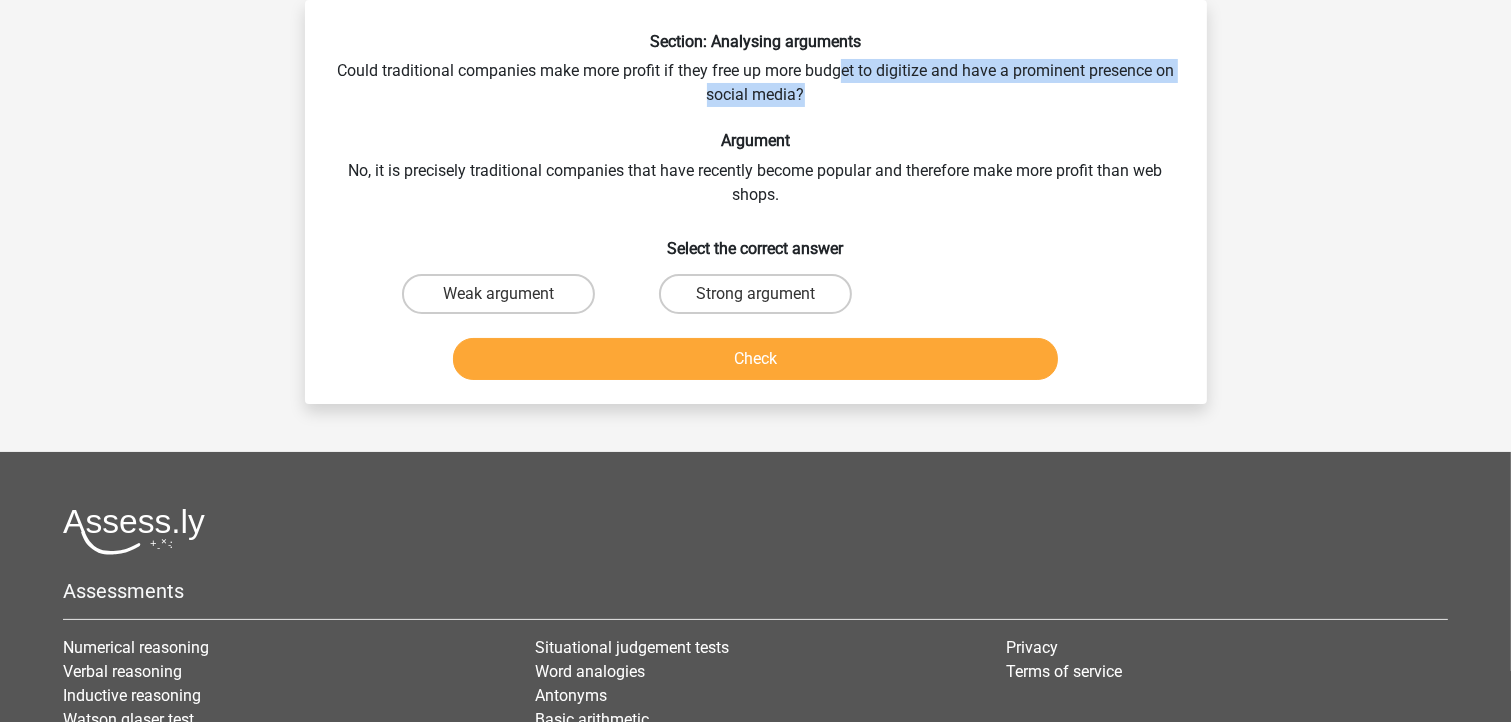 drag, startPoint x: 904, startPoint y: 83, endPoint x: 850, endPoint y: 67, distance: 56.32051 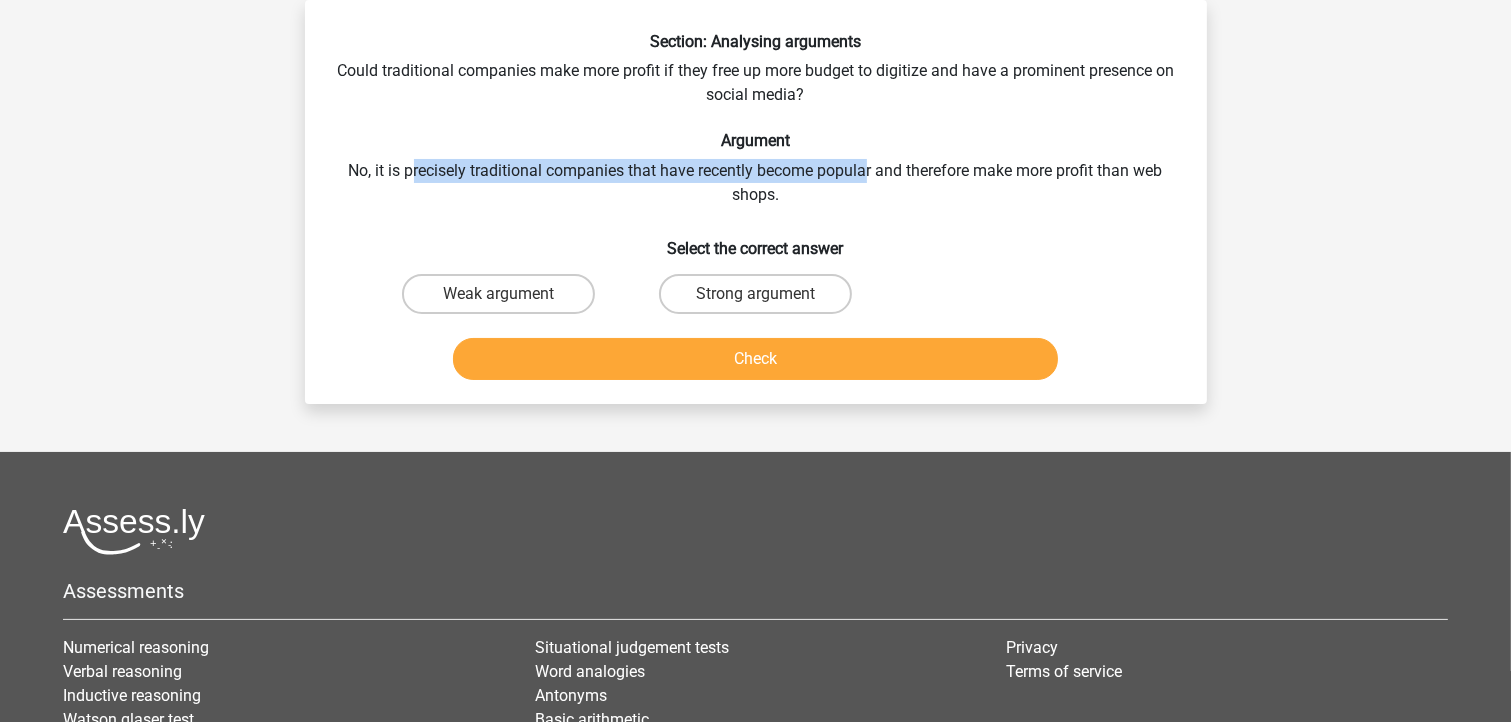 drag, startPoint x: 412, startPoint y: 168, endPoint x: 864, endPoint y: 182, distance: 452.21677 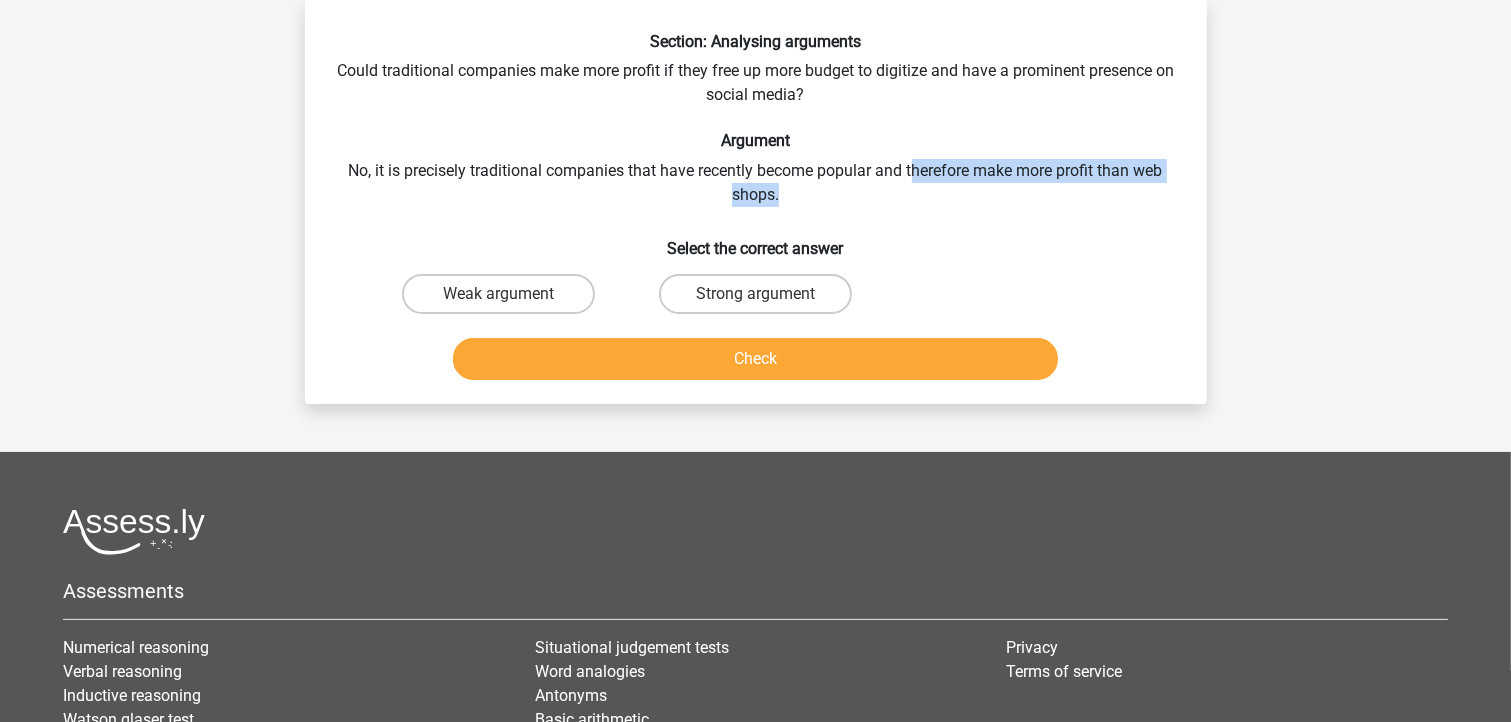 drag, startPoint x: 915, startPoint y: 180, endPoint x: 916, endPoint y: 200, distance: 20.024984 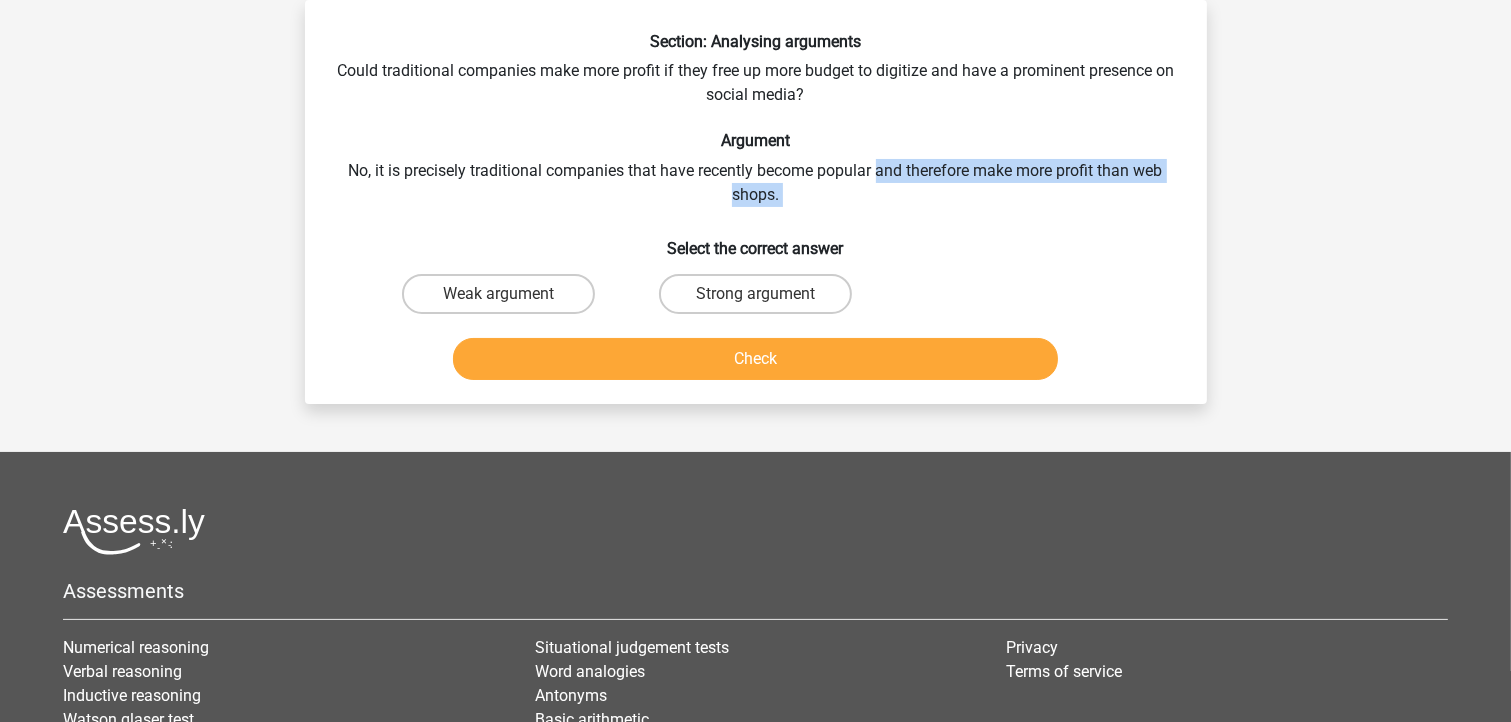 drag, startPoint x: 916, startPoint y: 200, endPoint x: 881, endPoint y: 158, distance: 54.67175 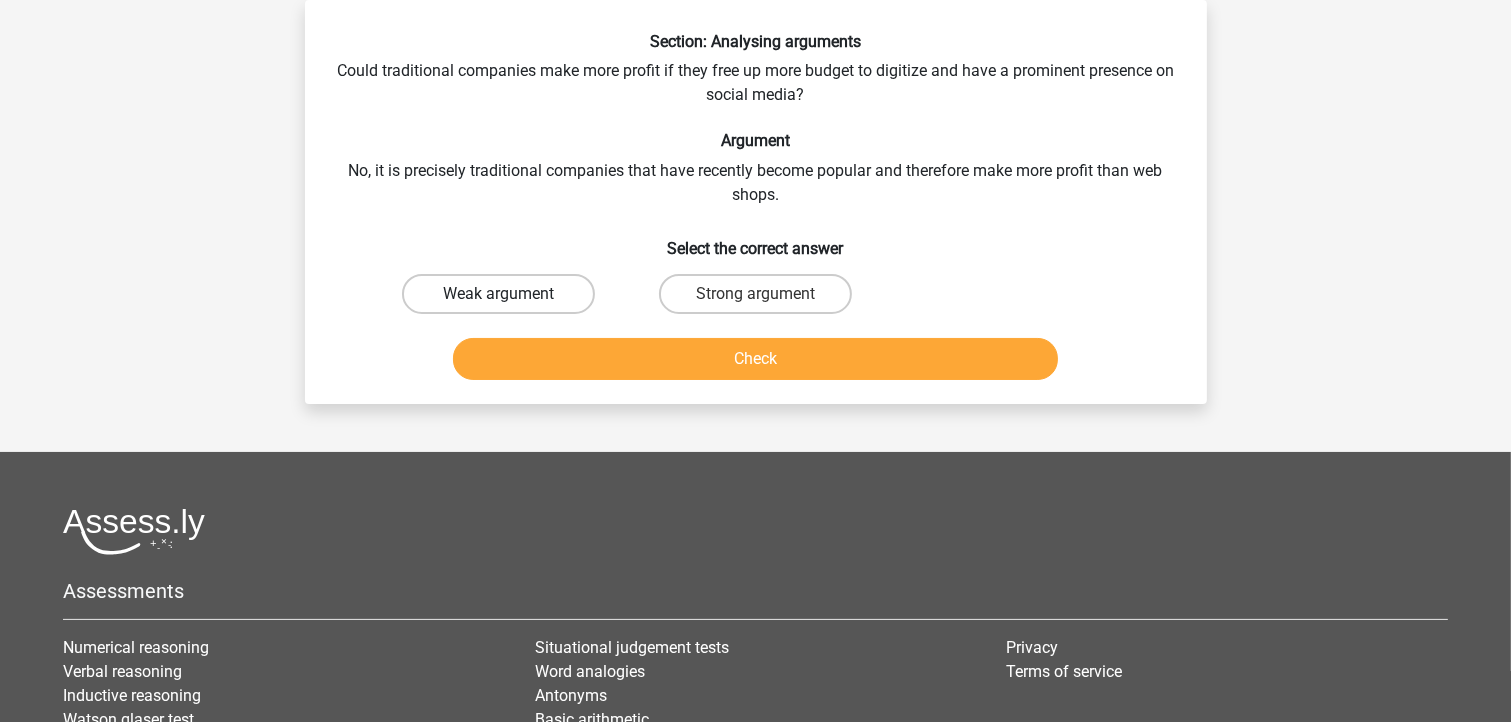 click on "Weak argument" at bounding box center [498, 294] 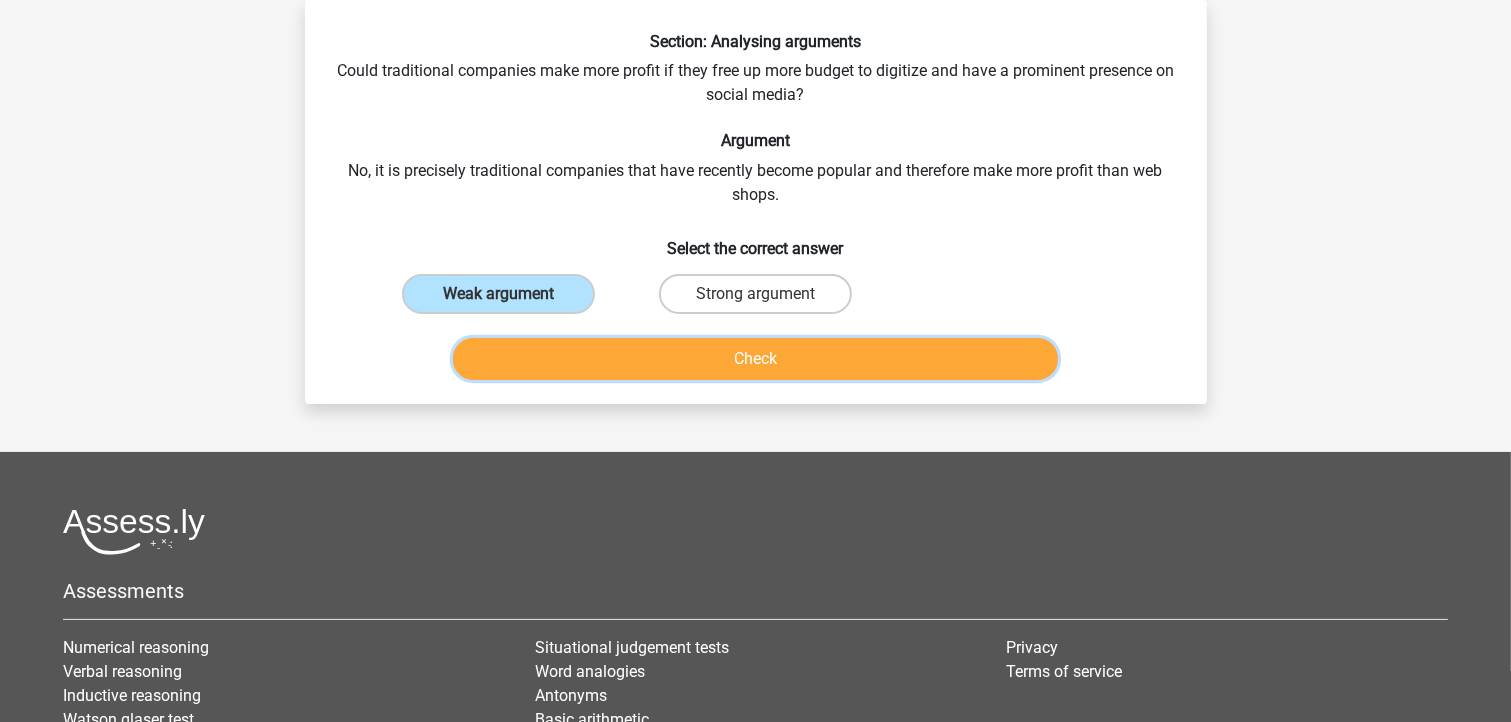 click on "Check" at bounding box center [755, 359] 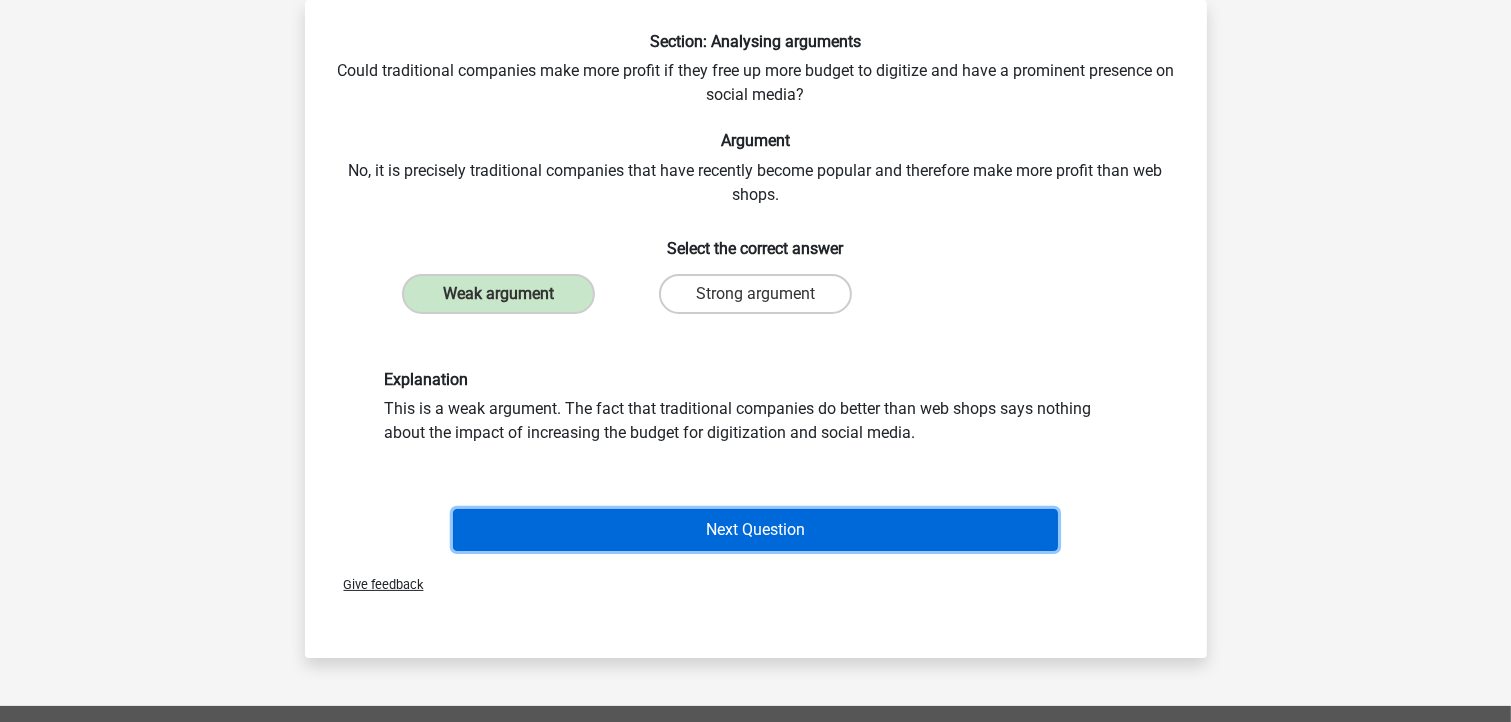 click on "Next Question" at bounding box center [755, 530] 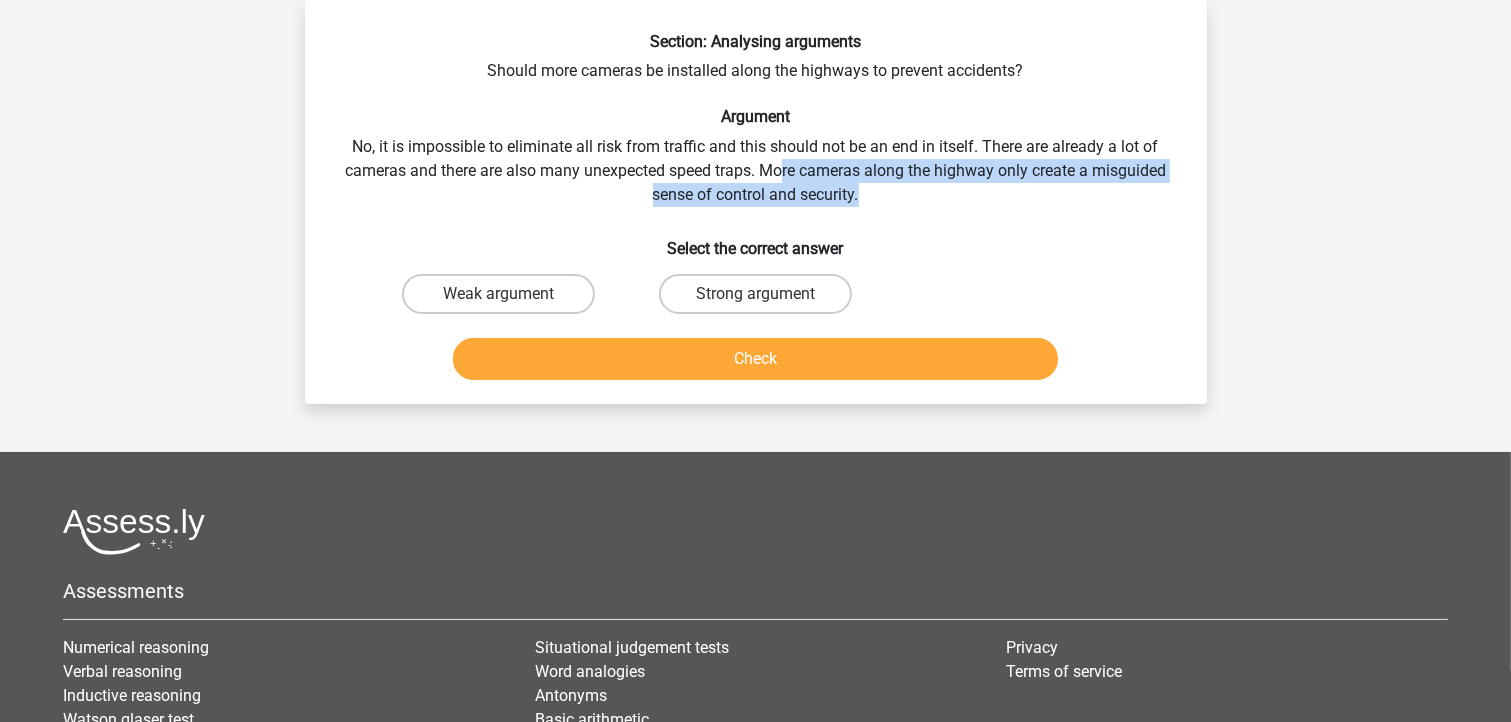 drag, startPoint x: 872, startPoint y: 184, endPoint x: 776, endPoint y: 172, distance: 96.74709 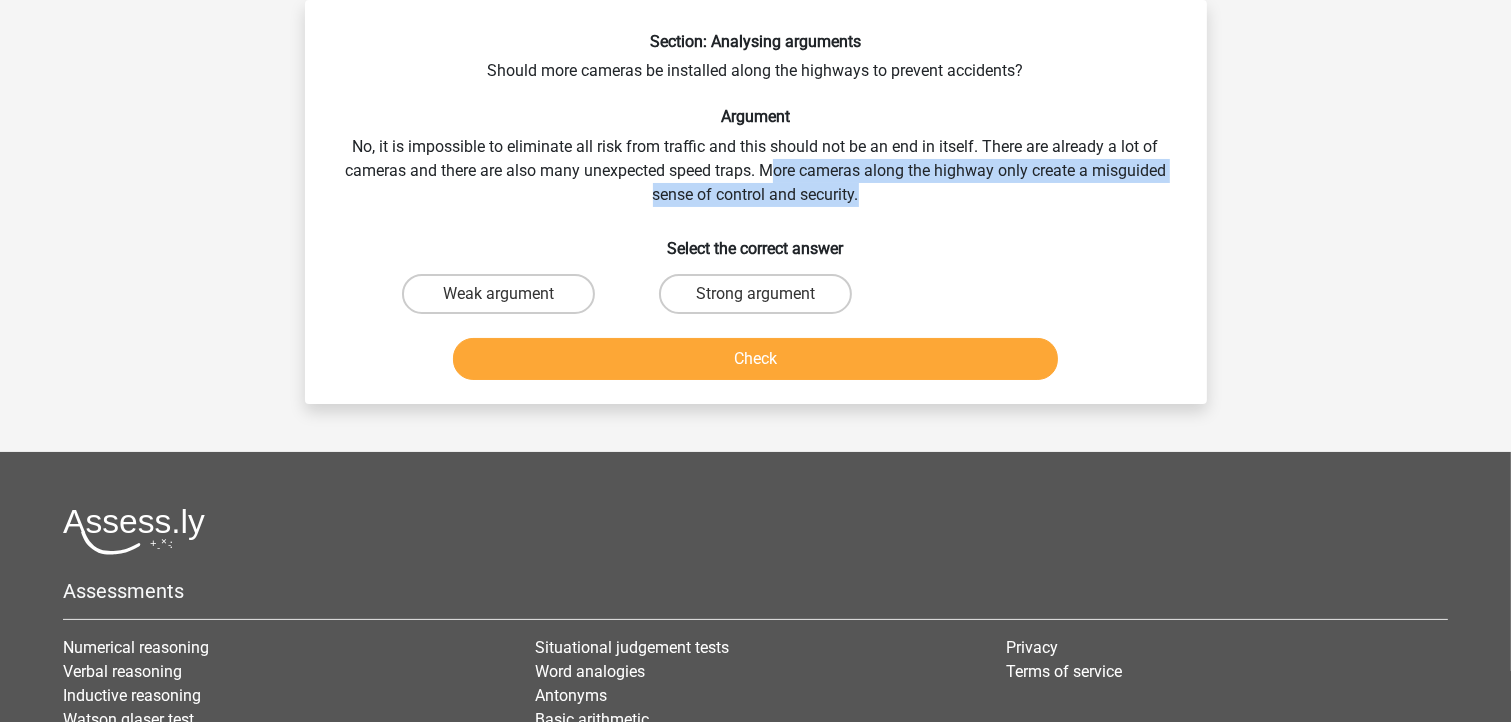 click on "Section: Analysing arguments Should more cameras be installed along the highways to prevent accidents? Argument No, it is impossible to eliminate all risk from traffic and this should not be an end in itself. There are already a lot of cameras and there are also many unexpected speed traps. More cameras along the highway only create a misguided sense of control and security.
Select the correct answer
Weak argument
Strong argument" at bounding box center (756, 210) 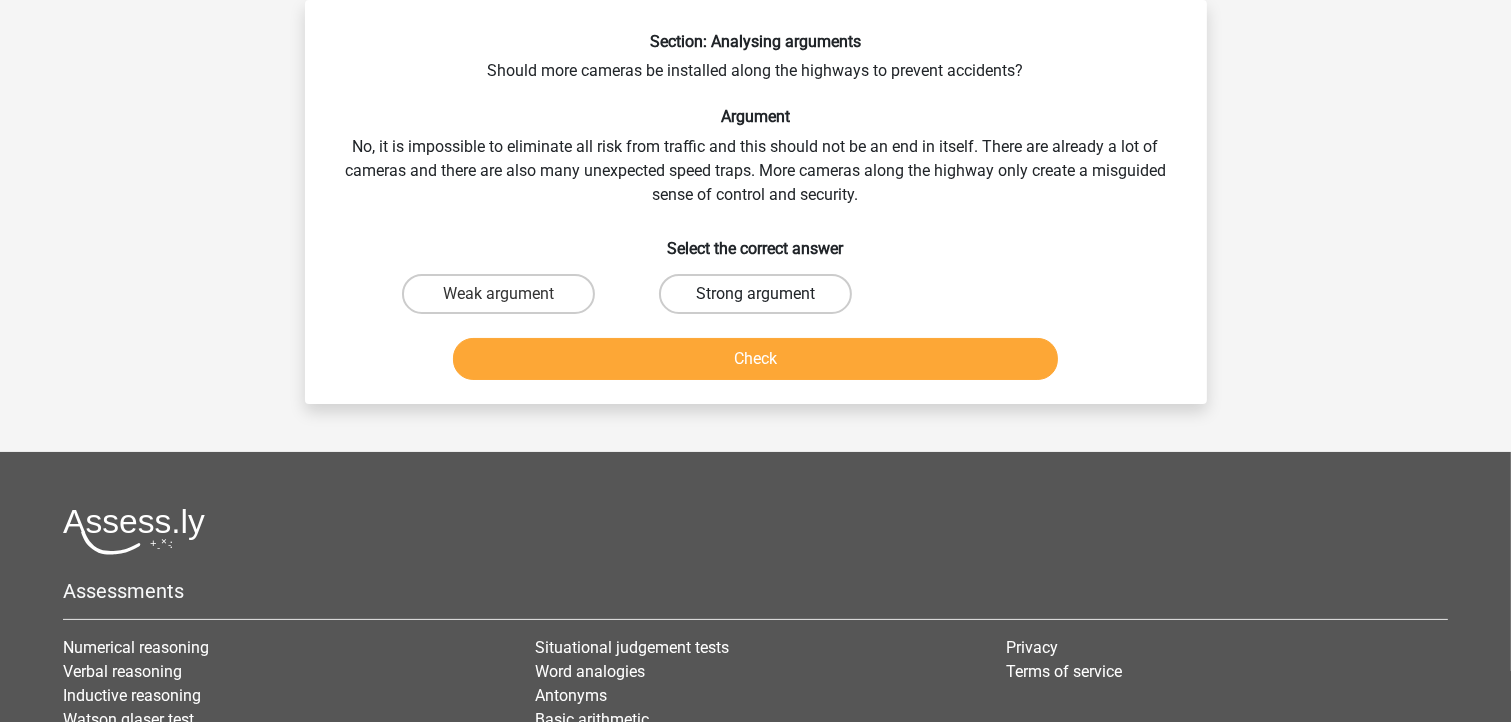 click on "Strong argument" at bounding box center [755, 294] 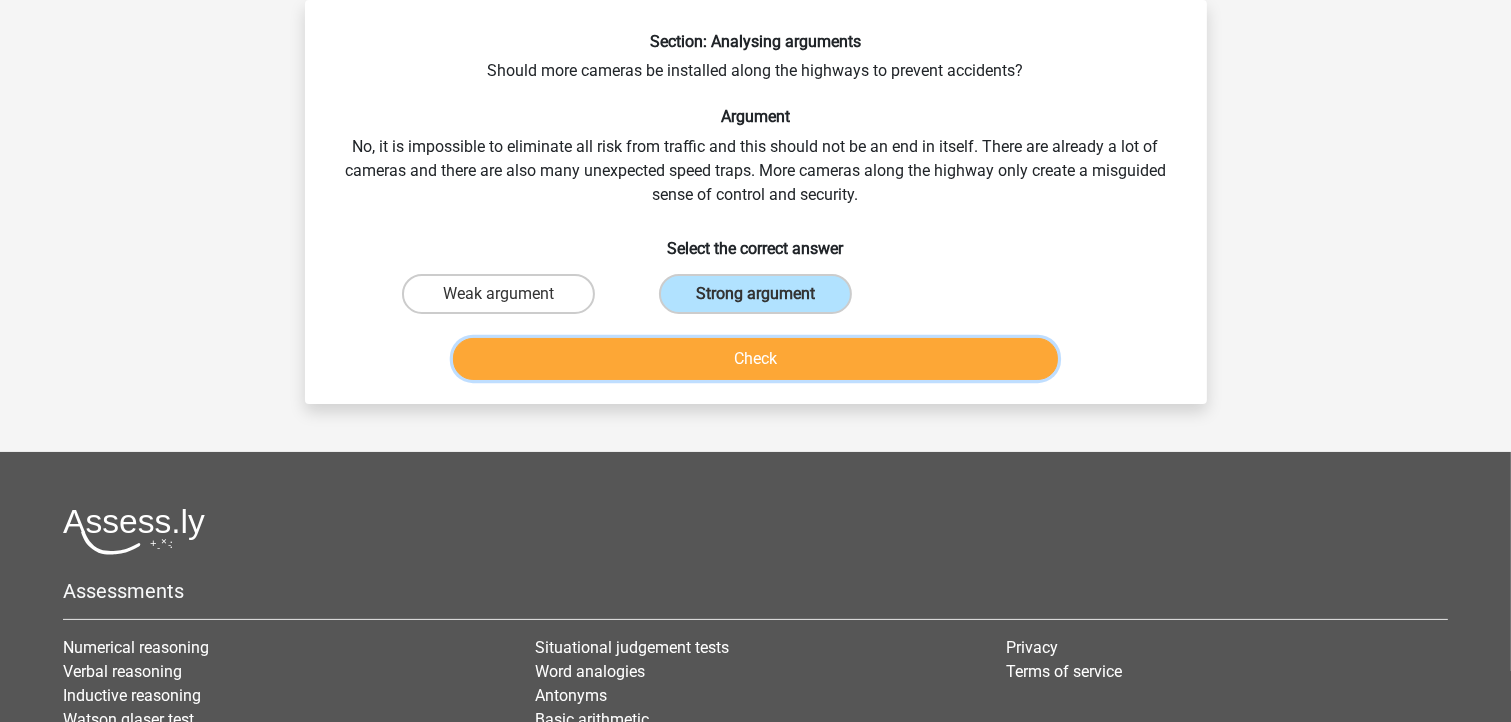 click on "Check" at bounding box center (755, 359) 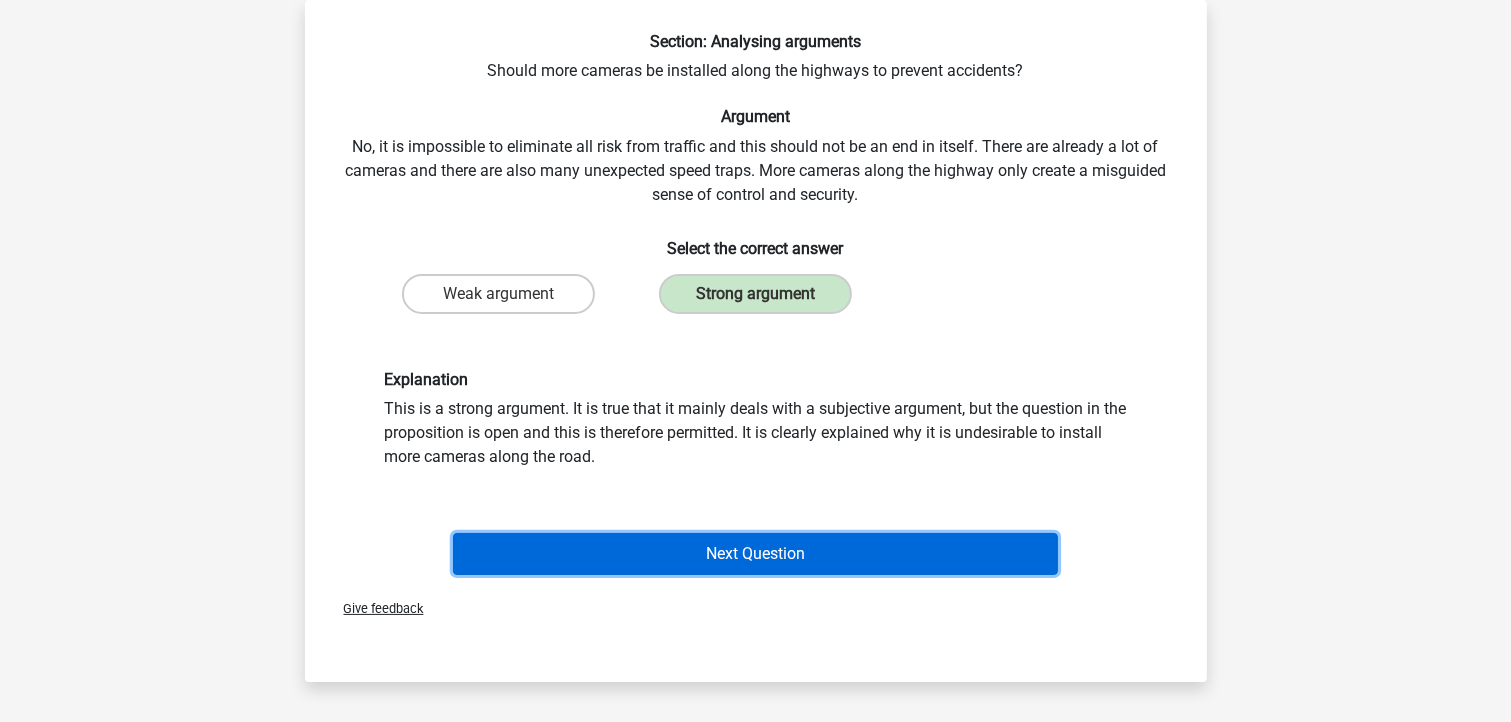 click on "Next Question" at bounding box center (755, 554) 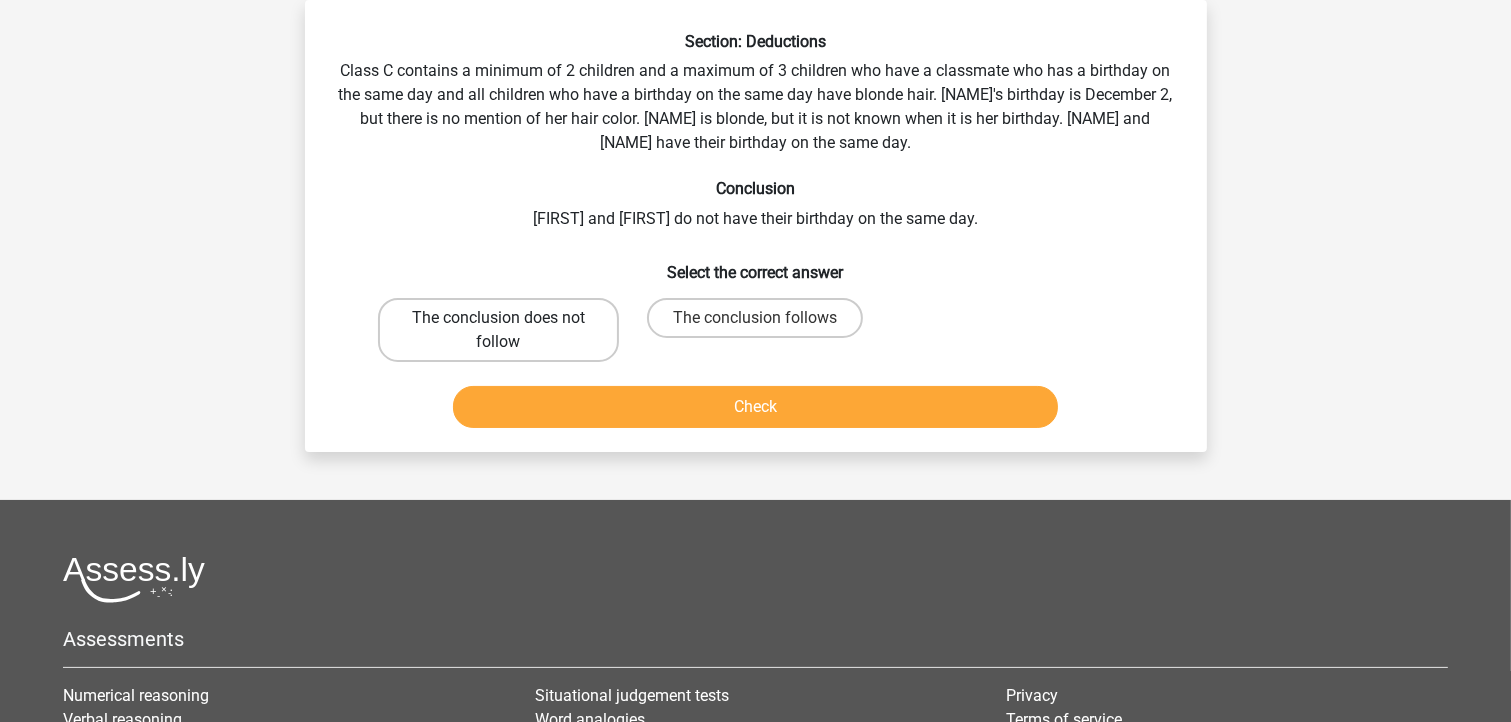 click on "The conclusion does not follow" at bounding box center [498, 330] 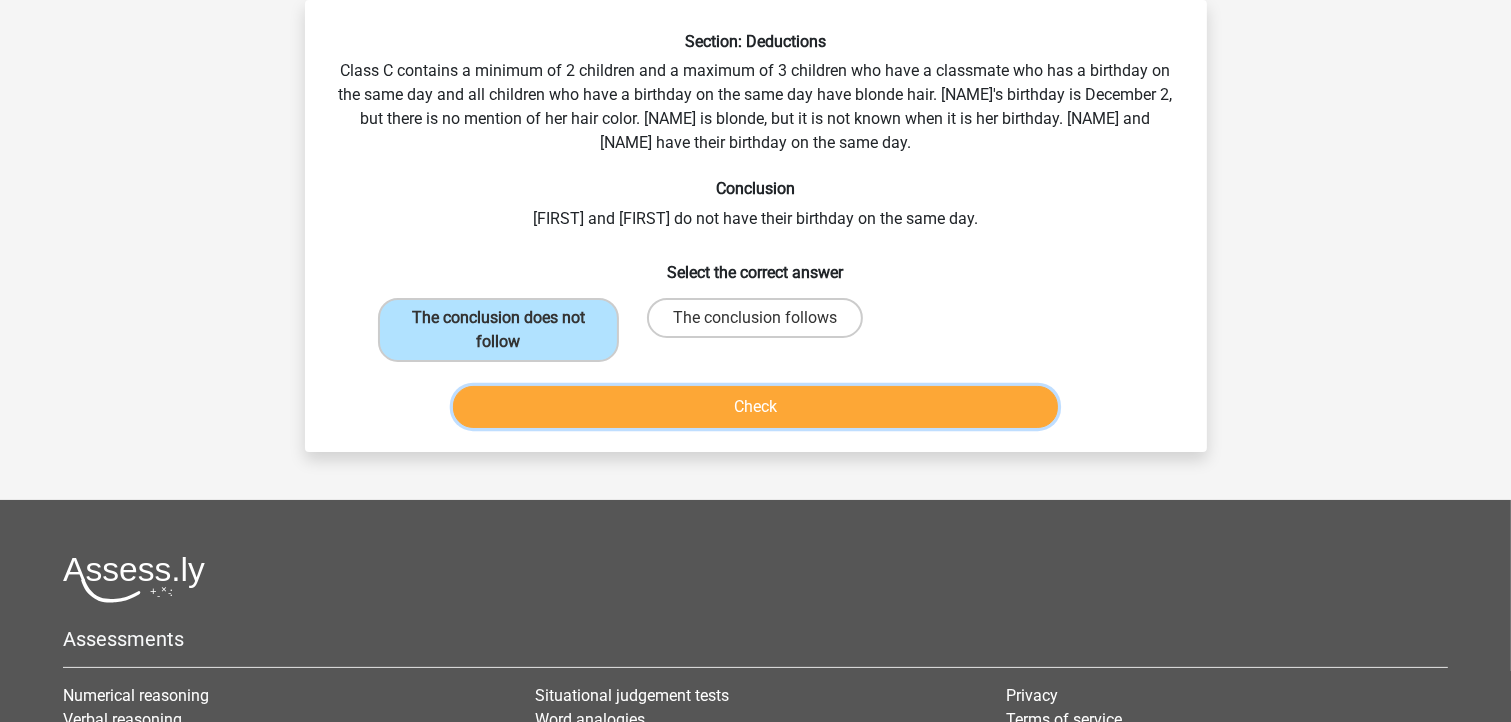 click on "Check" at bounding box center [755, 407] 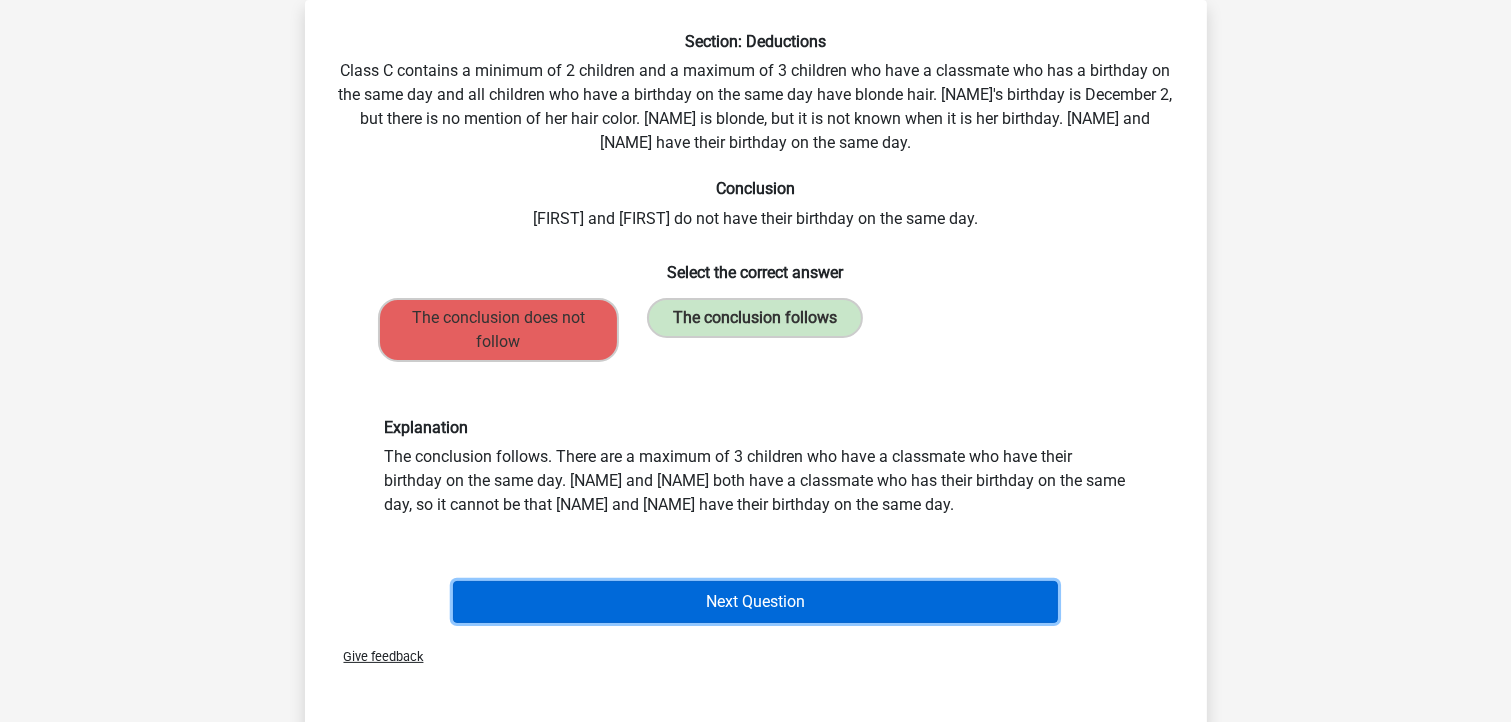 click on "Next Question" at bounding box center (755, 602) 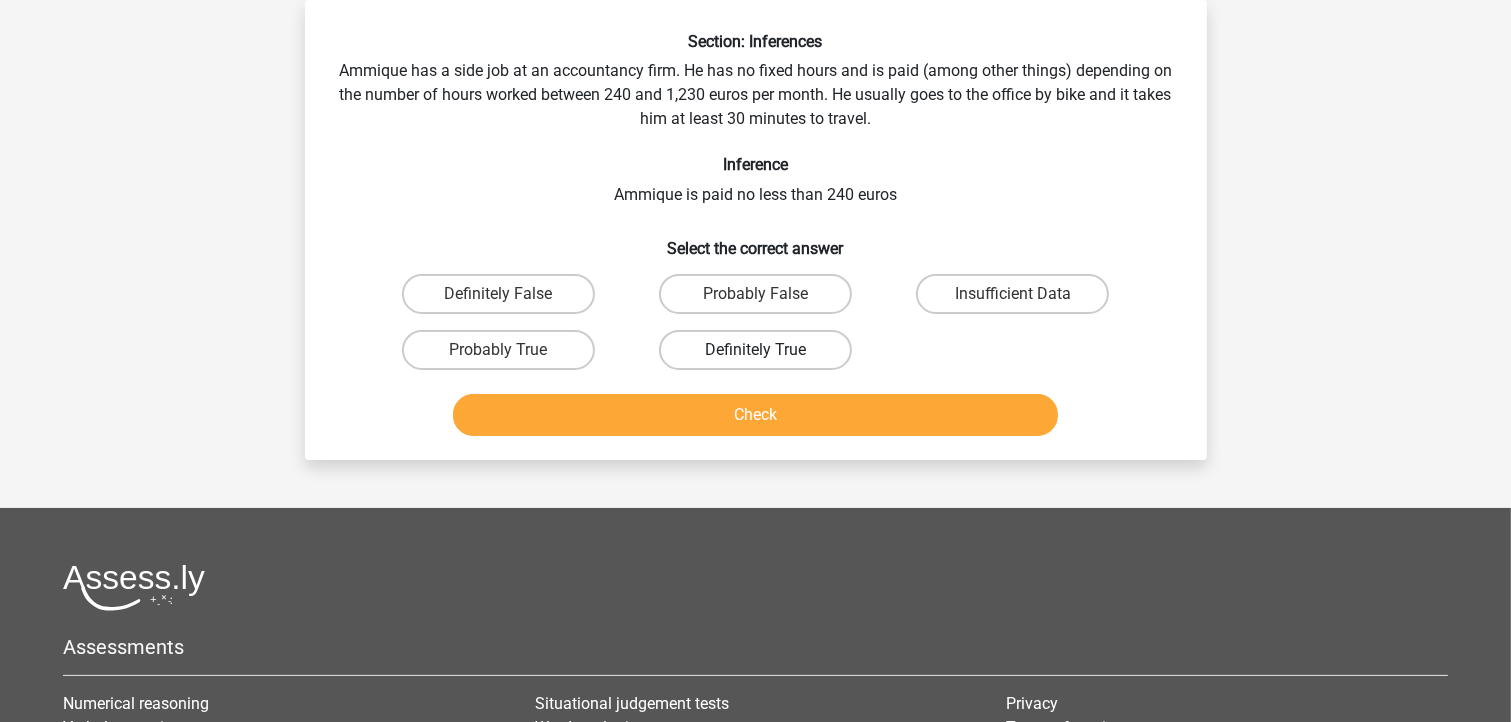 click on "Definitely True" at bounding box center (755, 350) 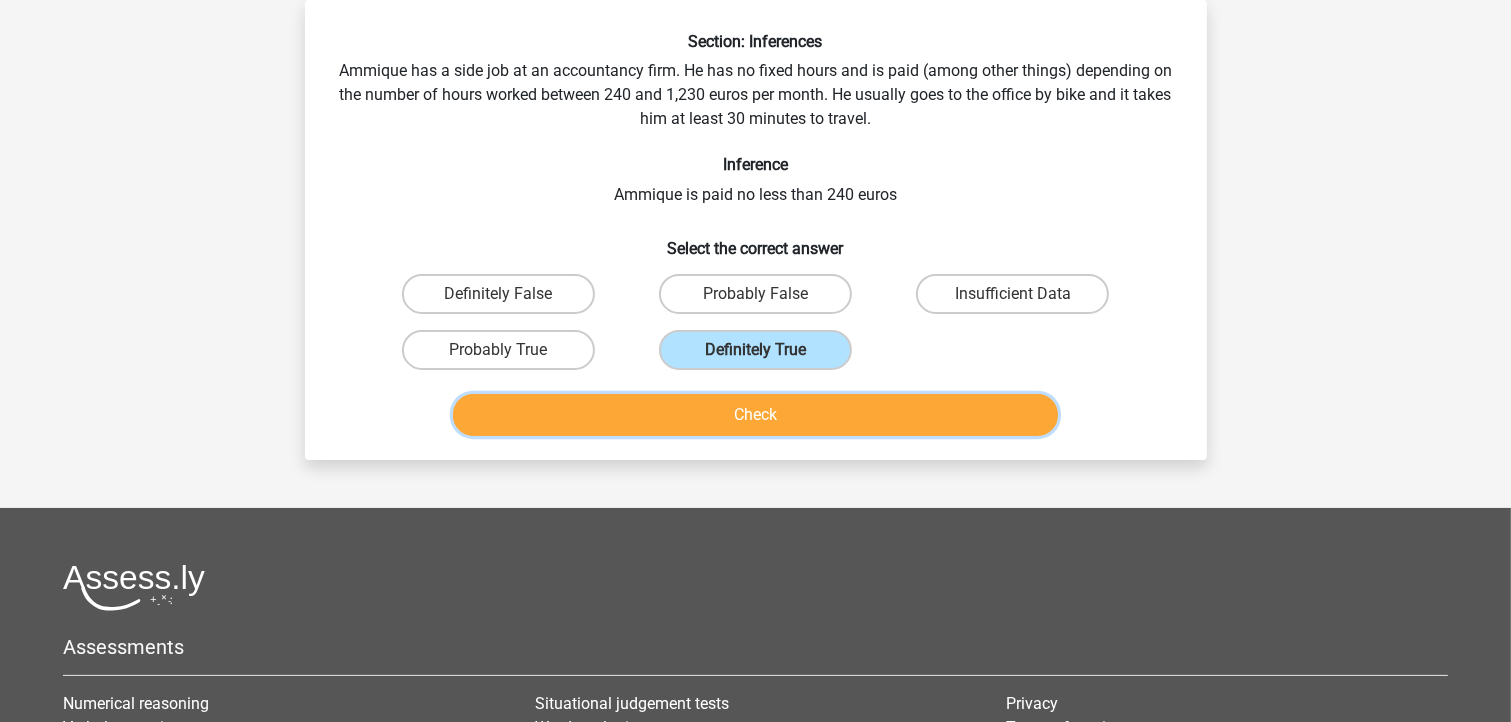 click on "Check" at bounding box center [755, 415] 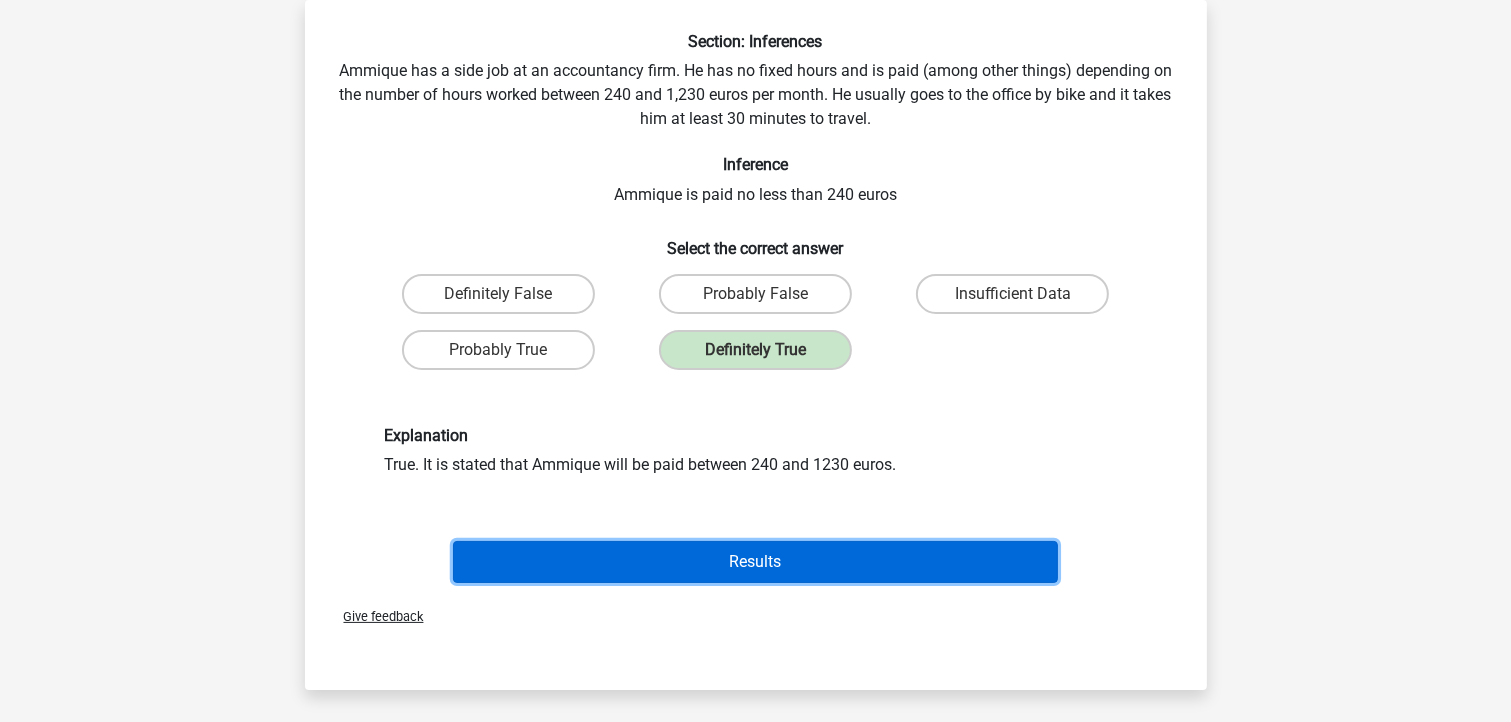 click on "Results" at bounding box center (755, 562) 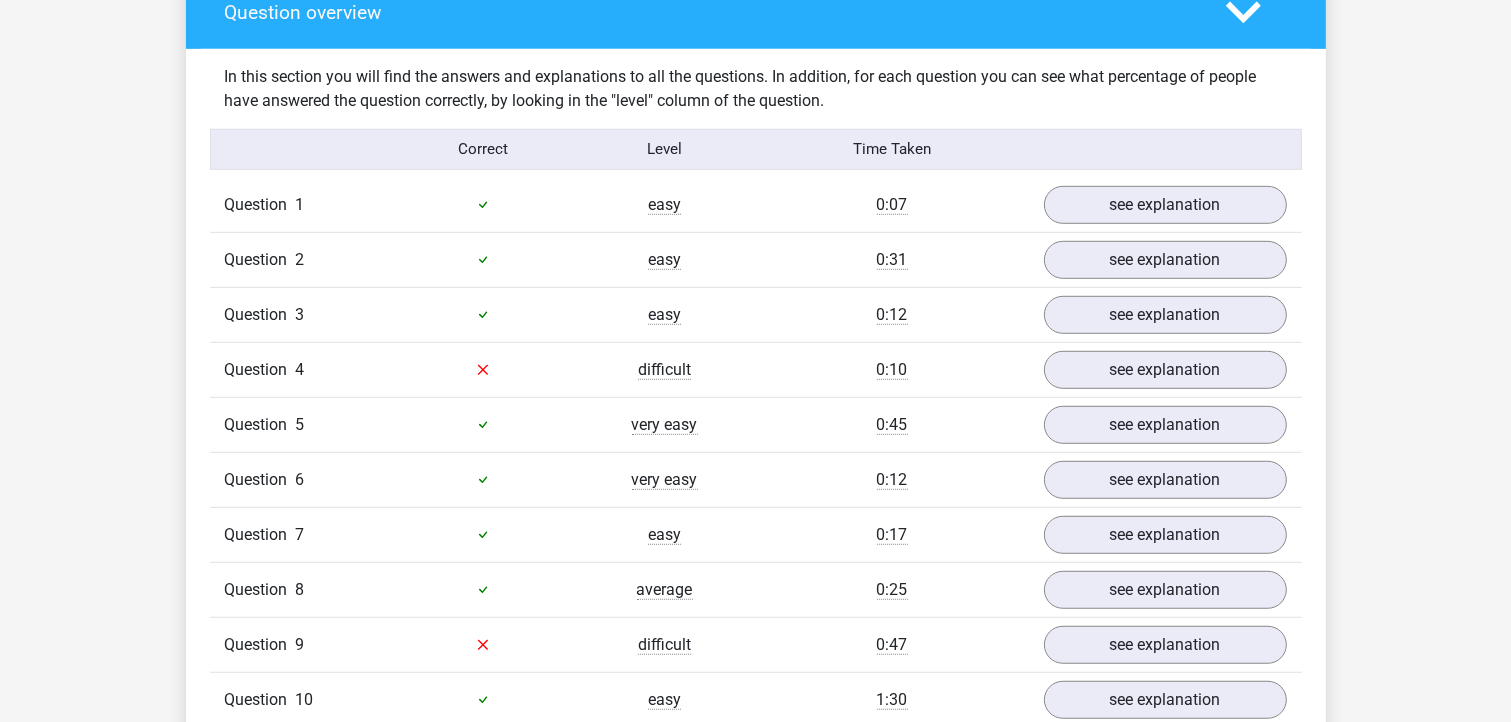 scroll, scrollTop: 1280, scrollLeft: 0, axis: vertical 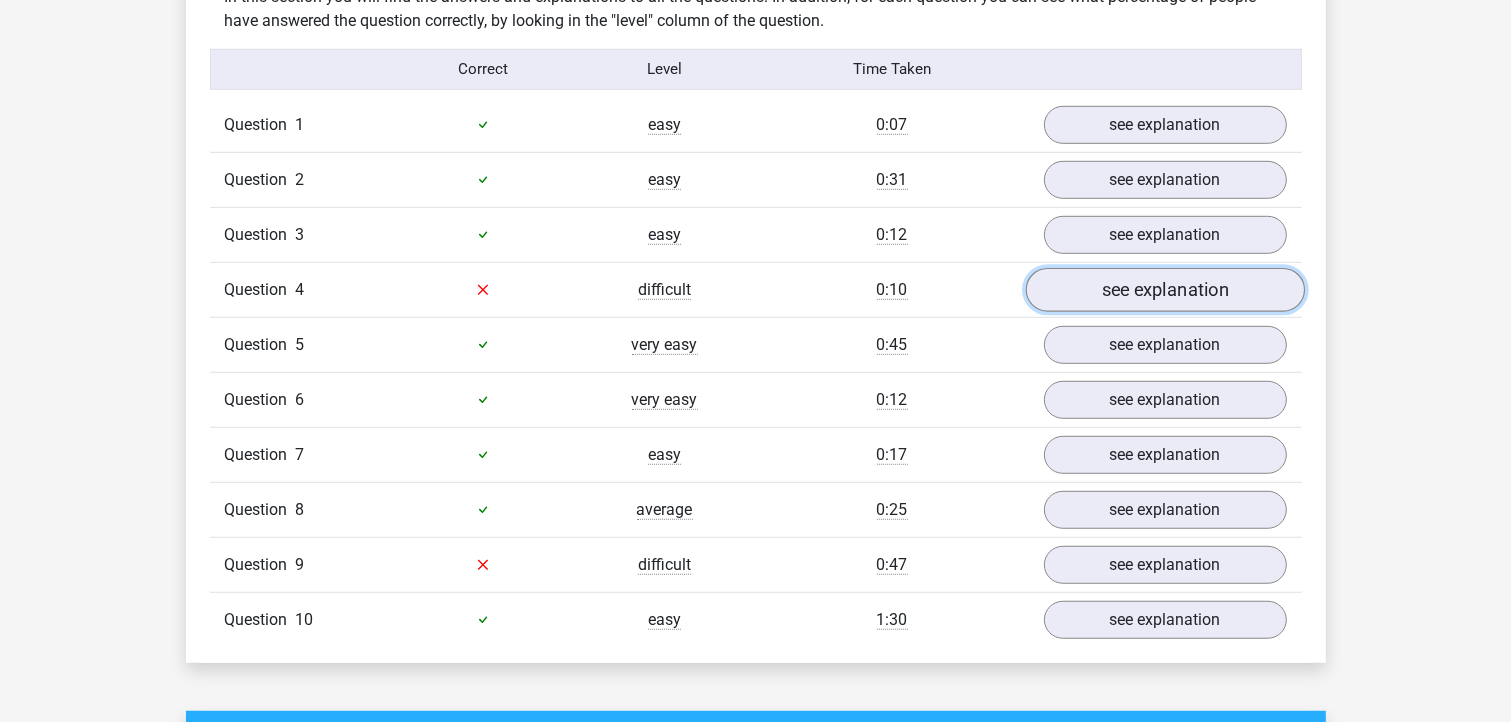 click on "see explanation" at bounding box center (1164, 290) 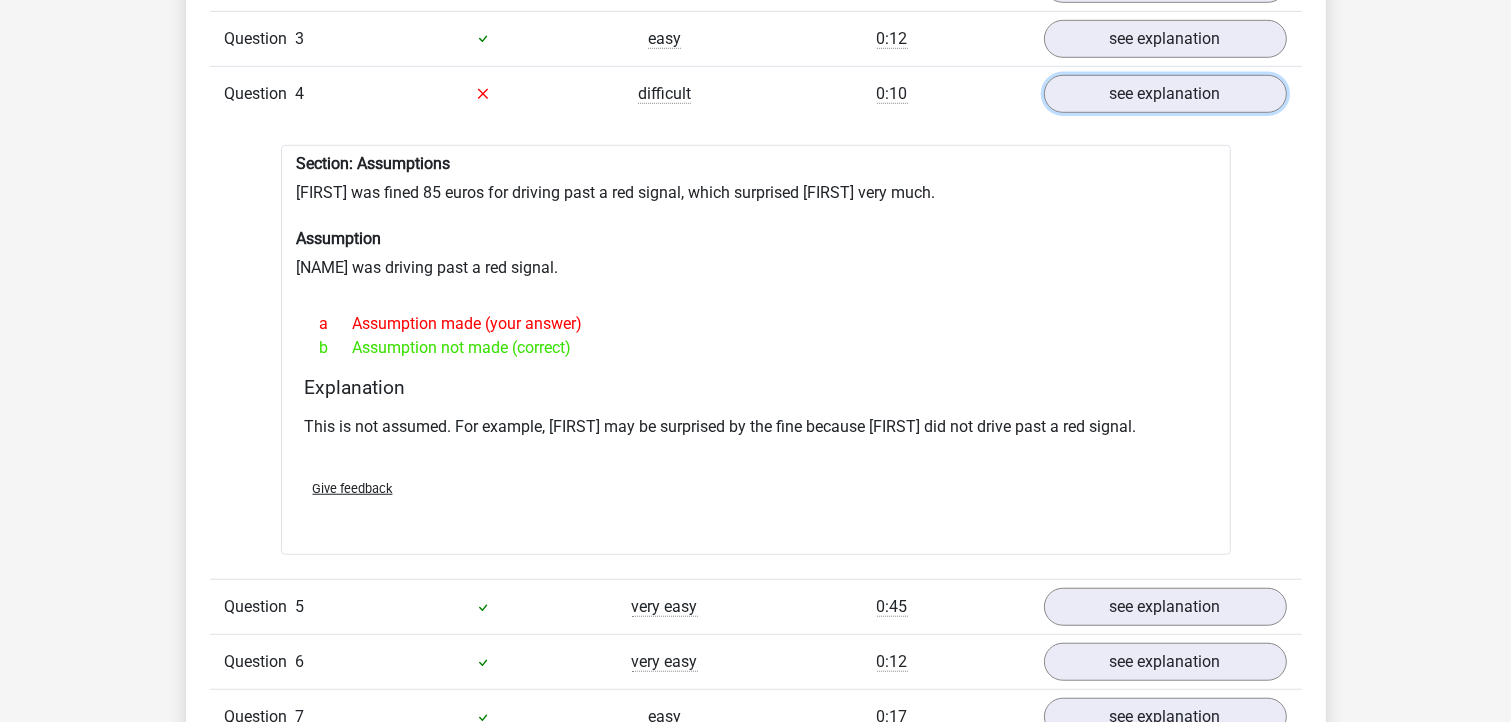 scroll, scrollTop: 1440, scrollLeft: 0, axis: vertical 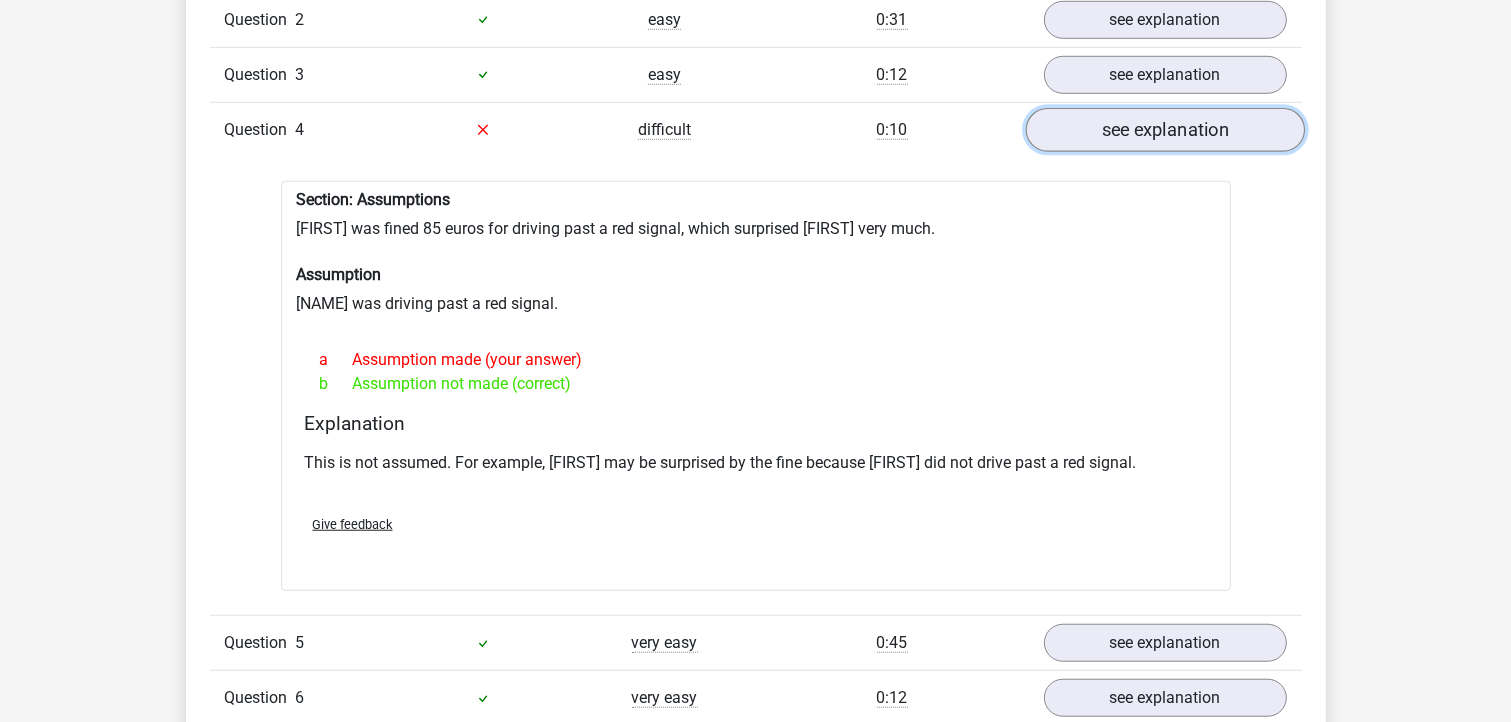 click on "see explanation" at bounding box center [1164, 130] 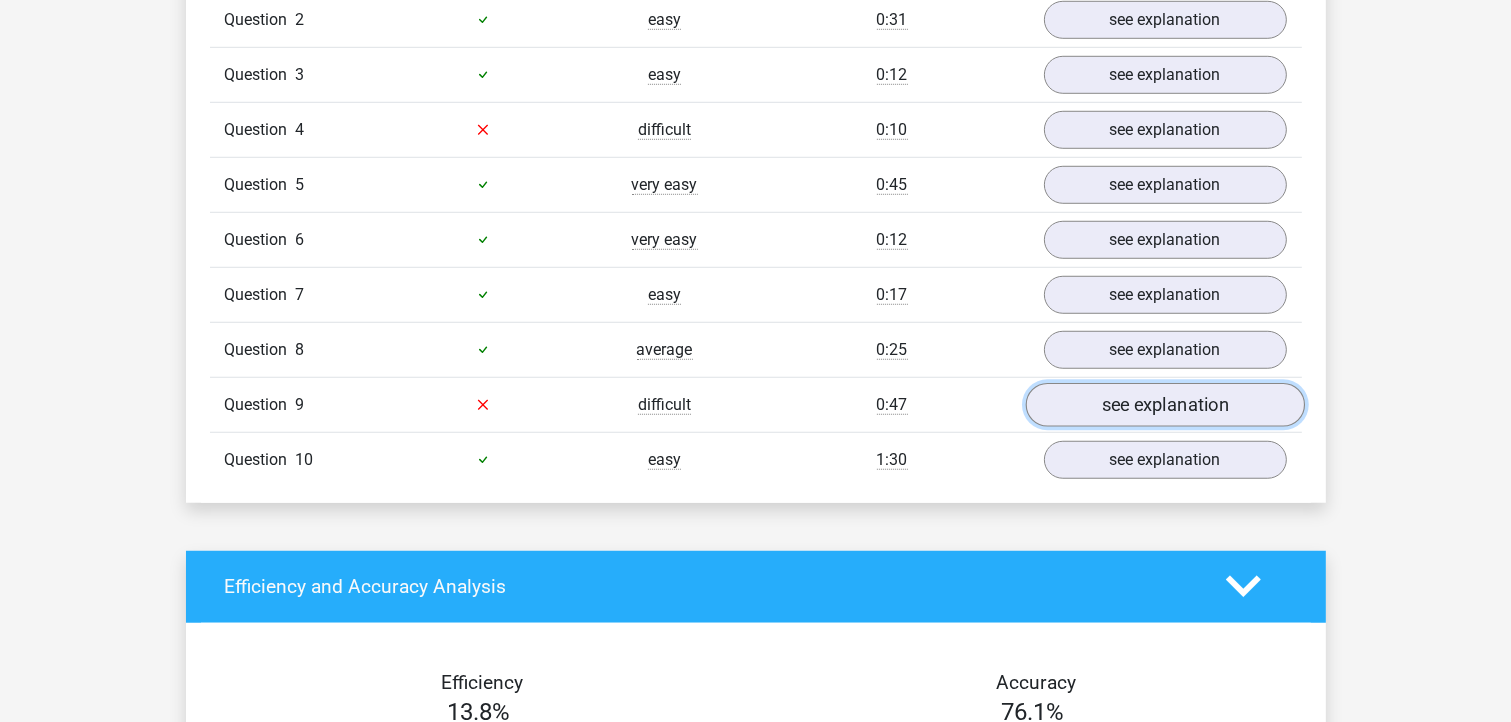 click on "see explanation" at bounding box center (1164, 405) 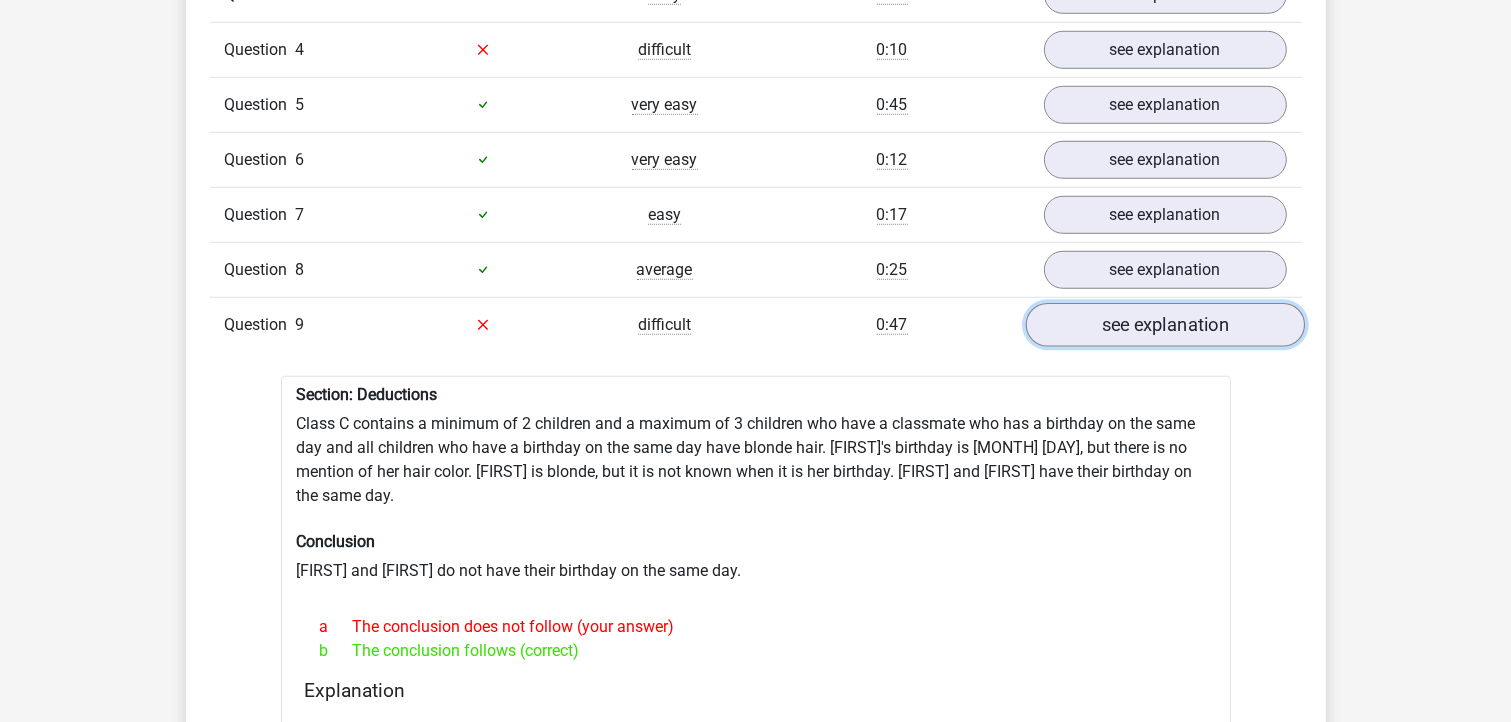 scroll, scrollTop: 1600, scrollLeft: 0, axis: vertical 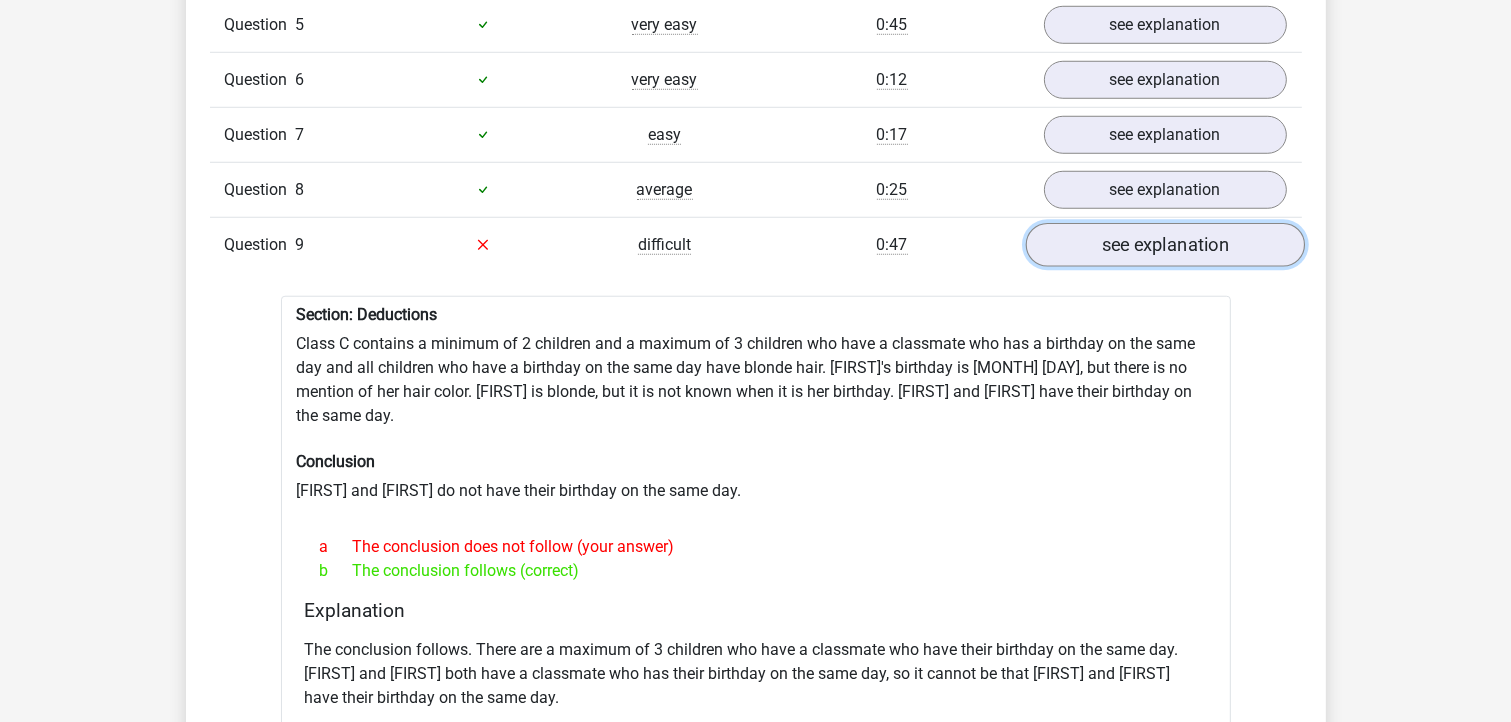 click on "see explanation" at bounding box center (1164, 245) 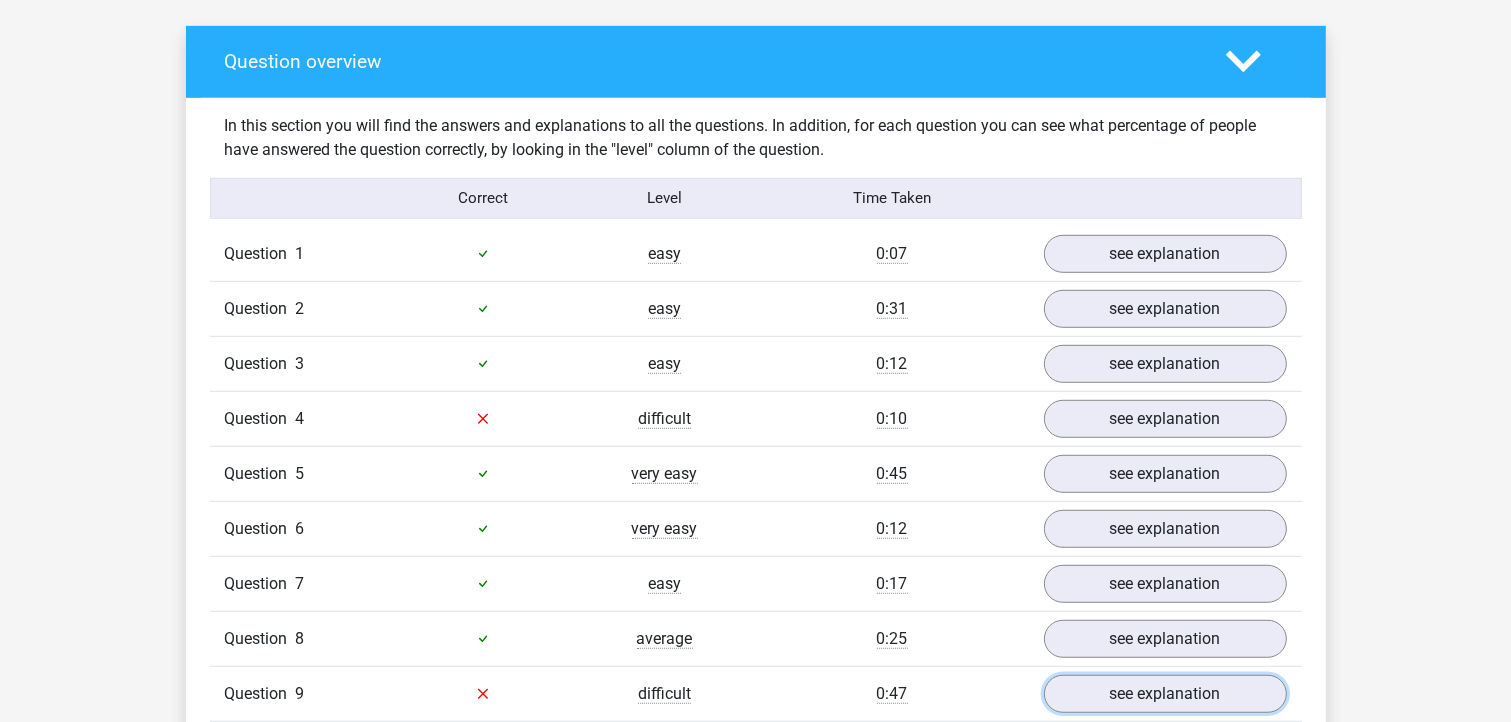 scroll, scrollTop: 800, scrollLeft: 0, axis: vertical 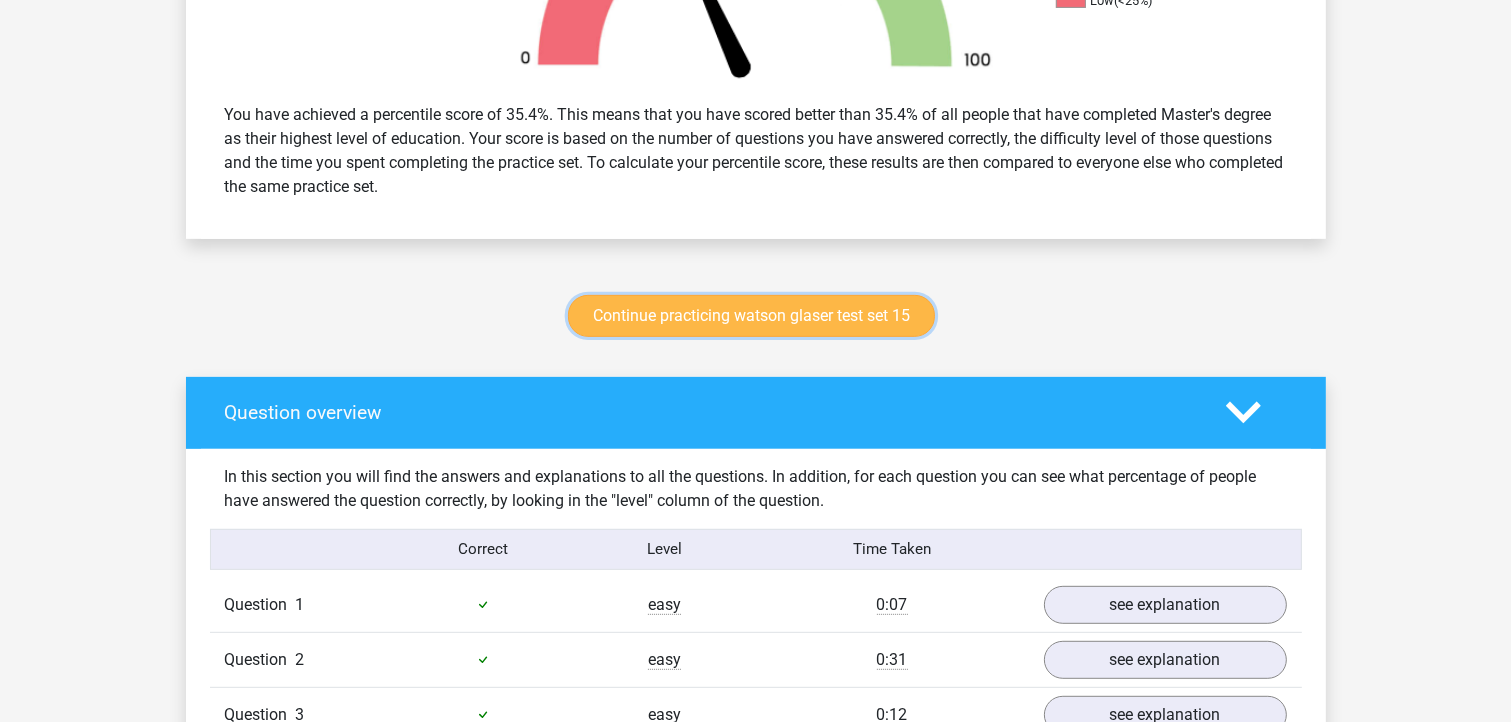 click on "Continue practicing watson glaser test set 15" at bounding box center (751, 316) 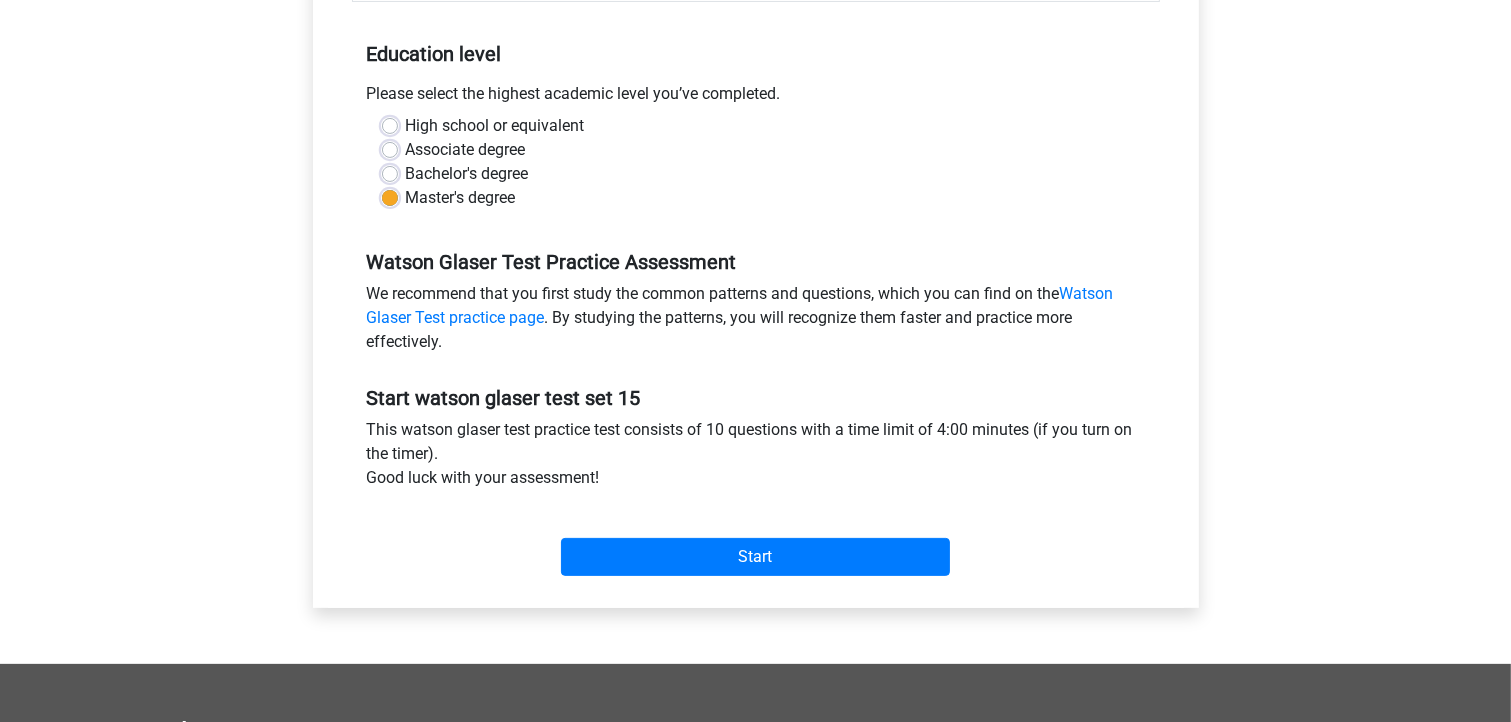 scroll, scrollTop: 480, scrollLeft: 0, axis: vertical 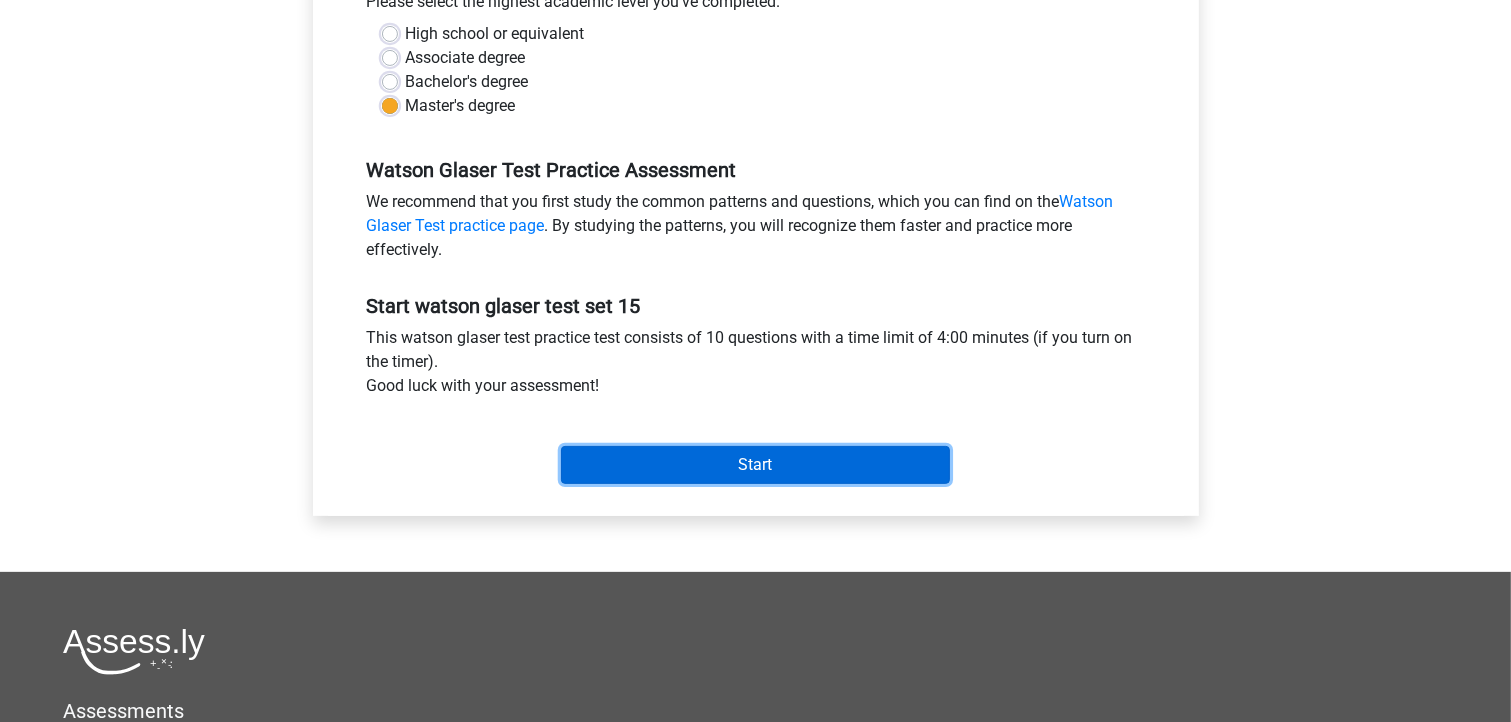 click on "Start" at bounding box center [755, 465] 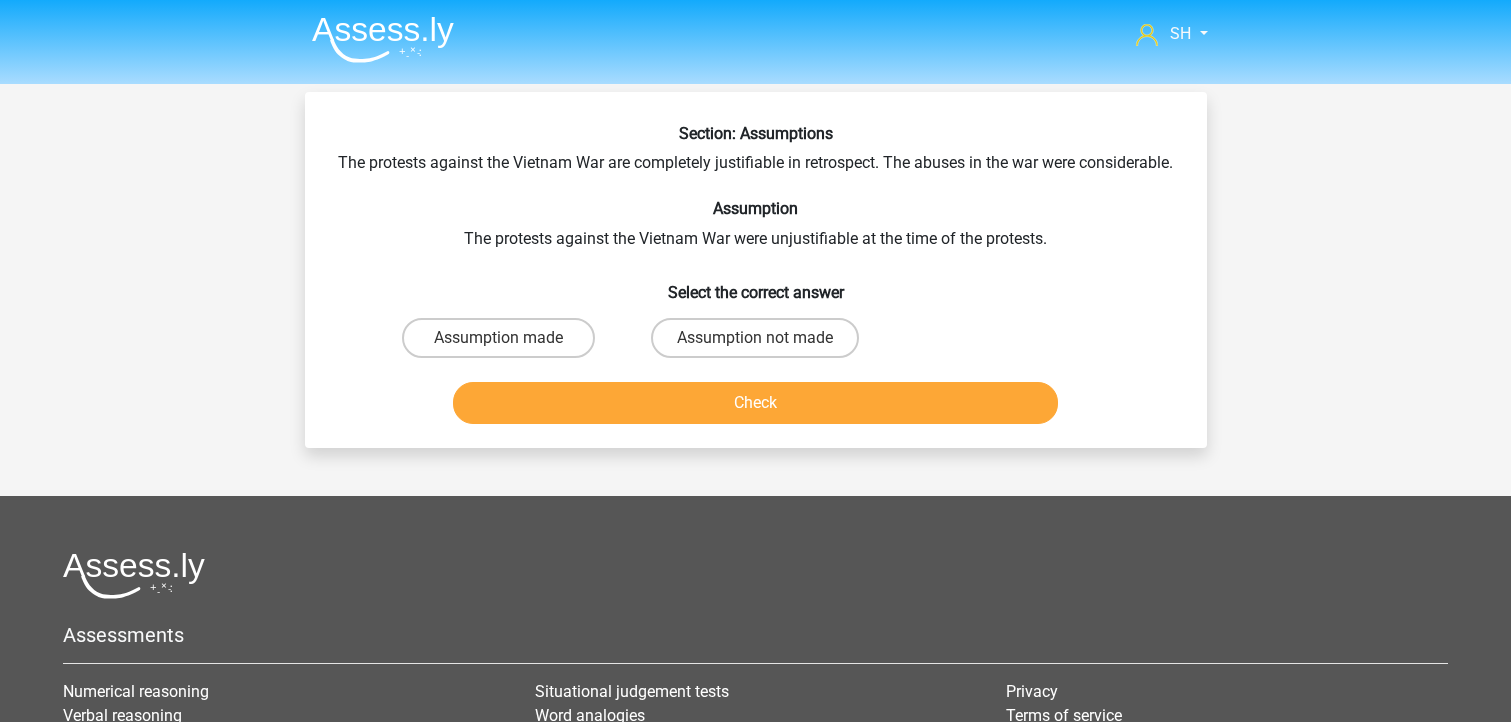scroll, scrollTop: 0, scrollLeft: 0, axis: both 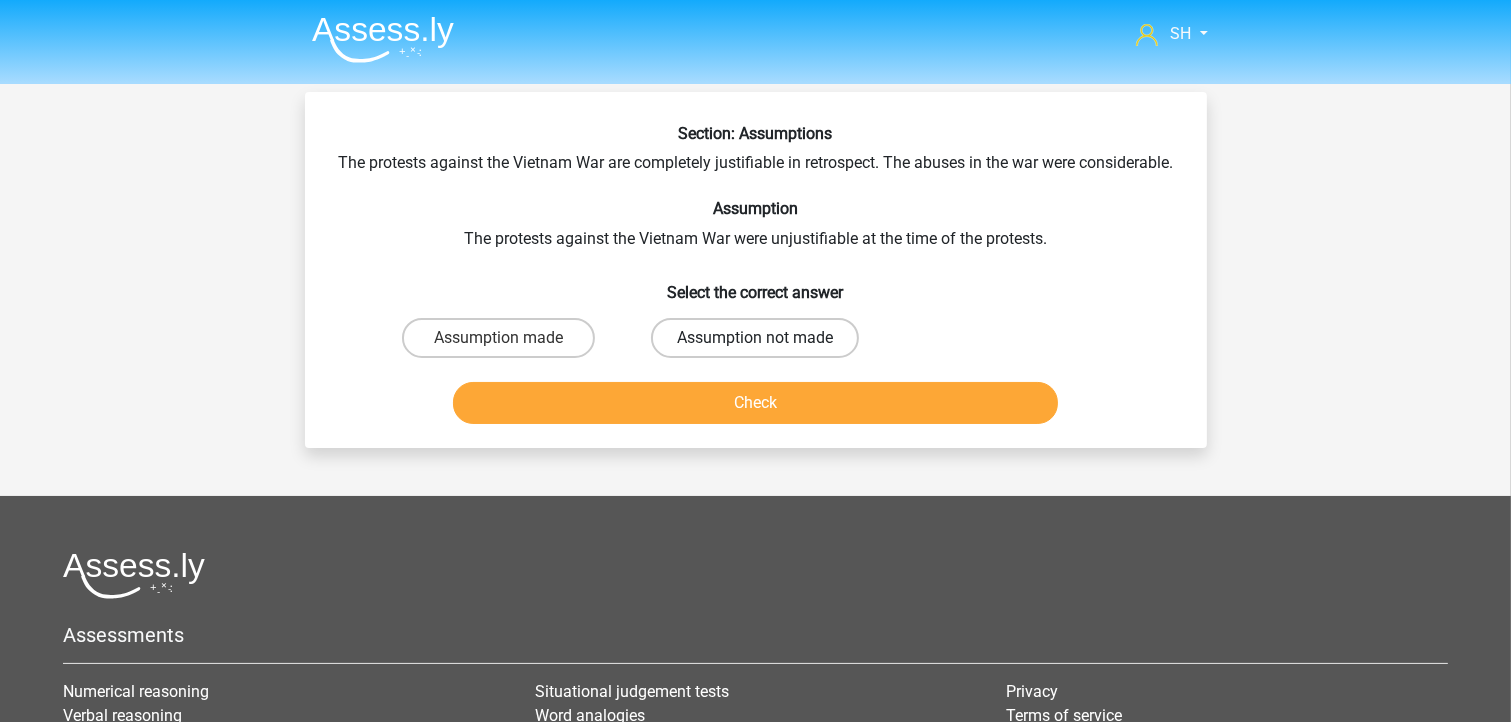 click on "Assumption not made" at bounding box center [755, 338] 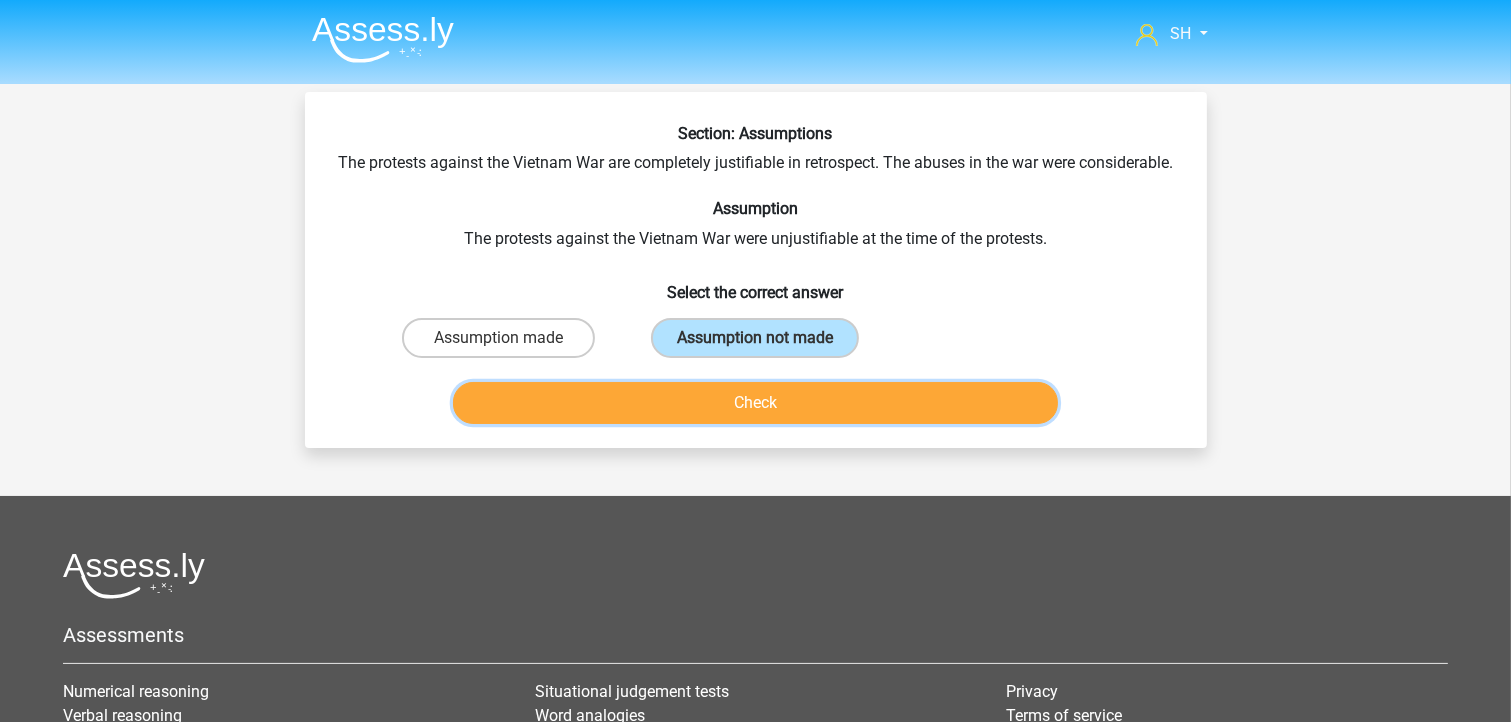 click on "Check" at bounding box center (755, 403) 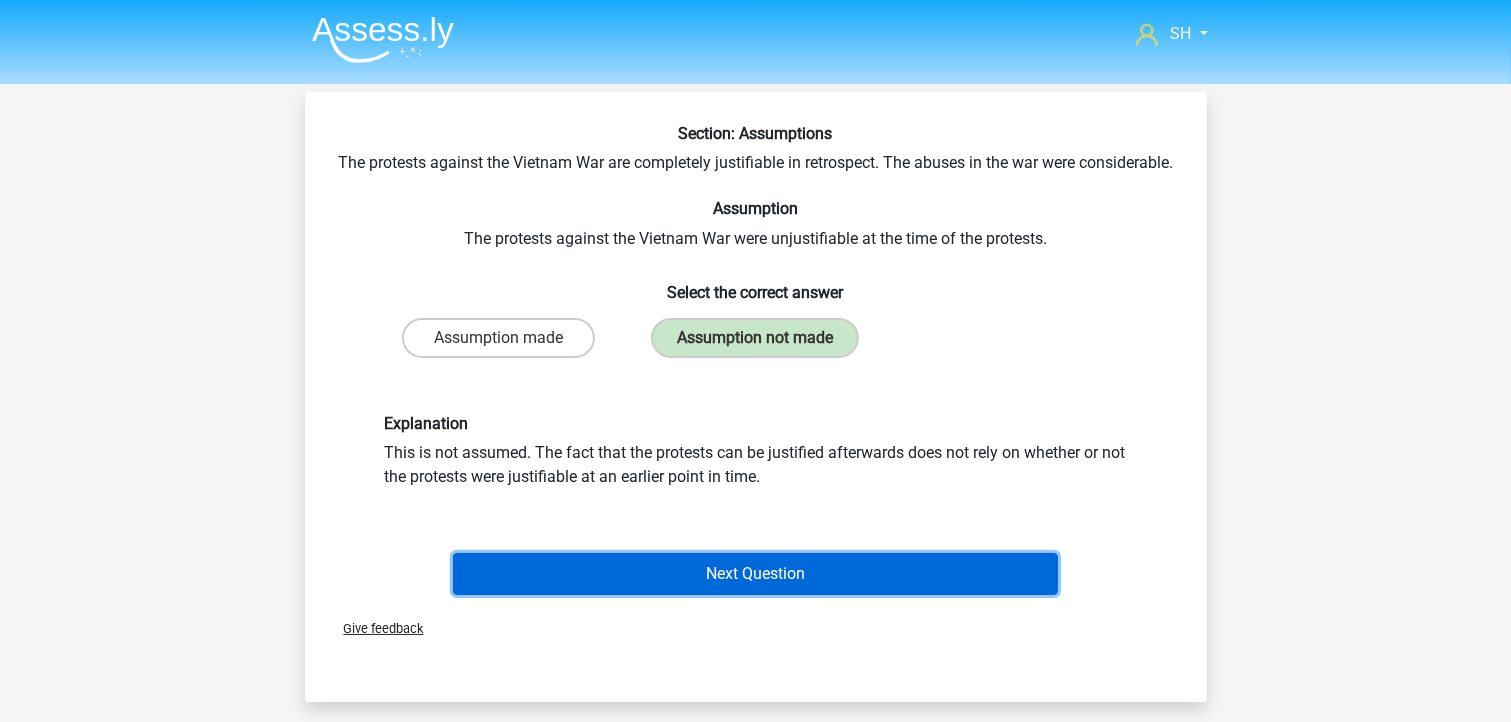 click on "Next Question" at bounding box center (755, 574) 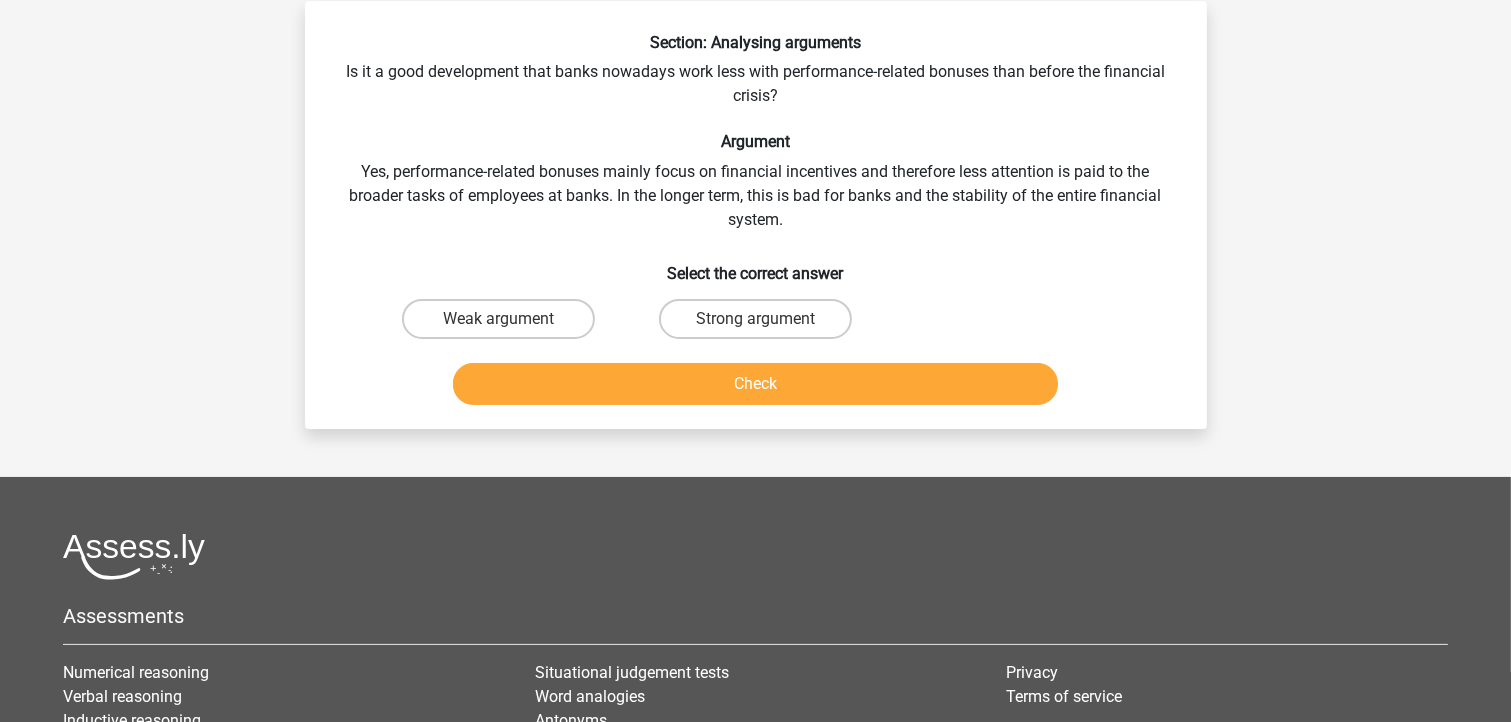 scroll, scrollTop: 92, scrollLeft: 0, axis: vertical 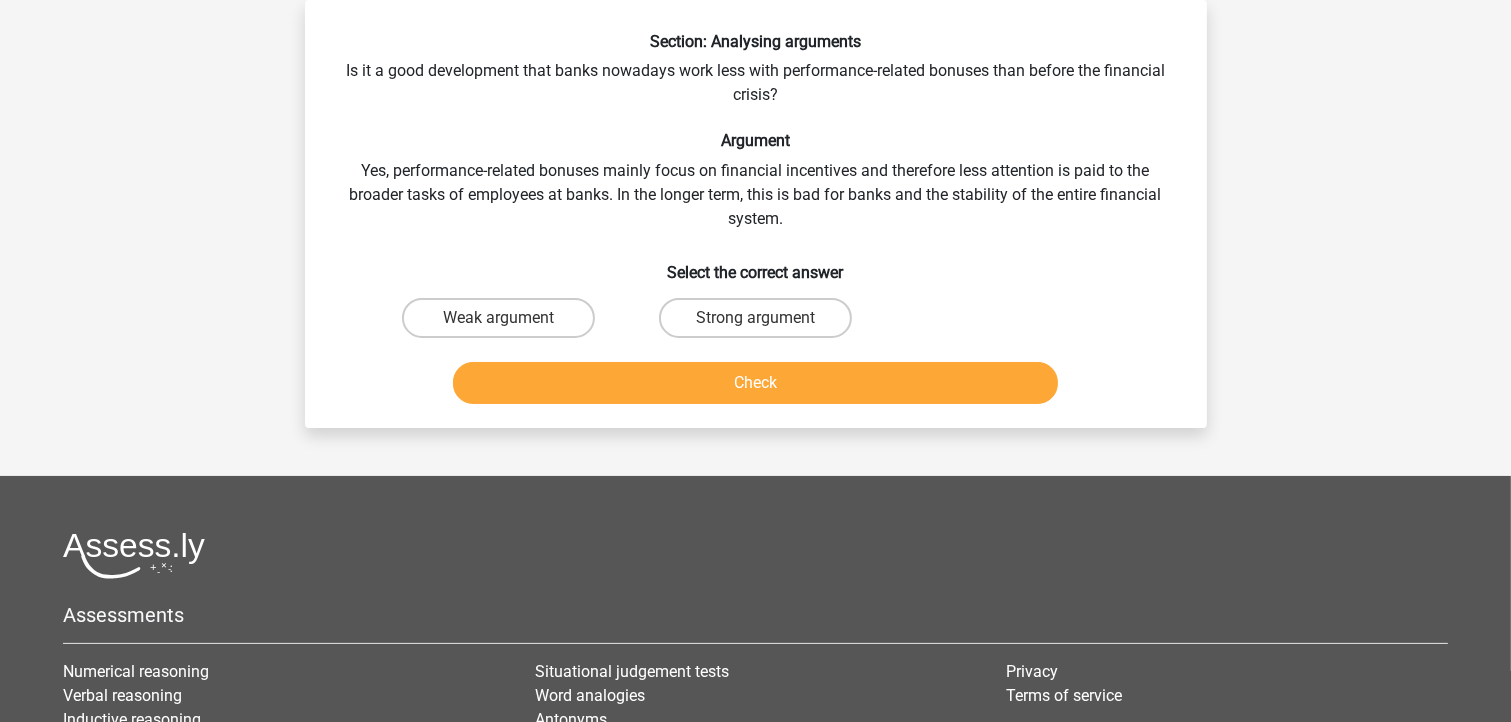 drag, startPoint x: 747, startPoint y: 316, endPoint x: 760, endPoint y: 322, distance: 14.3178215 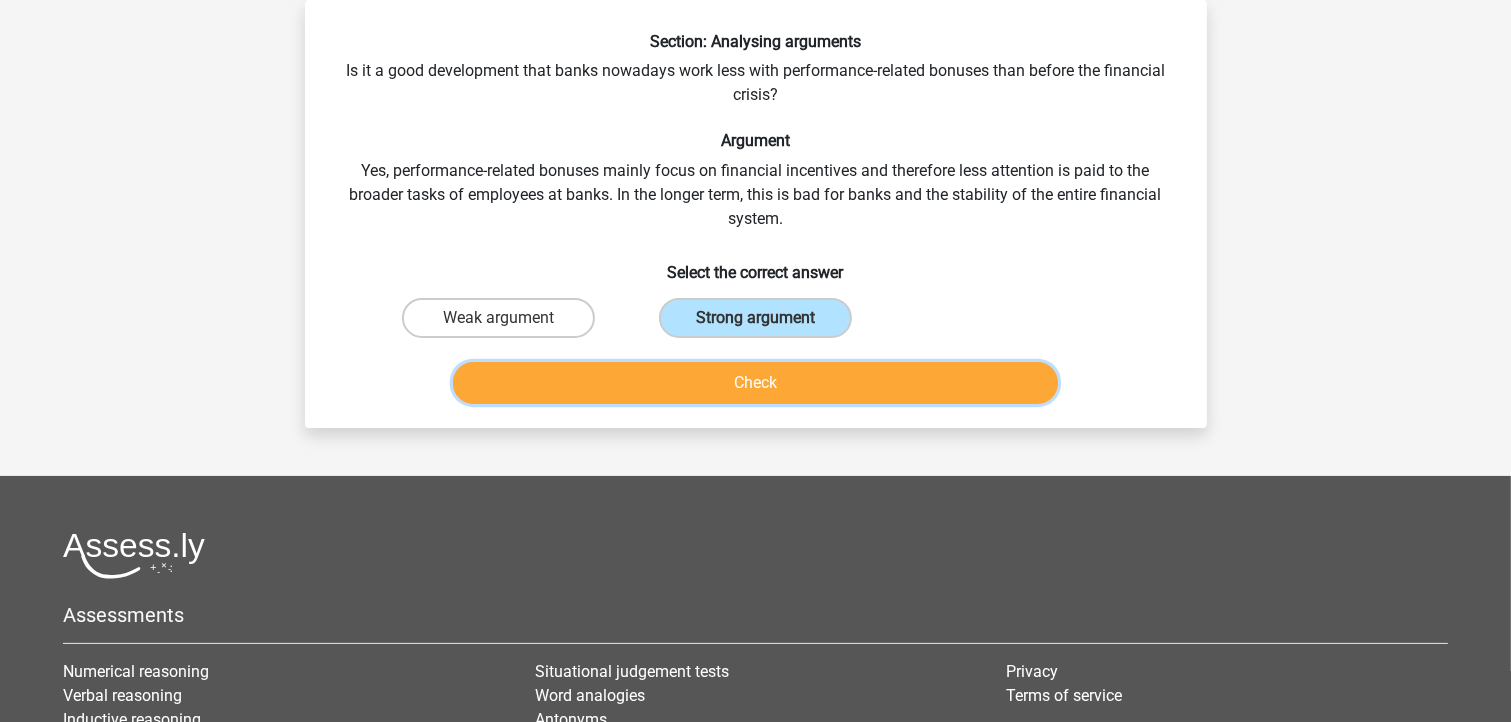 drag, startPoint x: 798, startPoint y: 384, endPoint x: 810, endPoint y: 384, distance: 12 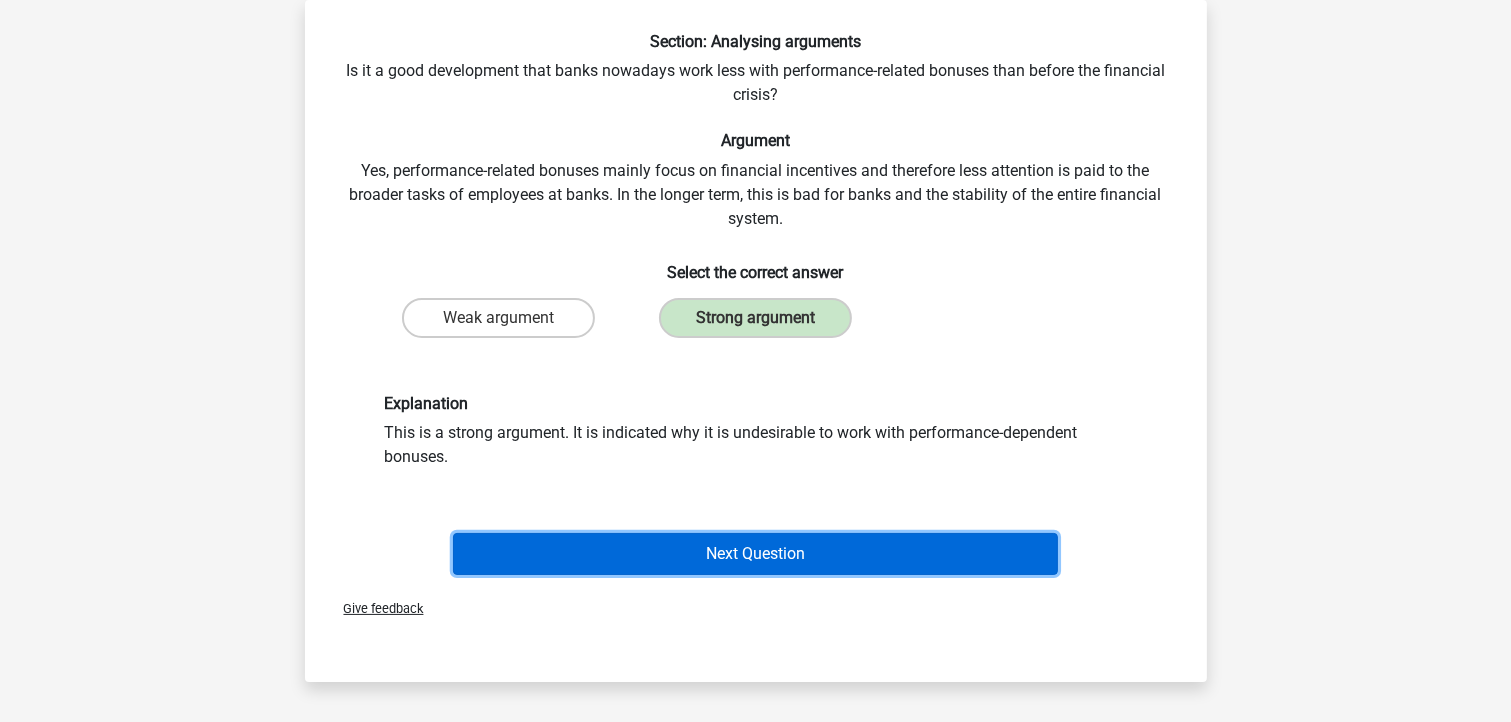 click on "Next Question" at bounding box center (755, 554) 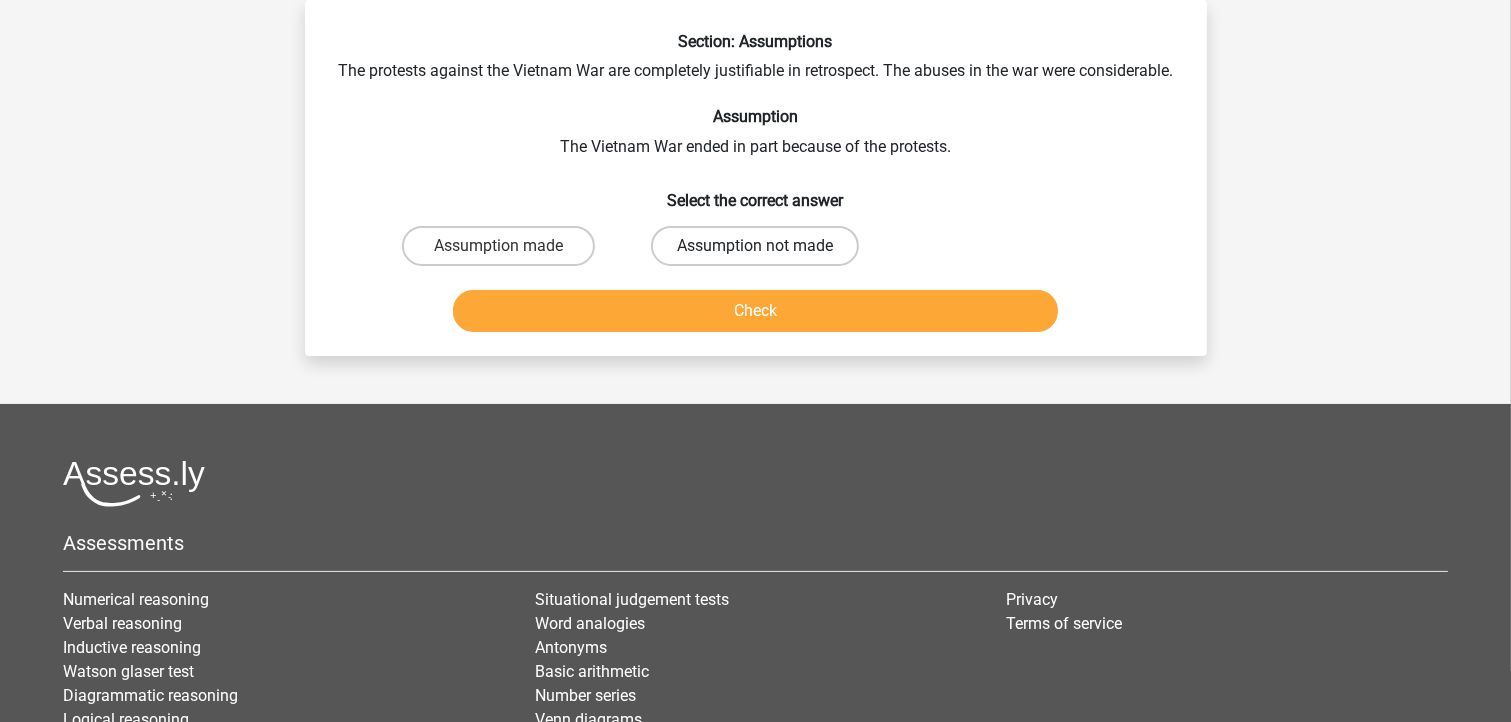 click on "Assumption not made" at bounding box center [755, 246] 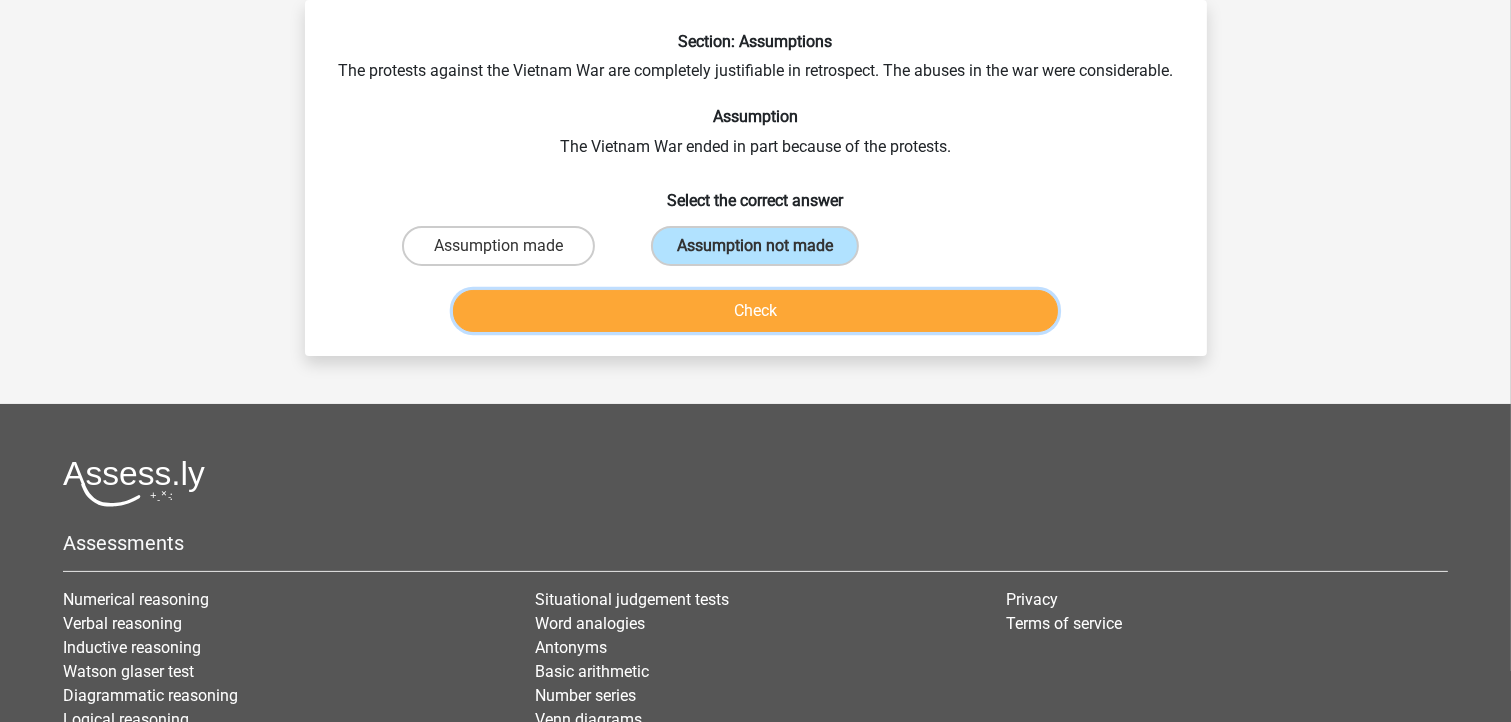 click on "Check" at bounding box center [755, 311] 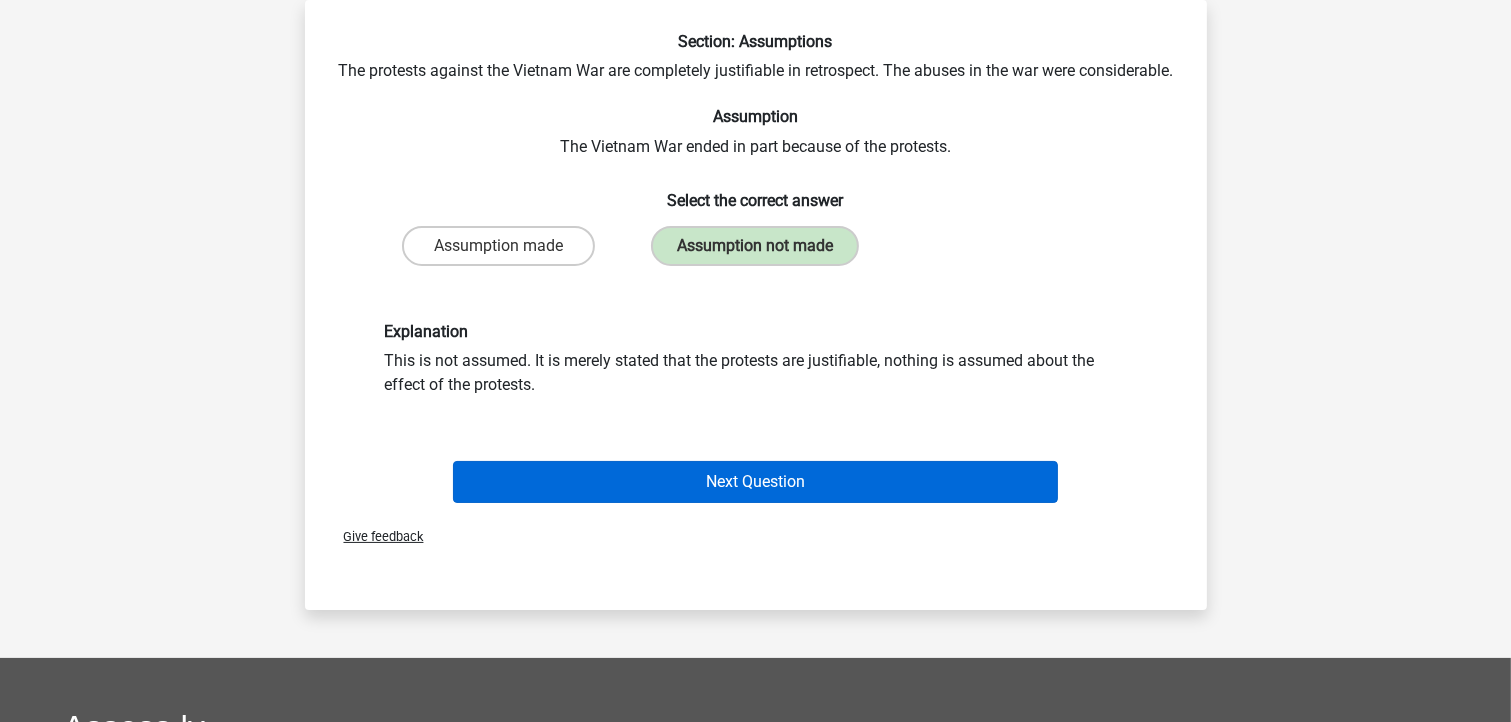 click on "Next Question" at bounding box center [756, 478] 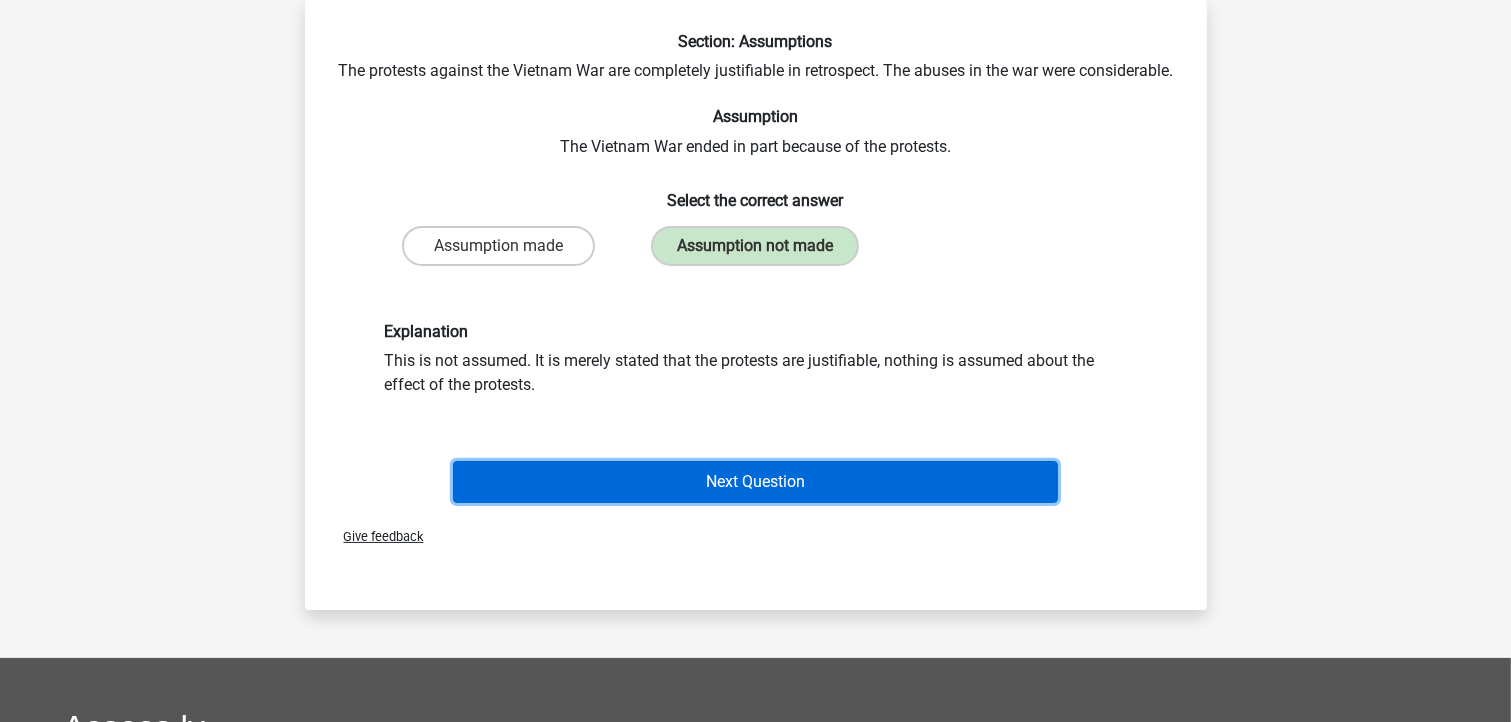 click on "Next Question" at bounding box center [755, 482] 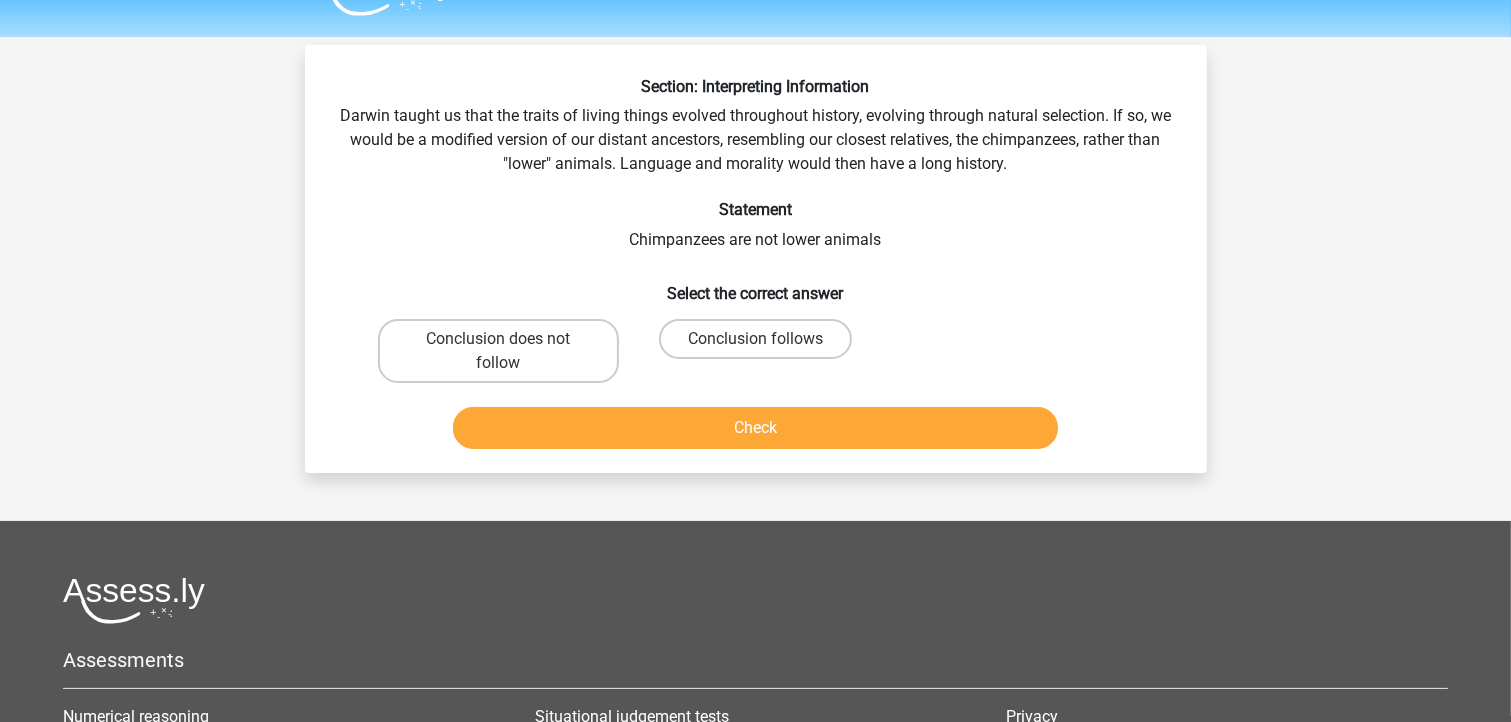 scroll, scrollTop: 12, scrollLeft: 0, axis: vertical 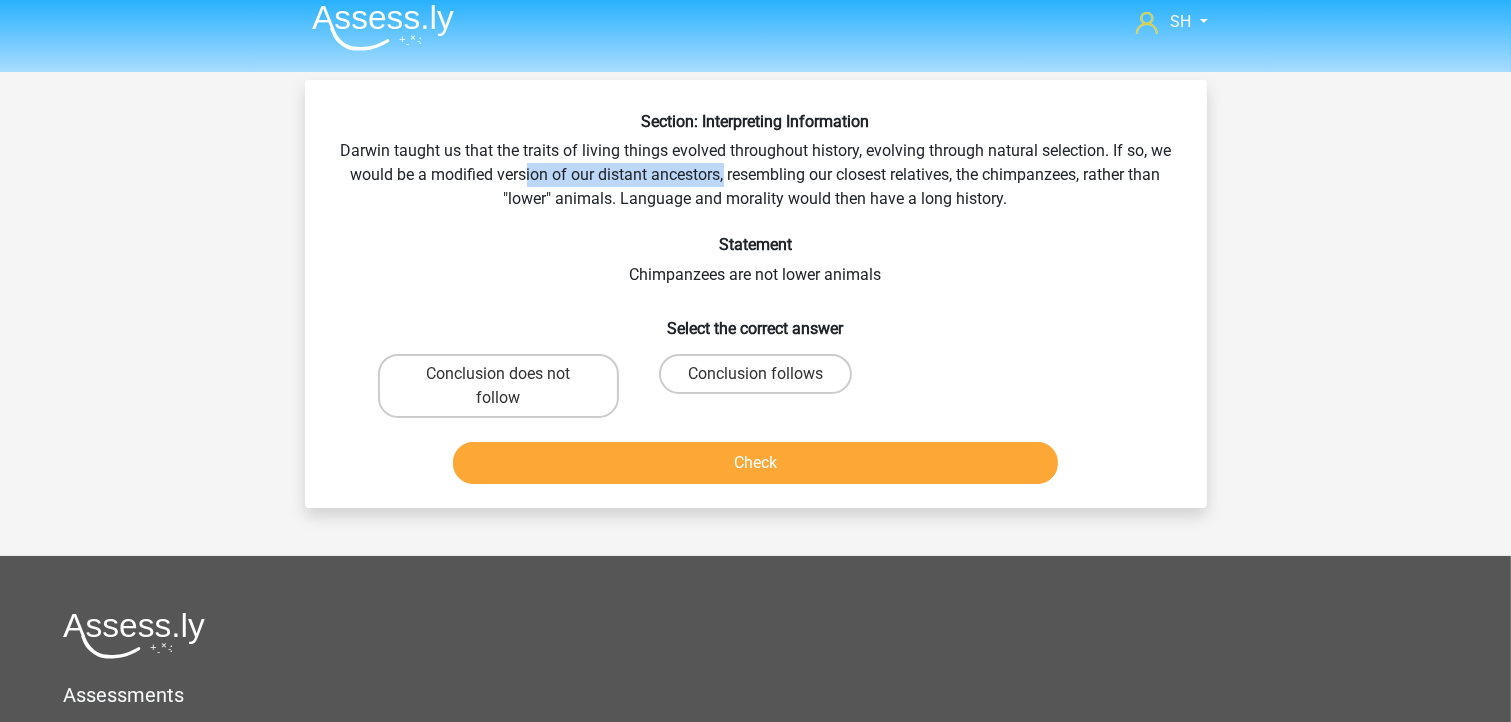 drag, startPoint x: 531, startPoint y: 172, endPoint x: 721, endPoint y: 171, distance: 190.00262 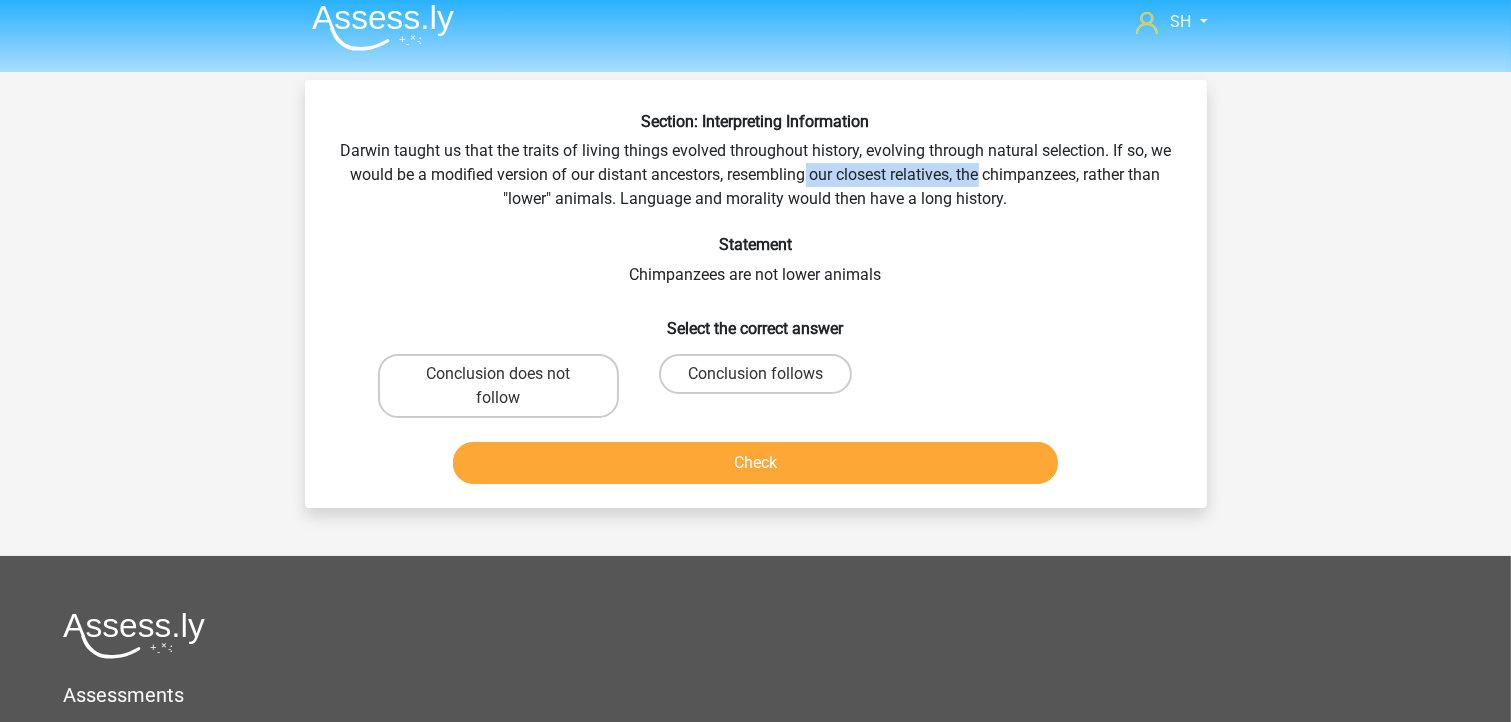 drag, startPoint x: 824, startPoint y: 176, endPoint x: 981, endPoint y: 175, distance: 157.00319 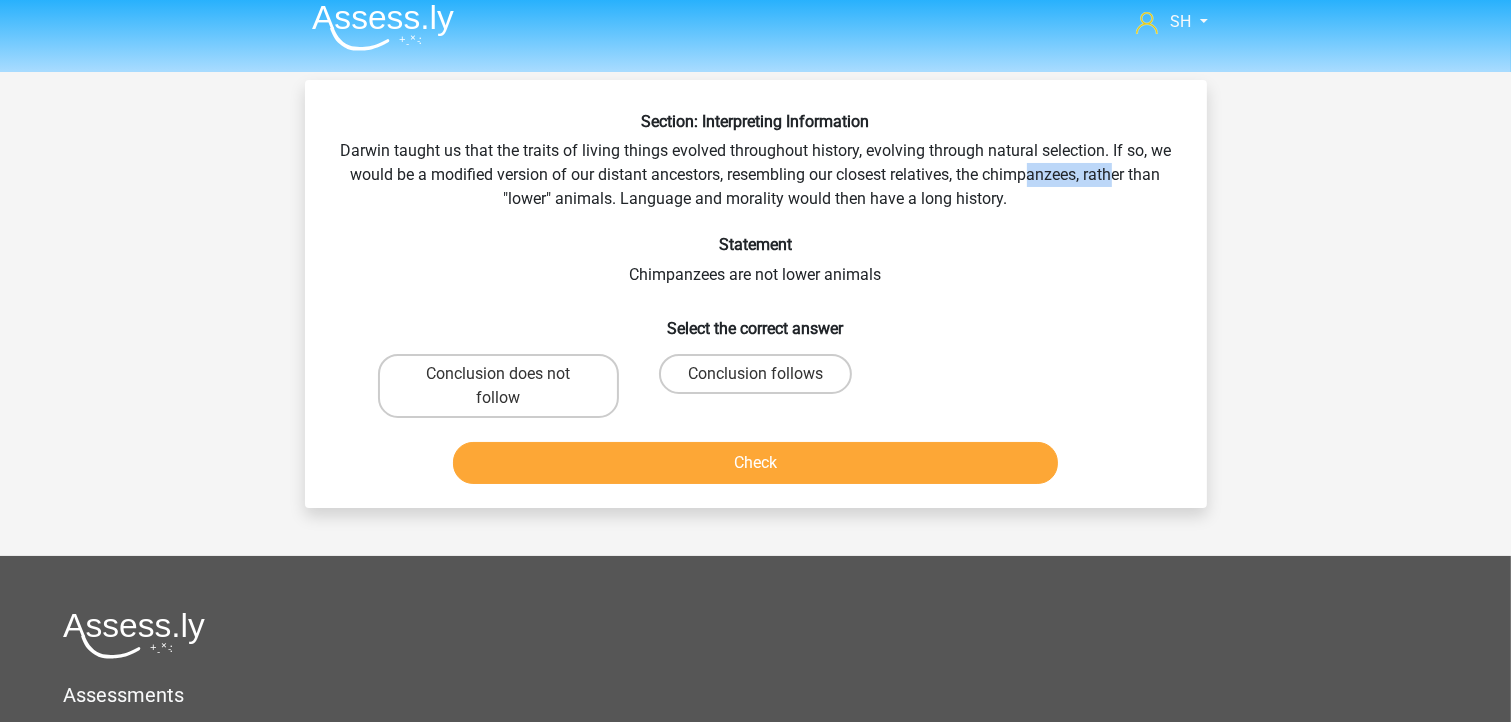 drag, startPoint x: 1031, startPoint y: 172, endPoint x: 1117, endPoint y: 169, distance: 86.05231 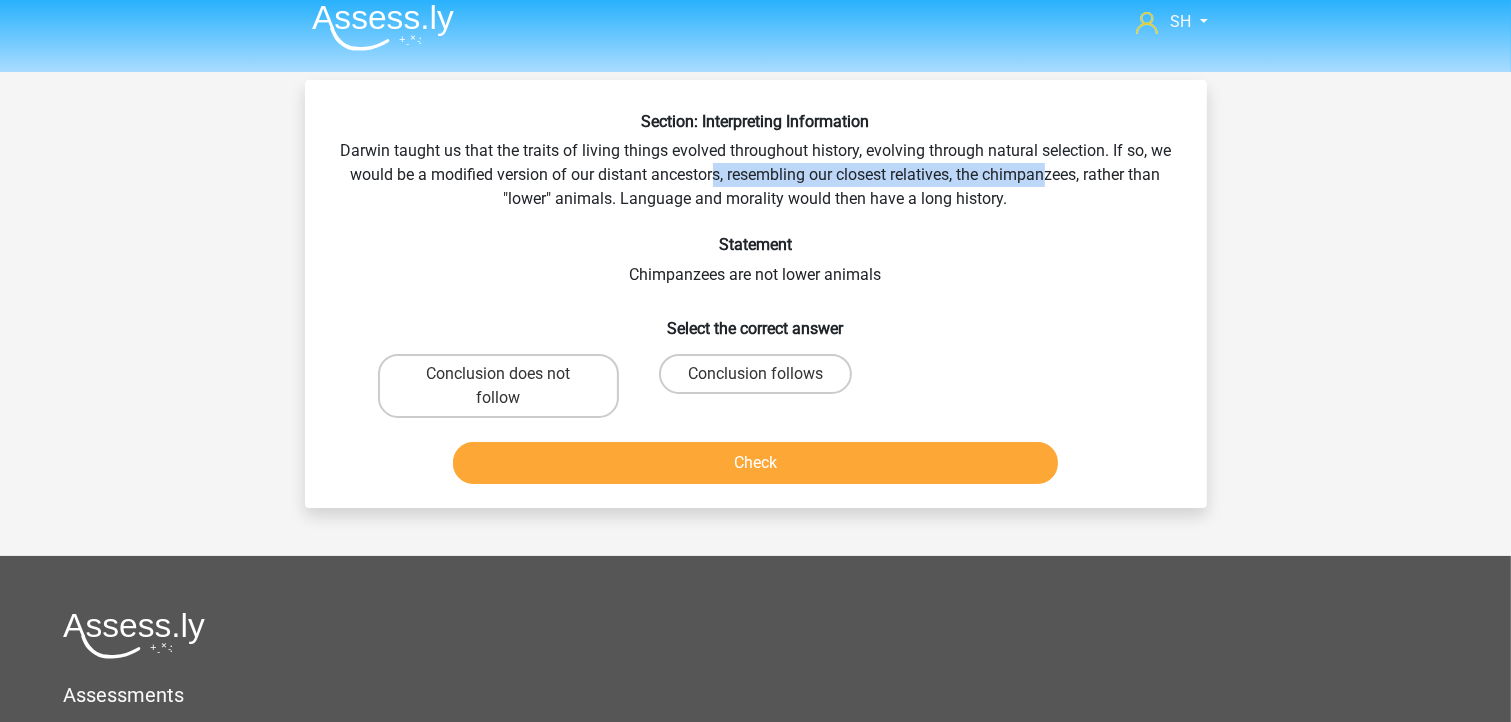 drag, startPoint x: 710, startPoint y: 166, endPoint x: 1046, endPoint y: 176, distance: 336.14877 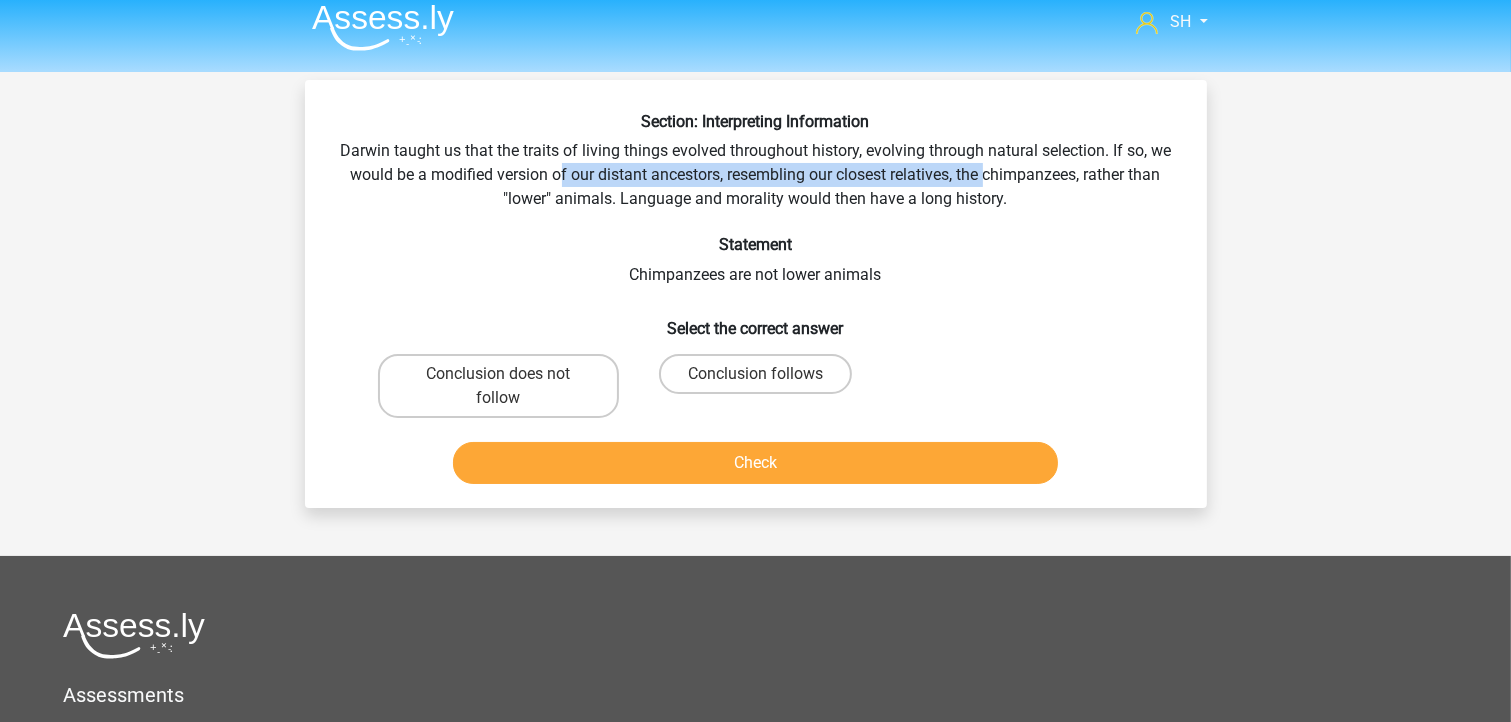 drag, startPoint x: 556, startPoint y: 182, endPoint x: 987, endPoint y: 165, distance: 431.33514 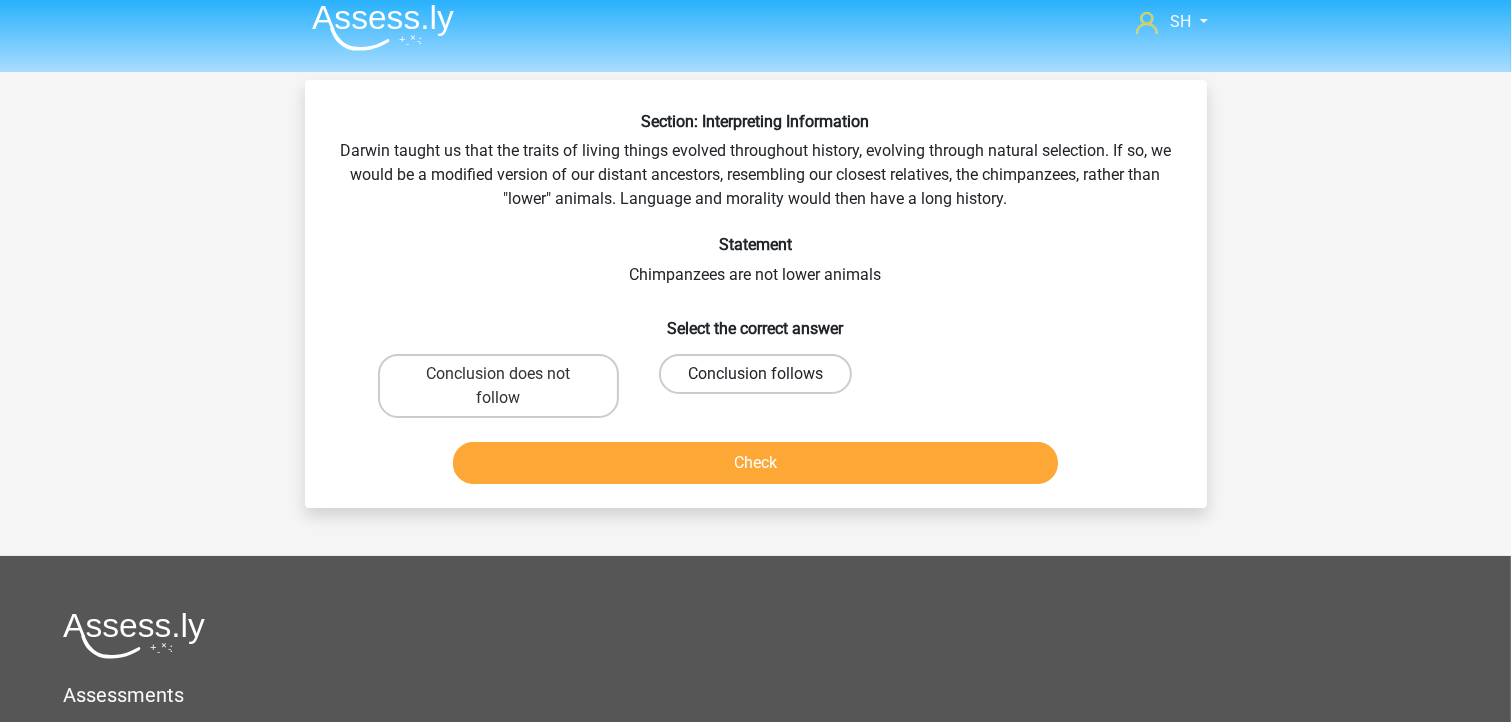 click on "Conclusion follows" at bounding box center (755, 374) 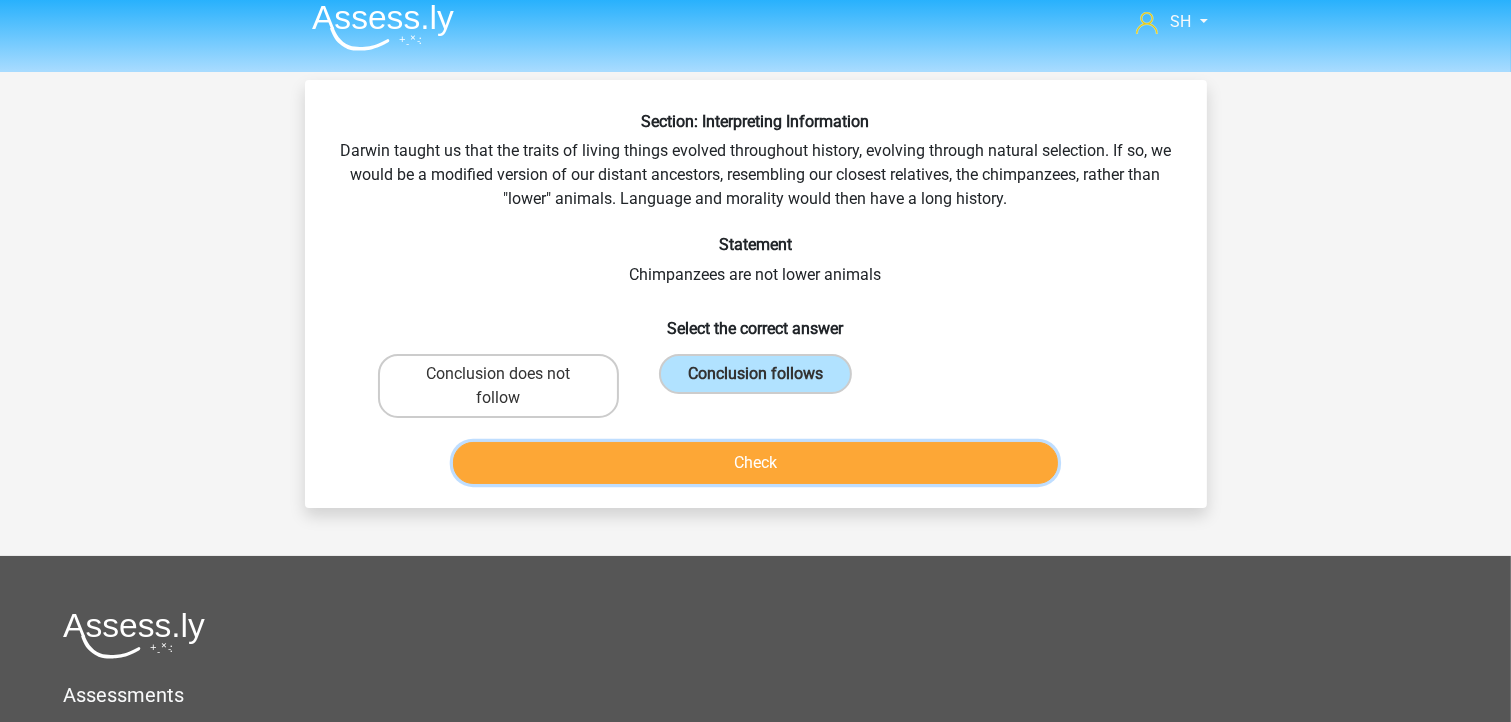 click on "Check" at bounding box center [755, 463] 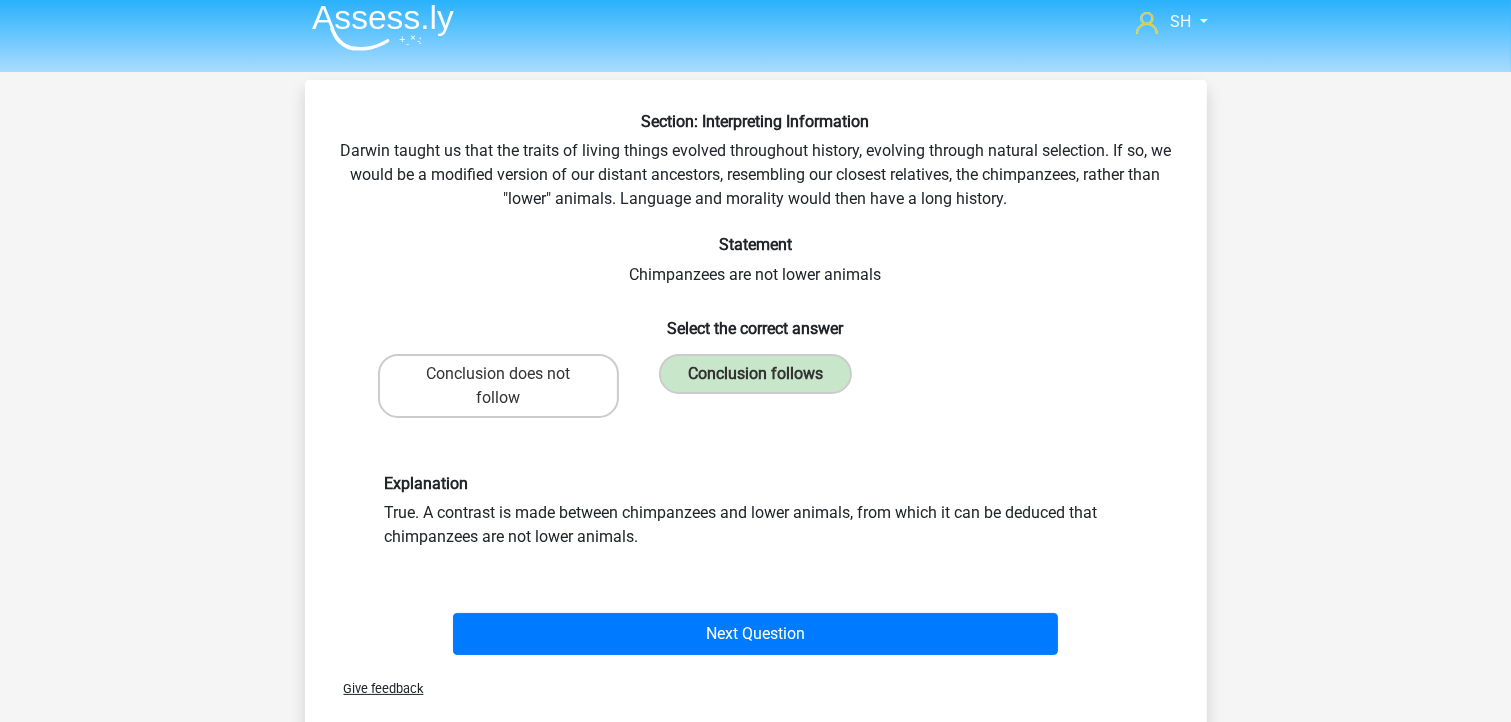 drag, startPoint x: 734, startPoint y: 529, endPoint x: 696, endPoint y: 491, distance: 53.740116 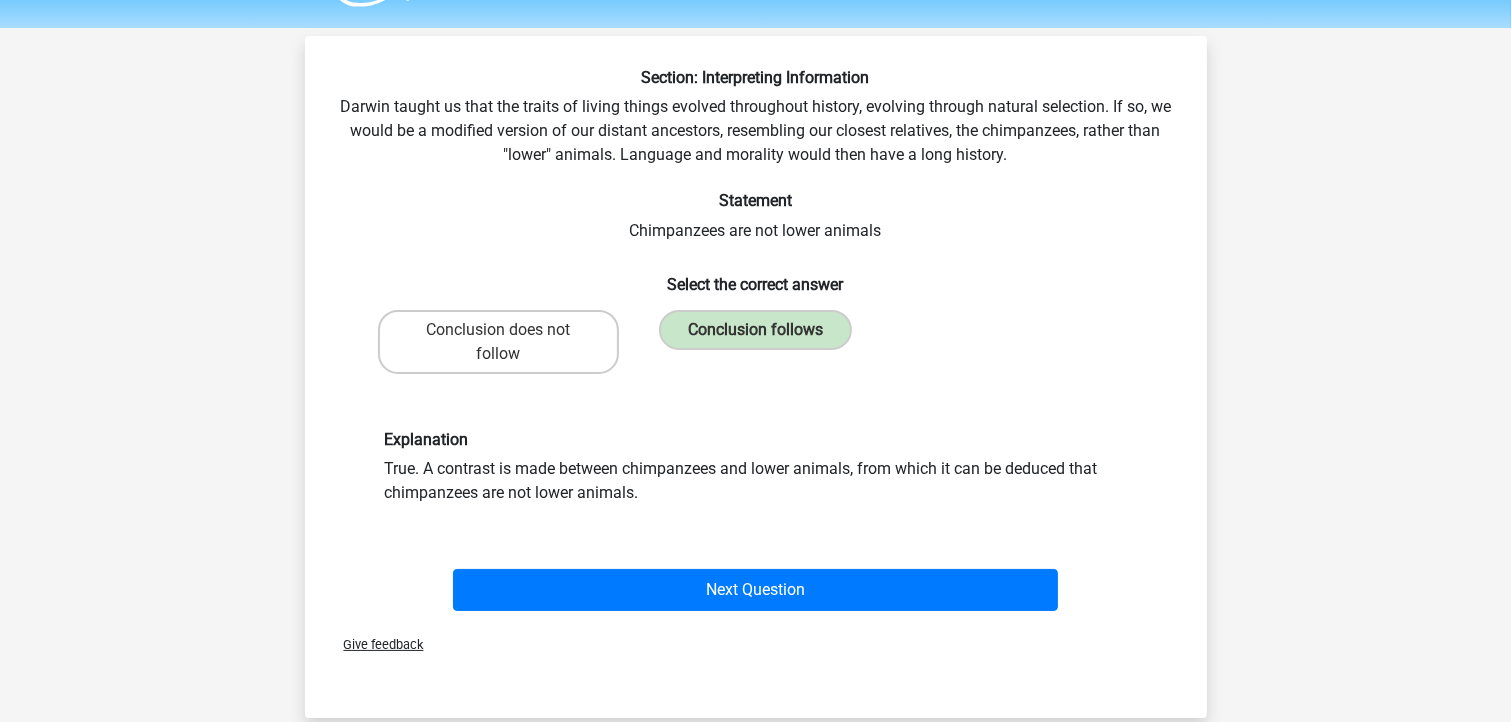 scroll, scrollTop: 92, scrollLeft: 0, axis: vertical 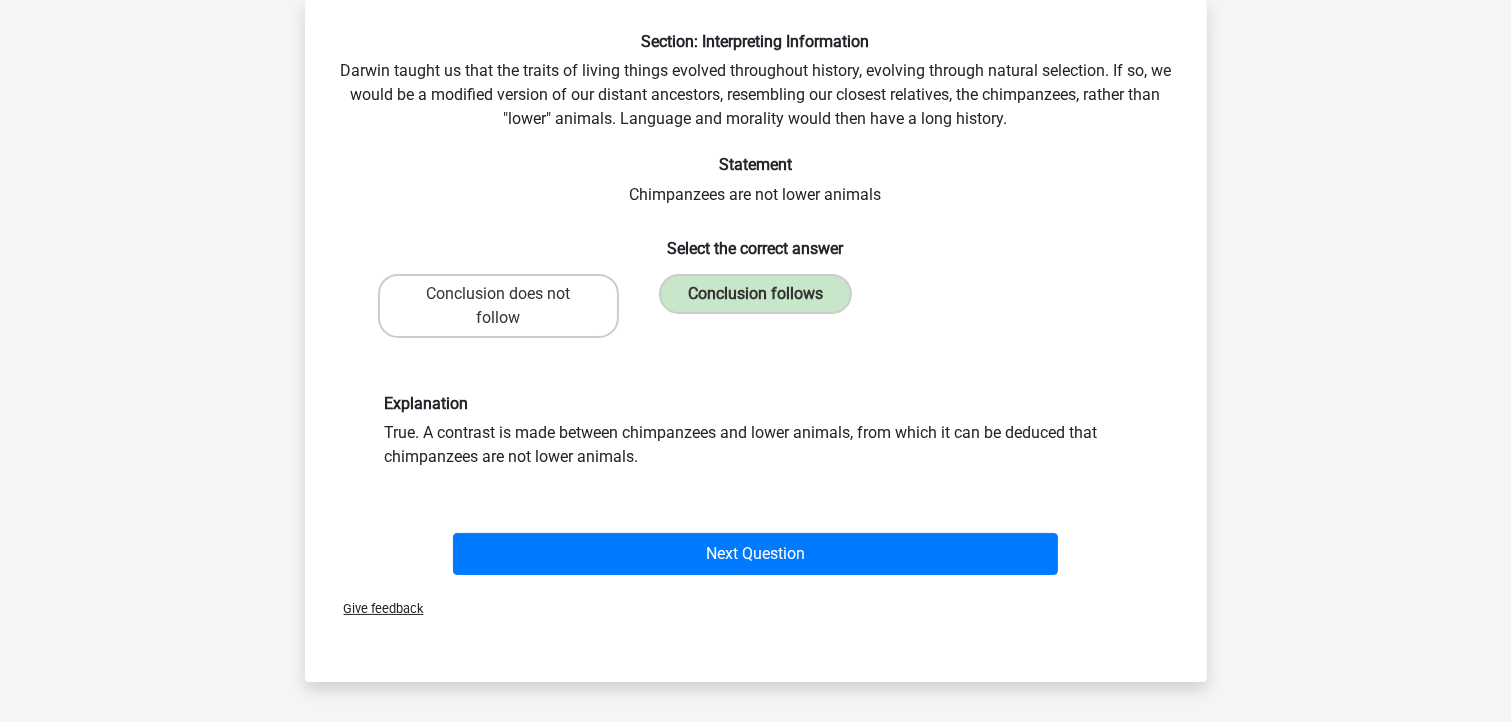 click on "Explanation
True. A contrast is made between chimpanzees and lower animals, from which it can be deduced that chimpanzees are not lower animals." at bounding box center (756, 431) 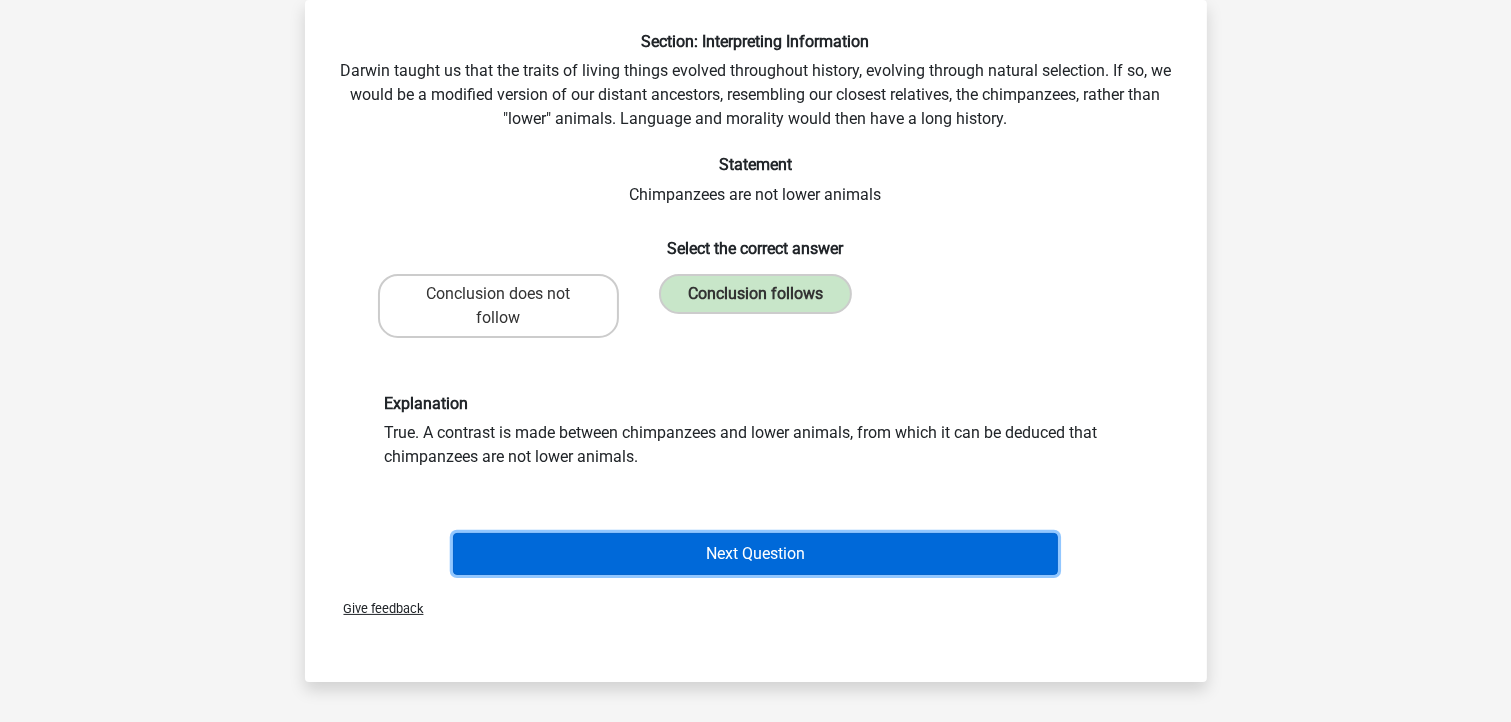 click on "Next Question" at bounding box center (755, 554) 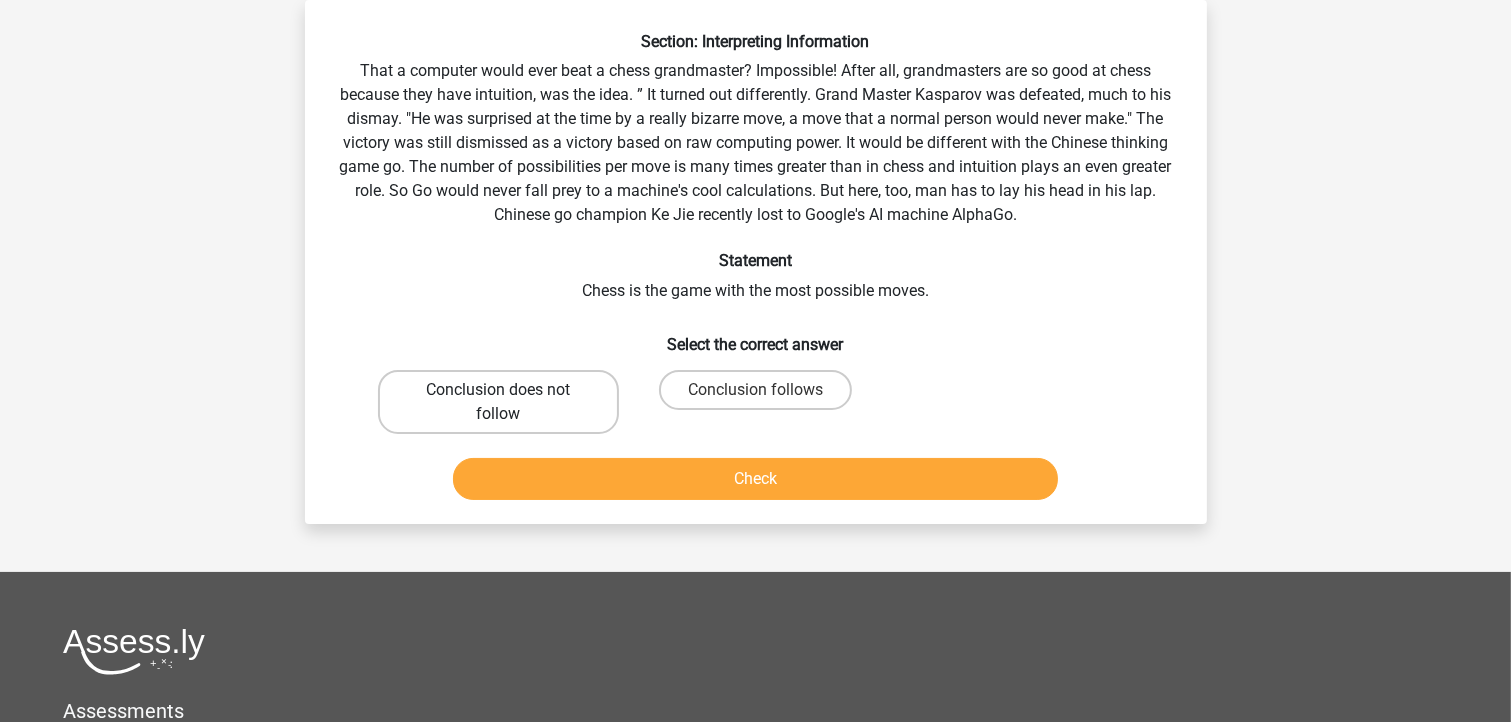 click on "Conclusion does not follow" at bounding box center [498, 402] 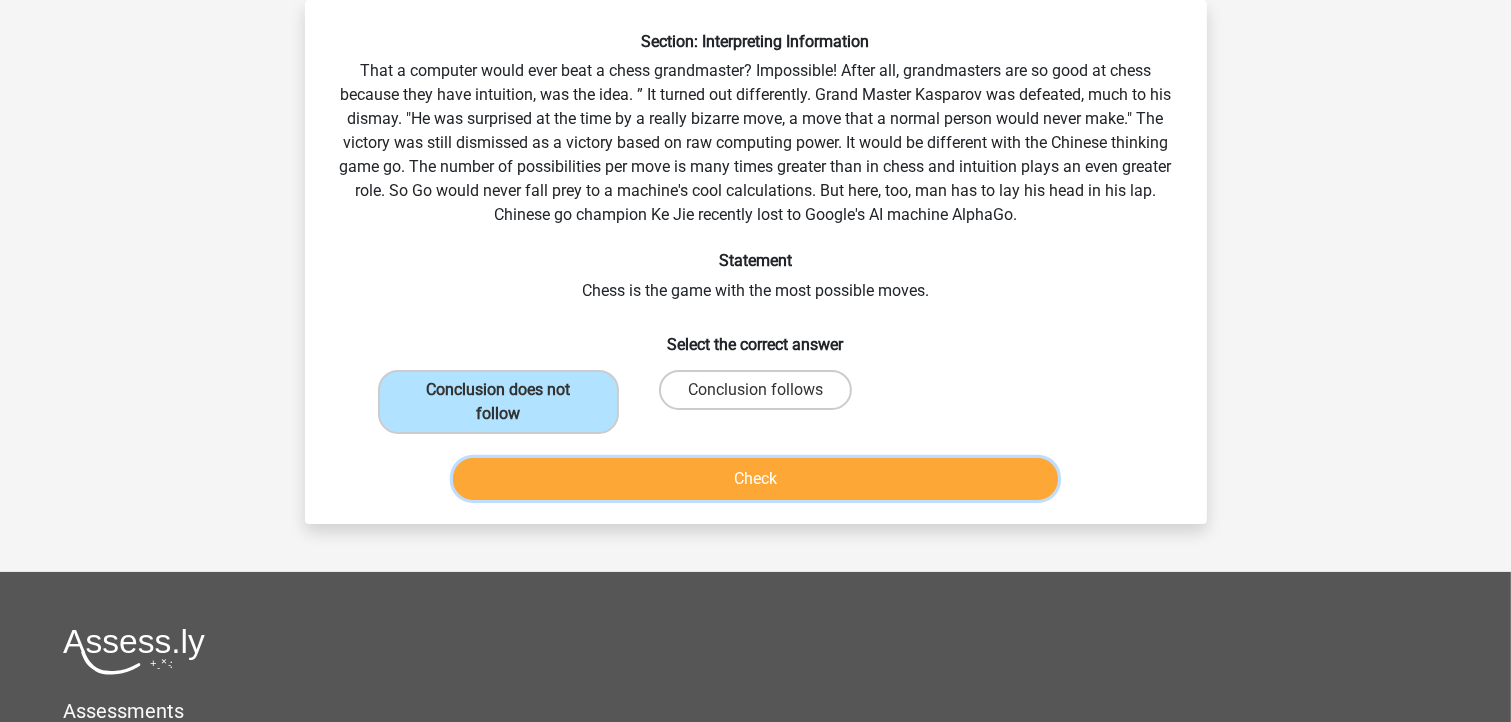 click on "Check" at bounding box center [755, 479] 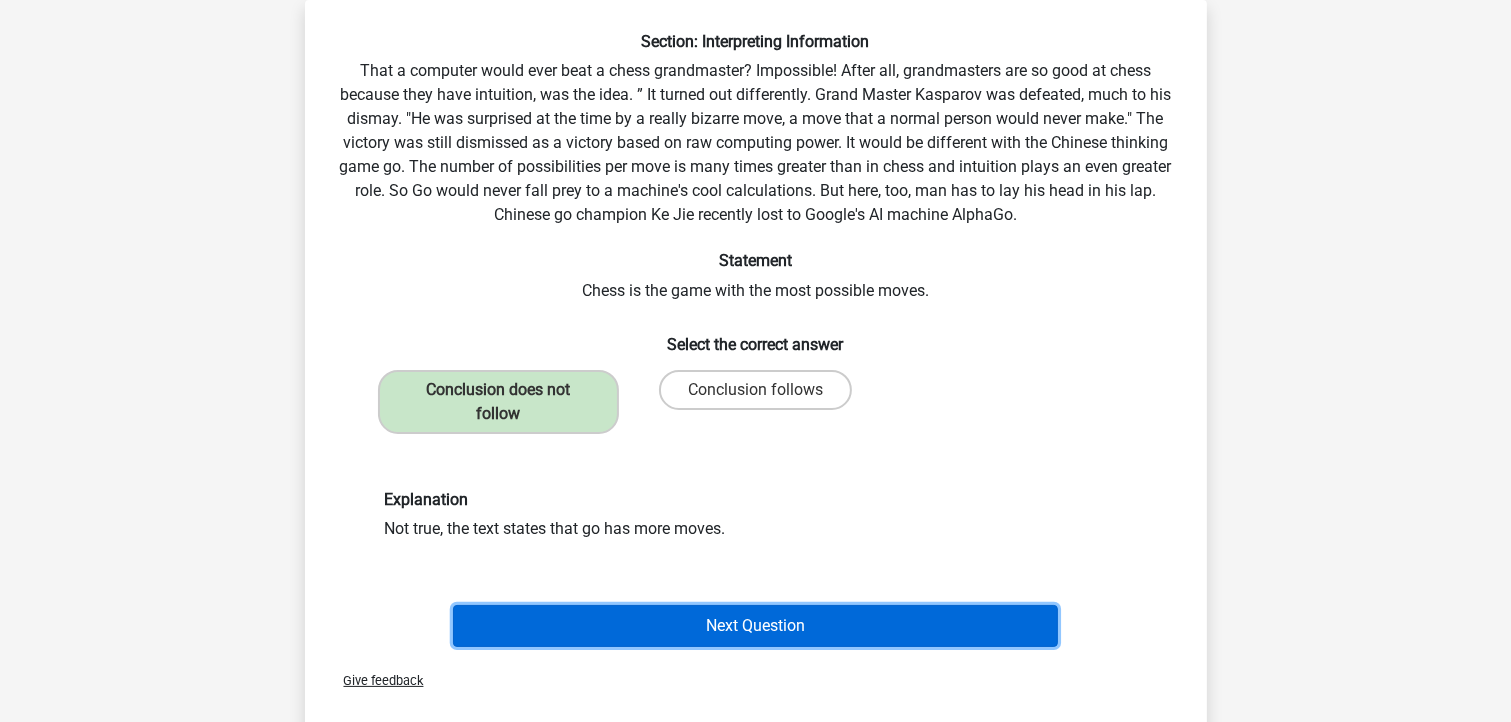 click on "Next Question" at bounding box center (755, 626) 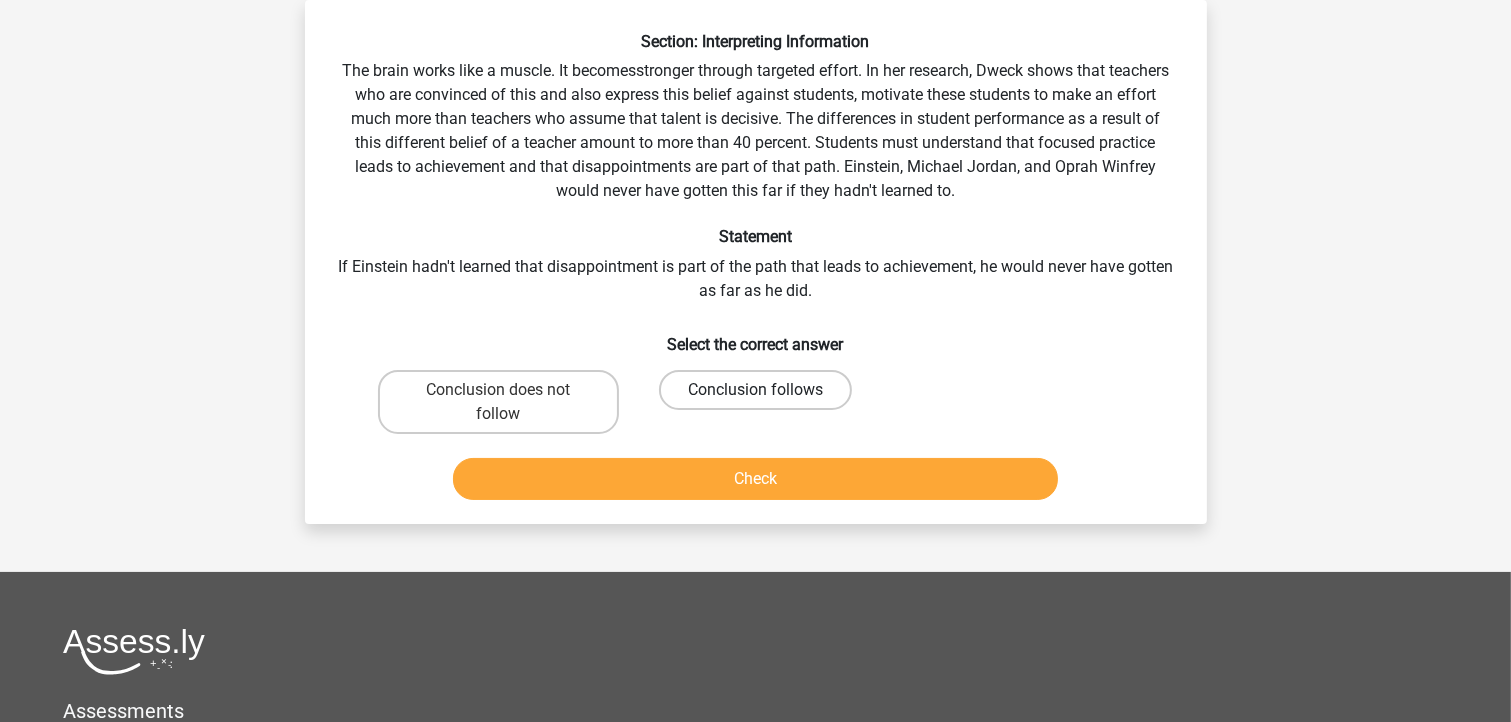 click on "Conclusion follows" at bounding box center [755, 390] 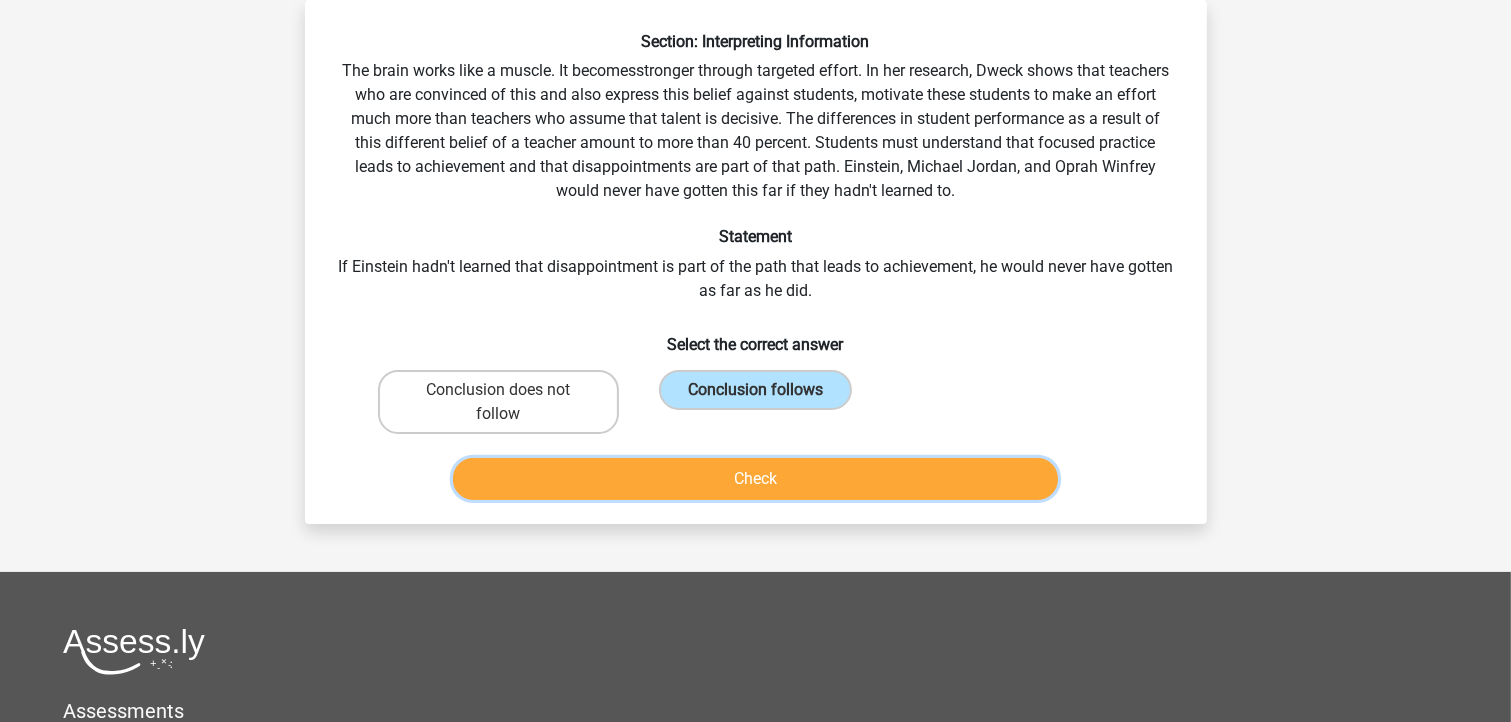 click on "Check" at bounding box center (755, 479) 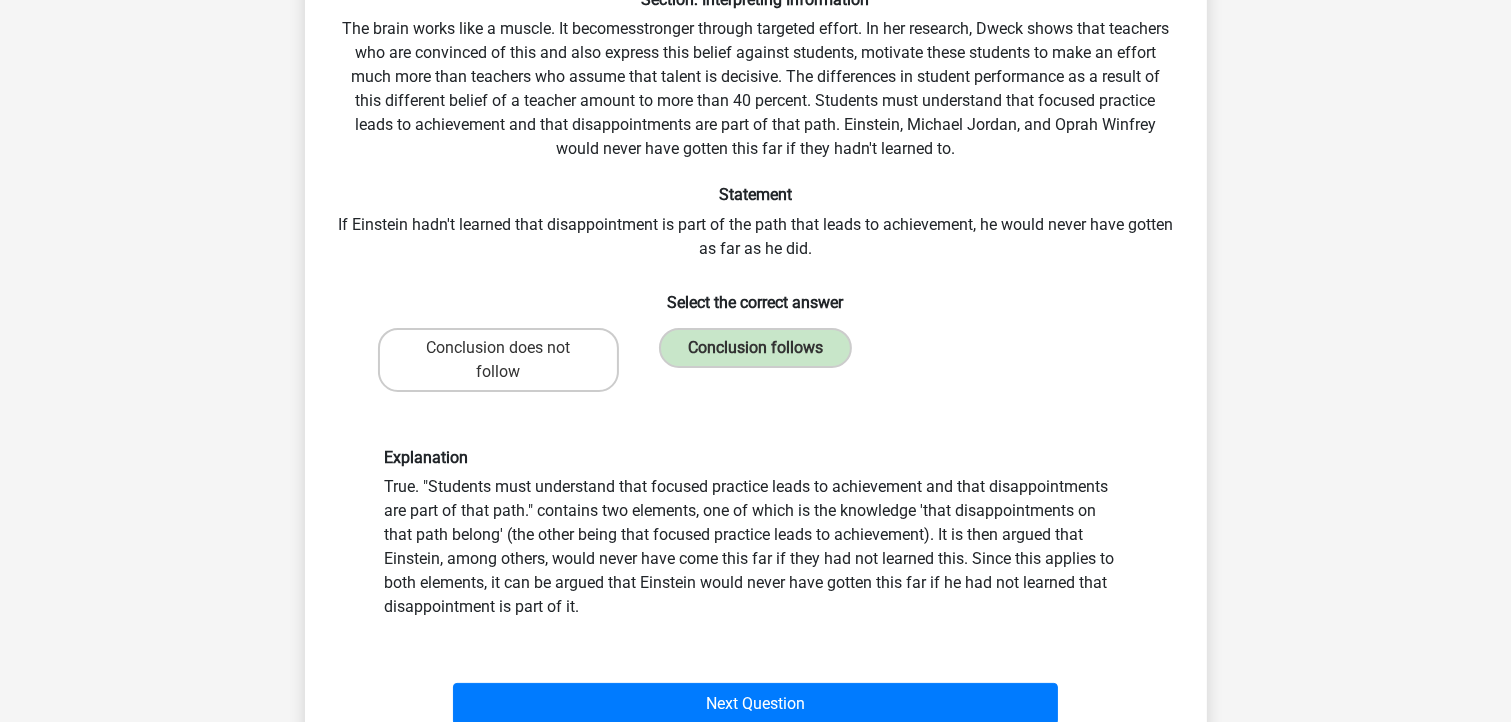 scroll, scrollTop: 172, scrollLeft: 0, axis: vertical 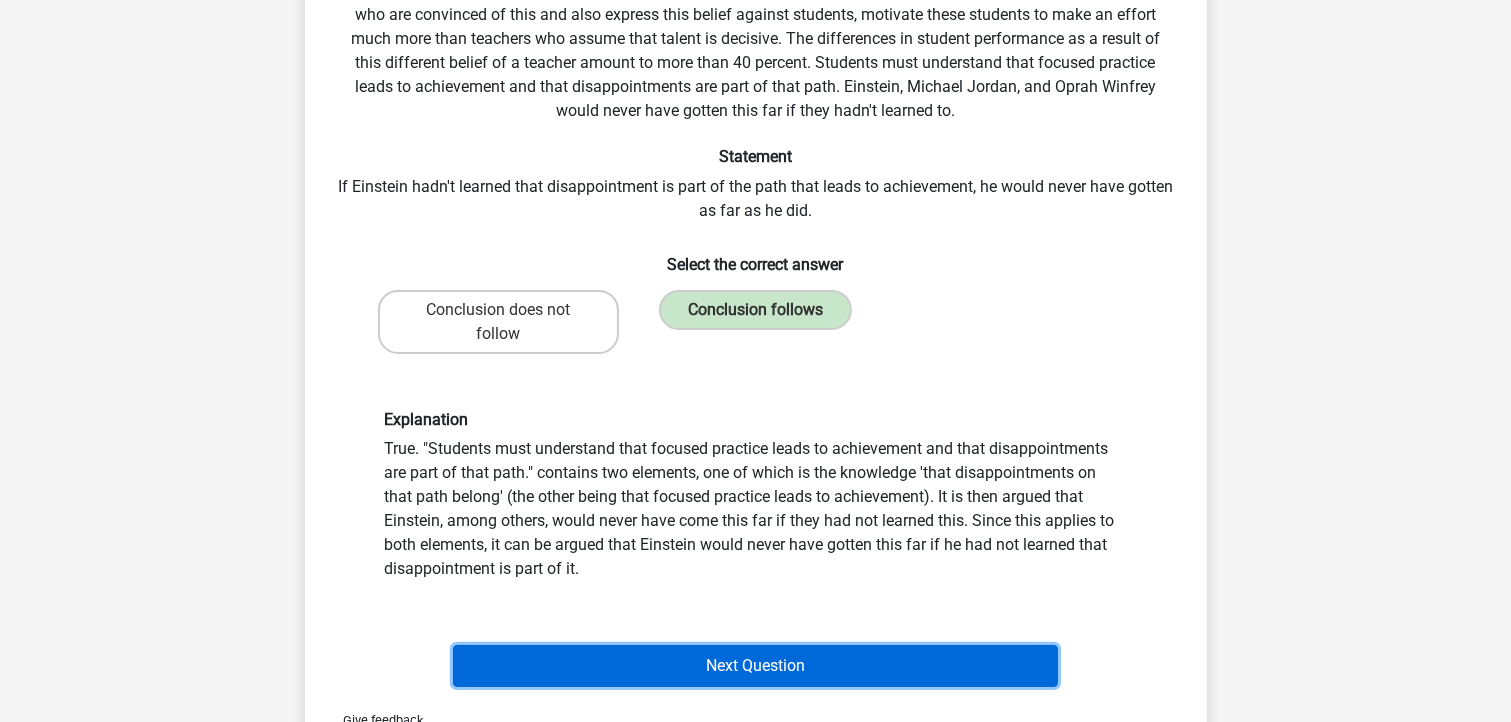 click on "Next Question" at bounding box center (755, 666) 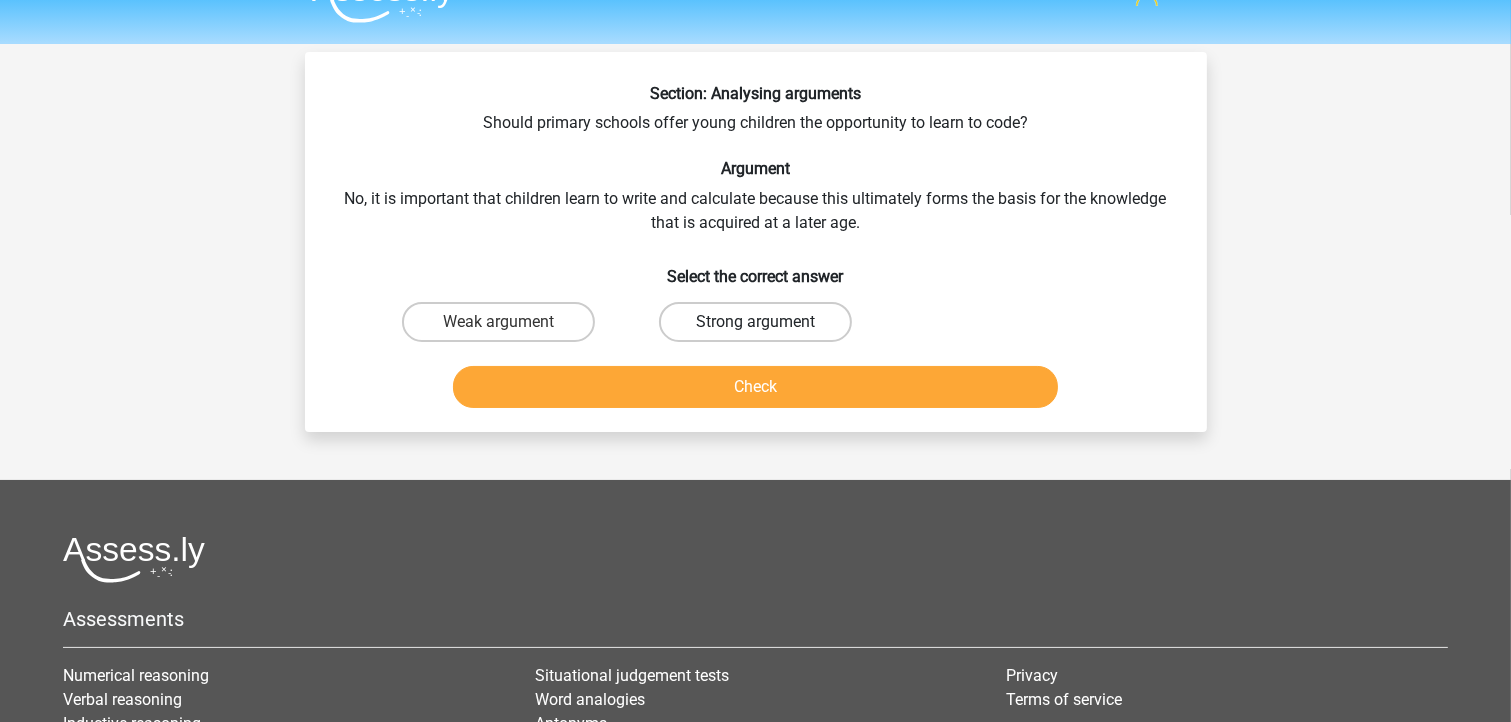 scroll, scrollTop: 12, scrollLeft: 0, axis: vertical 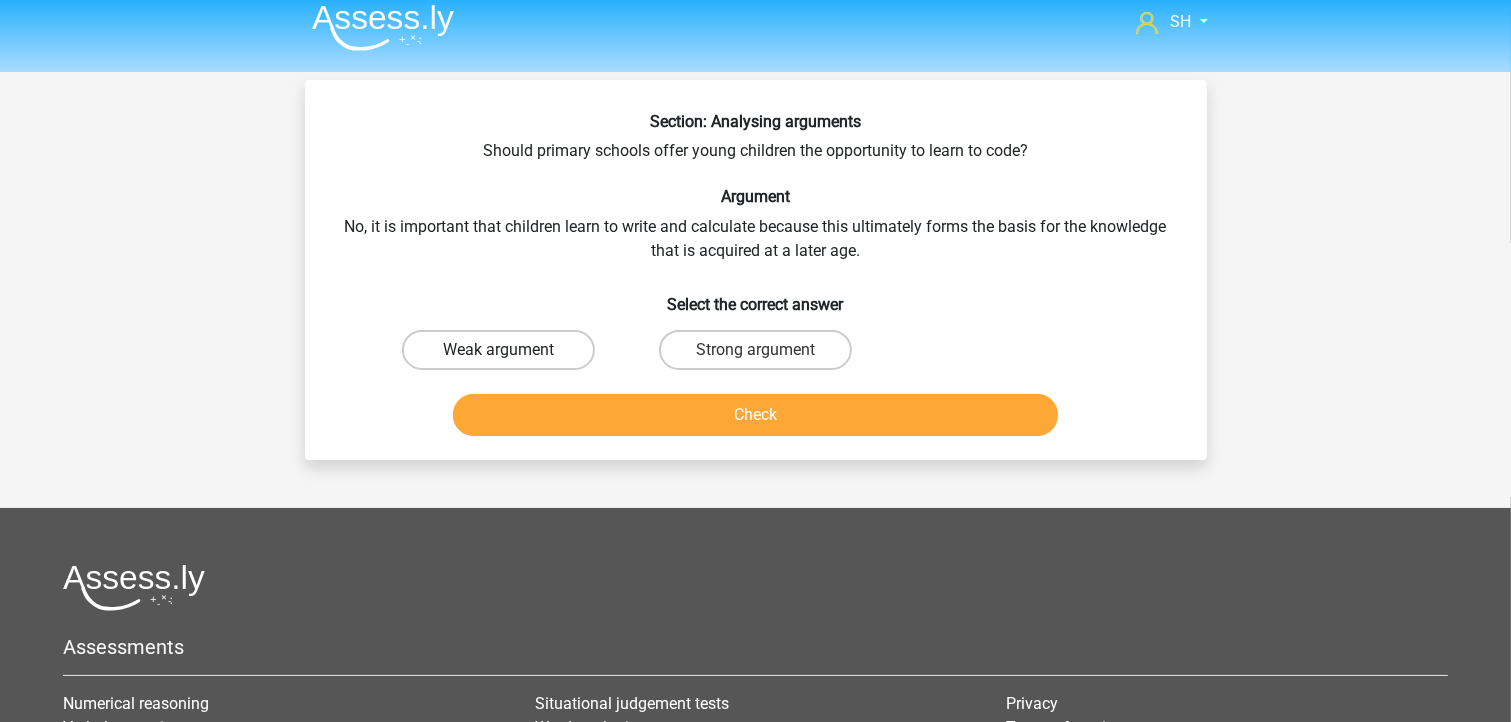 click on "Weak argument" at bounding box center [498, 350] 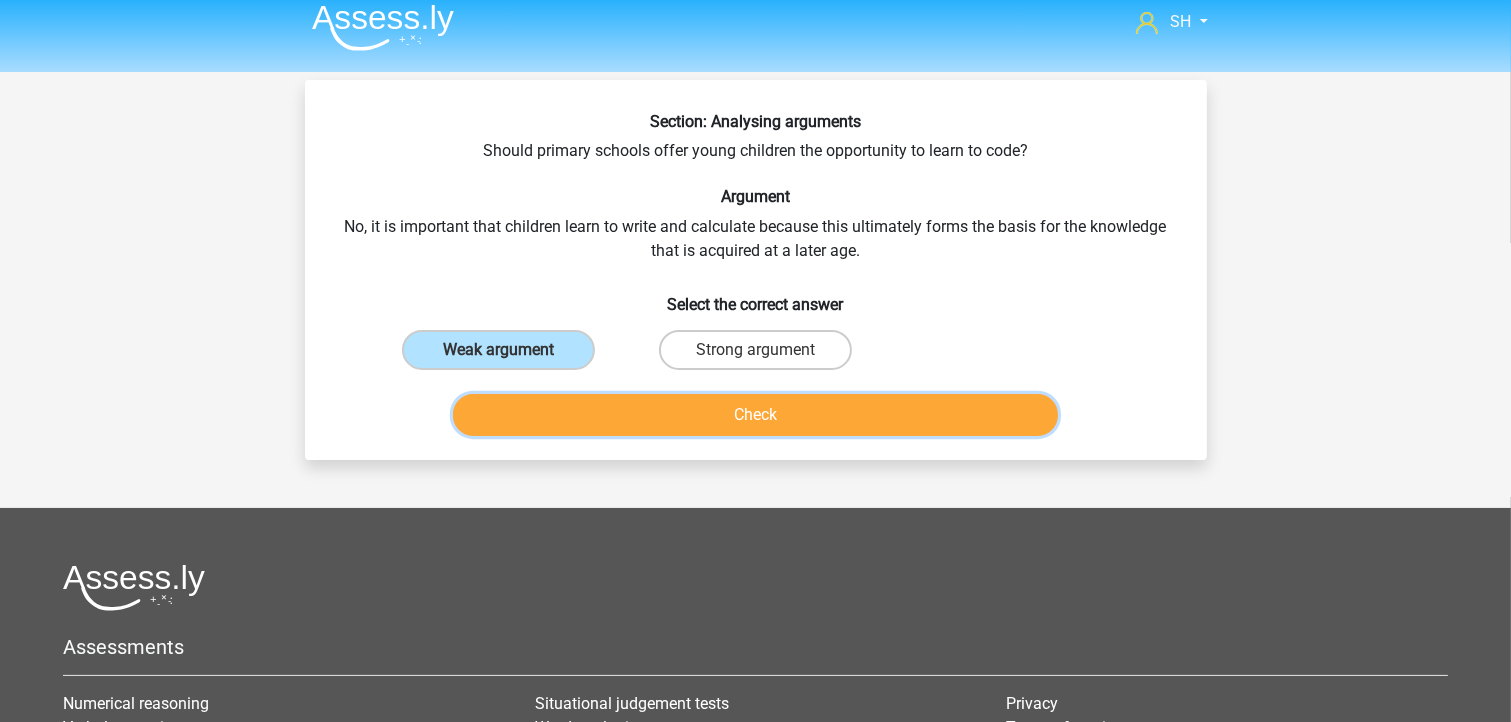 click on "Check" at bounding box center (755, 415) 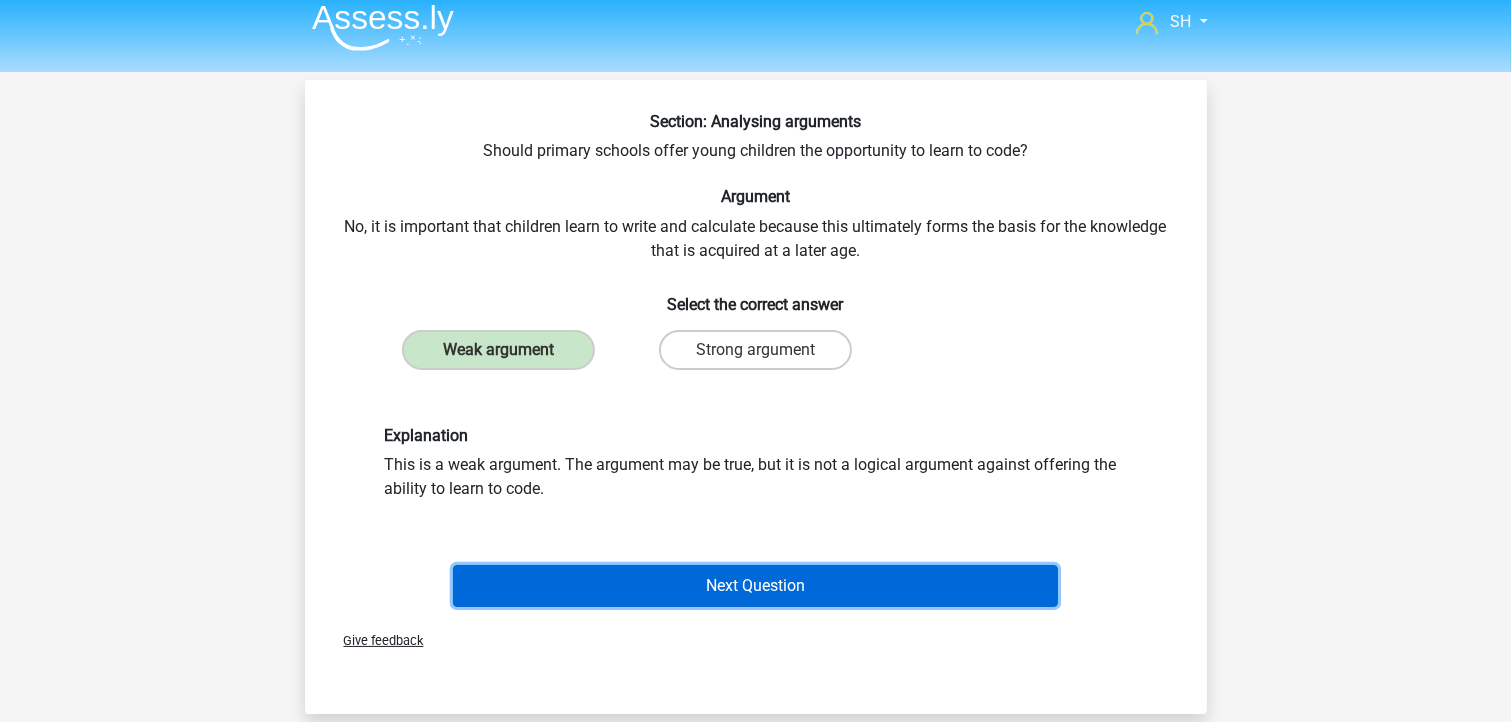 click on "Next Question" at bounding box center [755, 586] 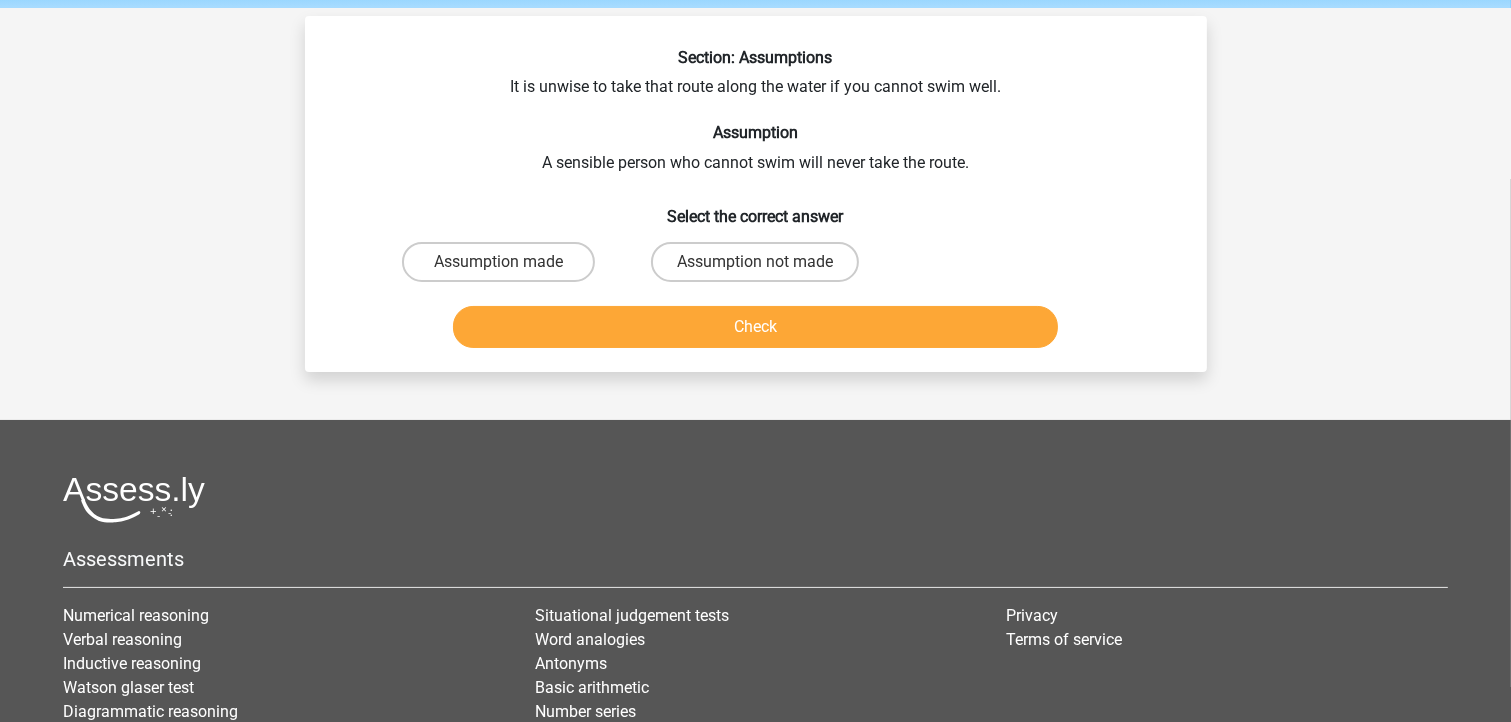 scroll, scrollTop: 92, scrollLeft: 0, axis: vertical 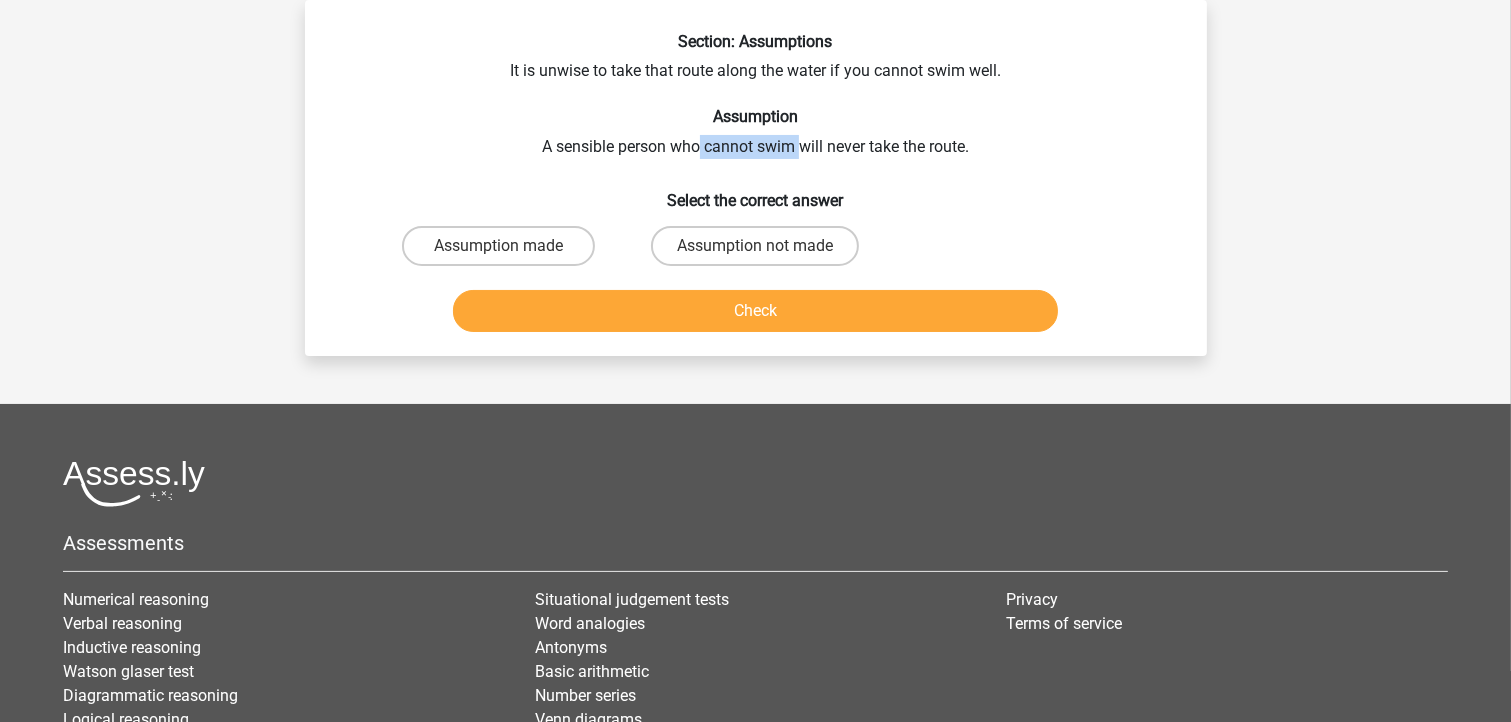 drag, startPoint x: 698, startPoint y: 153, endPoint x: 804, endPoint y: 156, distance: 106.04244 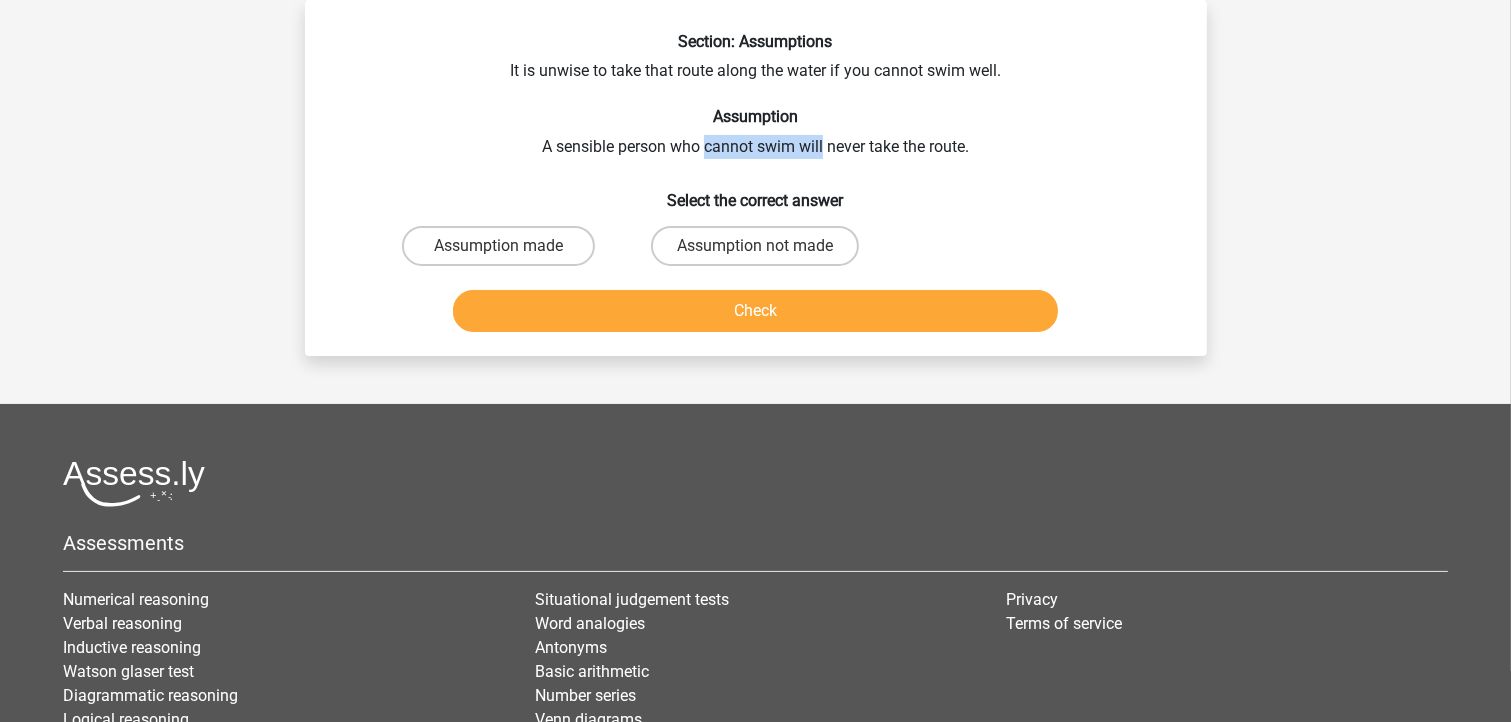 drag, startPoint x: 804, startPoint y: 156, endPoint x: 708, endPoint y: 153, distance: 96.04687 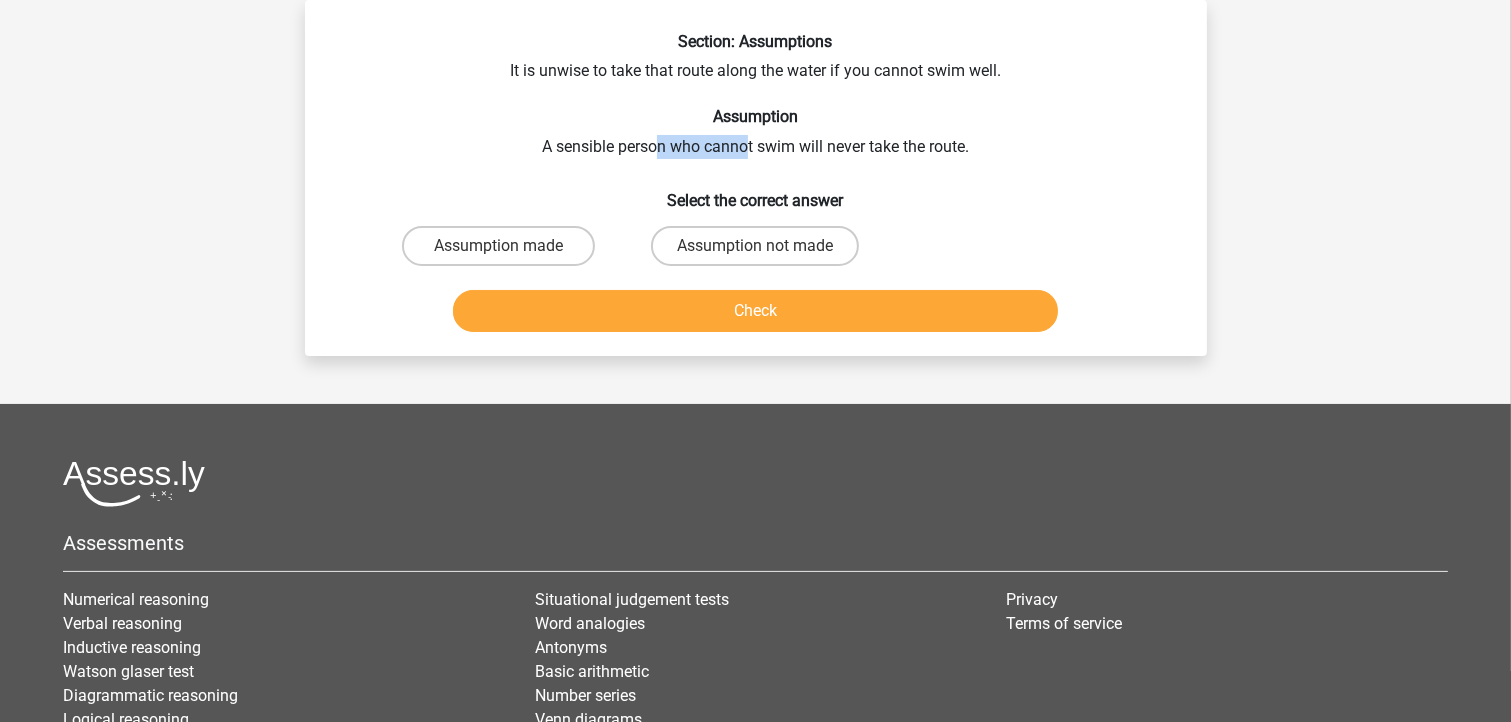 drag, startPoint x: 658, startPoint y: 142, endPoint x: 748, endPoint y: 142, distance: 90 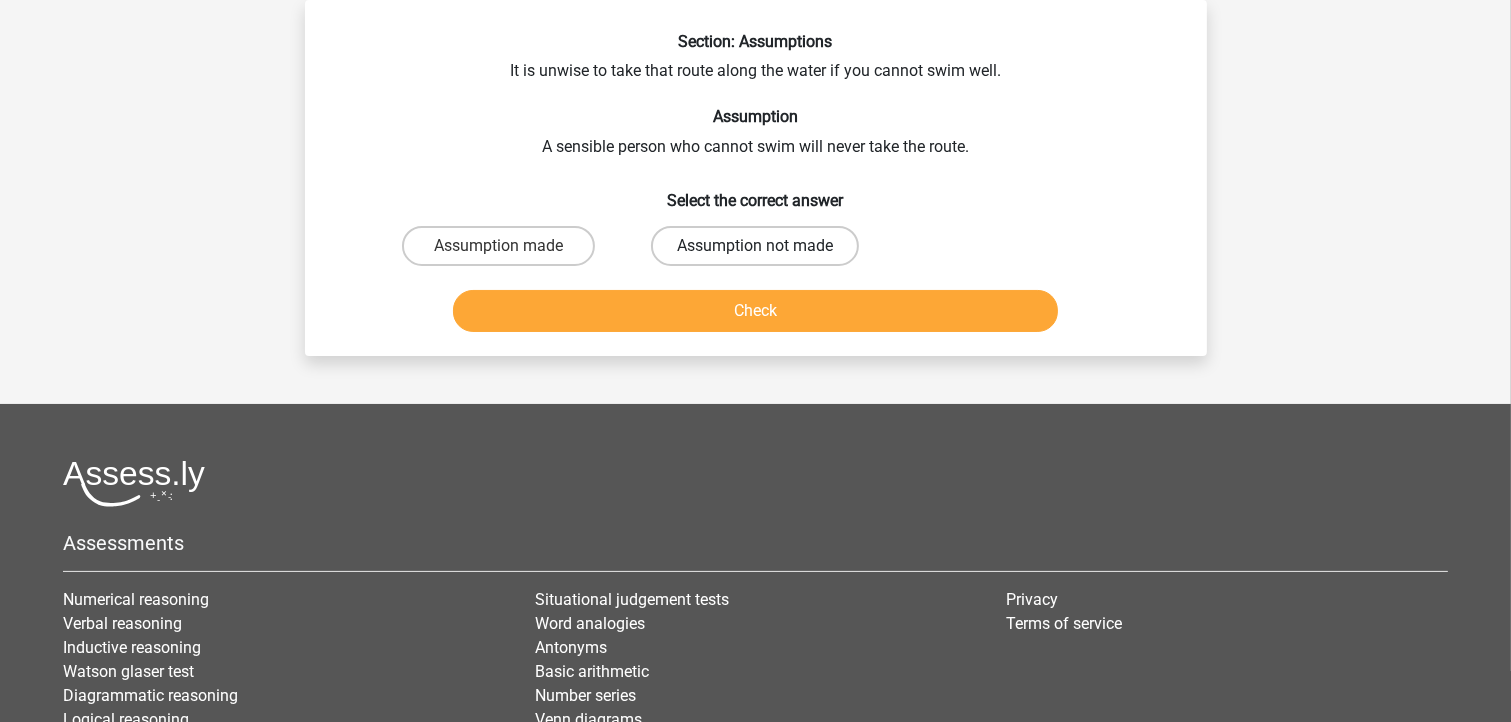 click on "Assumption not made" at bounding box center (755, 246) 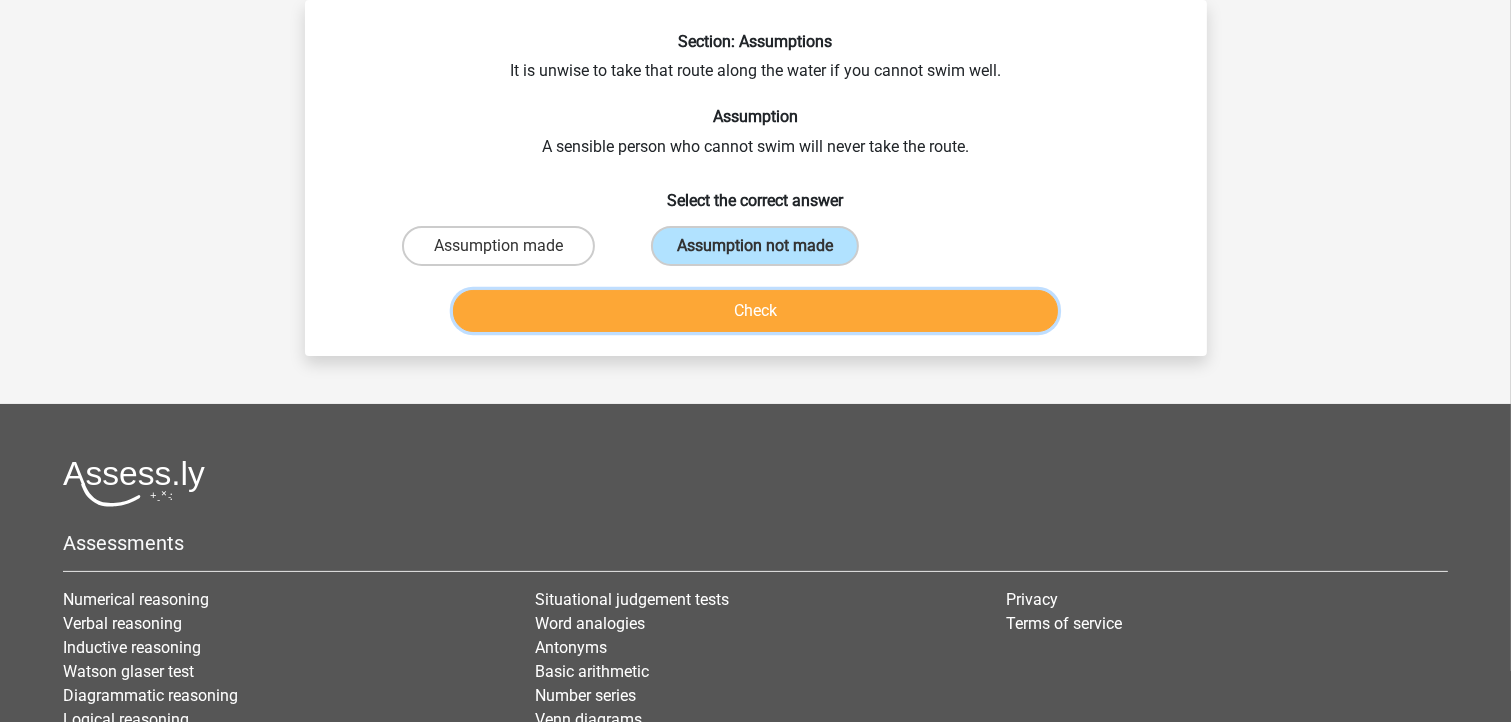 click on "Check" at bounding box center [755, 311] 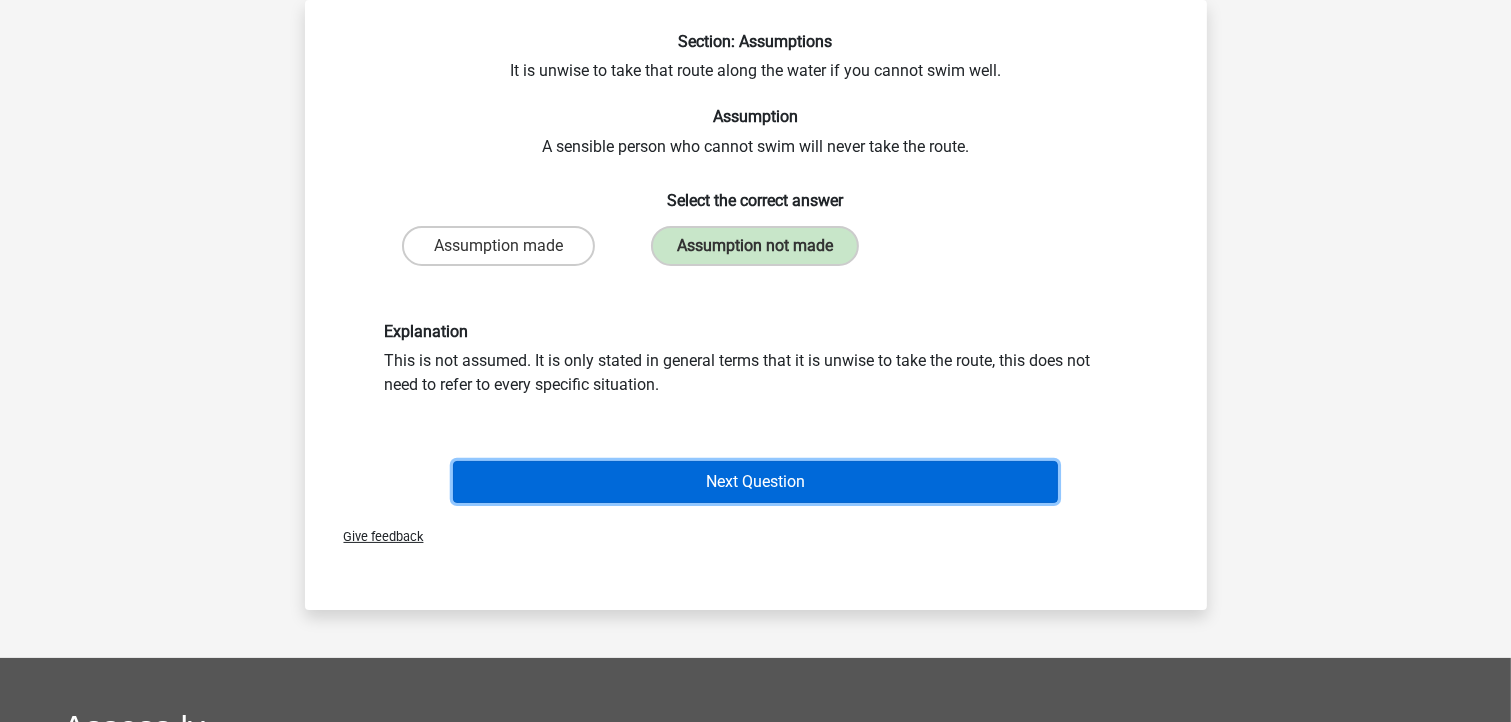 click on "Next Question" at bounding box center [755, 482] 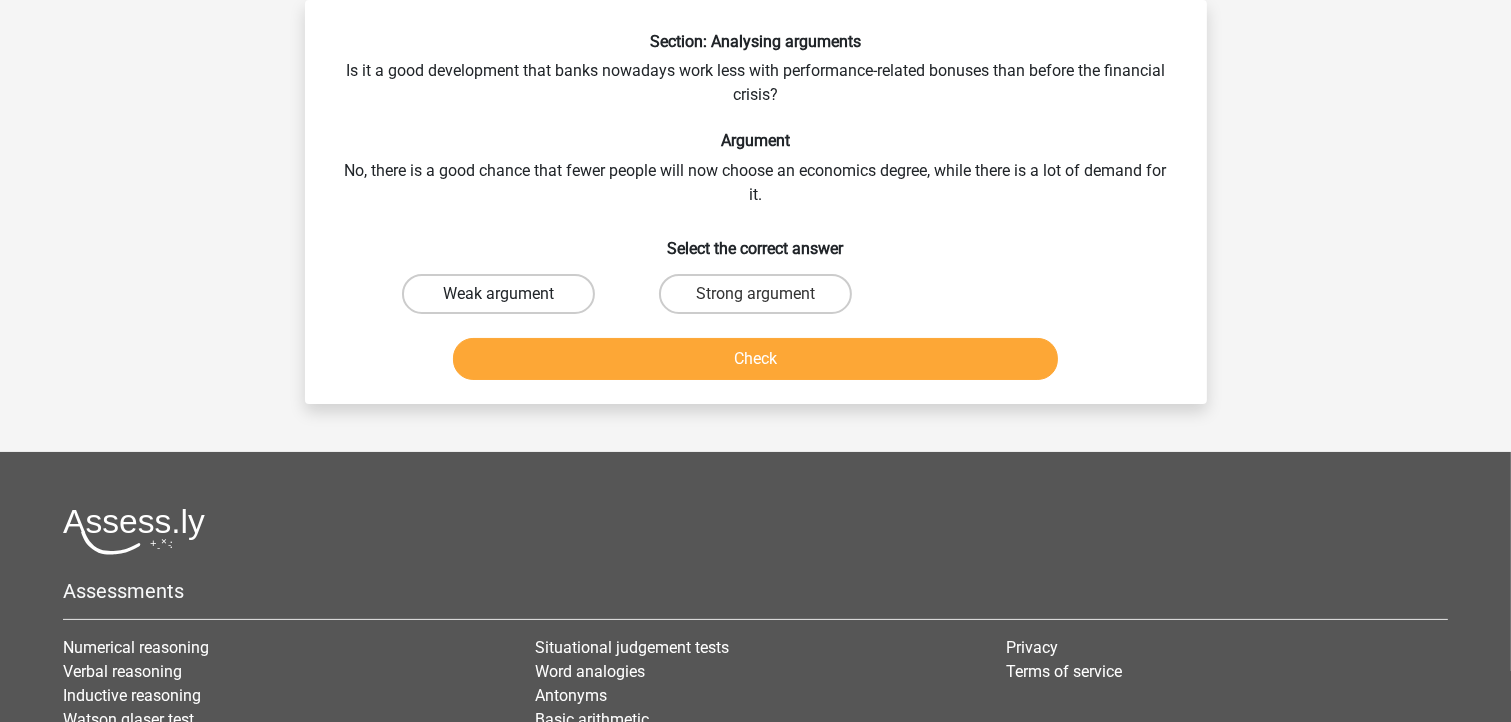 click on "Weak argument" at bounding box center (498, 294) 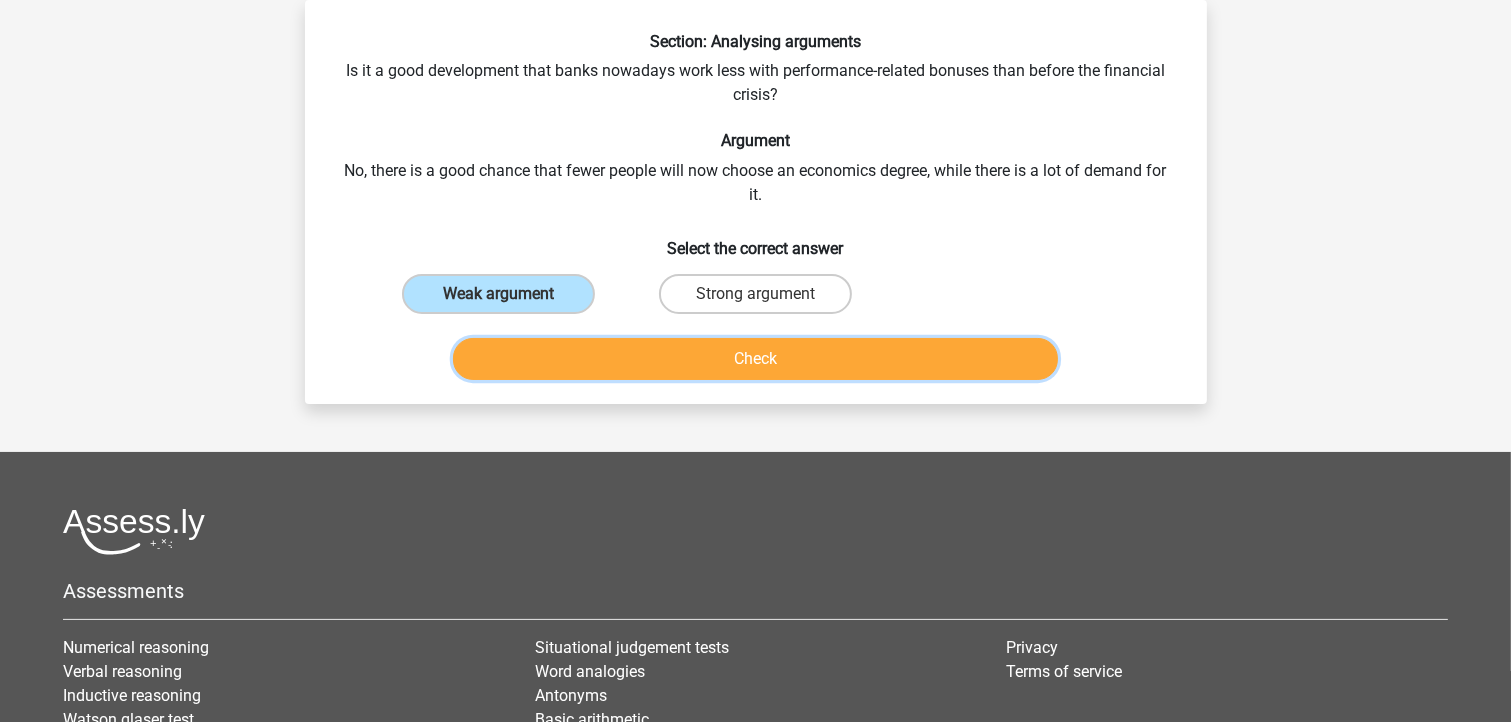 click on "Check" at bounding box center (755, 359) 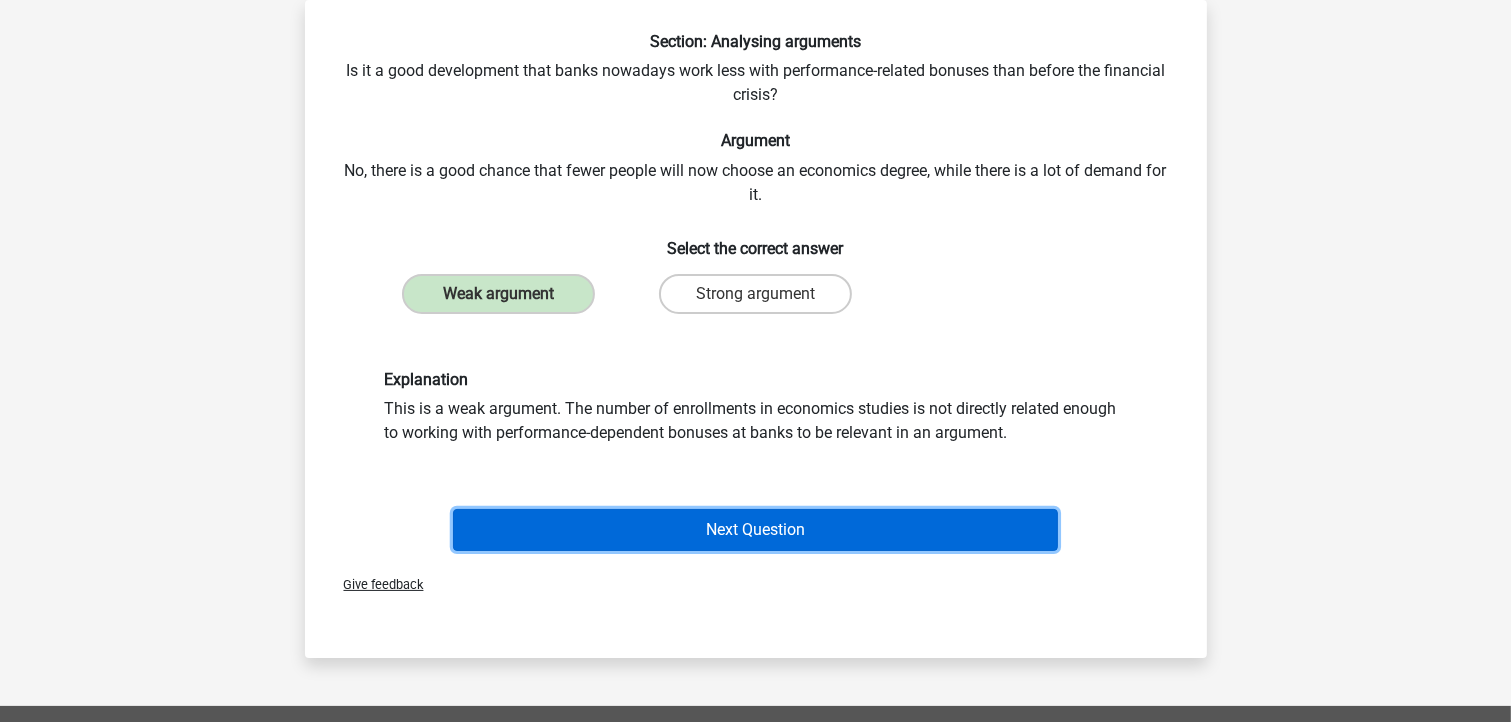 click on "Next Question" at bounding box center [755, 530] 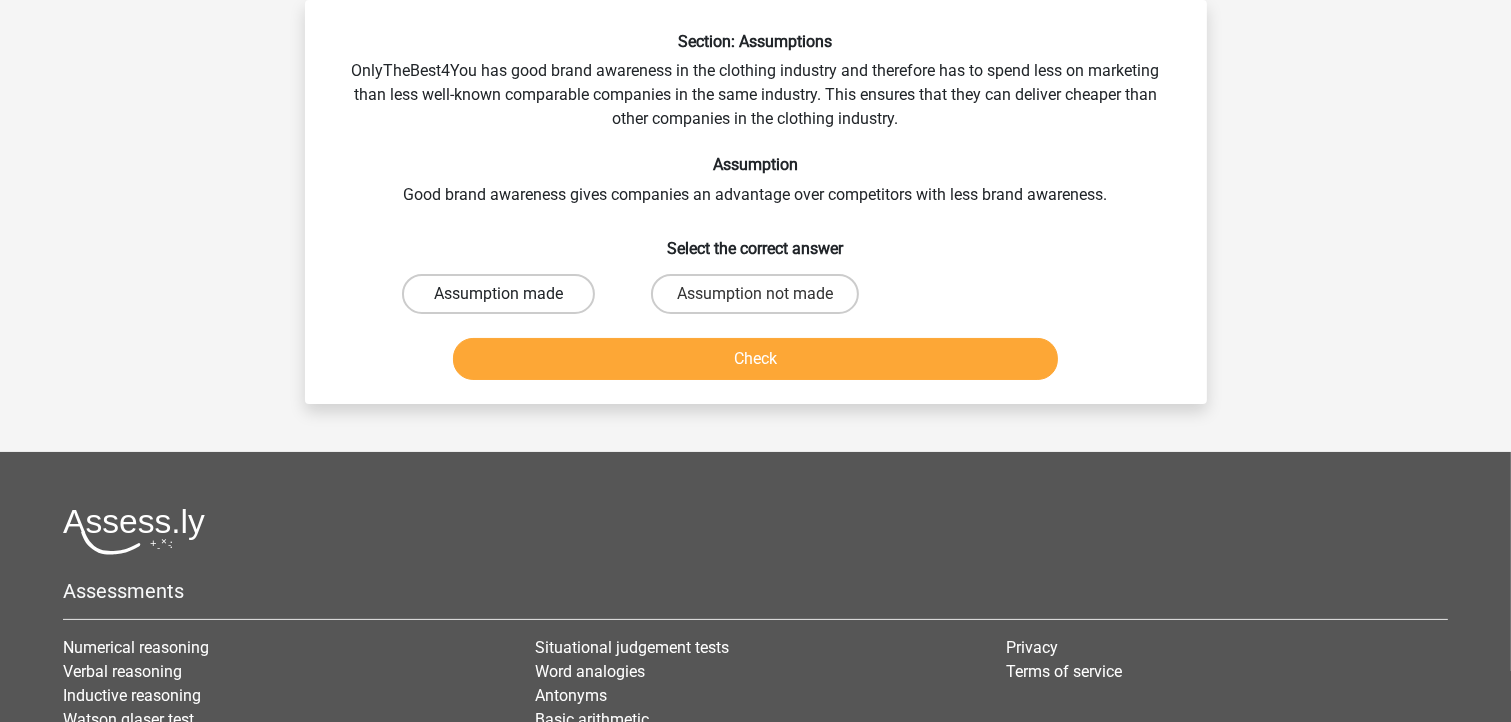 click on "Assumption made" at bounding box center (498, 294) 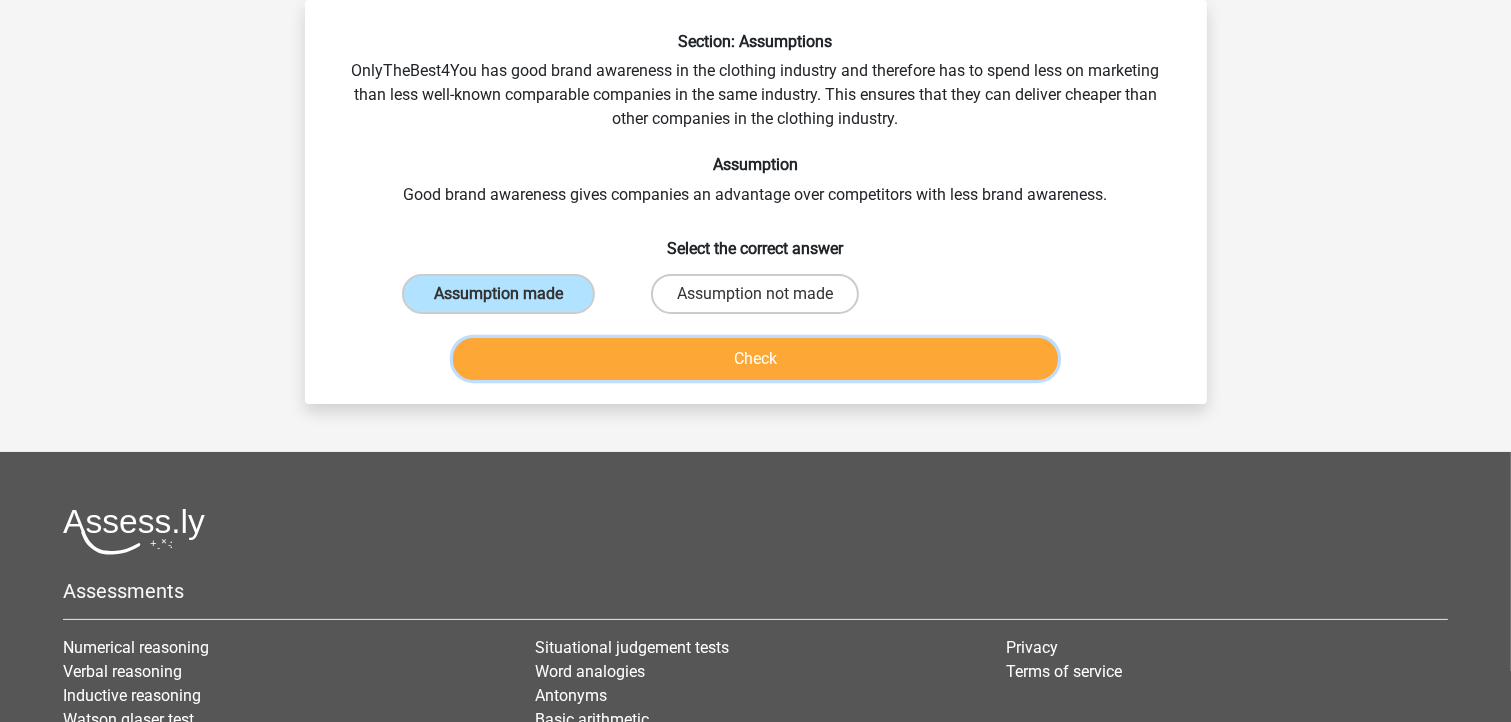 click on "Check" at bounding box center [755, 359] 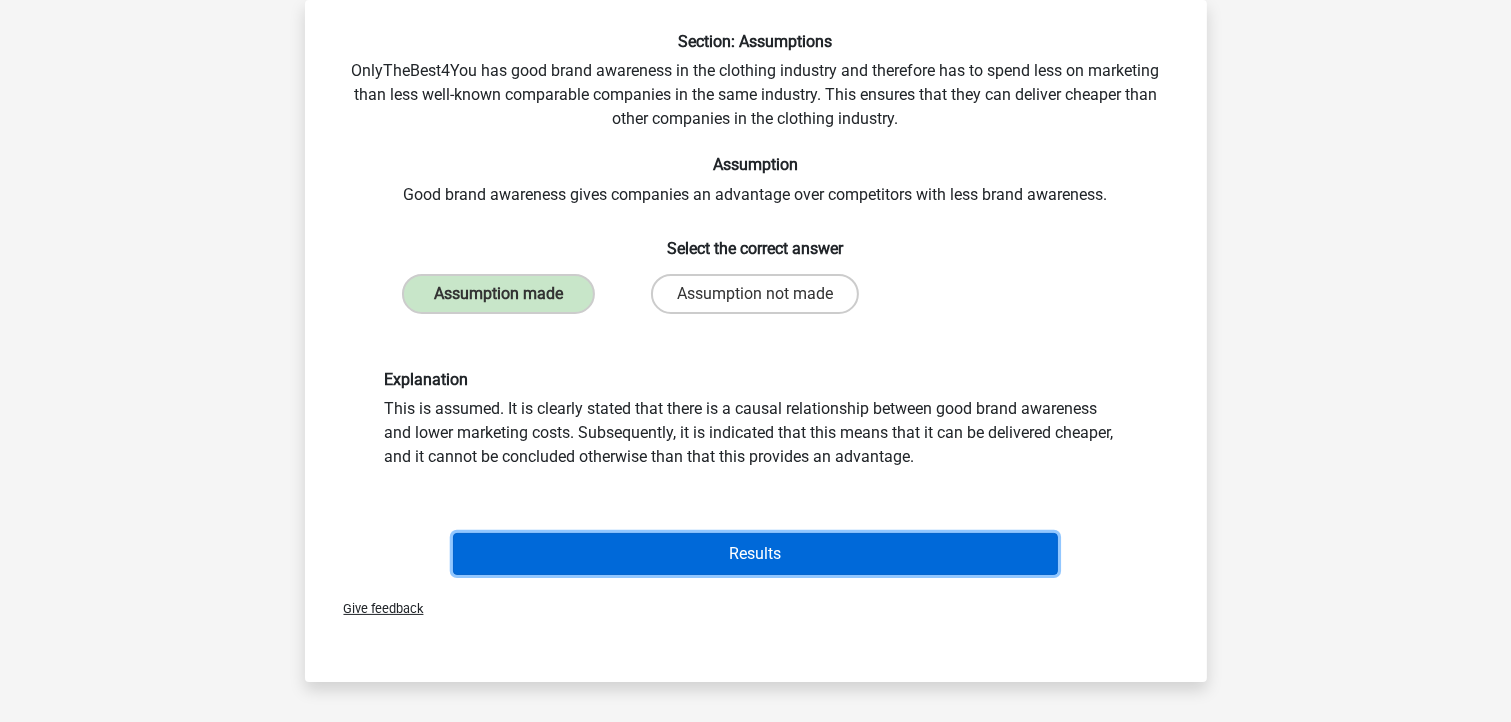 click on "Results" at bounding box center (755, 554) 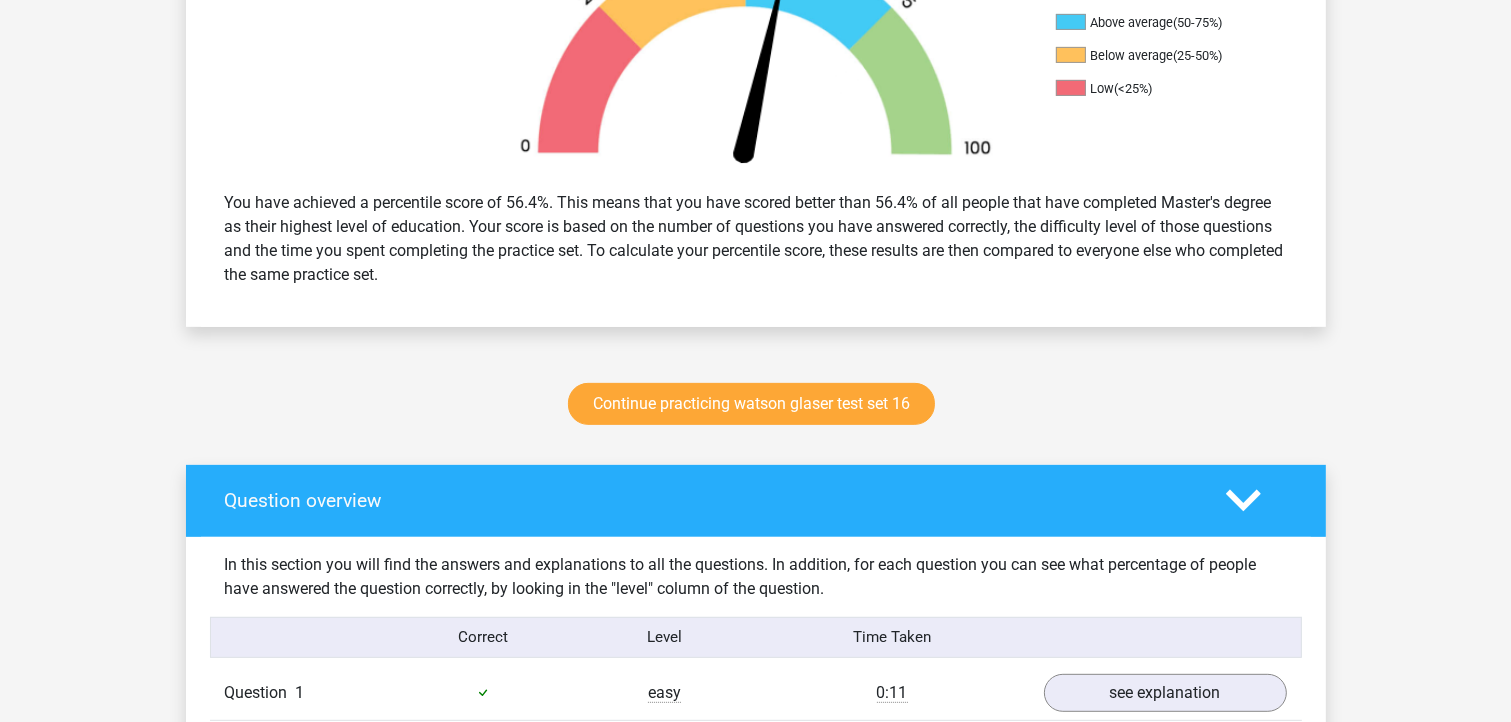 scroll, scrollTop: 880, scrollLeft: 0, axis: vertical 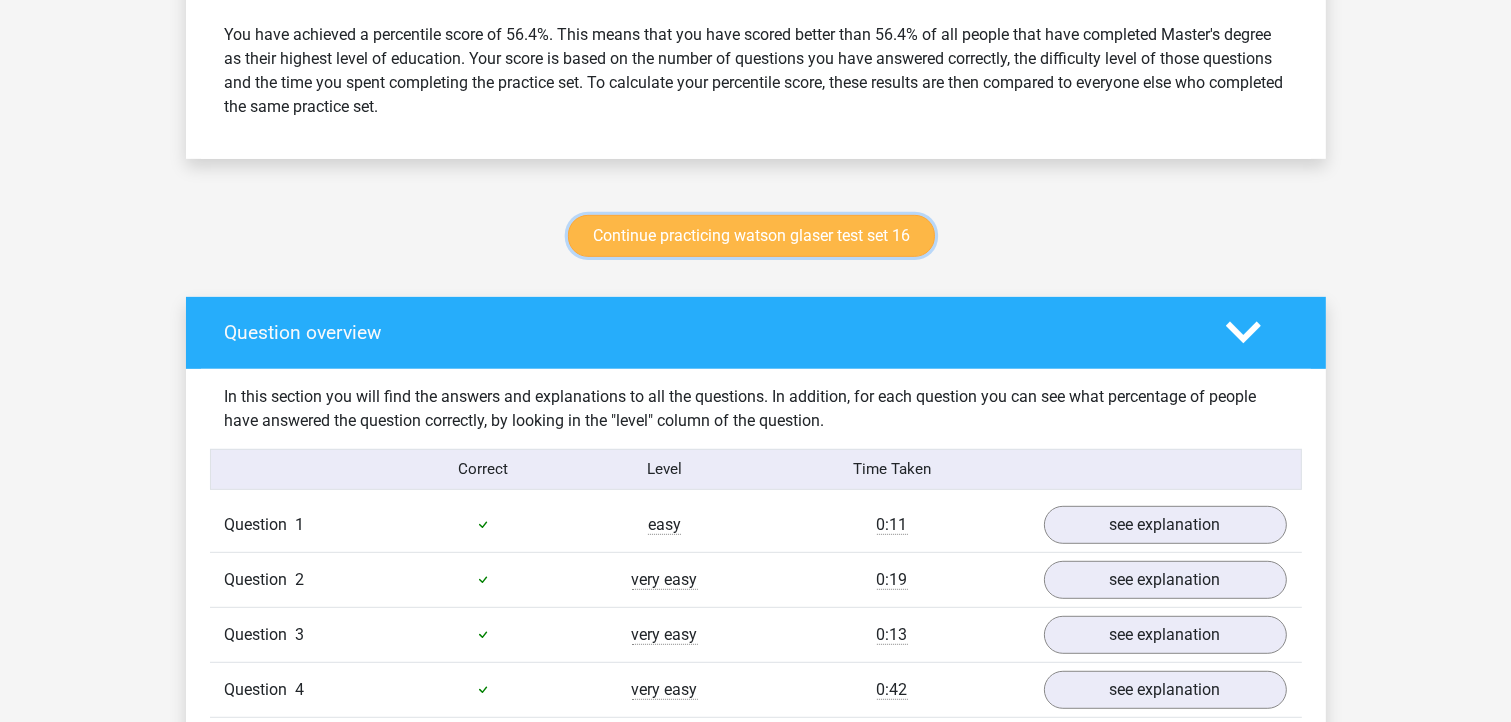 click on "Continue practicing watson glaser test set 16" at bounding box center [751, 236] 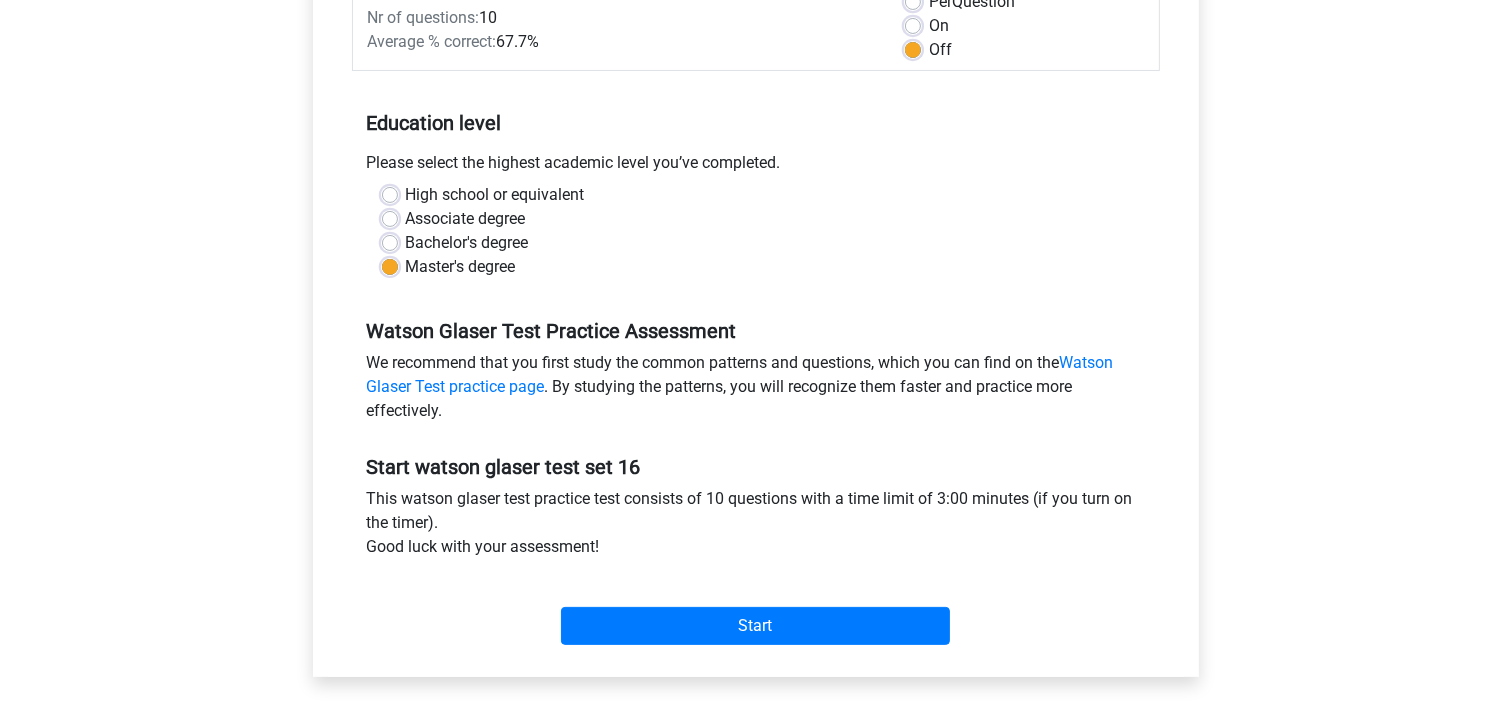 scroll, scrollTop: 320, scrollLeft: 0, axis: vertical 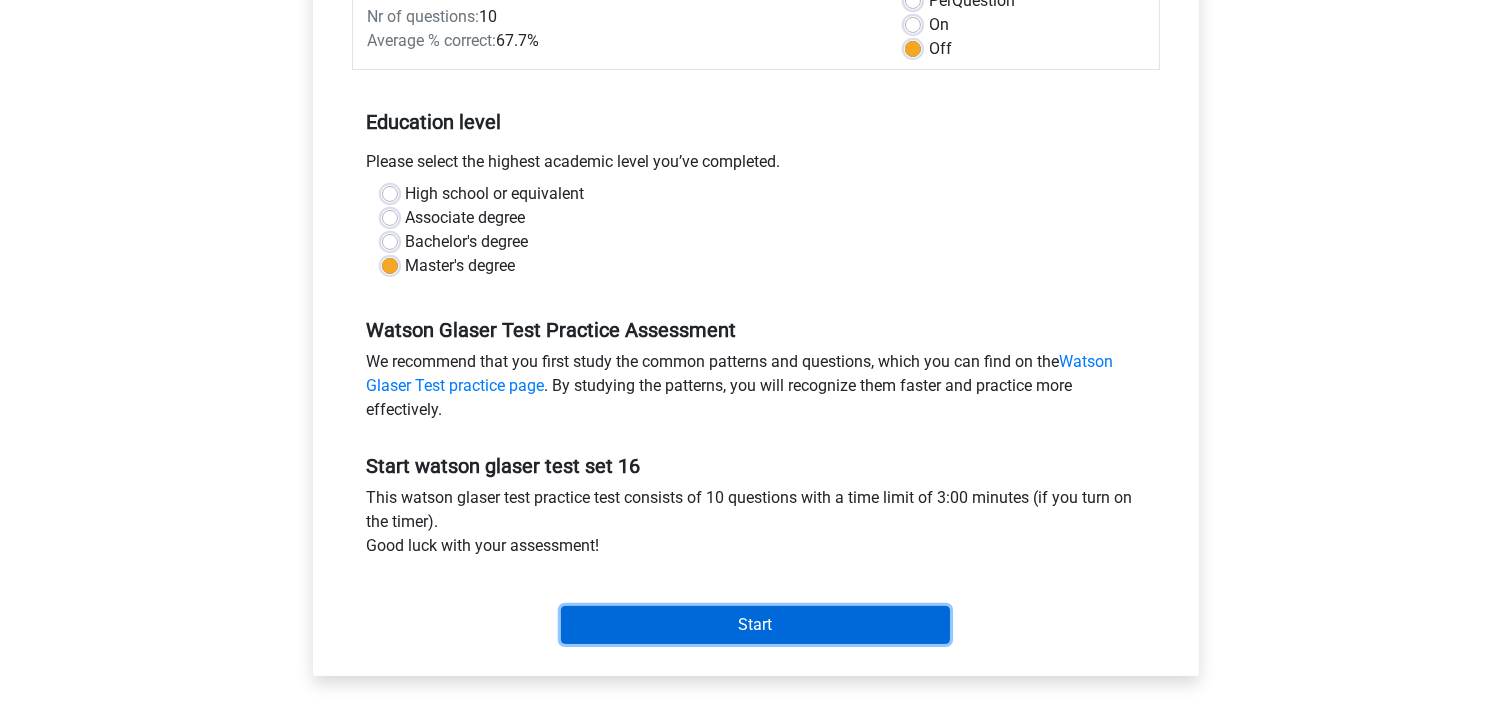 click on "Start" at bounding box center (755, 625) 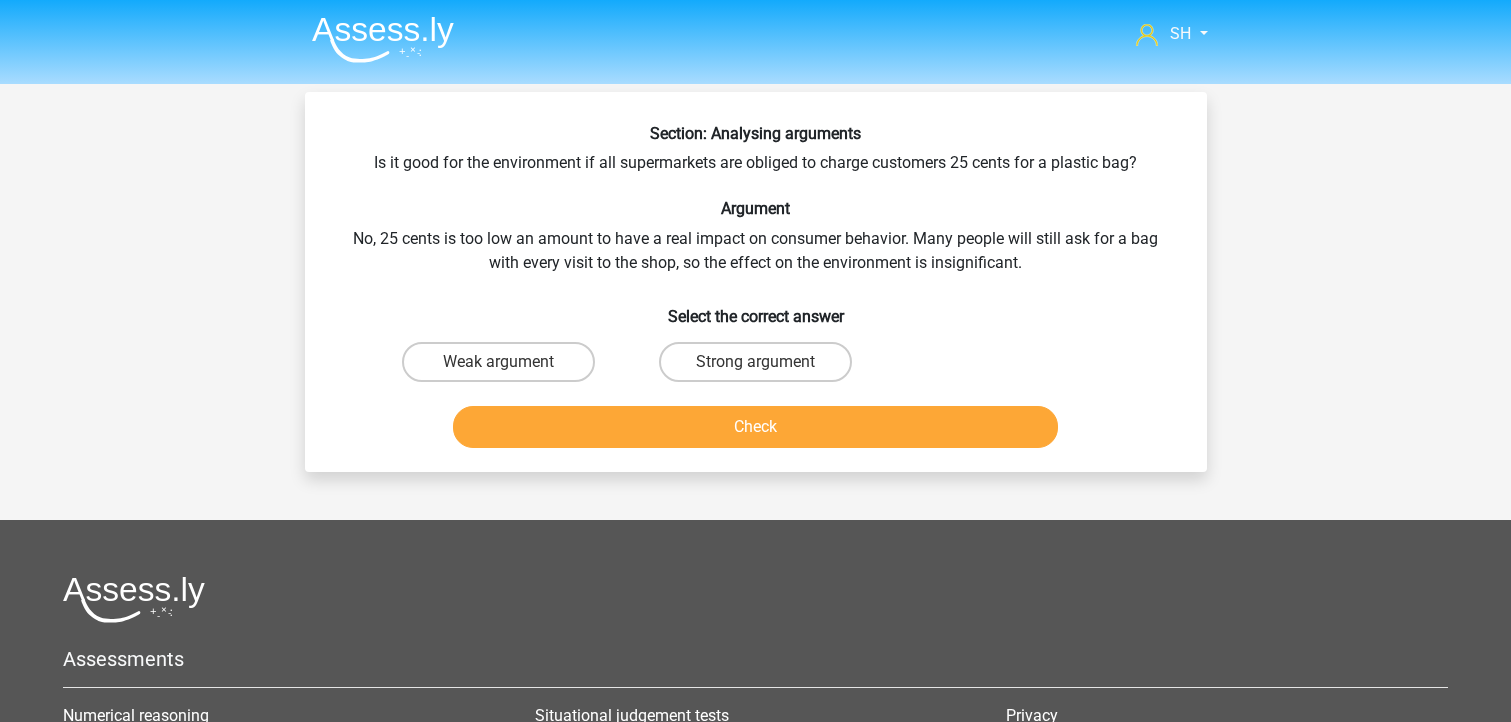 scroll, scrollTop: 0, scrollLeft: 0, axis: both 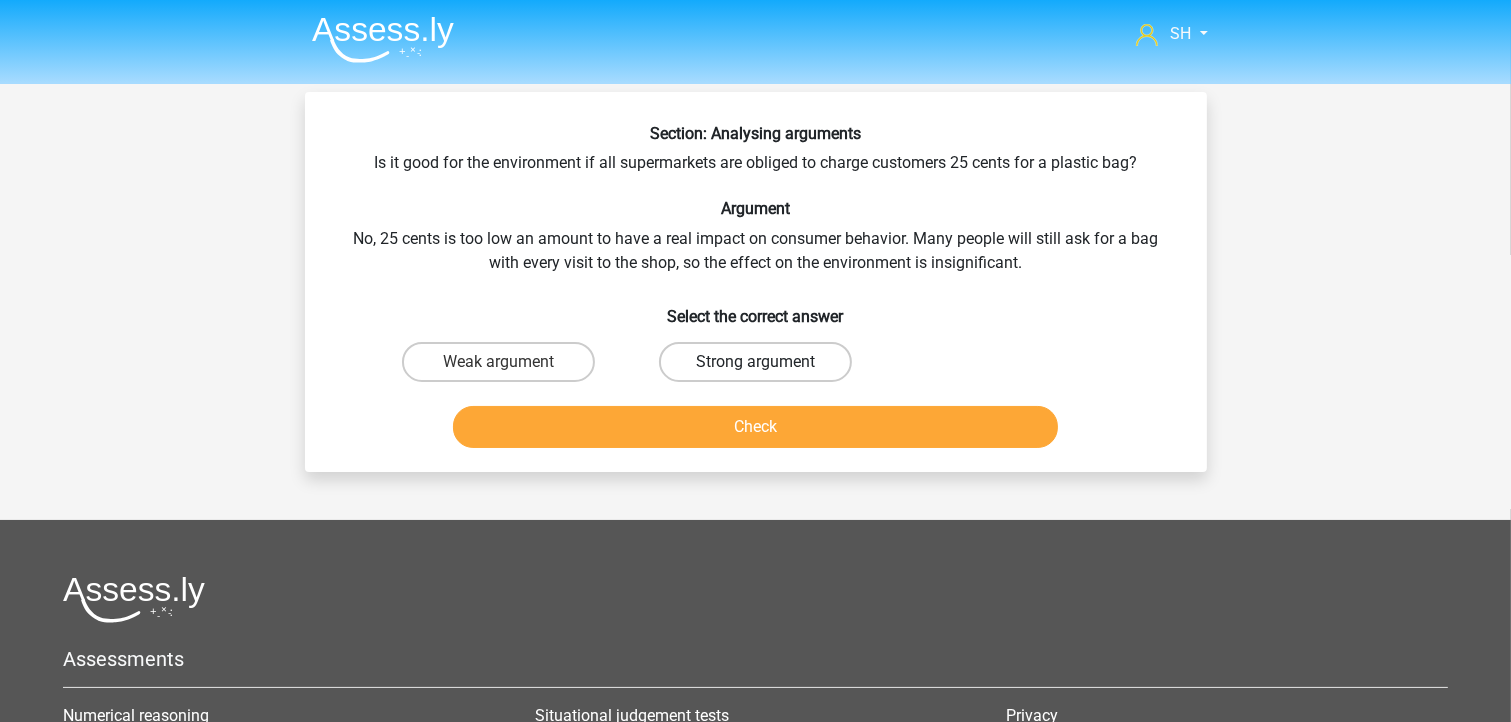 click on "Strong argument" at bounding box center [755, 362] 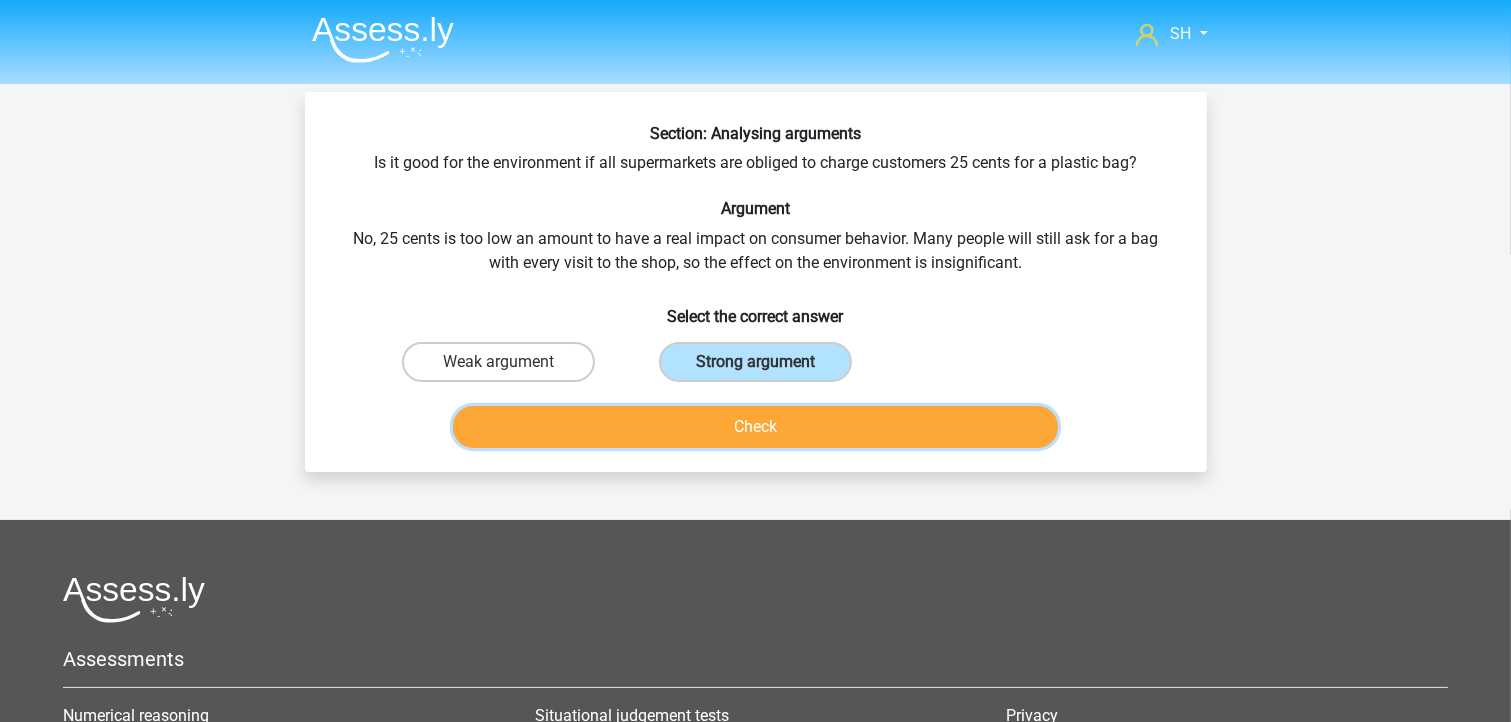 click on "Check" at bounding box center (755, 427) 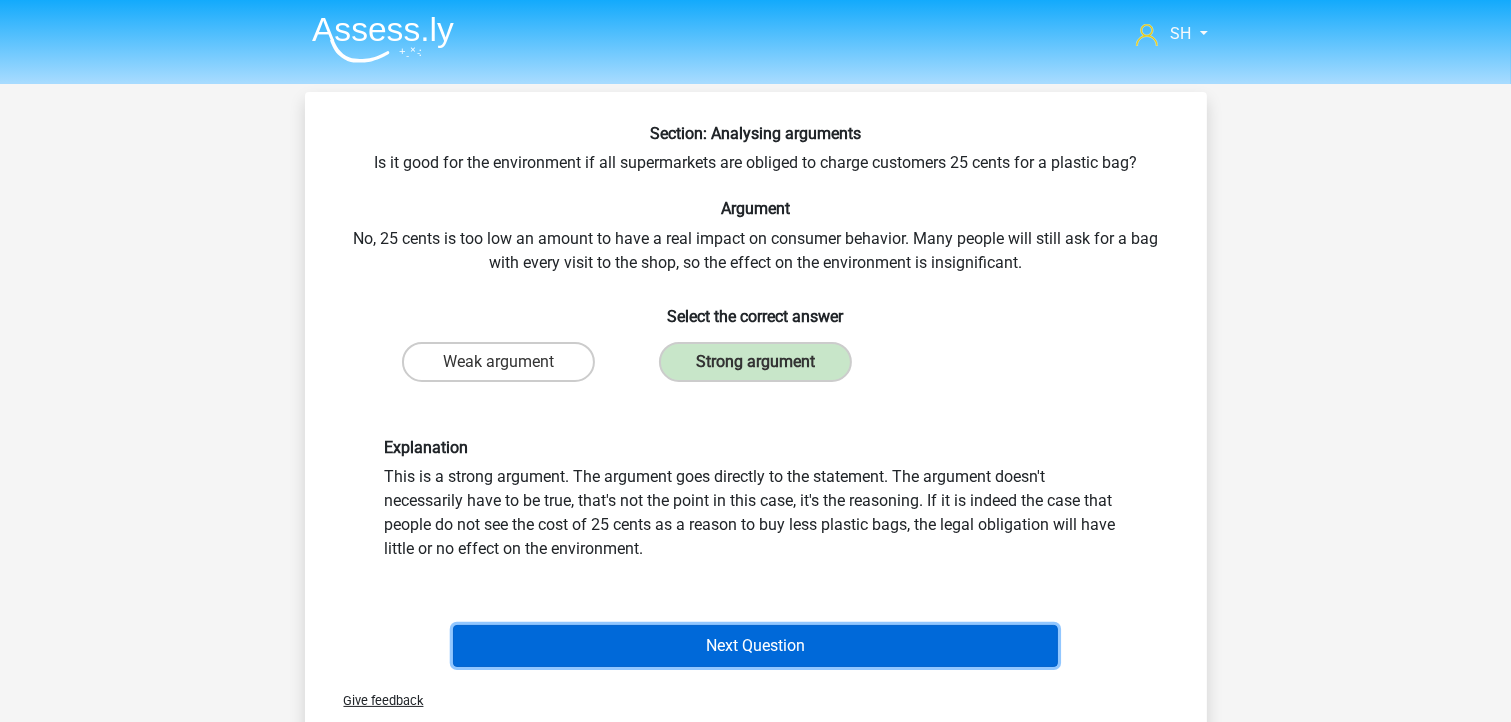 click on "Next Question" at bounding box center (755, 646) 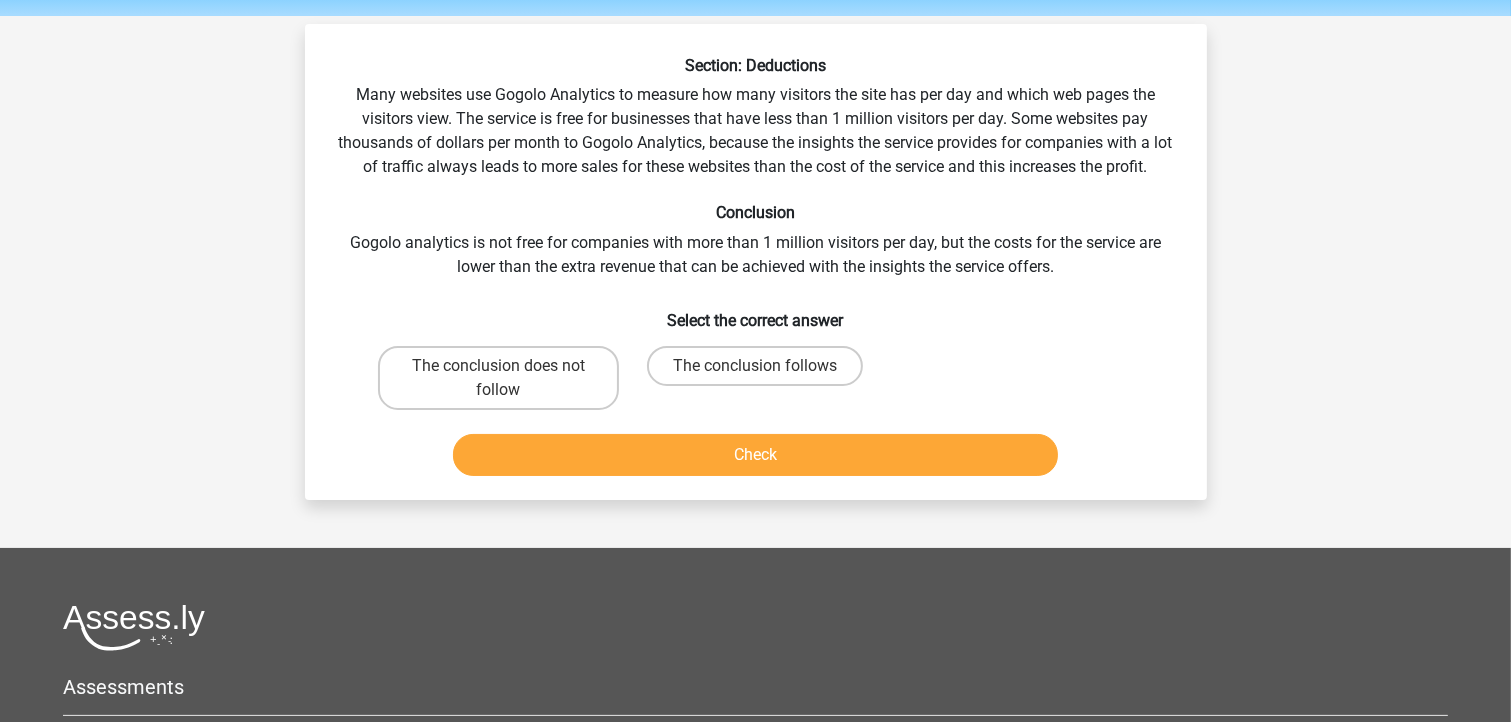 scroll, scrollTop: 92, scrollLeft: 0, axis: vertical 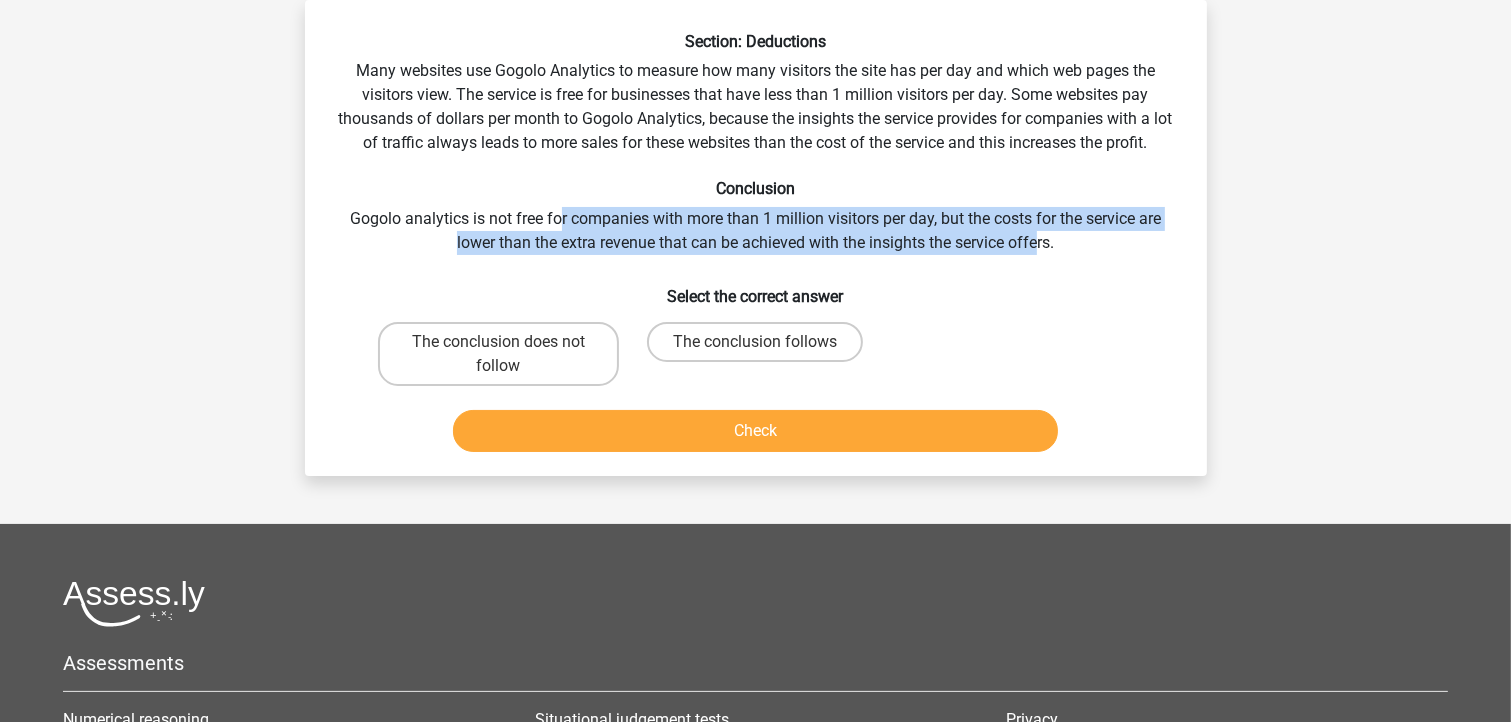 drag, startPoint x: 1035, startPoint y: 237, endPoint x: 557, endPoint y: 227, distance: 478.10458 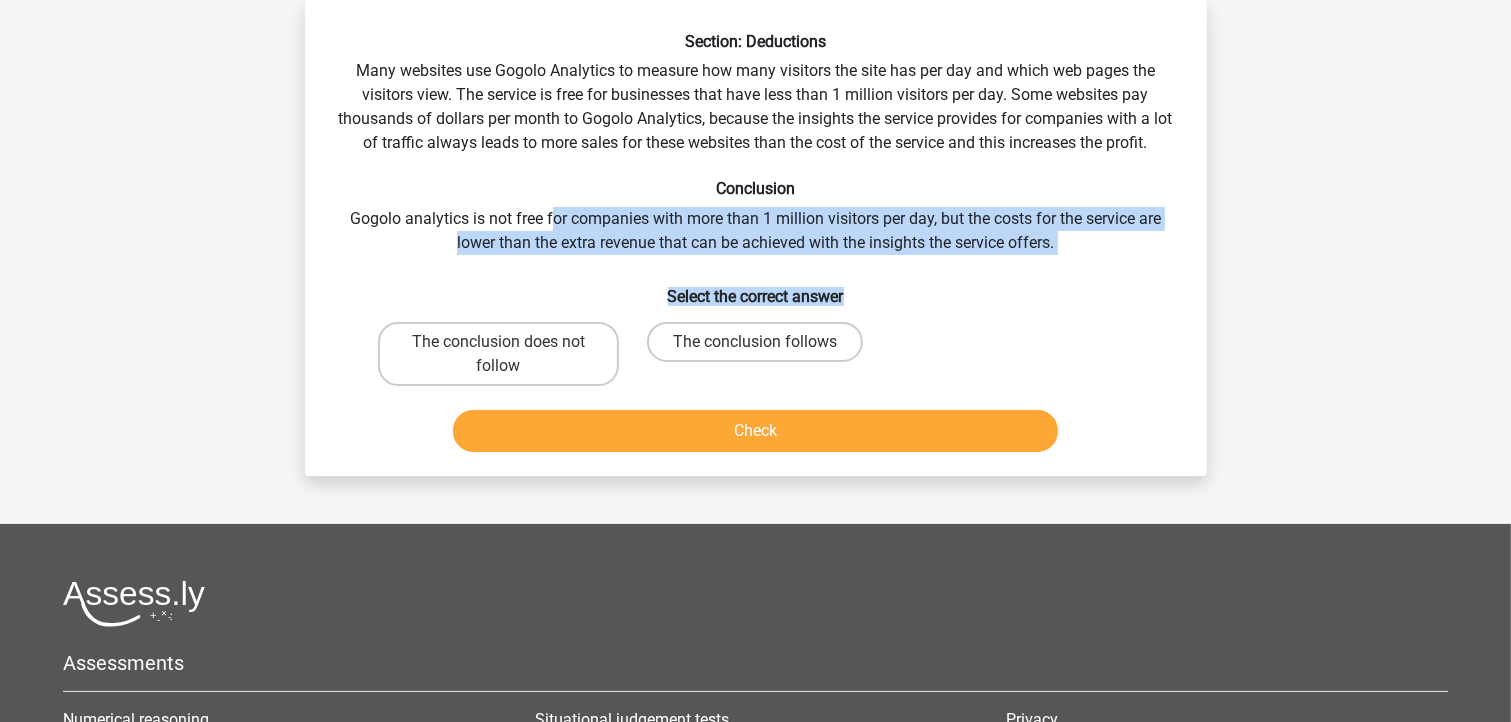 drag, startPoint x: 1076, startPoint y: 256, endPoint x: 548, endPoint y: 220, distance: 529.2258 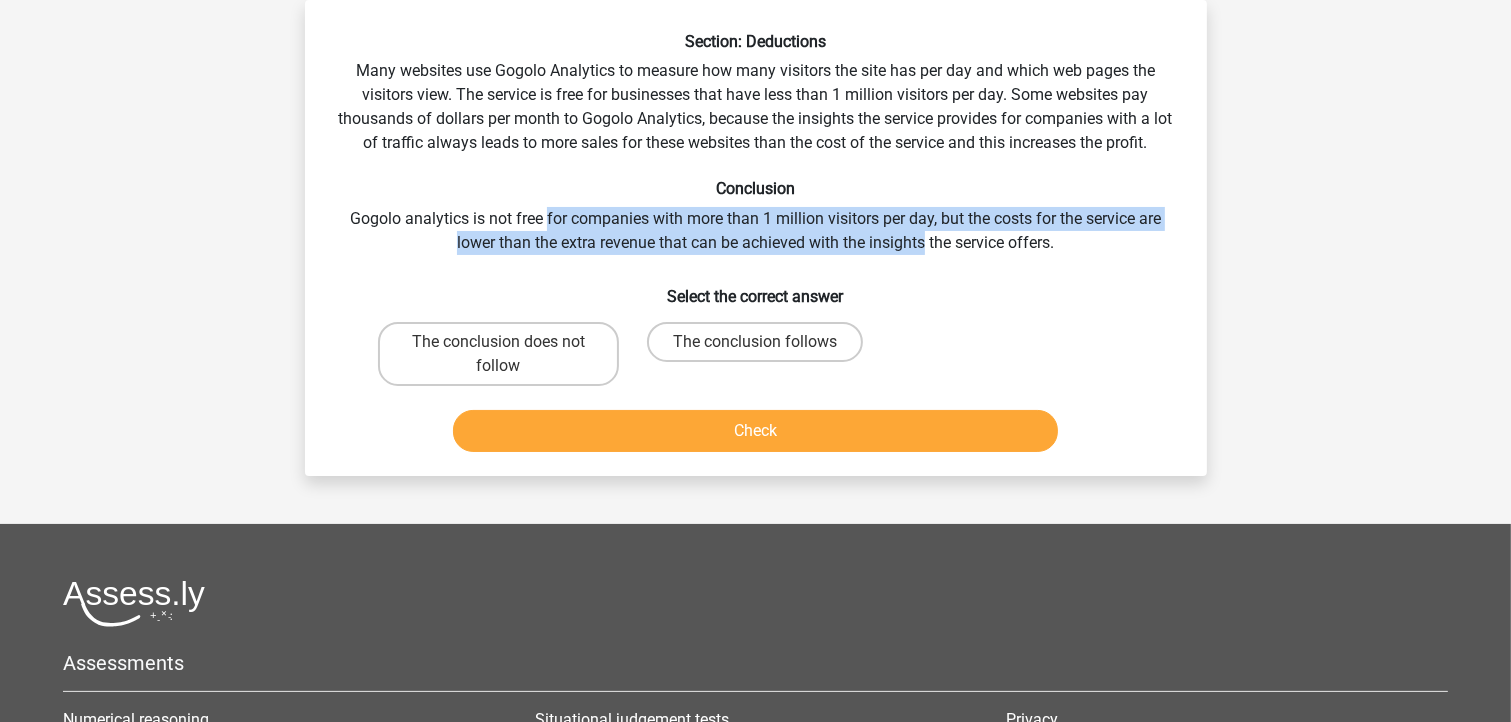 drag, startPoint x: 544, startPoint y: 219, endPoint x: 925, endPoint y: 244, distance: 381.81934 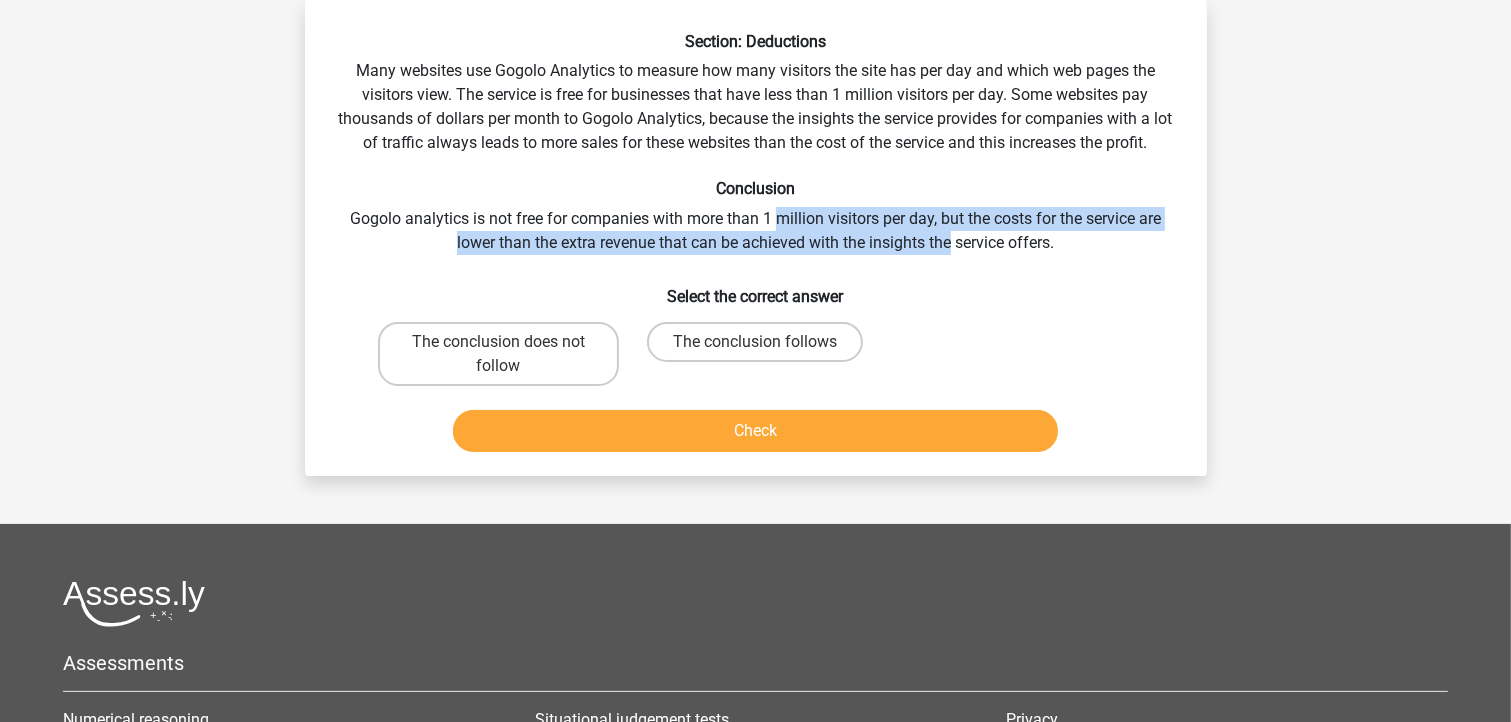 drag, startPoint x: 952, startPoint y: 246, endPoint x: 779, endPoint y: 216, distance: 175.5819 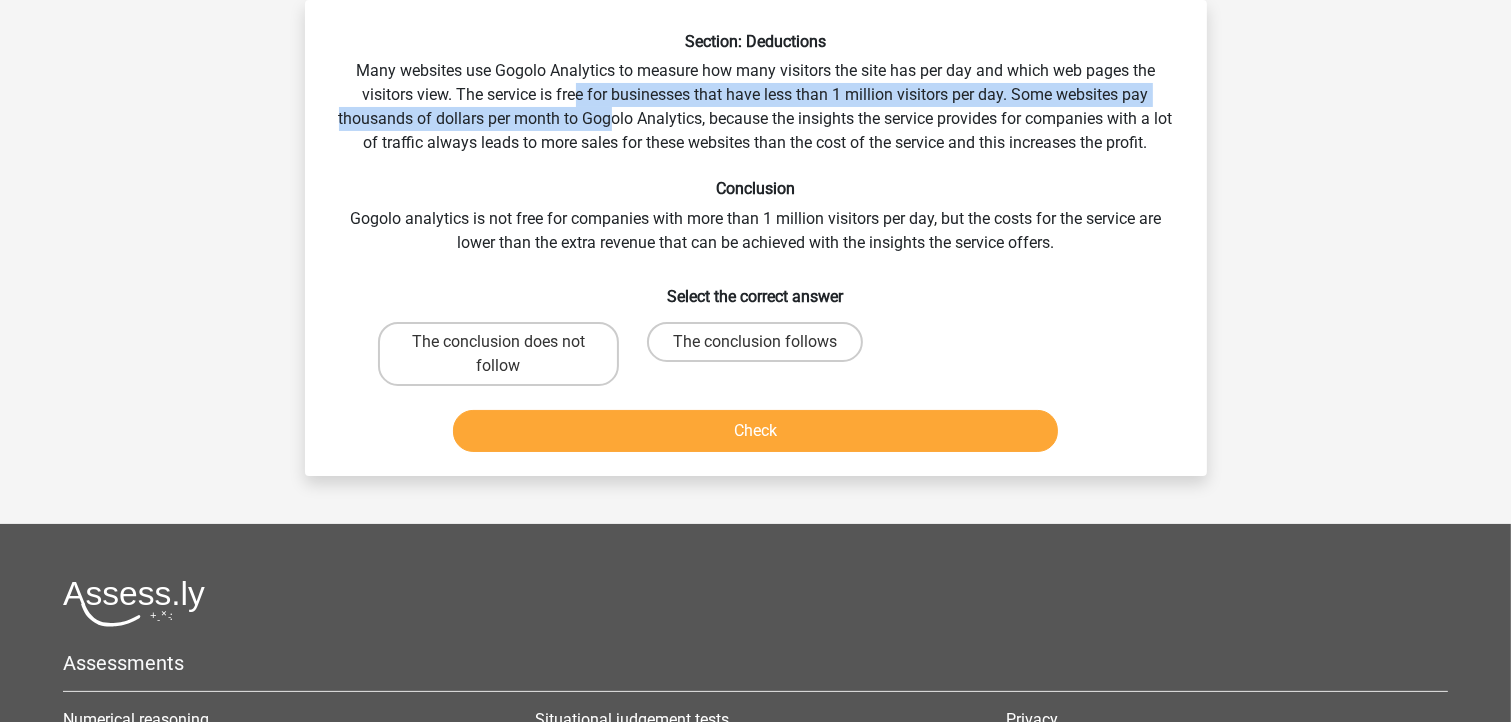 drag, startPoint x: 571, startPoint y: 88, endPoint x: 624, endPoint y: 113, distance: 58.60034 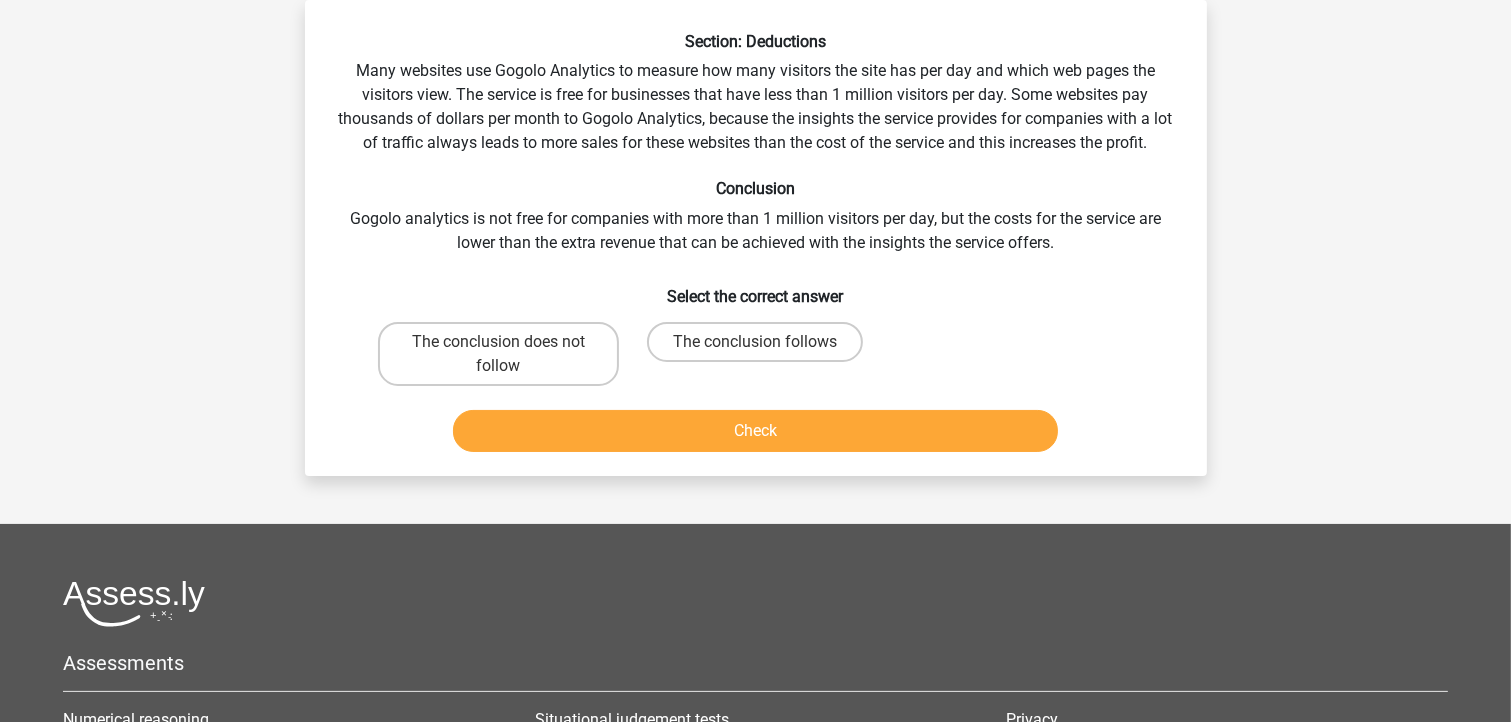 click on "Section: Deductions Many websites use Gogolo Analytics to measure how many visitors the site has per day and which web pages the visitors view. The service is free for businesses that have less than 1 million visitors per day. Some websites pay thousands of dollars per month to Gogolo Analytics, because the insights the service provides for companies with a lot of traffic always leads to more sales for these websites than the cost of the service and this increases the profit. Conclusion Gogolo analytics is not free for companies with more than 1 million visitors per day, but the costs for the service are lower than the extra revenue that can be achieved with the insights the service offers.
Select the correct answer" at bounding box center [756, 246] 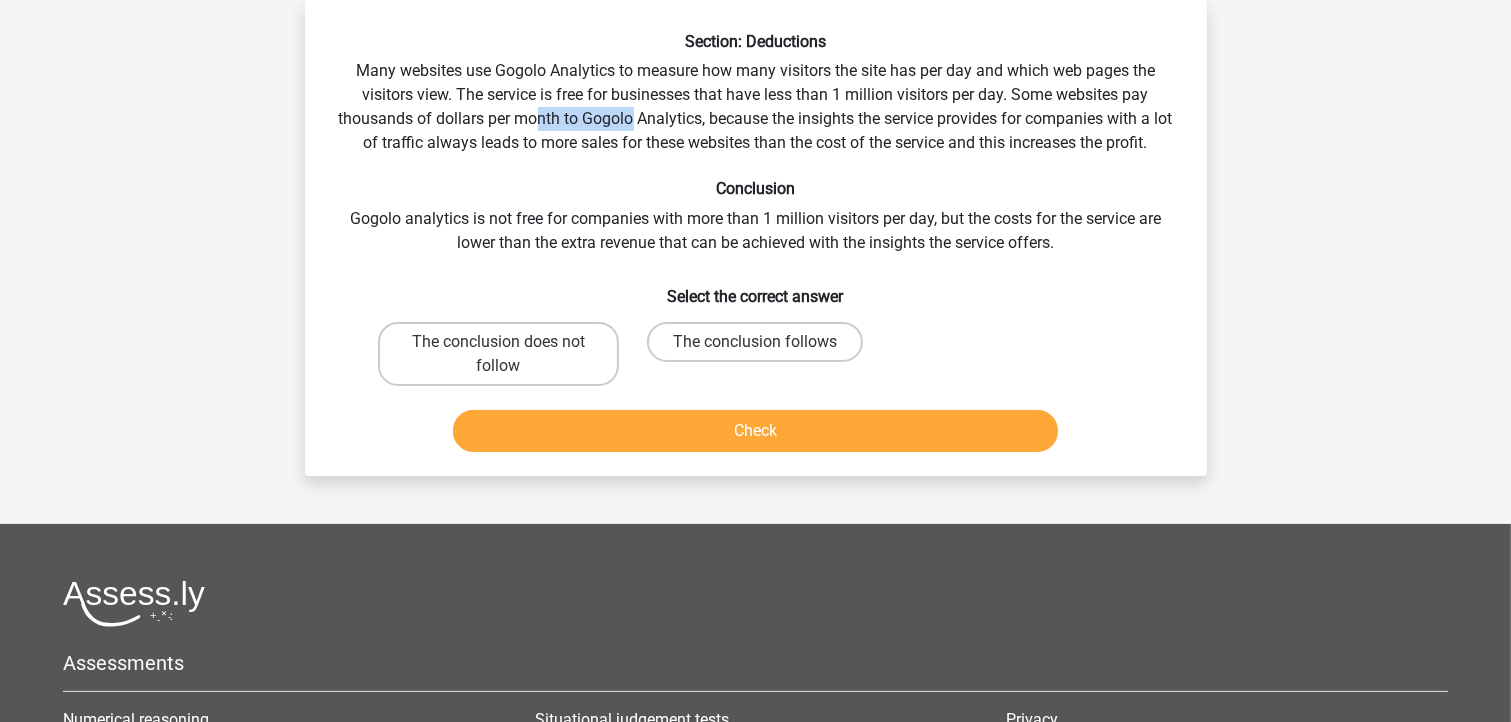 drag, startPoint x: 549, startPoint y: 112, endPoint x: 644, endPoint y: 127, distance: 96.17692 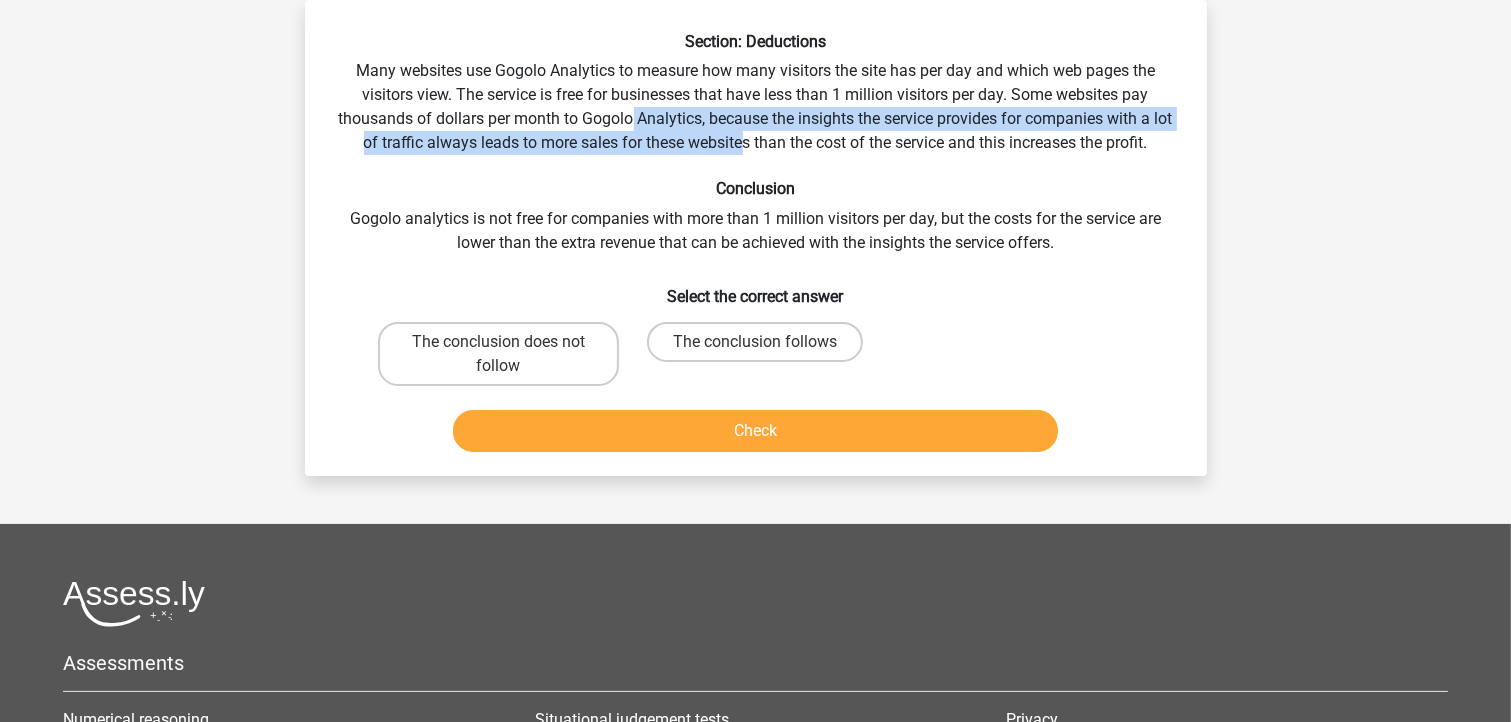 drag, startPoint x: 756, startPoint y: 142, endPoint x: 644, endPoint y: 120, distance: 114.14027 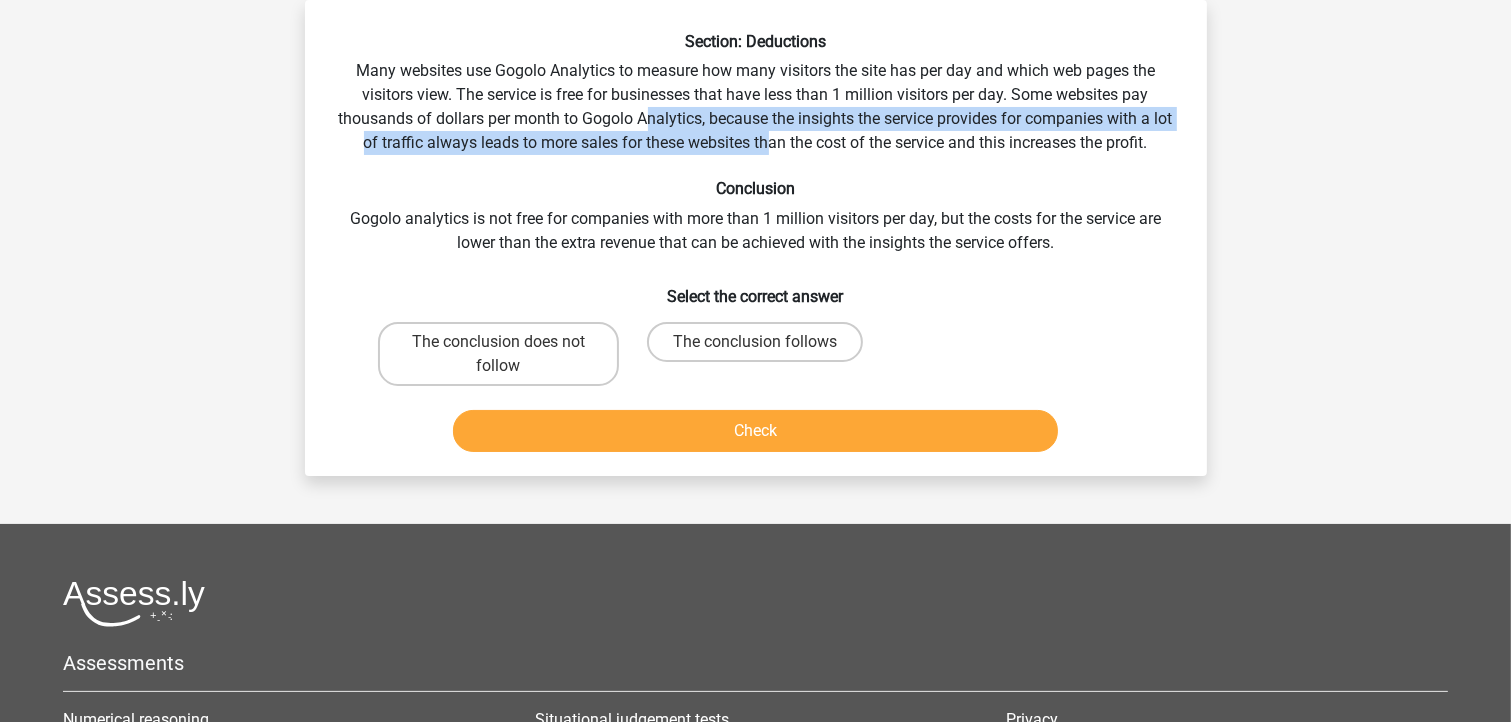 drag, startPoint x: 780, startPoint y: 139, endPoint x: 659, endPoint y: 130, distance: 121.33425 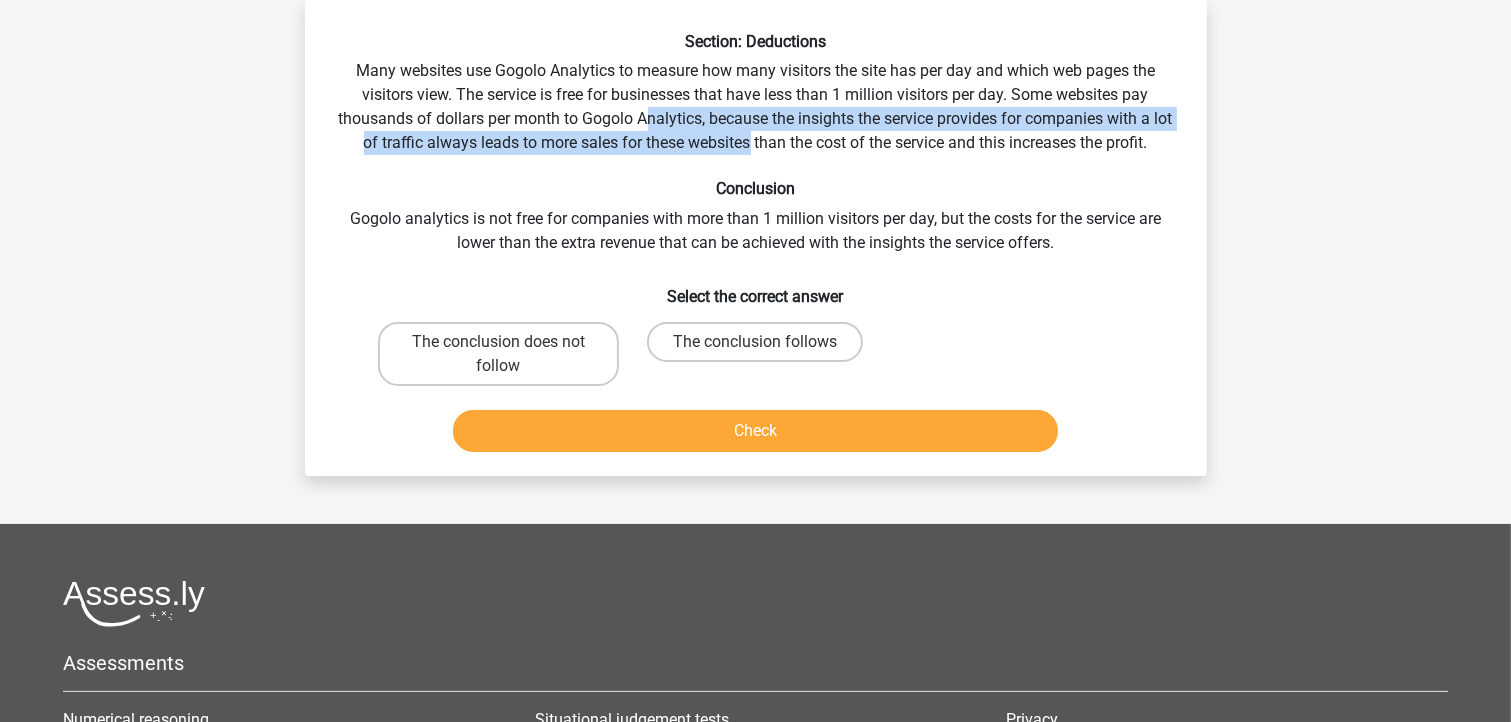 drag, startPoint x: 653, startPoint y: 131, endPoint x: 761, endPoint y: 155, distance: 110.63454 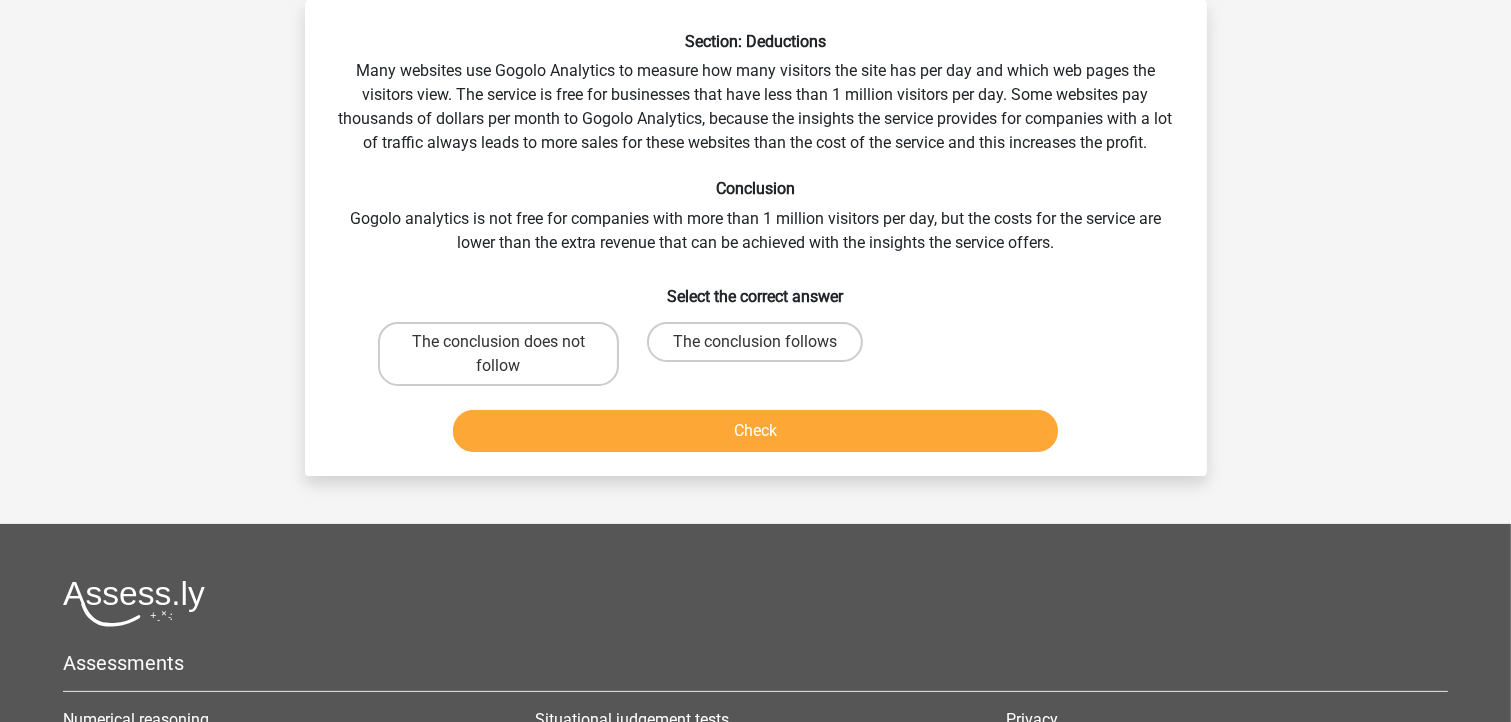 click on "Section: Deductions Many websites use Gogolo Analytics to measure how many visitors the site has per day and which web pages the visitors view. The service is free for businesses that have less than 1 million visitors per day. Some websites pay thousands of dollars per month to Gogolo Analytics, because the insights the service provides for companies with a lot of traffic always leads to more sales for these websites than the cost of the service and this increases the profit. Conclusion Gogolo analytics is not free for companies with more than 1 million visitors per day, but the costs for the service are lower than the extra revenue that can be achieved with the insights the service offers.
Select the correct answer" at bounding box center (756, 246) 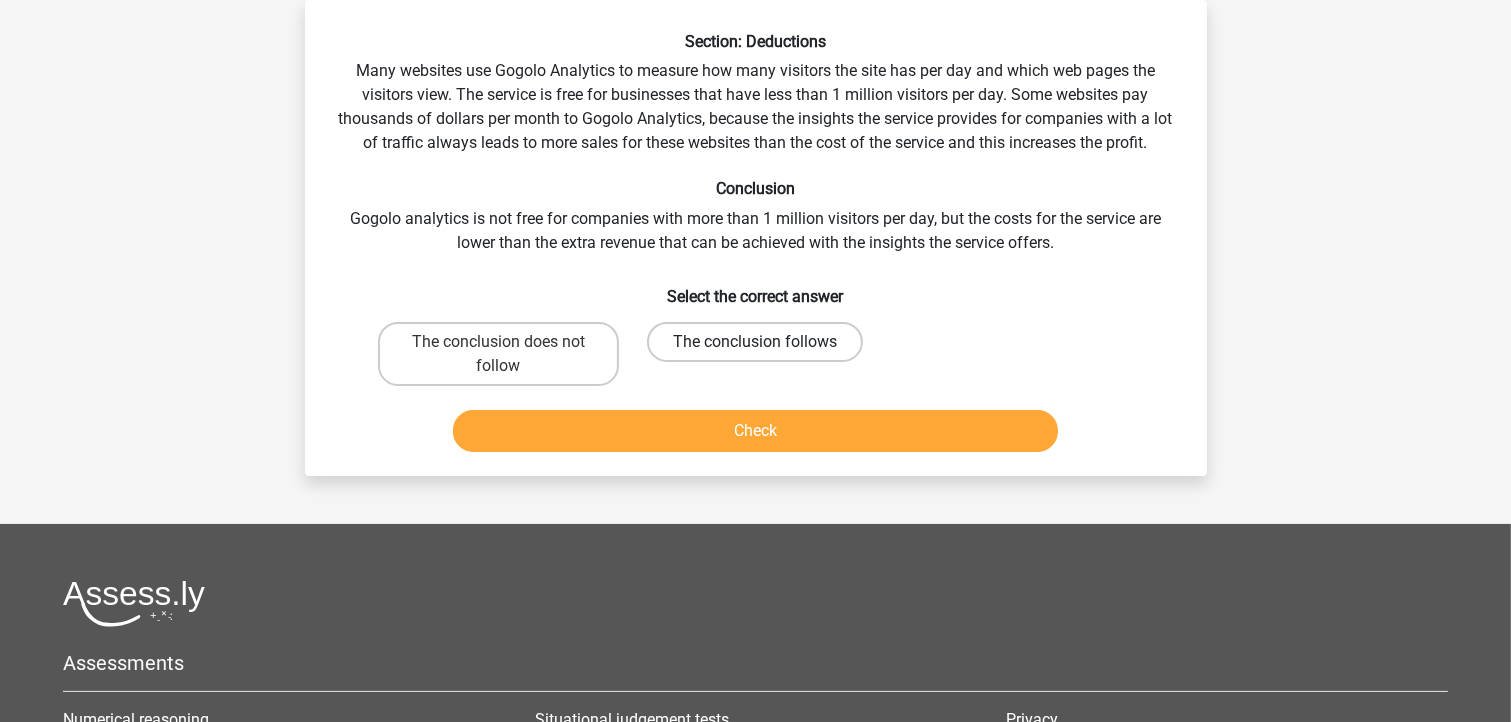 click on "The conclusion follows" at bounding box center [755, 342] 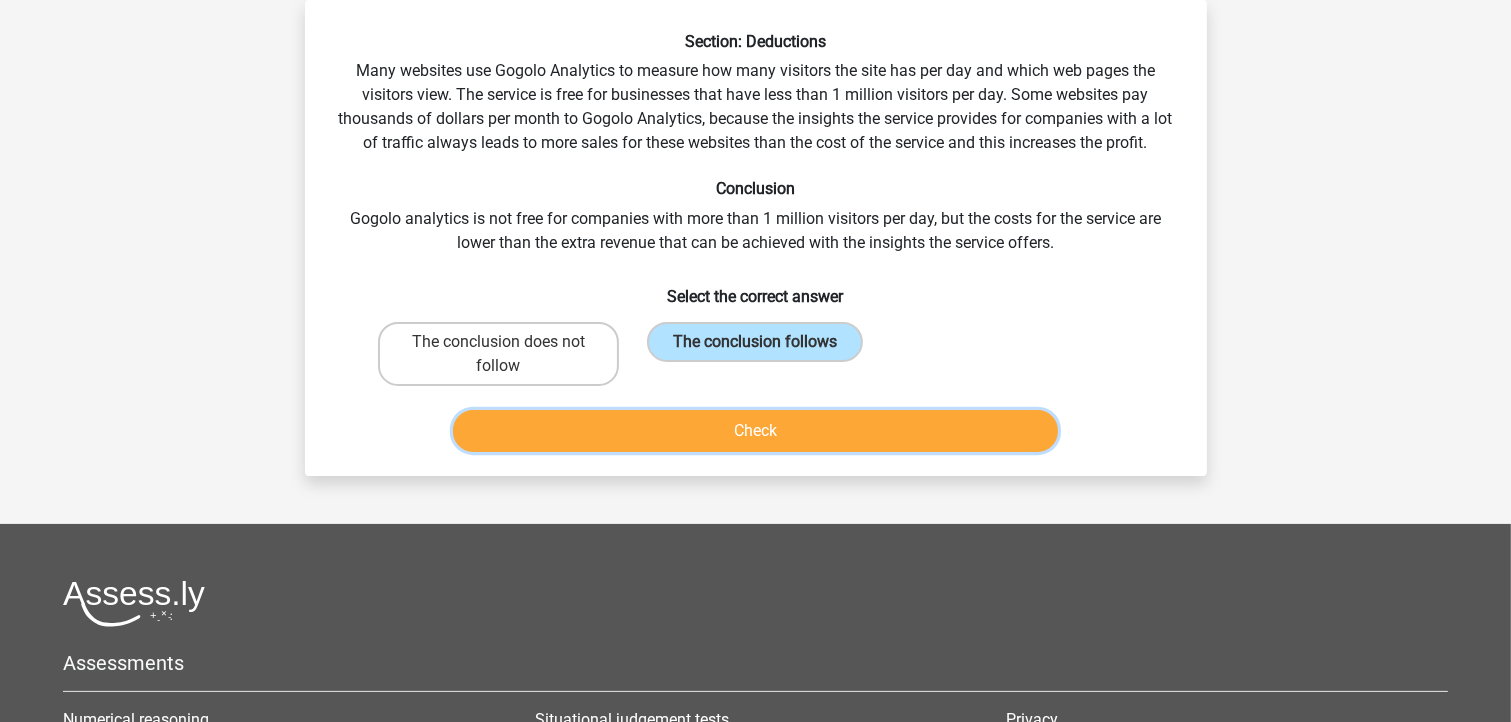 click on "Check" at bounding box center (755, 431) 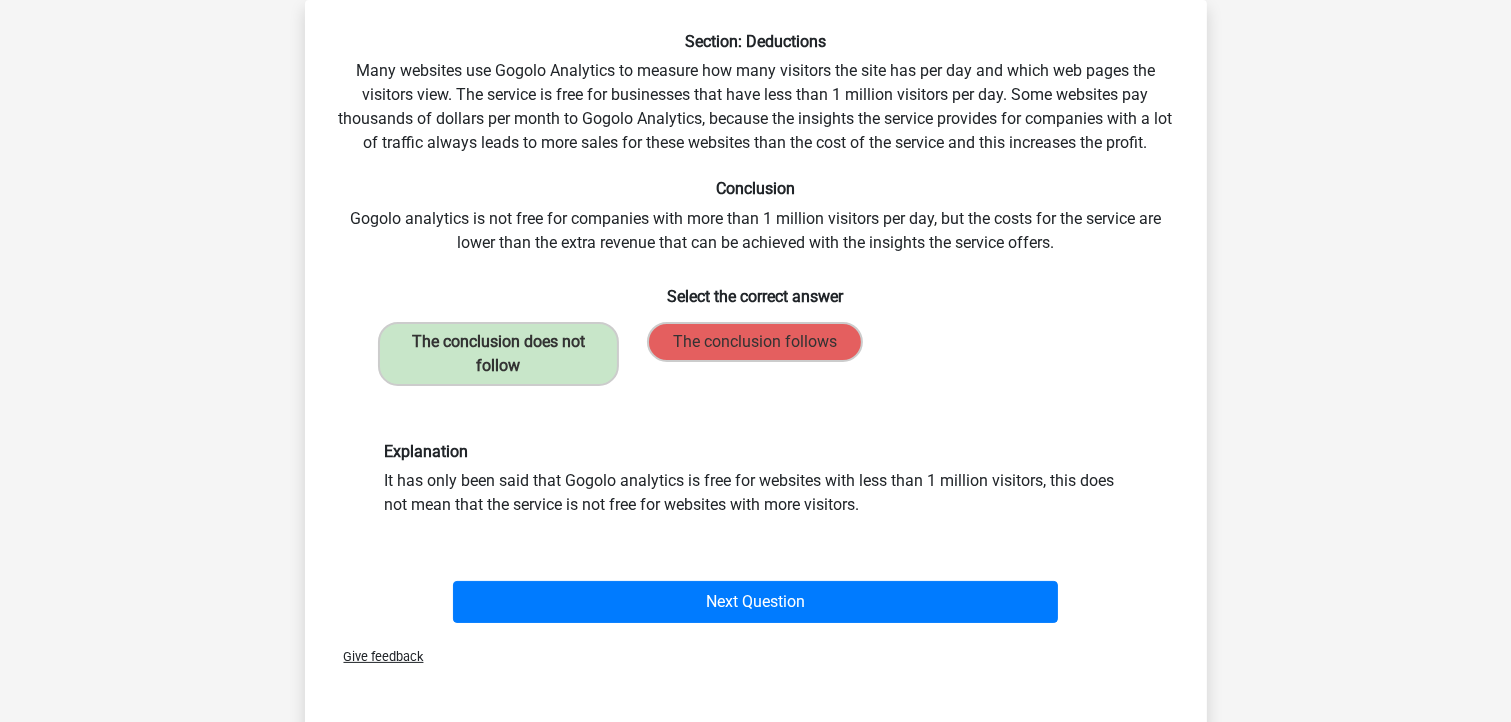 drag, startPoint x: 548, startPoint y: 491, endPoint x: 739, endPoint y: 517, distance: 192.7615 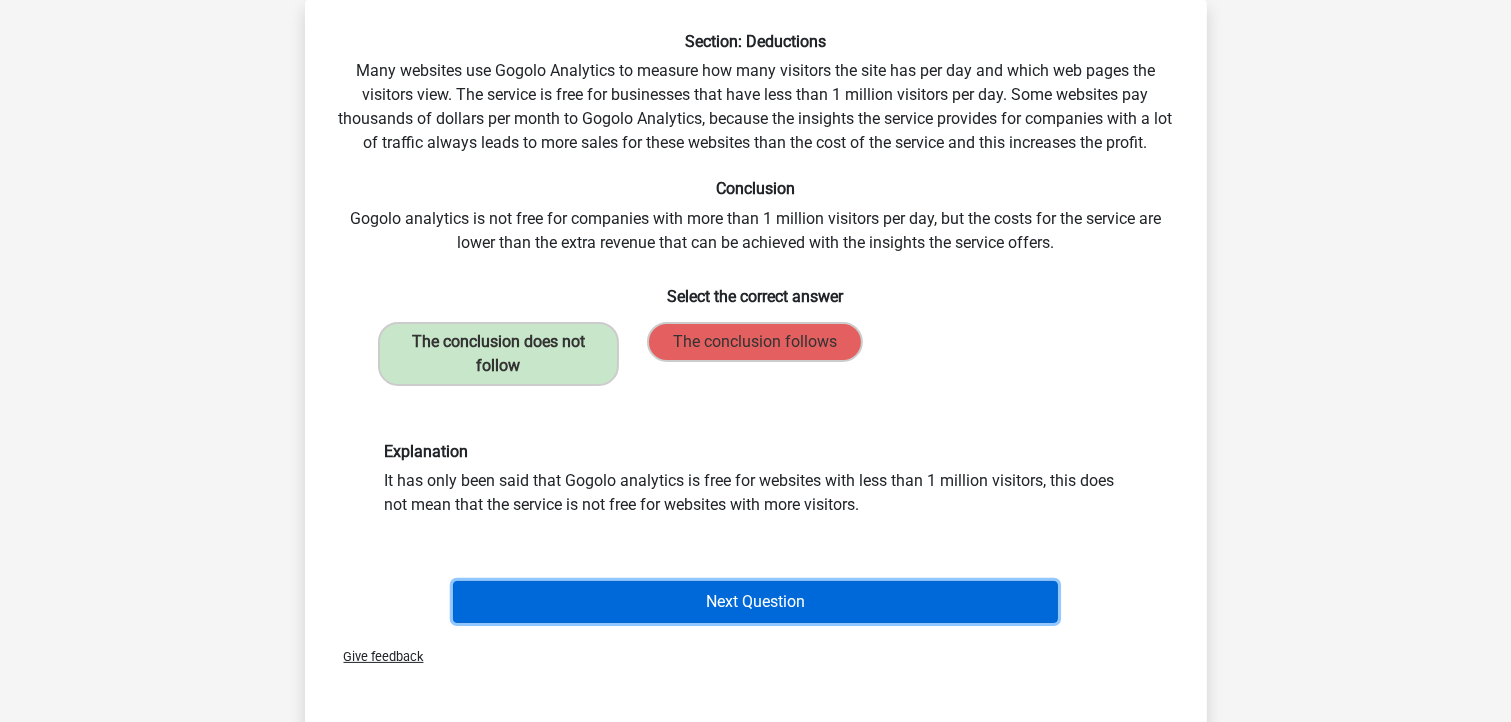 click on "Next Question" at bounding box center [755, 602] 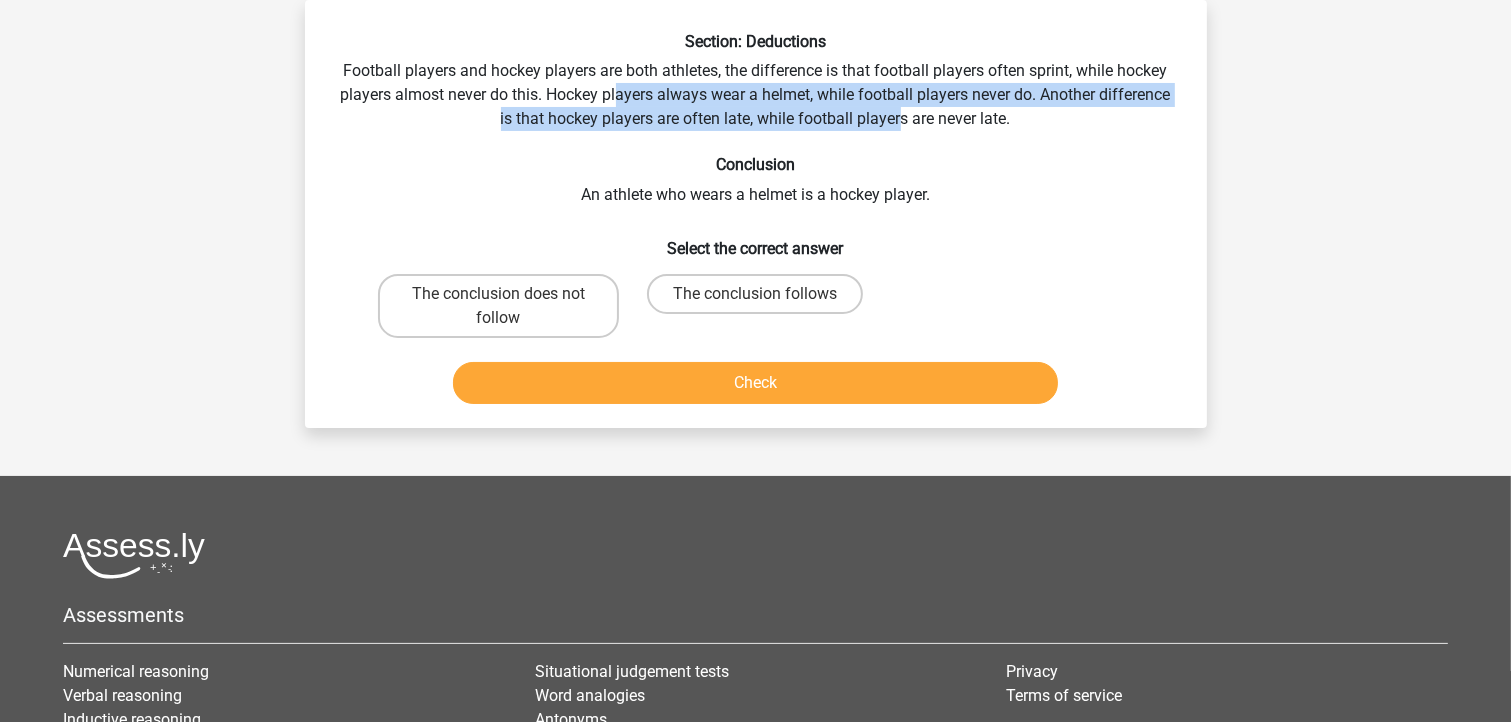 drag, startPoint x: 615, startPoint y: 95, endPoint x: 900, endPoint y: 110, distance: 285.39447 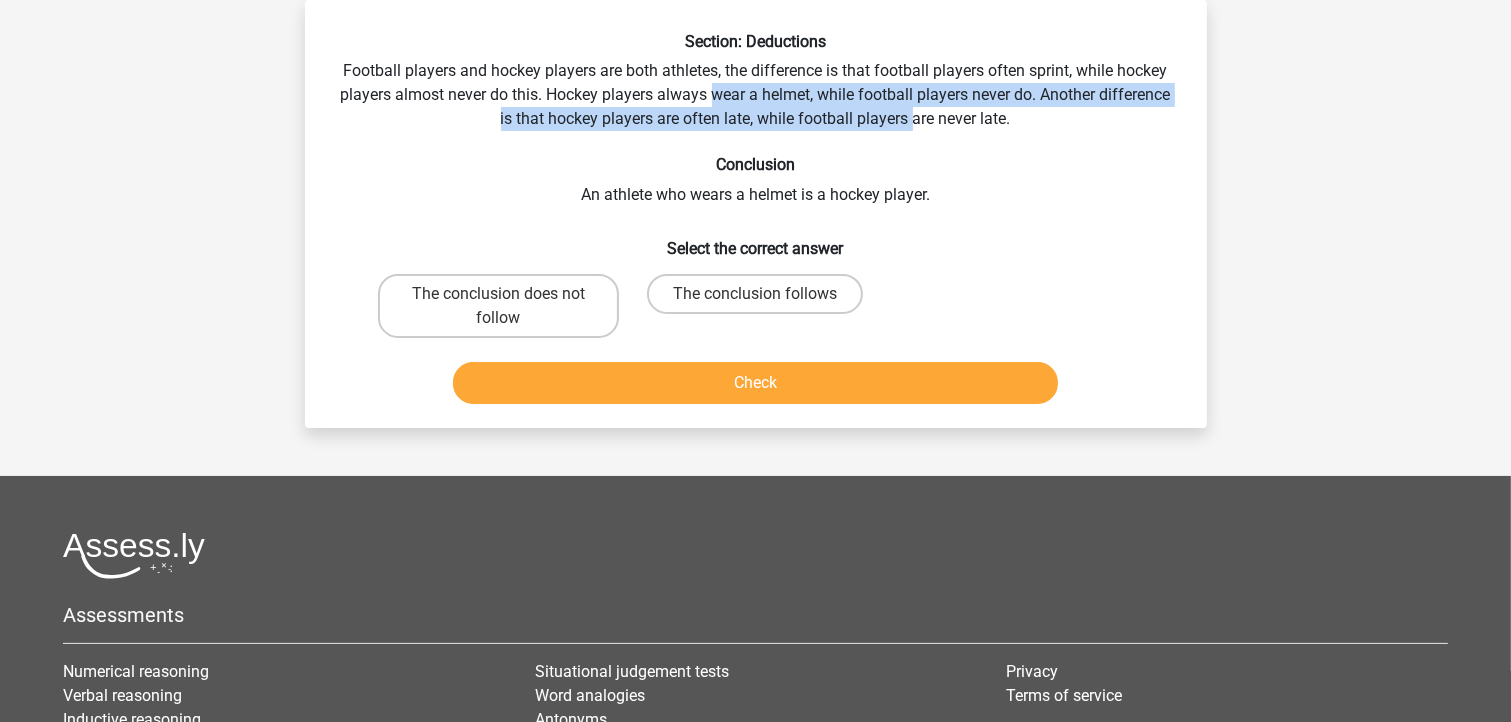 drag, startPoint x: 911, startPoint y: 112, endPoint x: 712, endPoint y: 95, distance: 199.72481 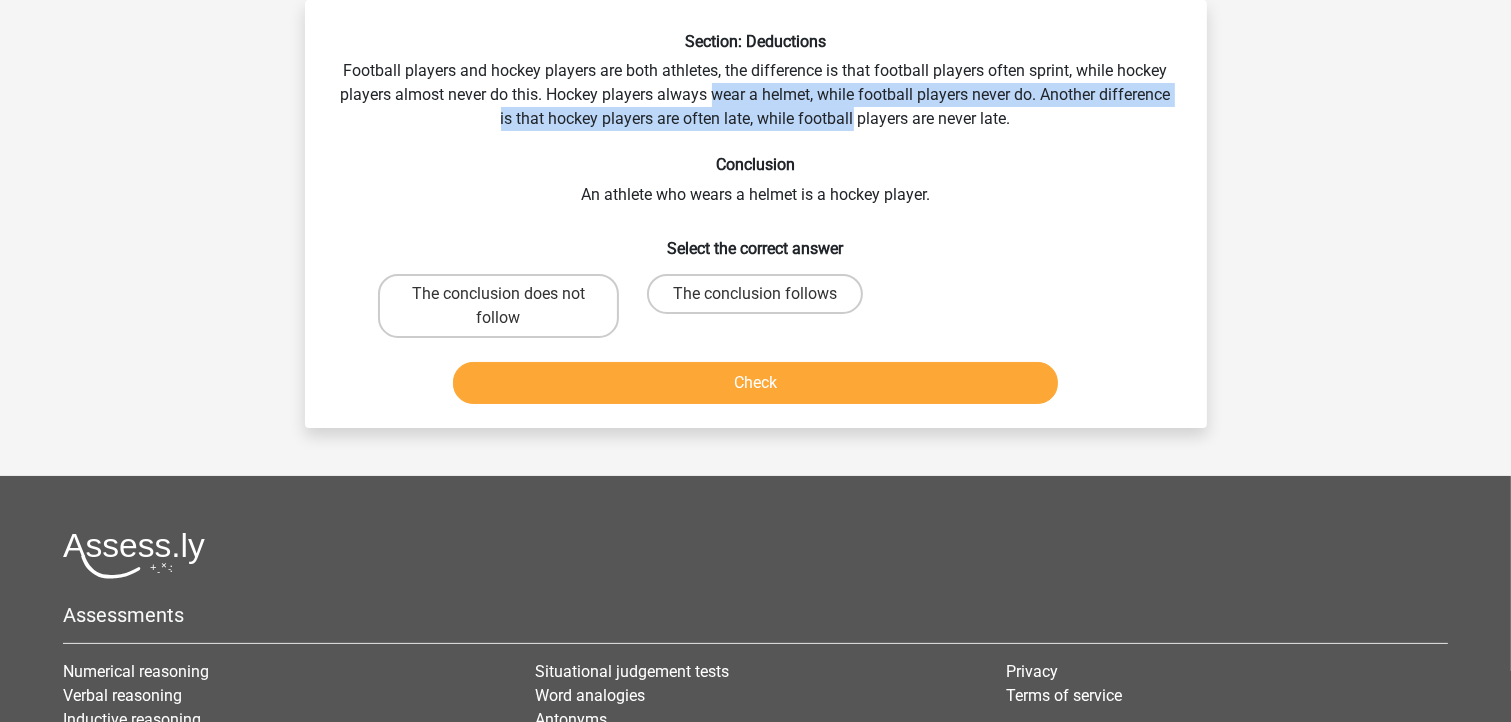 drag, startPoint x: 710, startPoint y: 96, endPoint x: 815, endPoint y: 120, distance: 107.70794 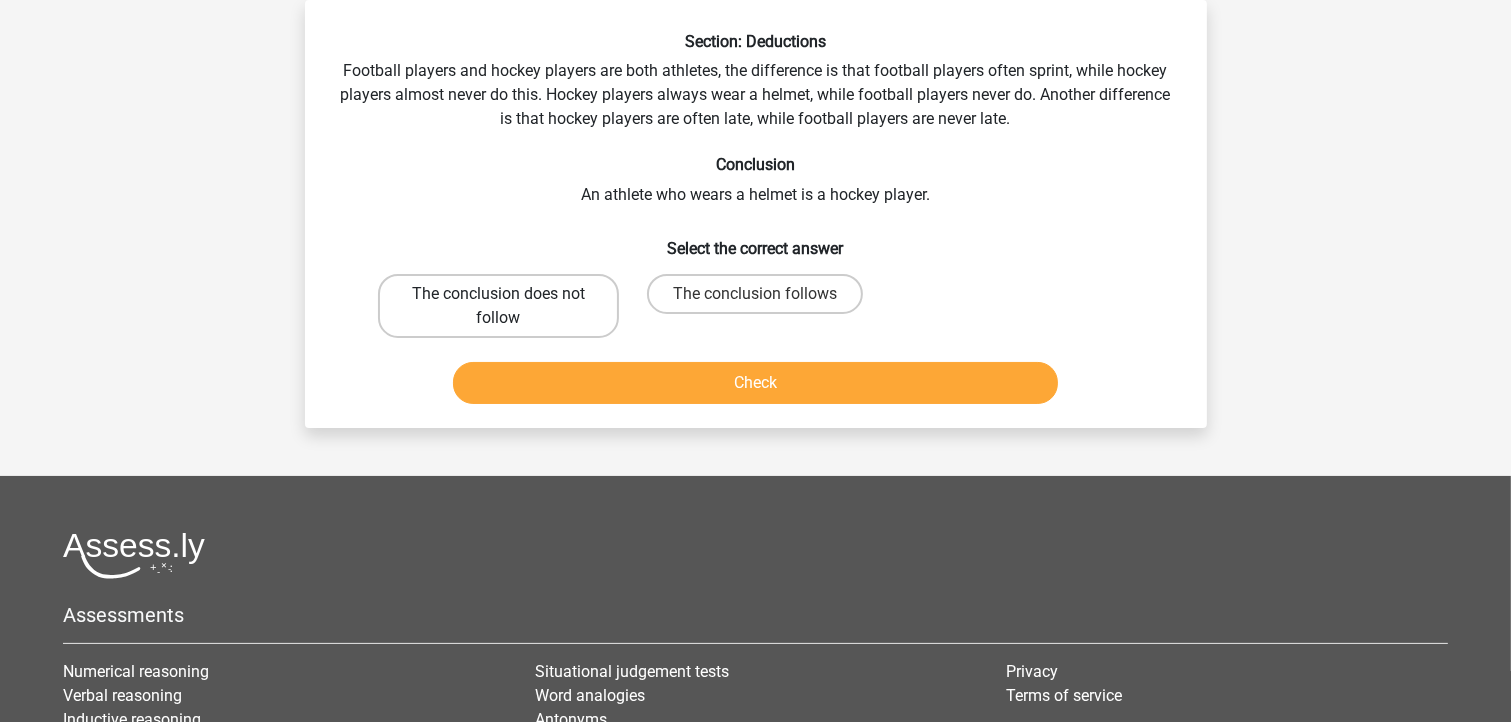click on "The conclusion does not follow" at bounding box center (498, 306) 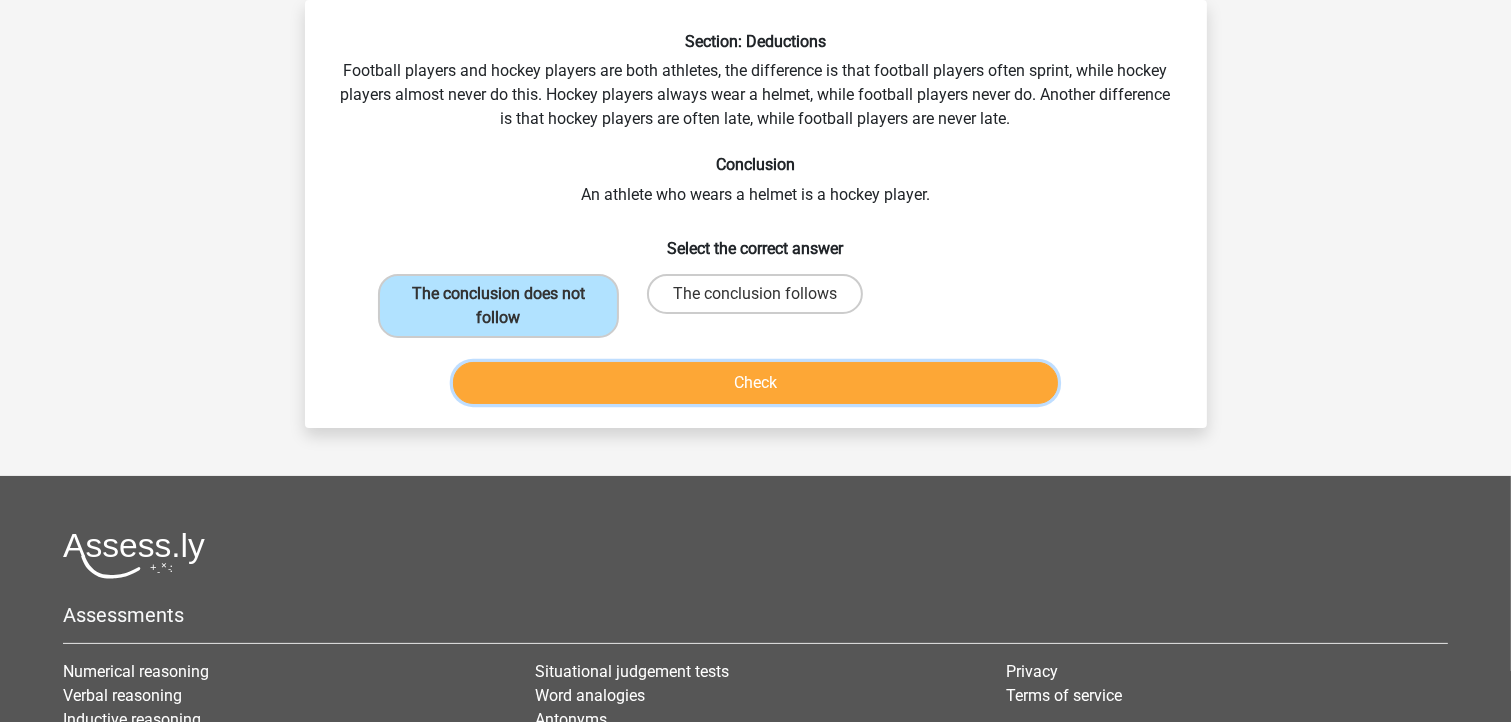 click on "Check" at bounding box center (755, 383) 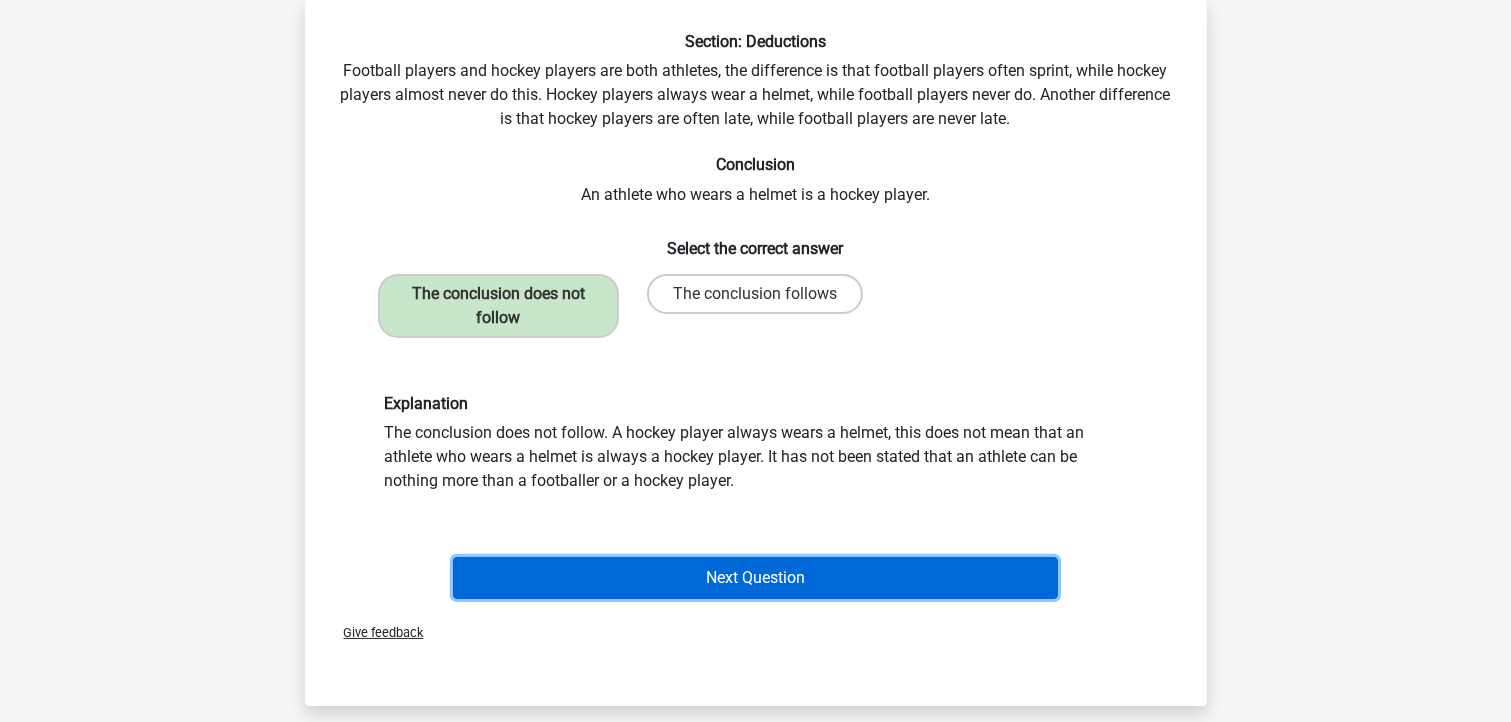 click on "Next Question" at bounding box center (755, 578) 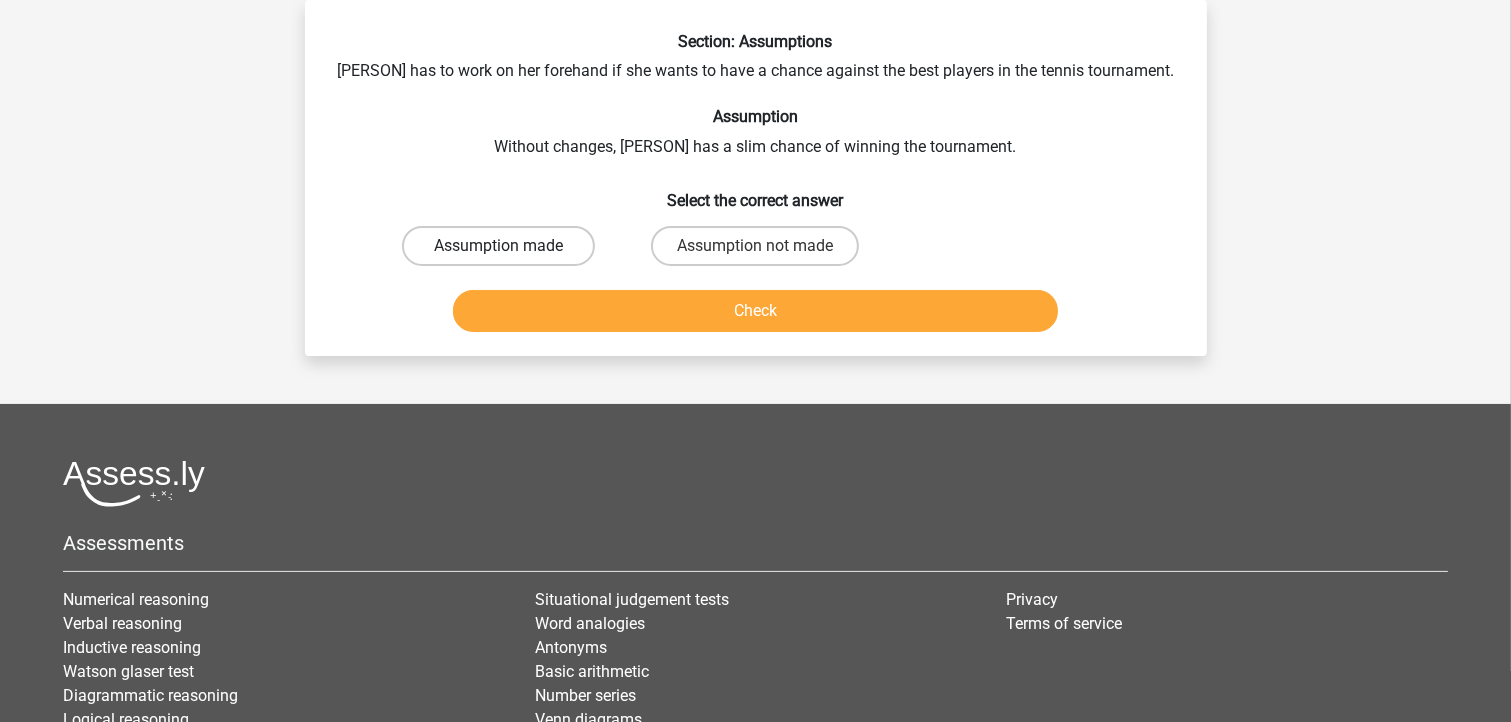 click on "Assumption made" at bounding box center (498, 246) 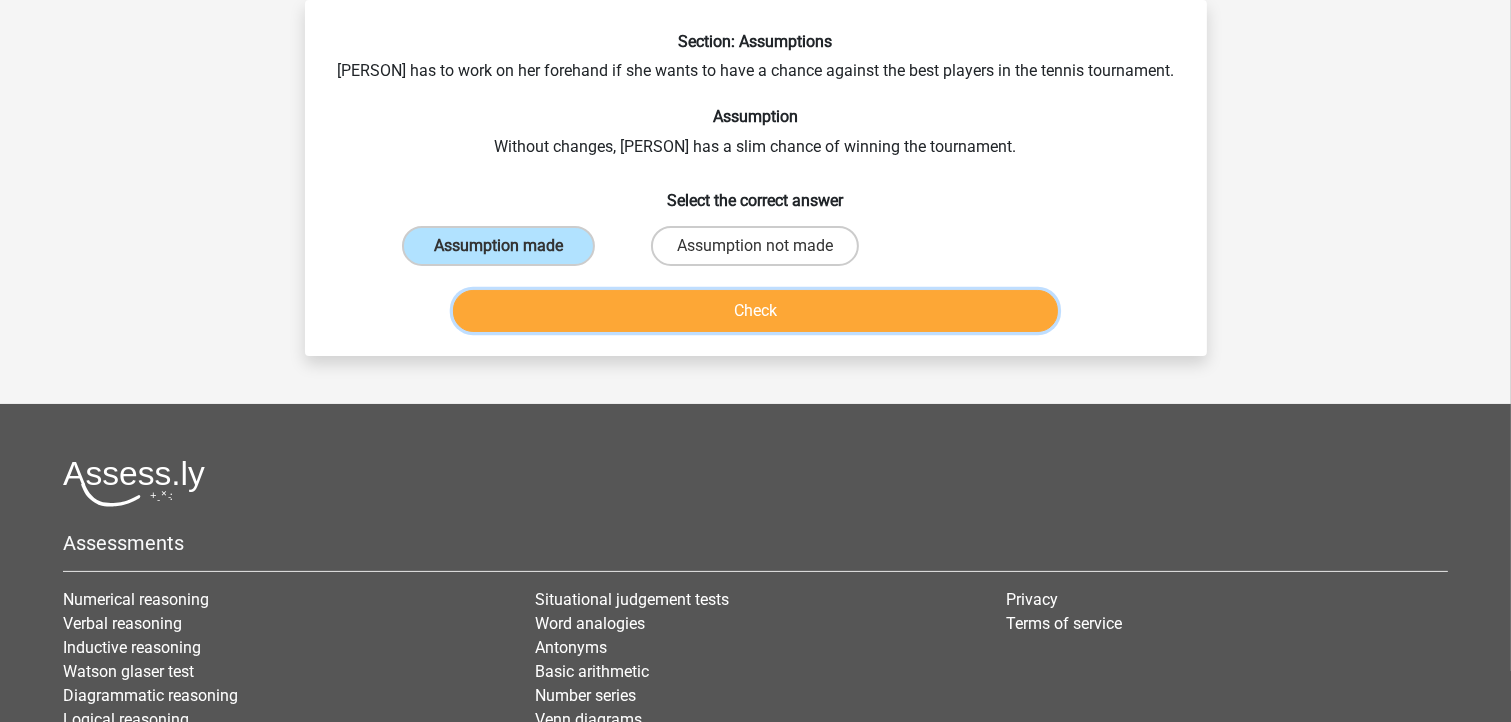 click on "Check" at bounding box center [755, 311] 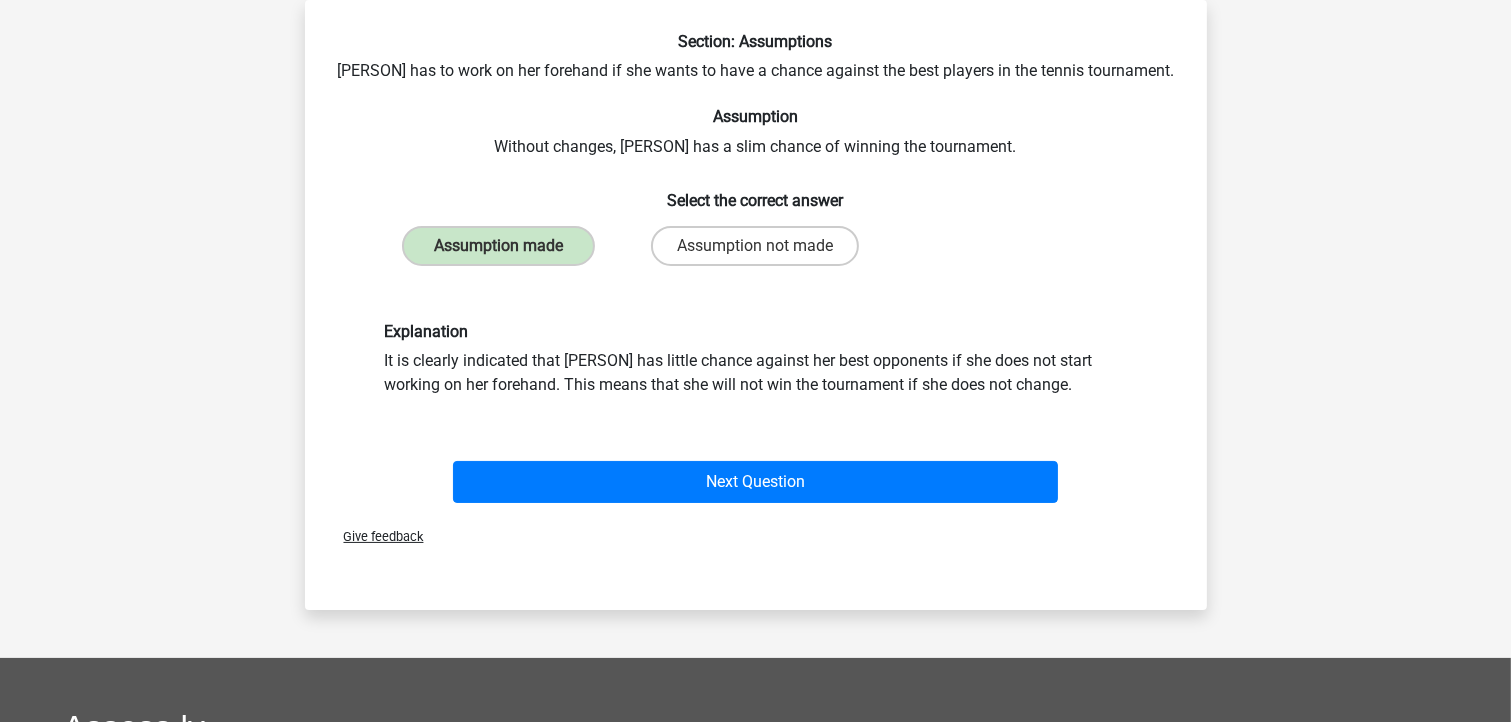 click on "Give feedback" at bounding box center [756, 536] 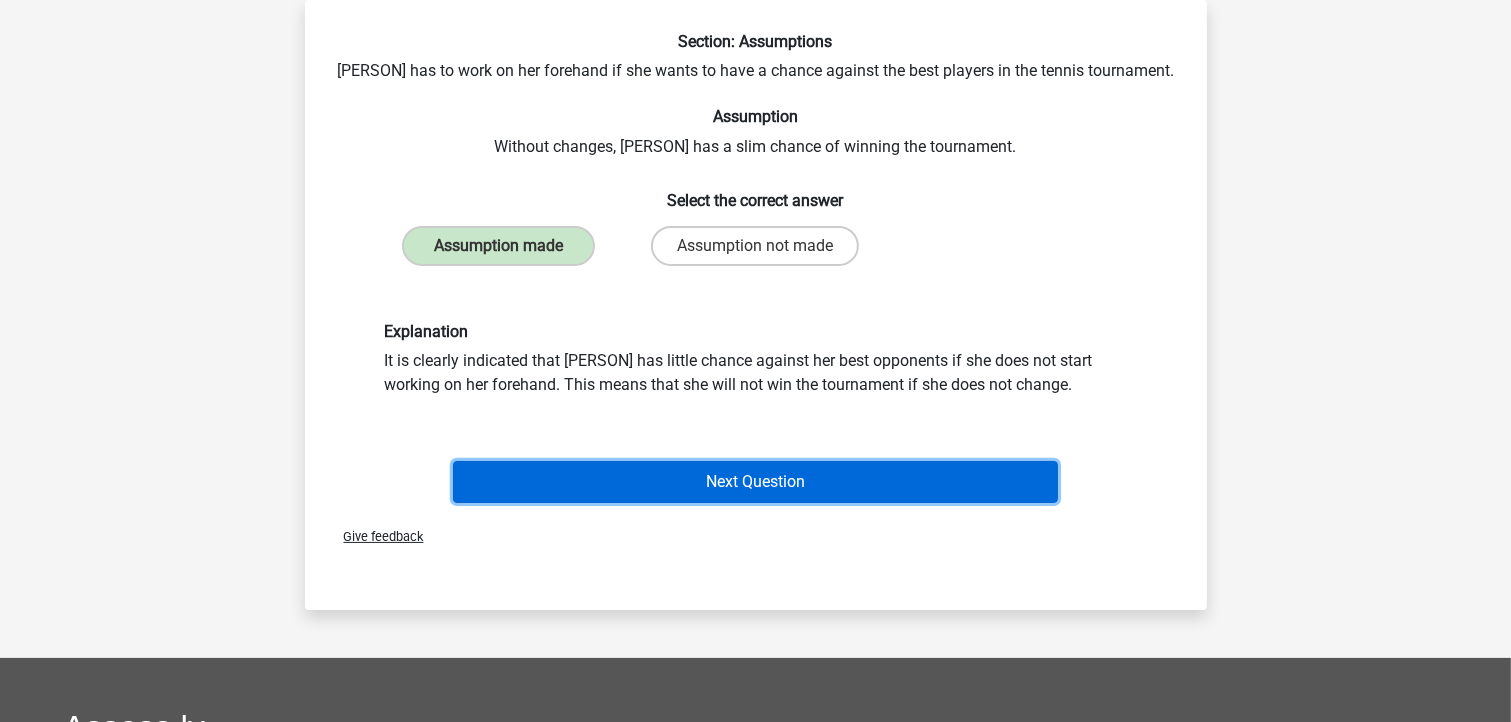click on "Next Question" at bounding box center [755, 482] 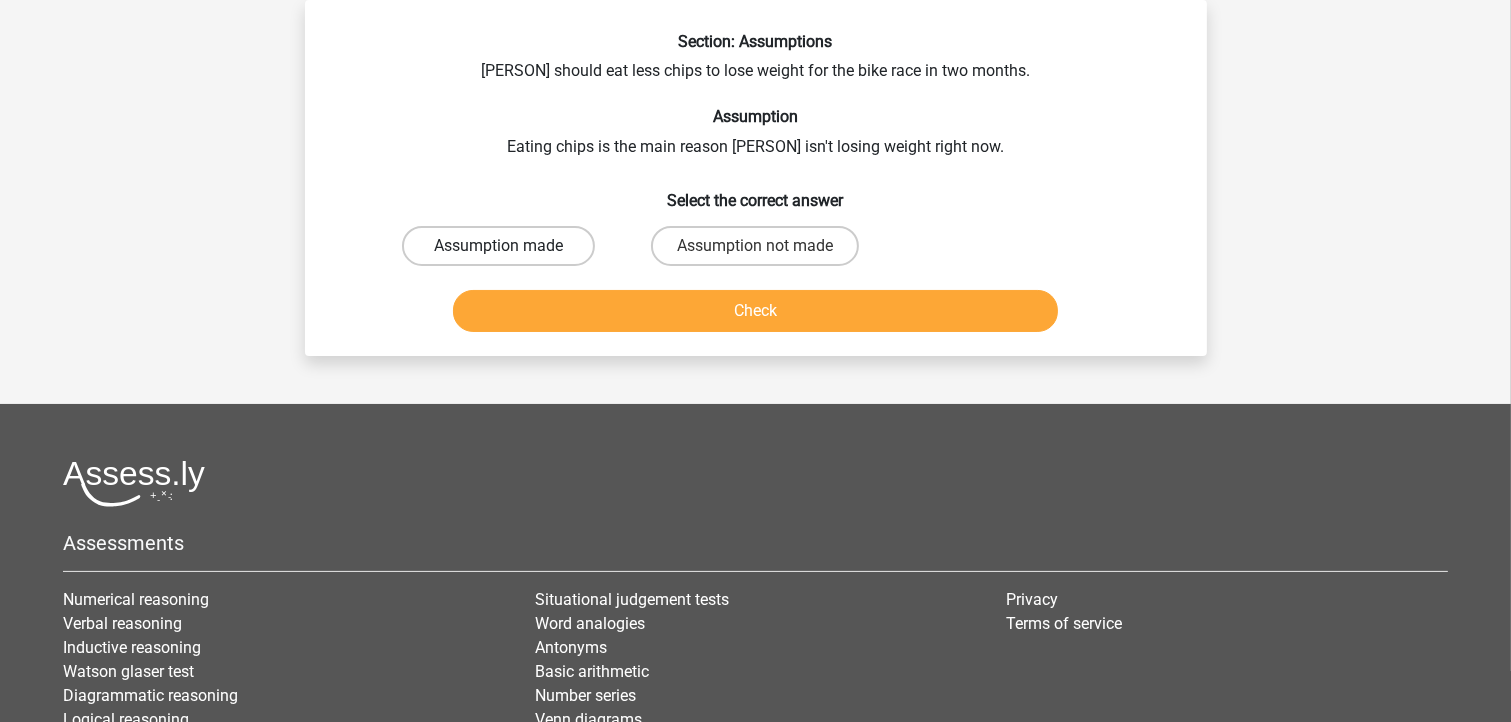 click on "Assumption made" at bounding box center [498, 246] 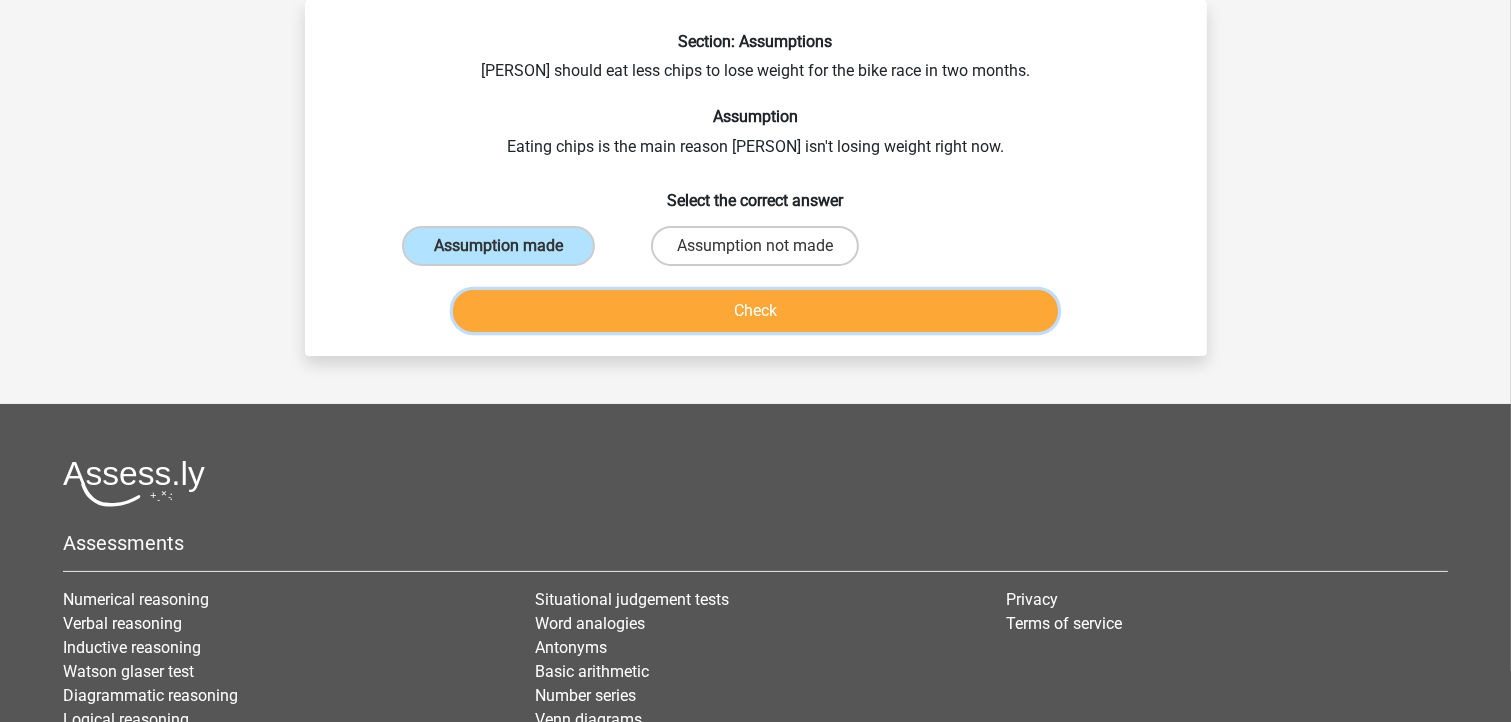 drag, startPoint x: 628, startPoint y: 312, endPoint x: 679, endPoint y: 321, distance: 51.78803 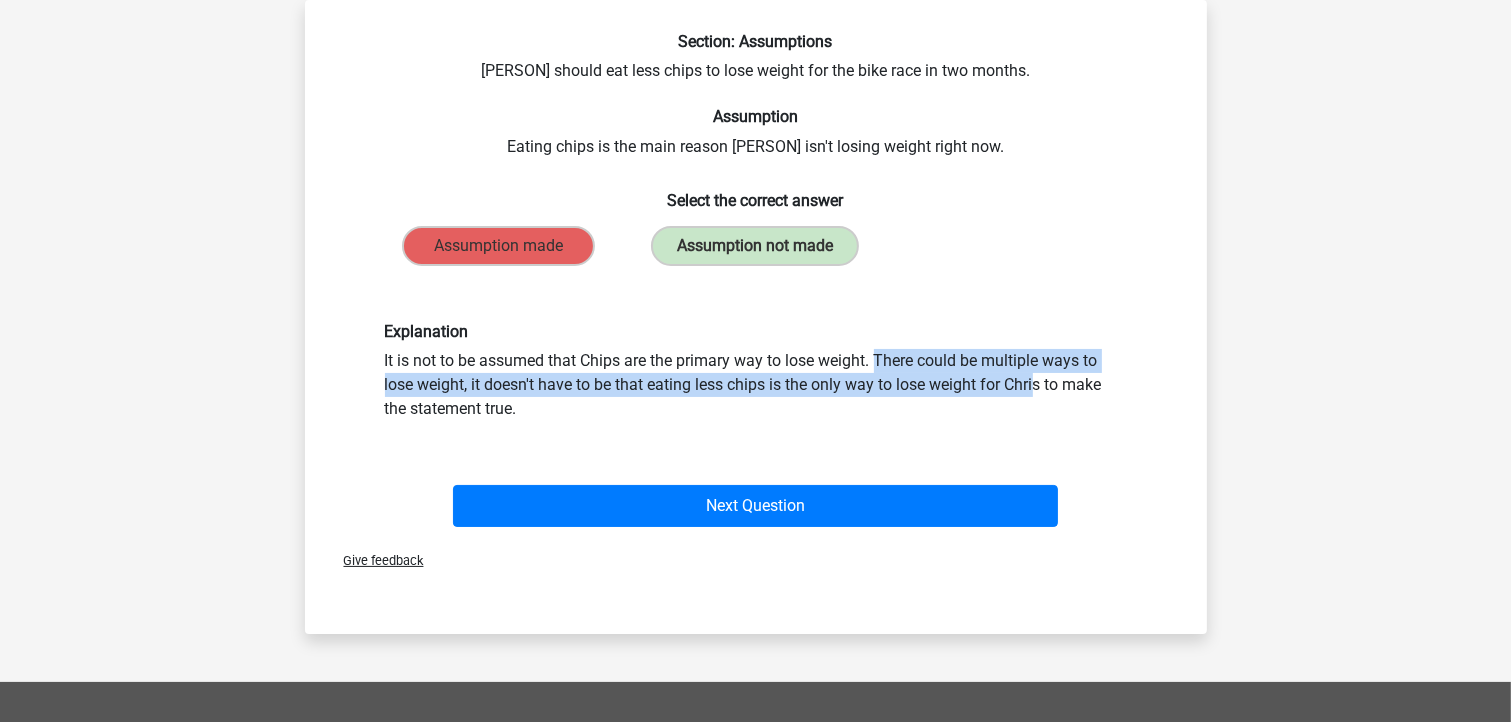 drag, startPoint x: 785, startPoint y: 389, endPoint x: 620, endPoint y: 369, distance: 166.2077 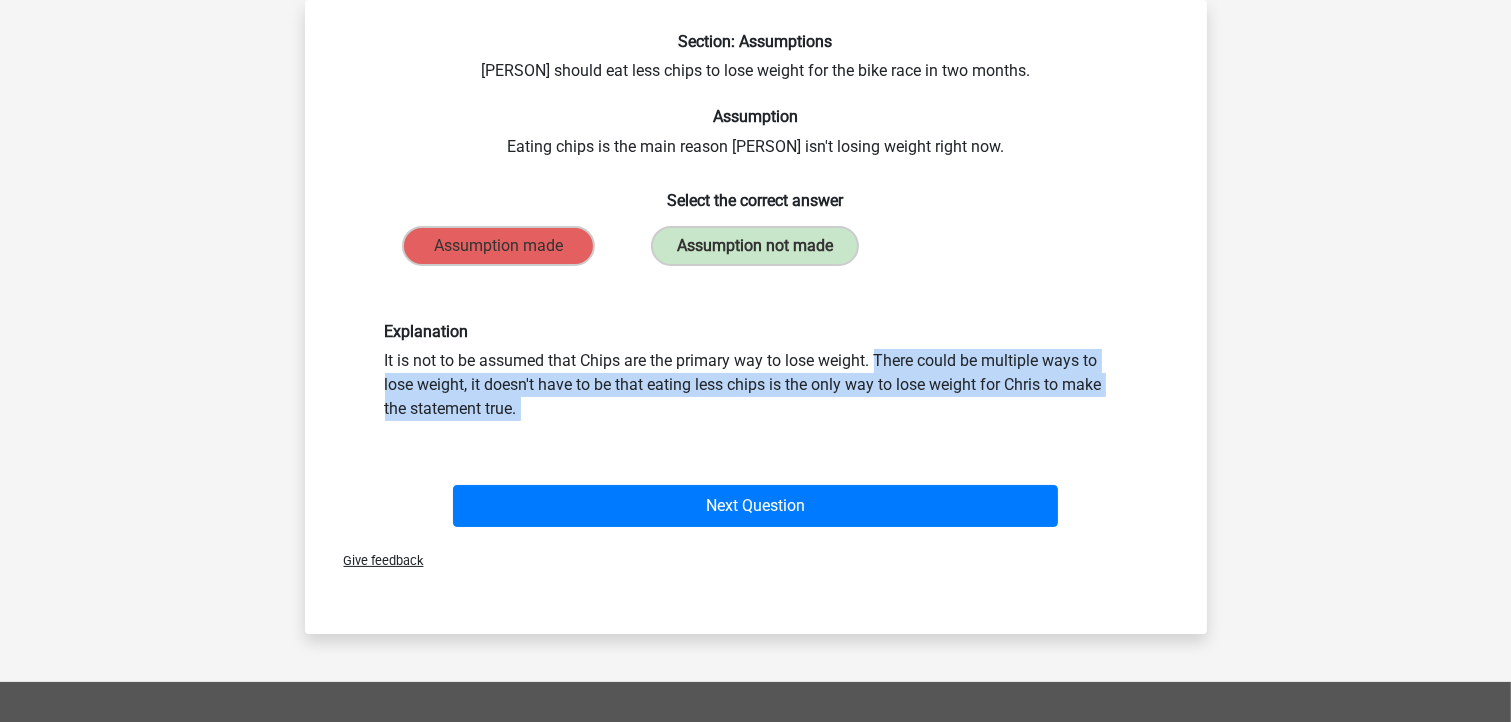 drag, startPoint x: 621, startPoint y: 370, endPoint x: 796, endPoint y: 430, distance: 185 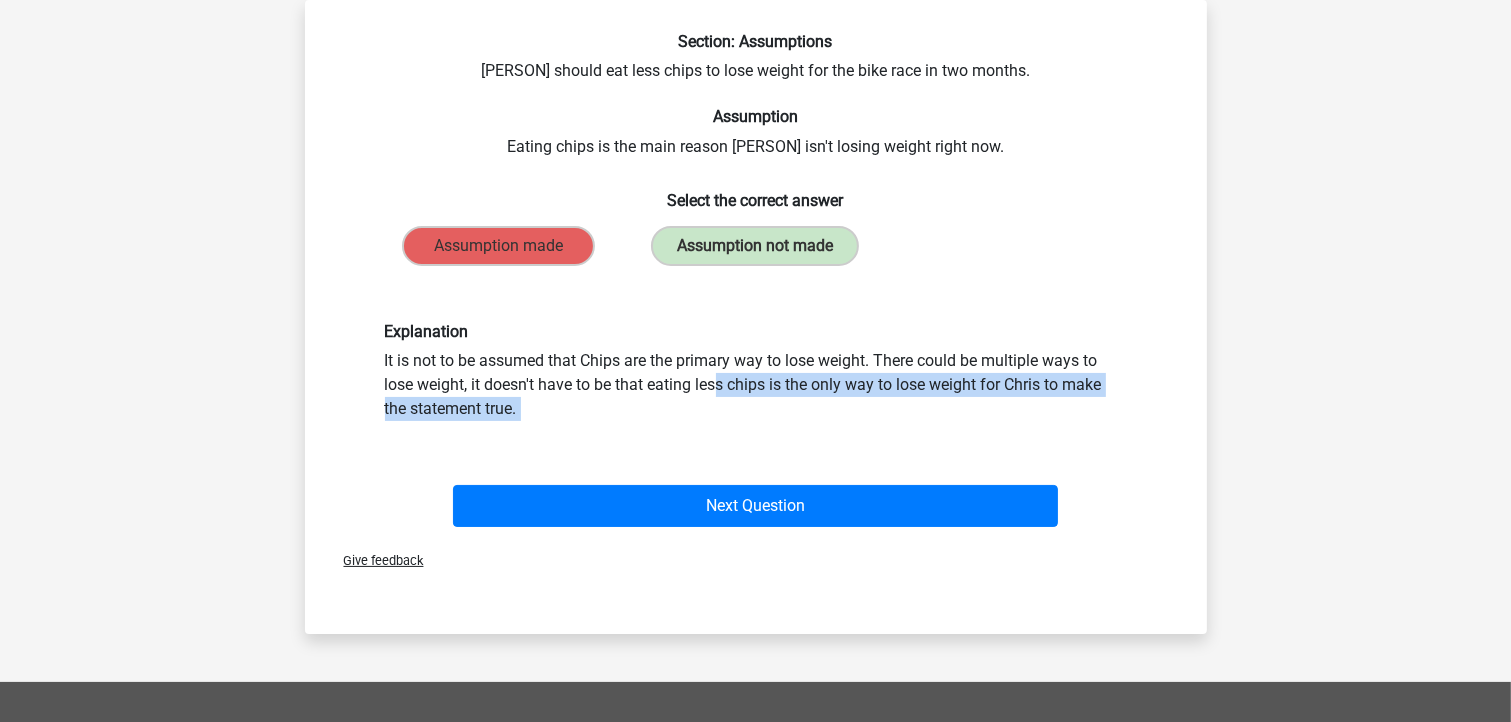 drag, startPoint x: 724, startPoint y: 424, endPoint x: 472, endPoint y: 386, distance: 254.84897 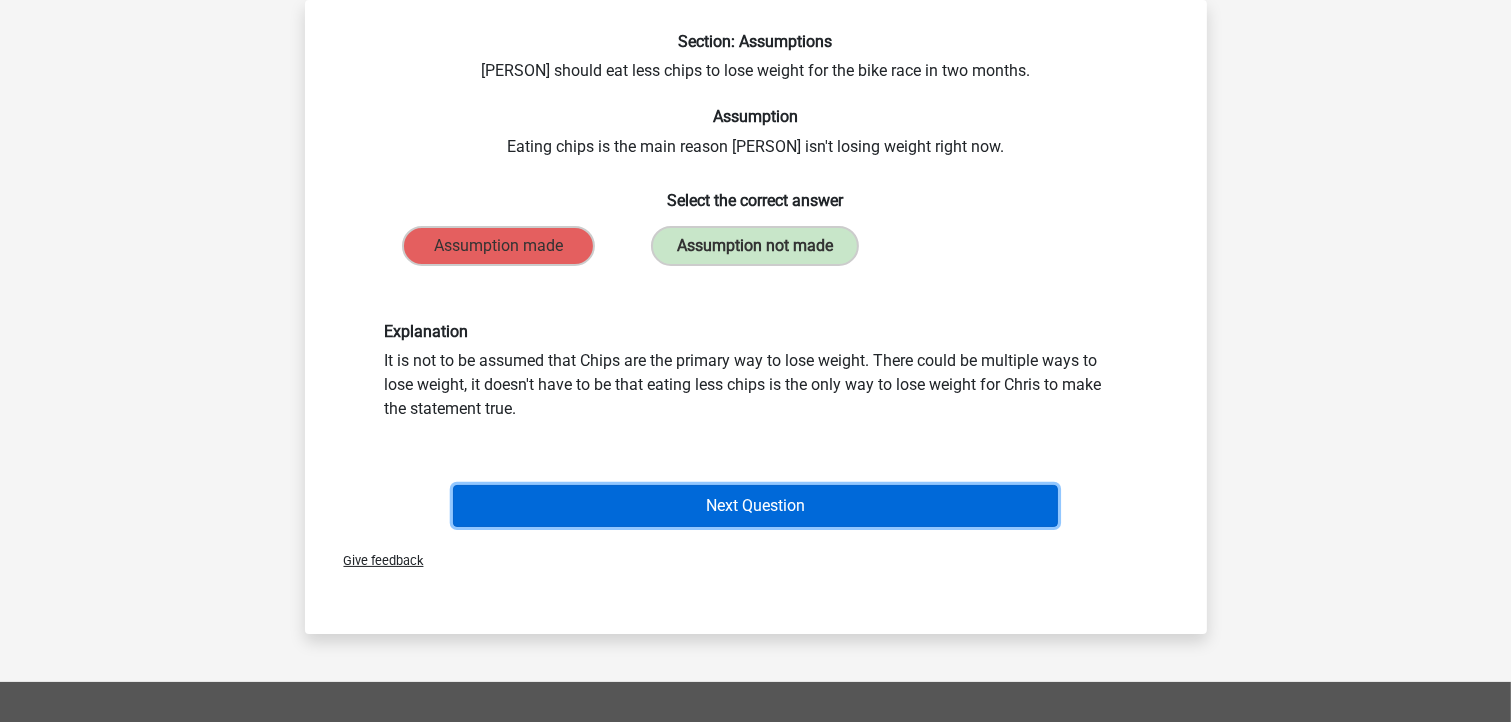 click on "Next Question" at bounding box center [755, 506] 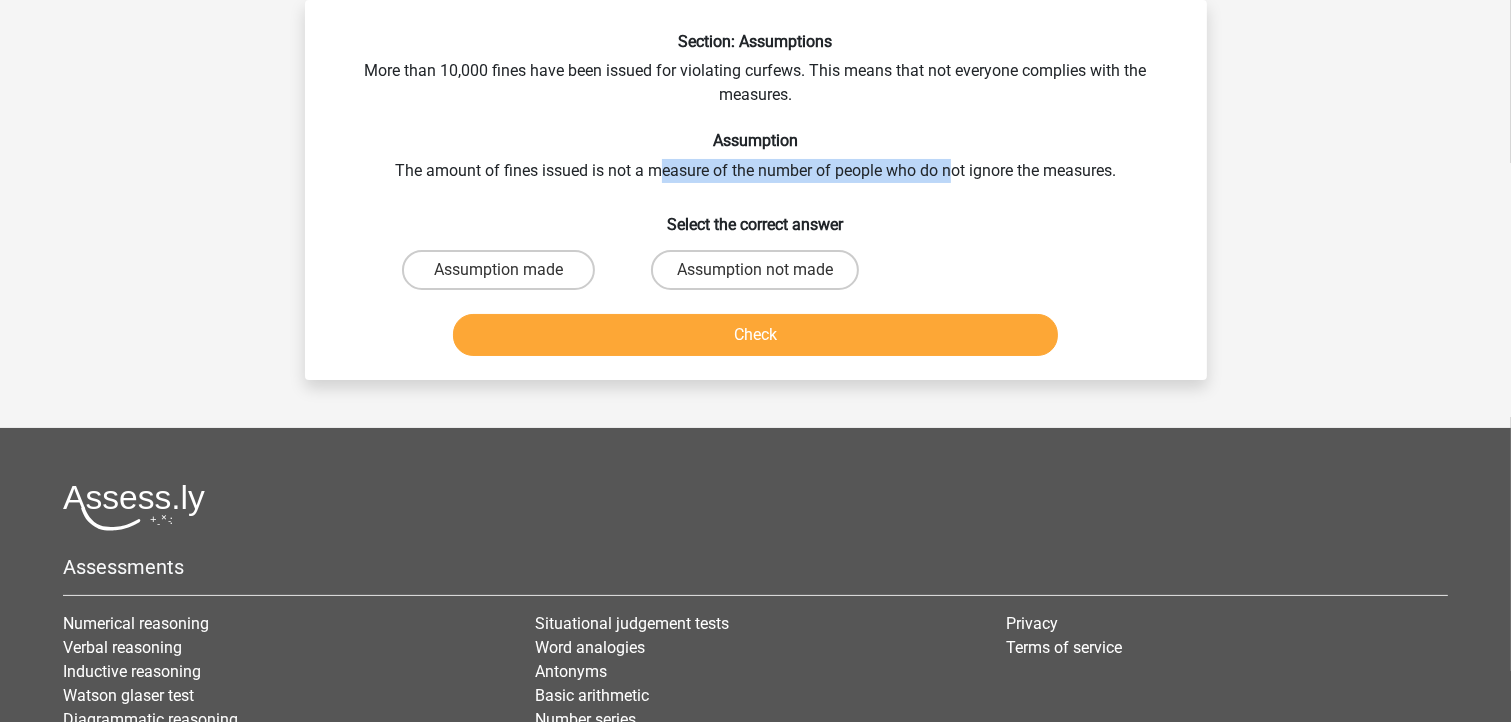 drag, startPoint x: 656, startPoint y: 164, endPoint x: 950, endPoint y: 174, distance: 294.17 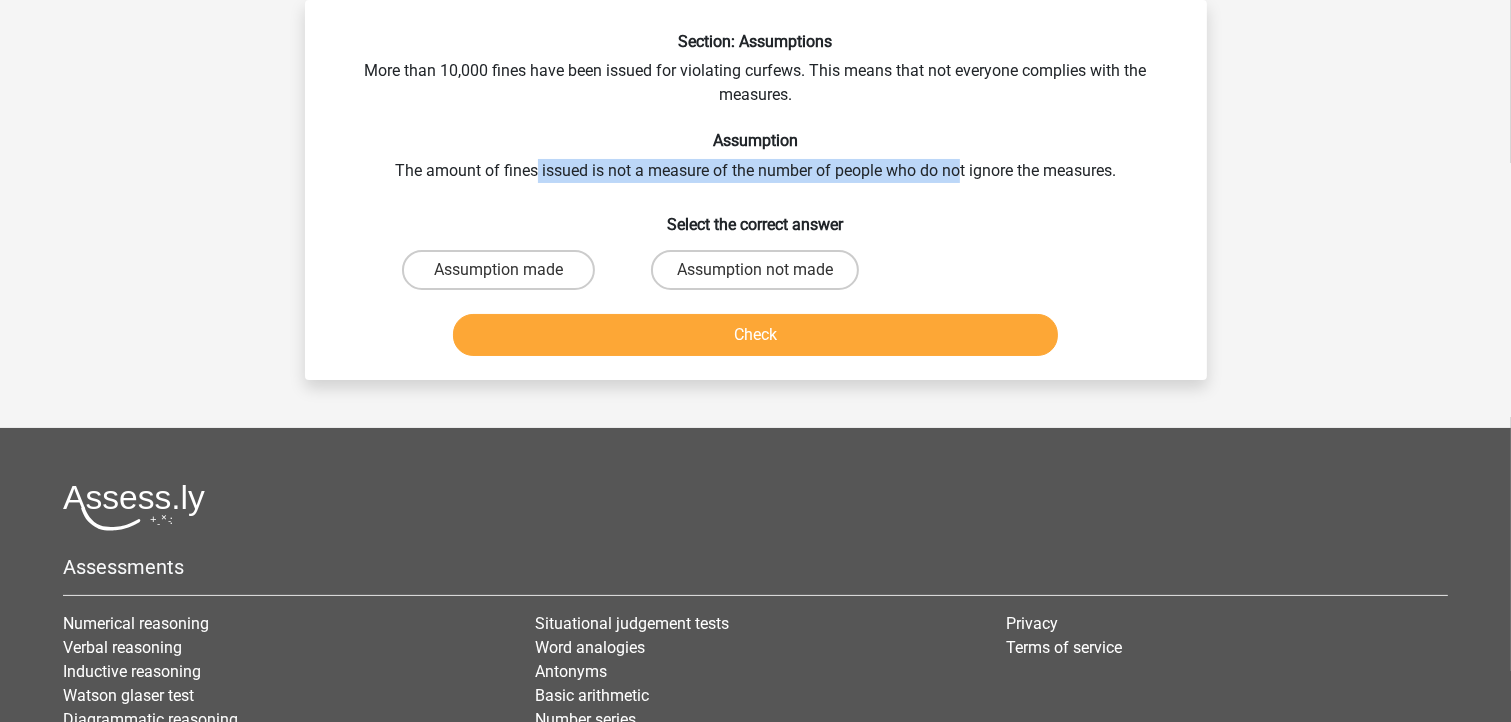drag, startPoint x: 959, startPoint y: 174, endPoint x: 532, endPoint y: 157, distance: 427.3383 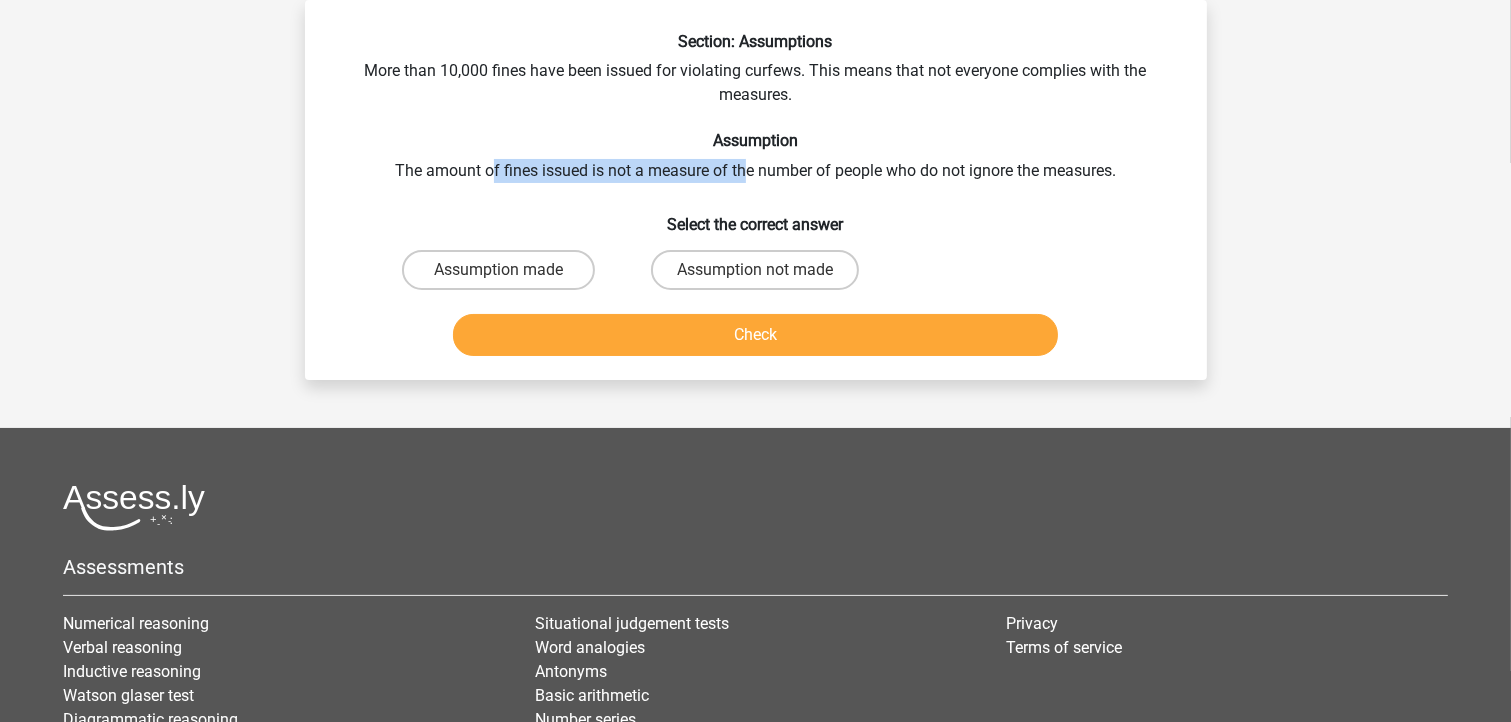 drag, startPoint x: 488, startPoint y: 157, endPoint x: 750, endPoint y: 178, distance: 262.84024 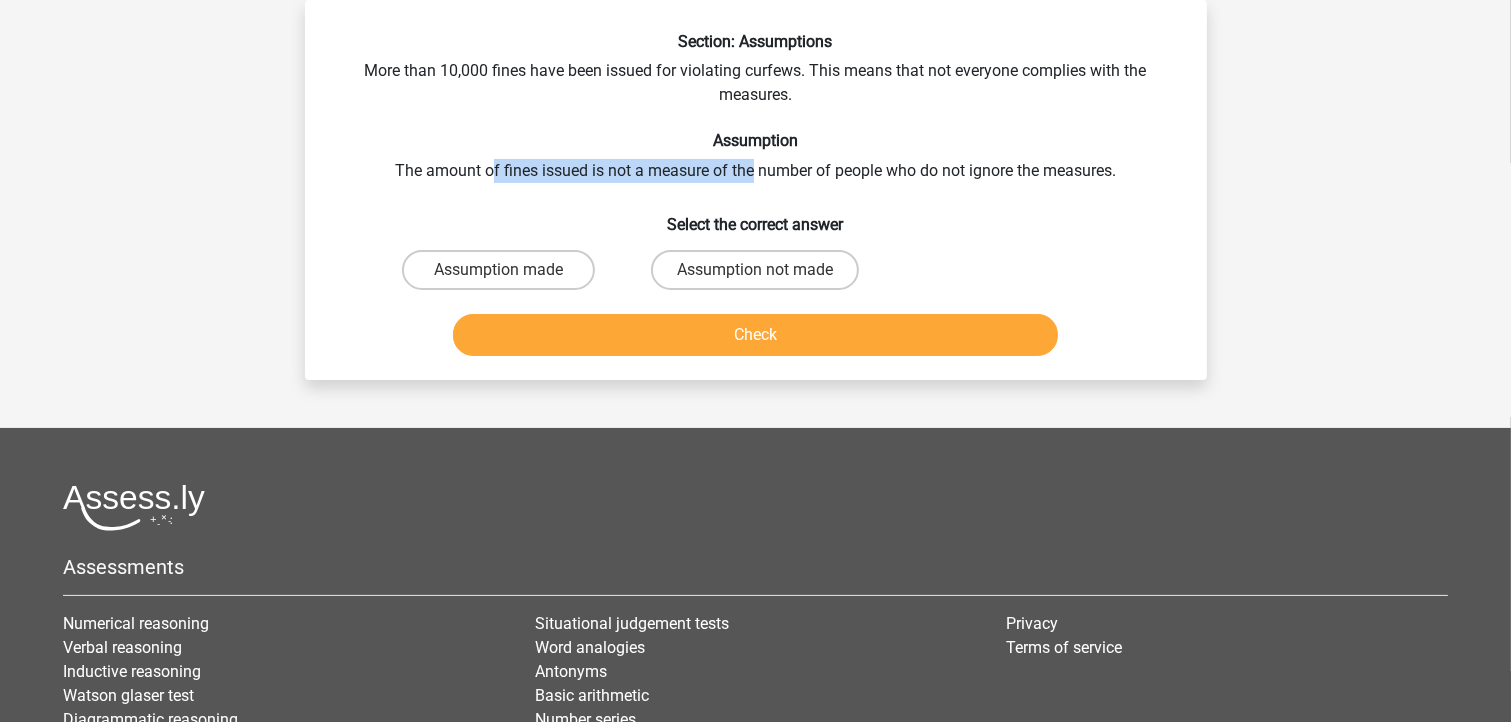click on "Section: Assumptions More than 10,000 fines have been issued for violating curfews. This means that not everyone complies with the measures. Assumption The amount of fines issued is not a measure of the number of people who do not ignore the measures.
Select the correct answer
Assumption made
Assumption not made
Check" at bounding box center (756, 198) 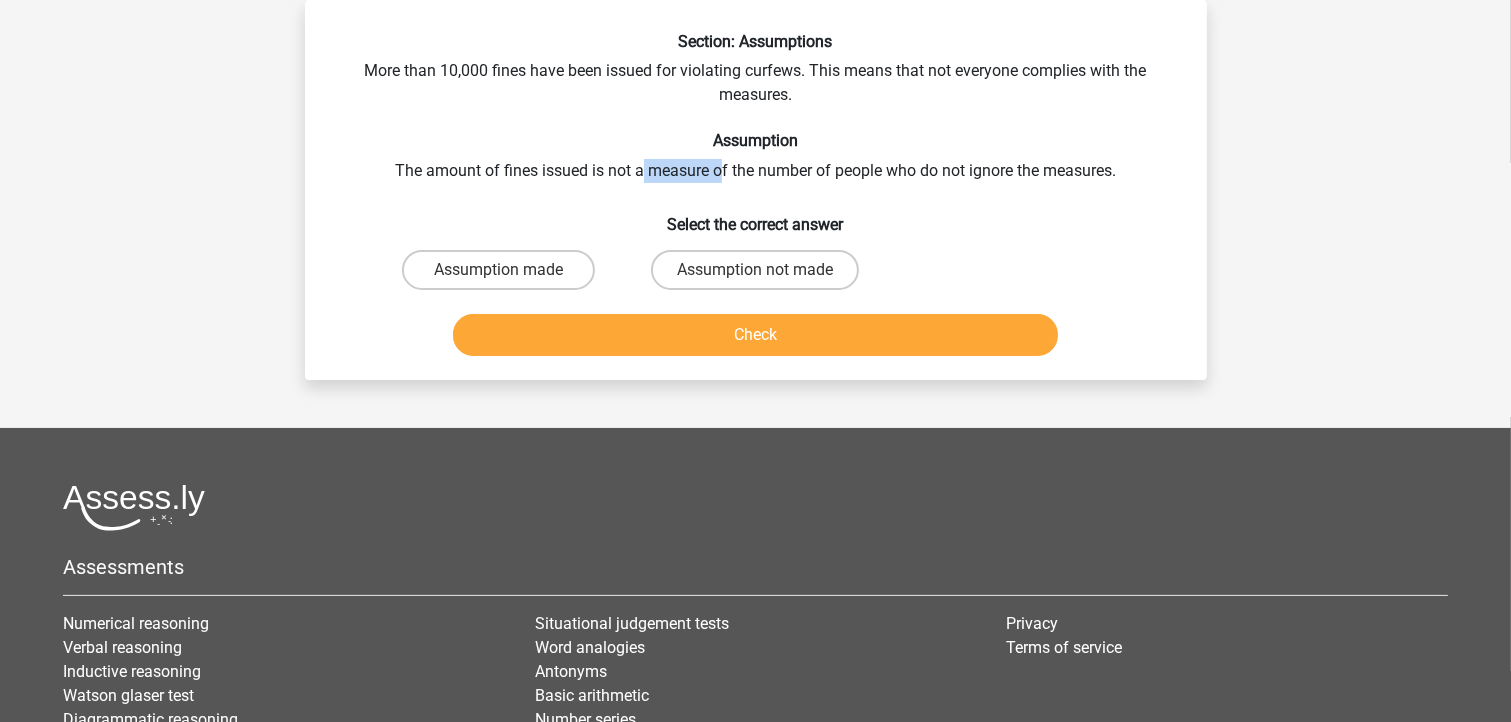 drag, startPoint x: 639, startPoint y: 164, endPoint x: 722, endPoint y: 174, distance: 83.60024 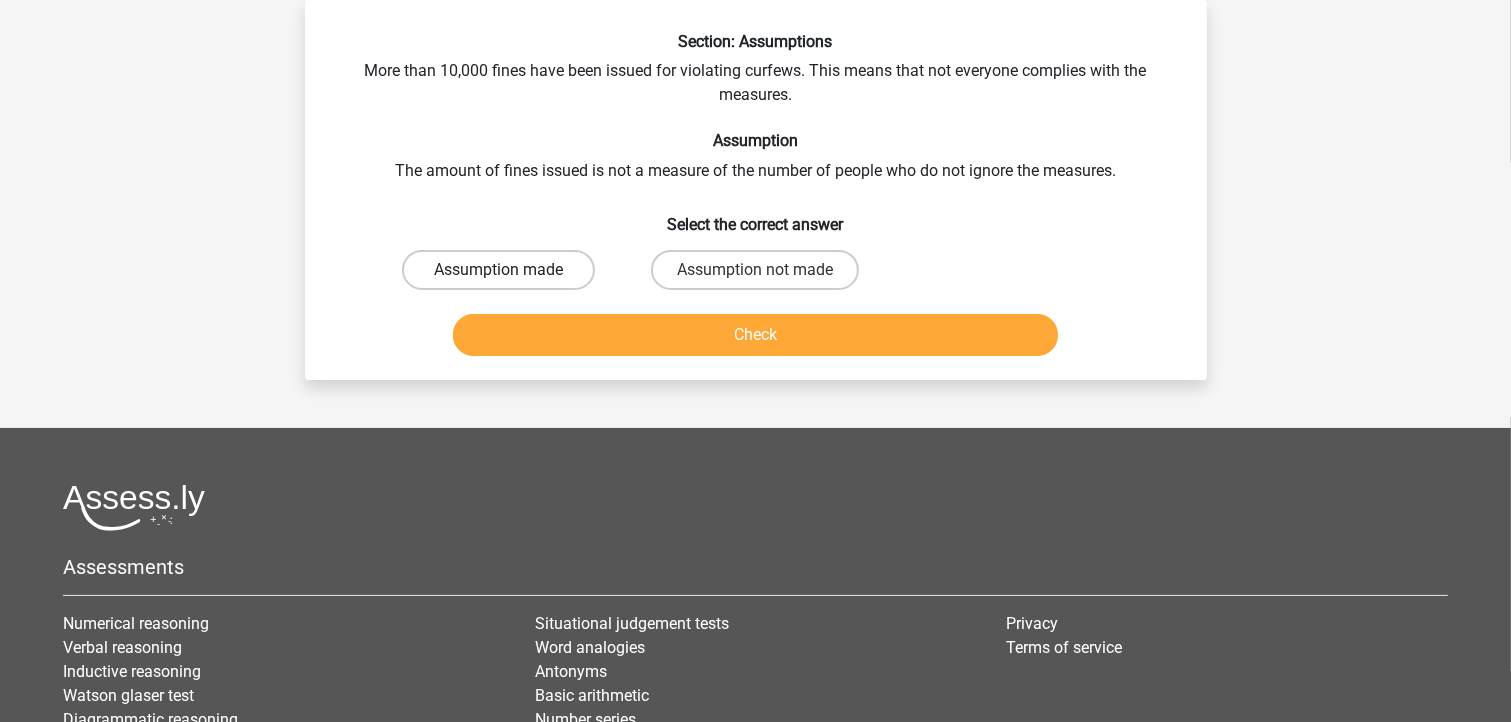 click on "Assumption made" at bounding box center [498, 270] 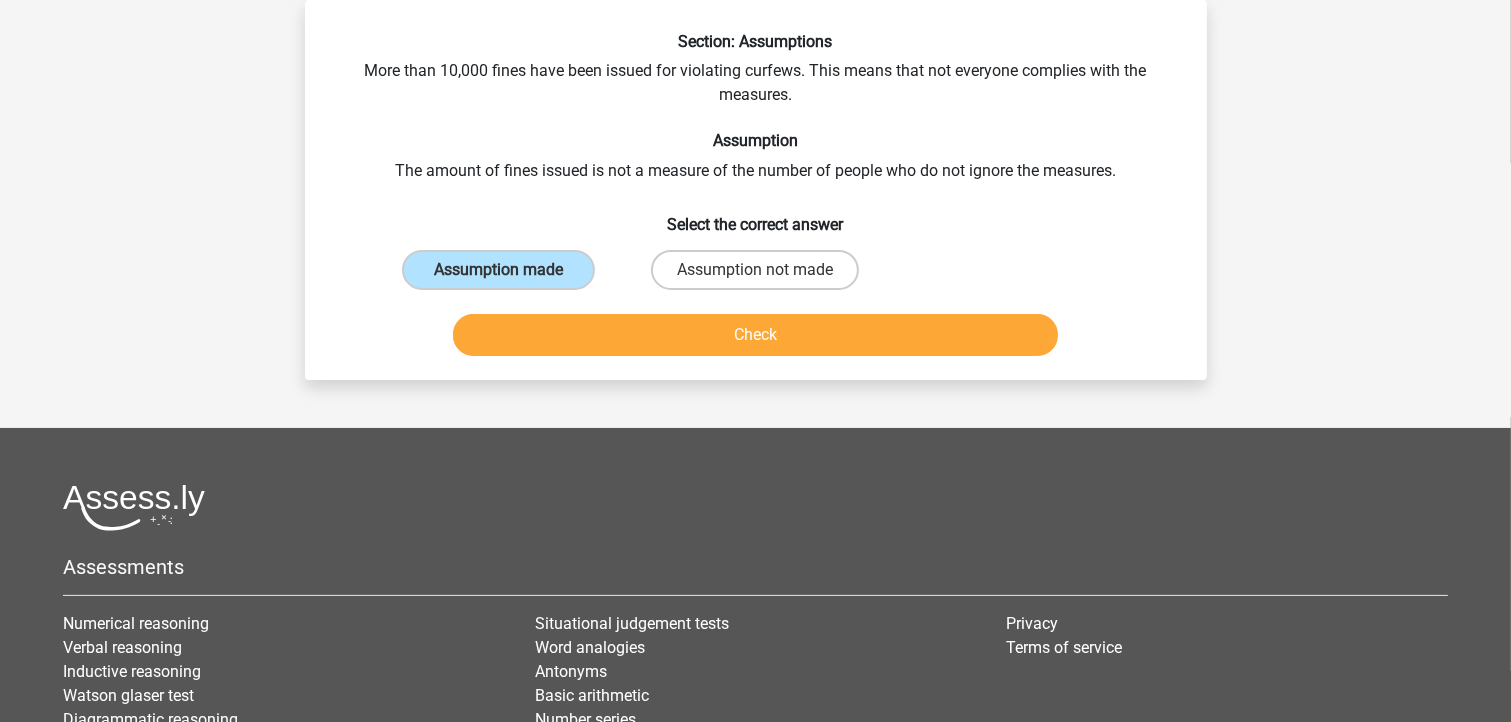 click on "Check" at bounding box center (756, 339) 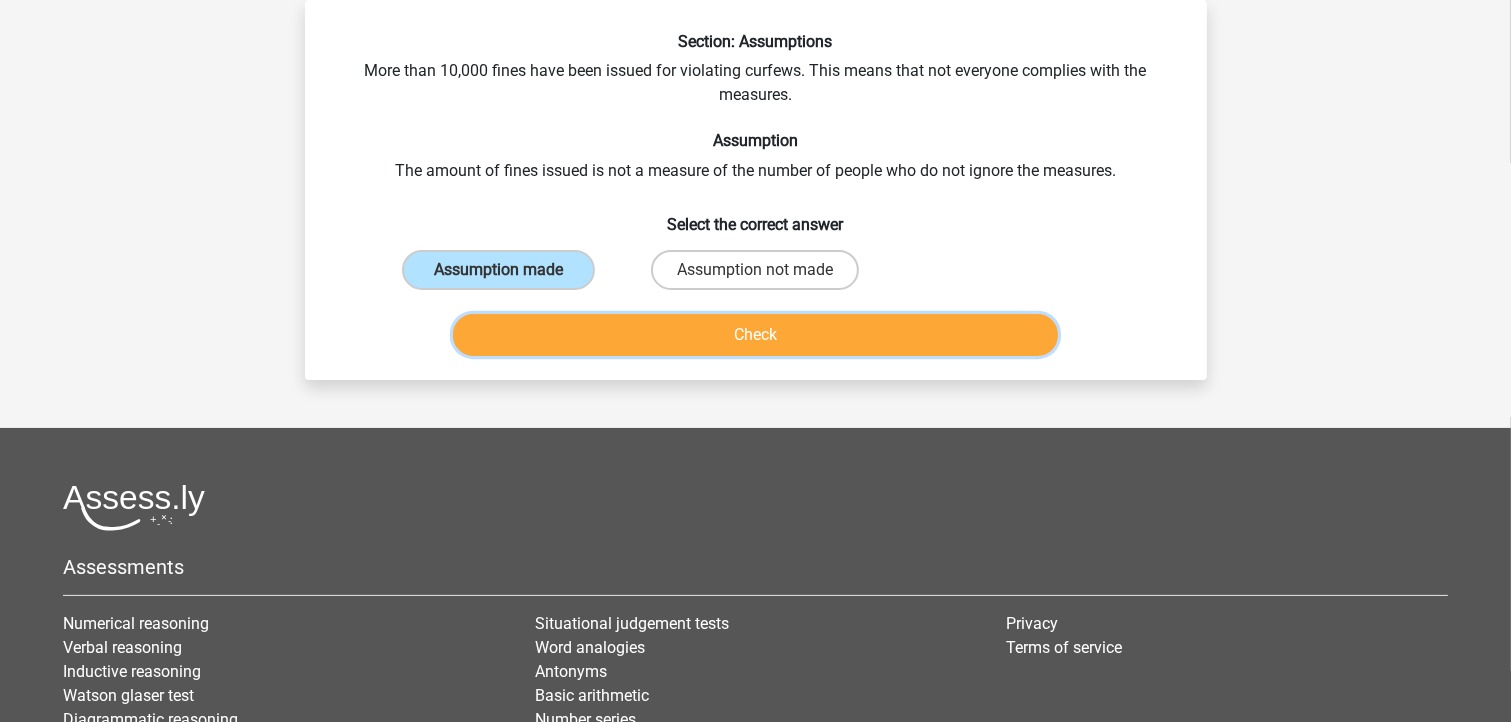 click on "Check" at bounding box center (755, 335) 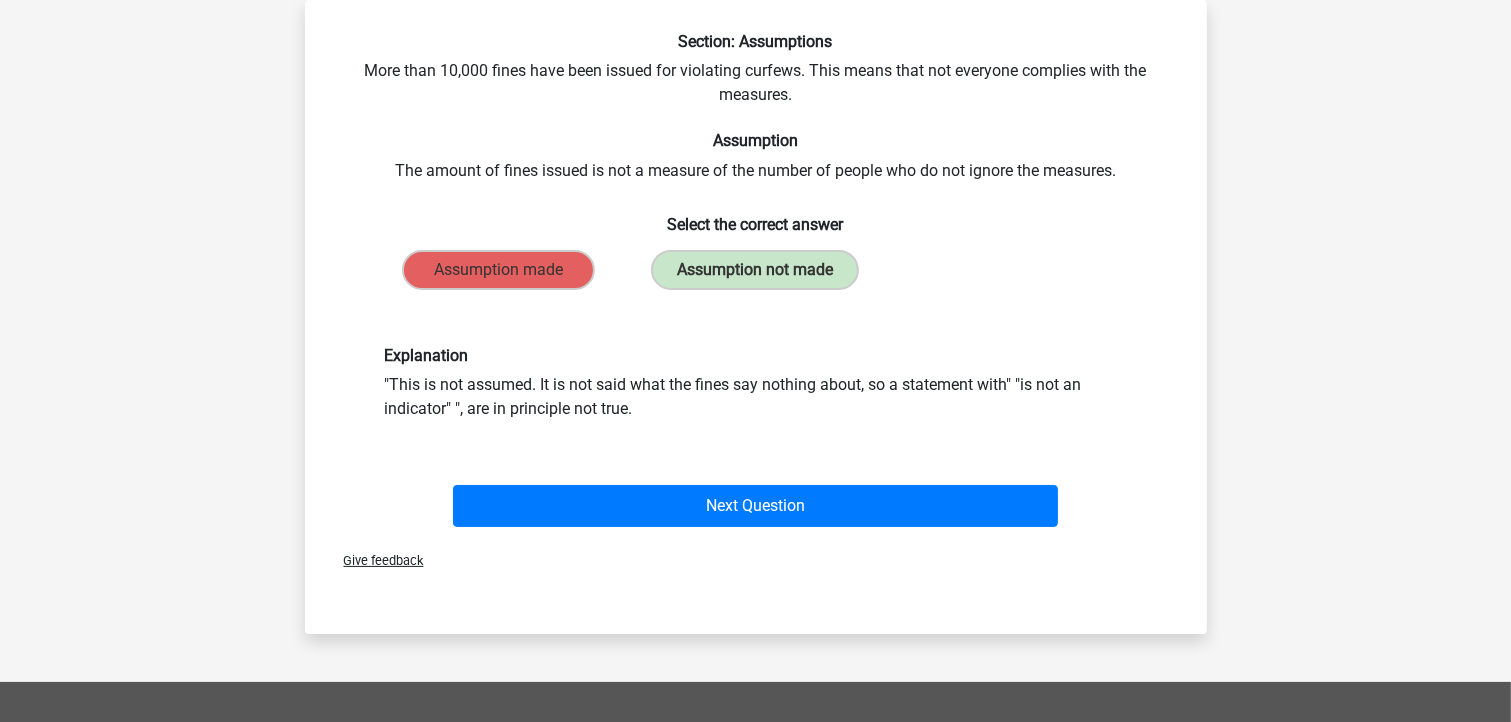 drag, startPoint x: 648, startPoint y: 415, endPoint x: 442, endPoint y: 364, distance: 212.21922 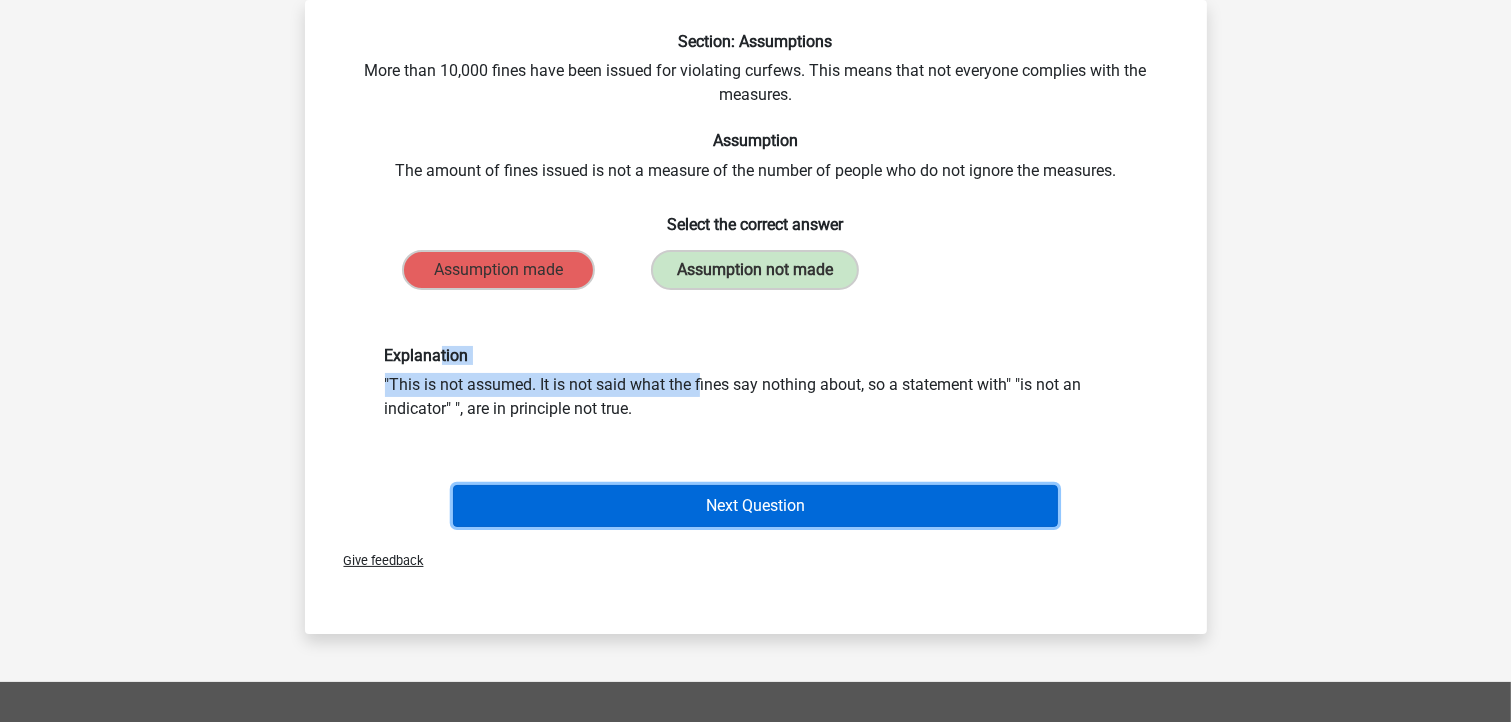 click on "Next Question" at bounding box center (755, 506) 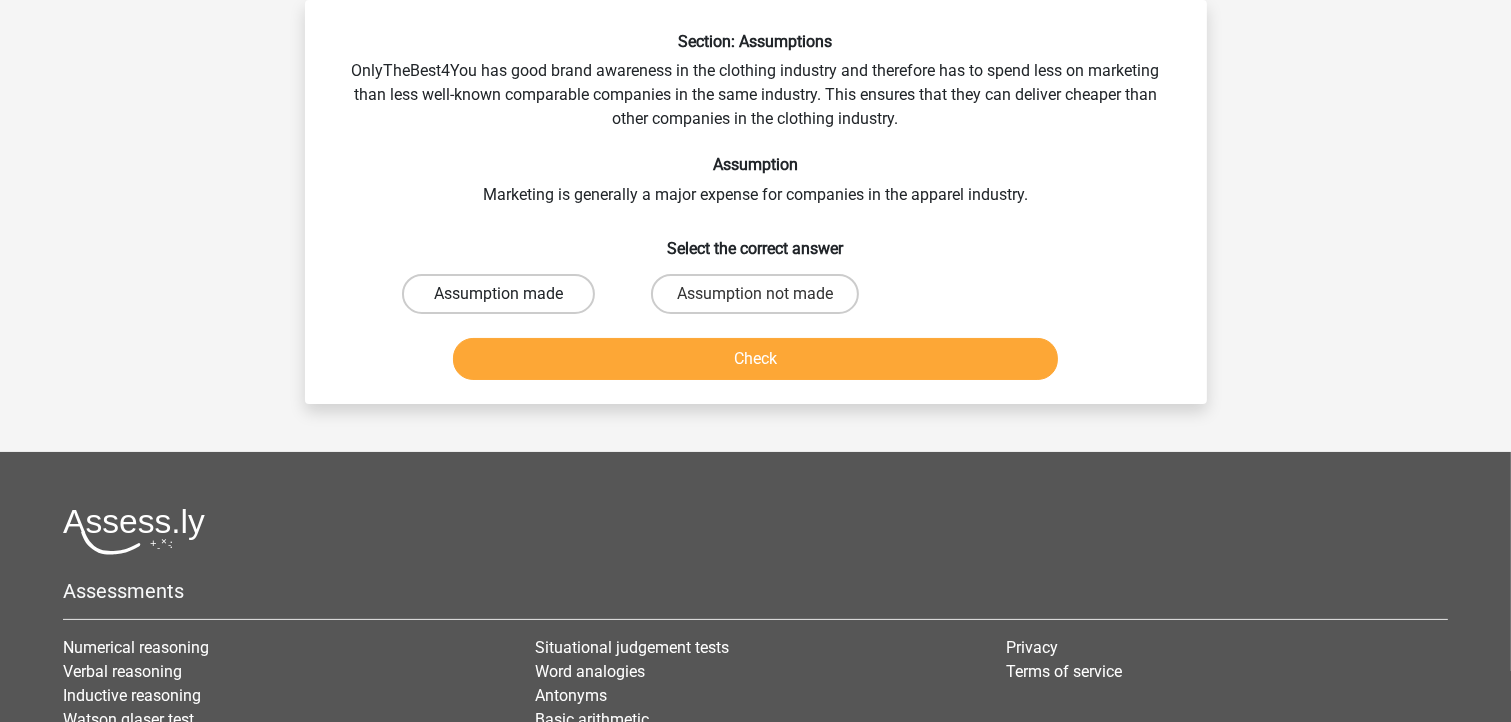 click on "Assumption made" at bounding box center (498, 294) 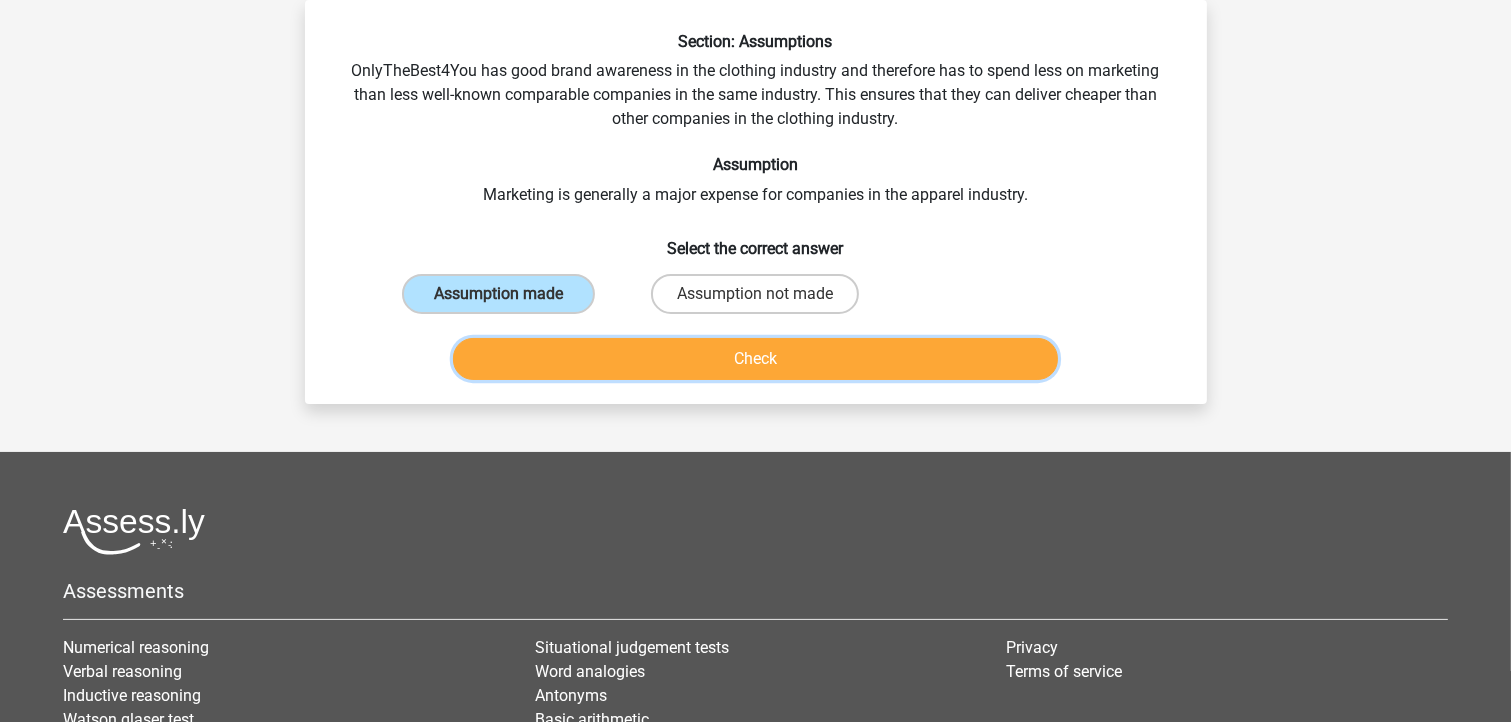 click on "Check" at bounding box center [755, 359] 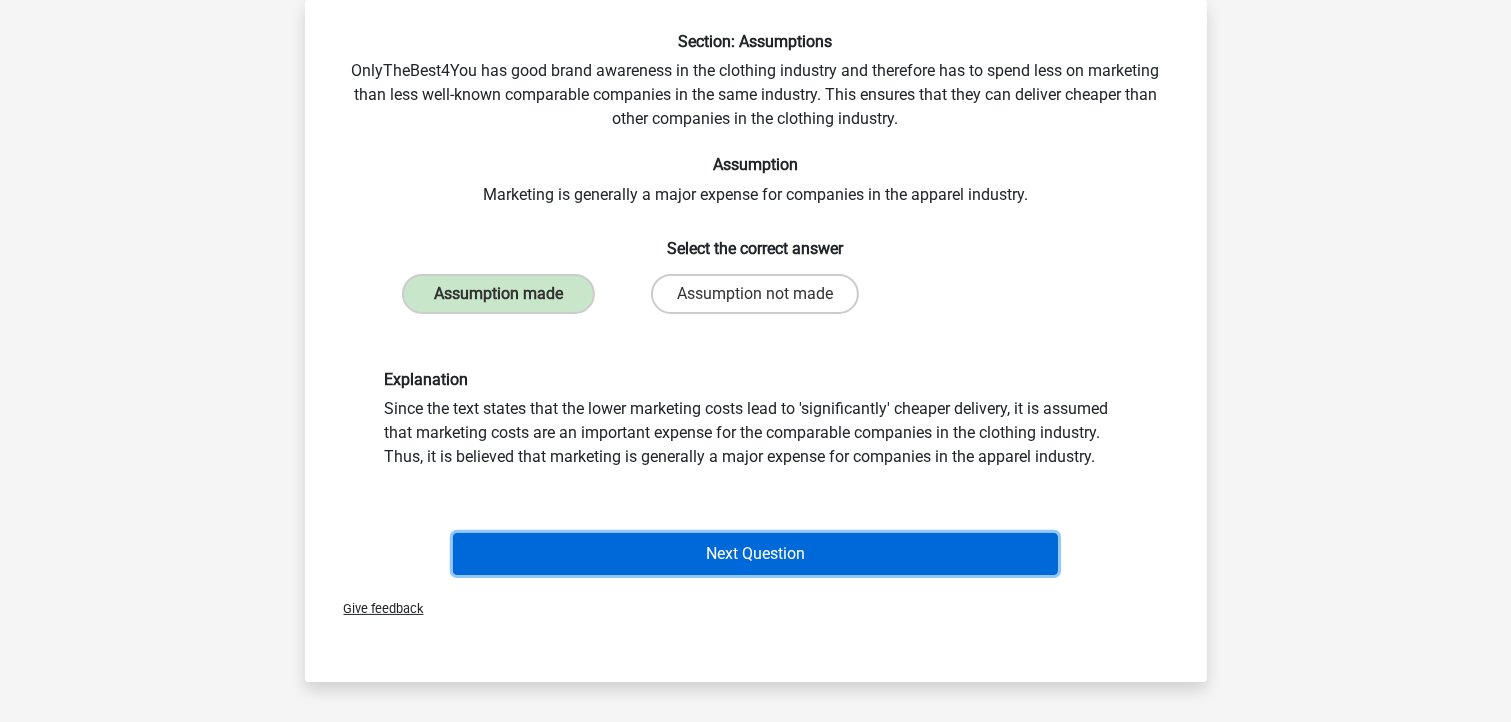 click on "Next Question" at bounding box center (755, 554) 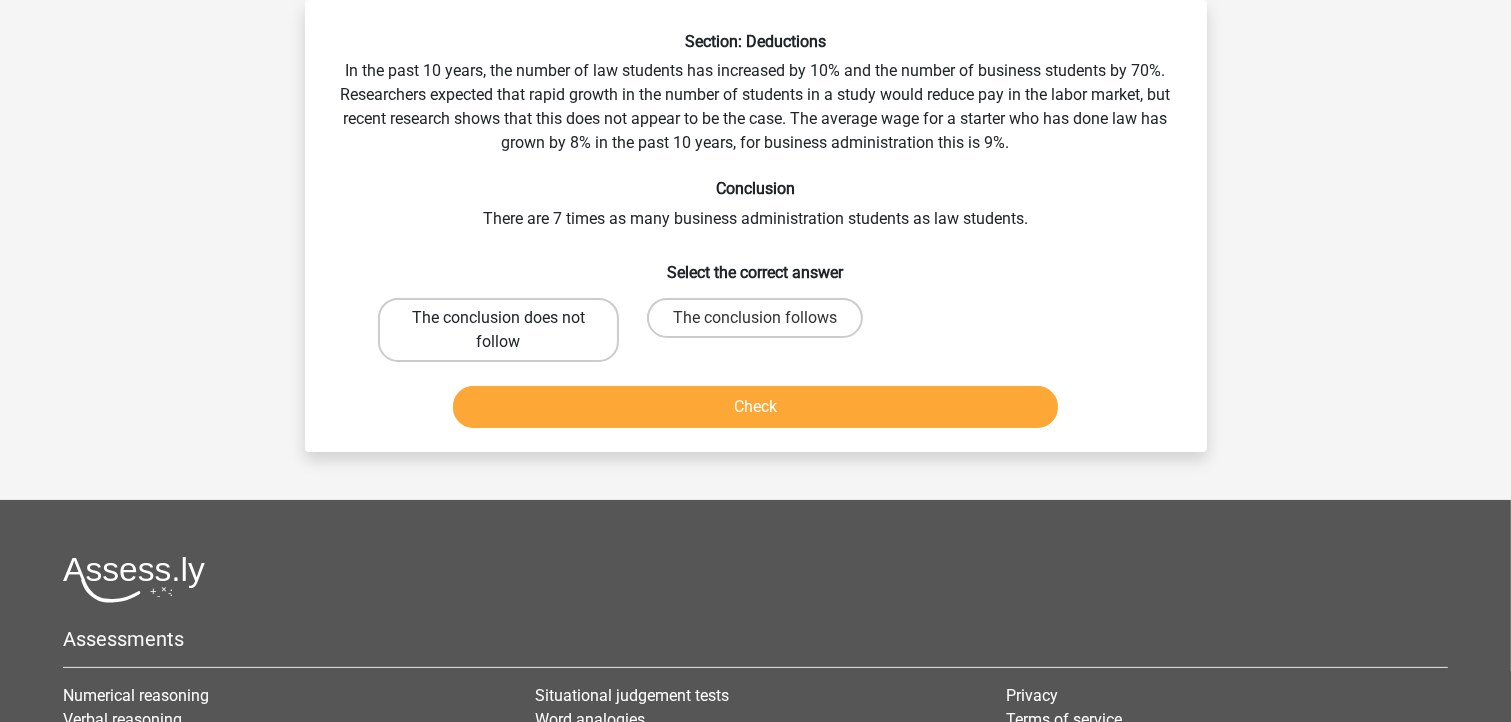 click on "The conclusion does not follow" at bounding box center (498, 330) 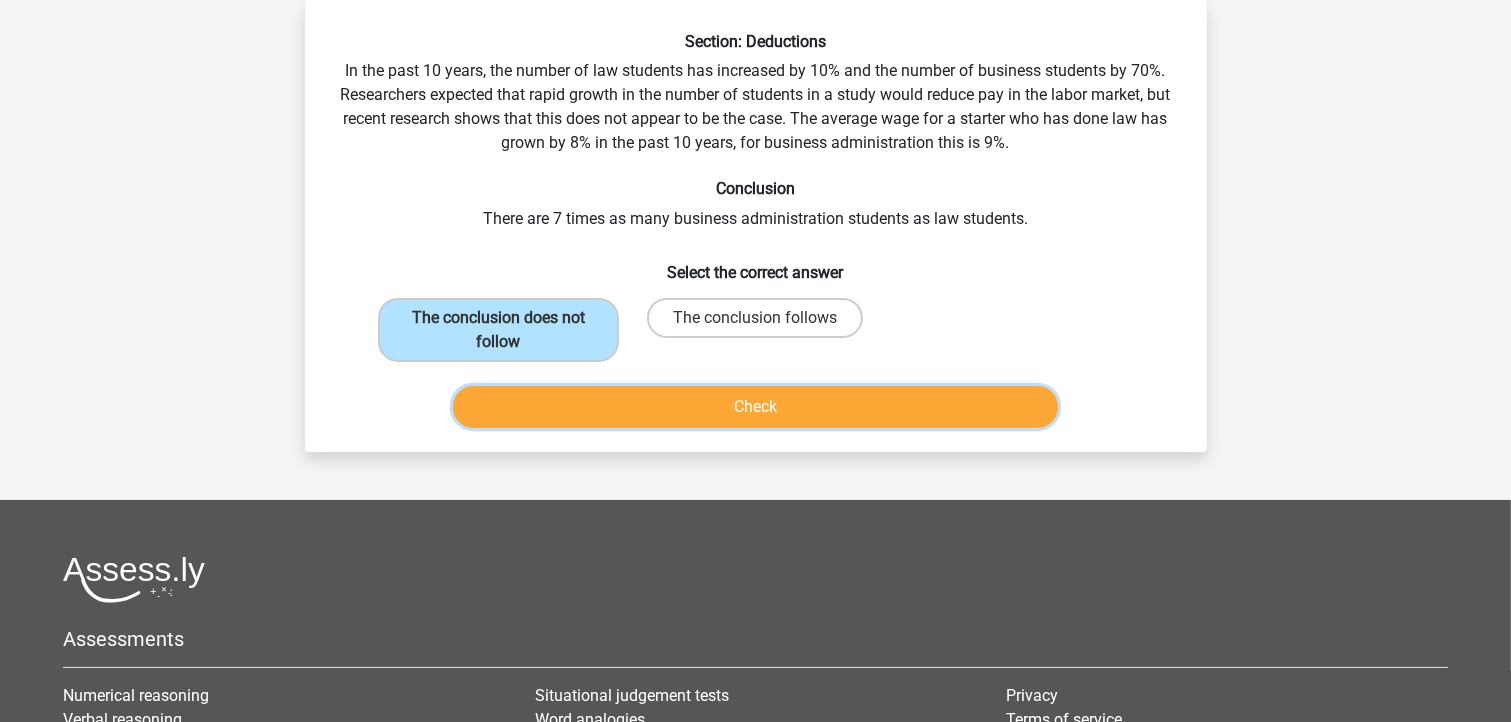 click on "Check" at bounding box center (755, 407) 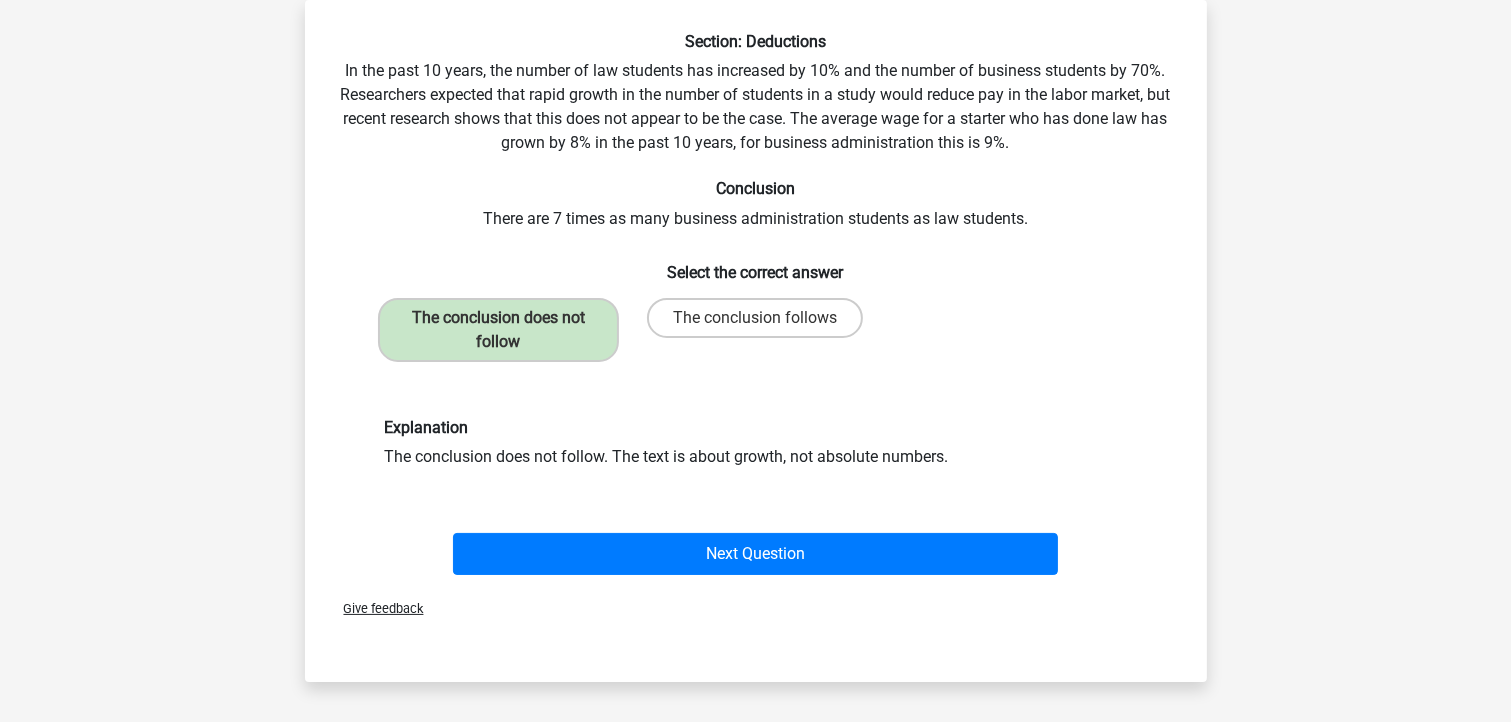 click on "Next Question" at bounding box center (756, 558) 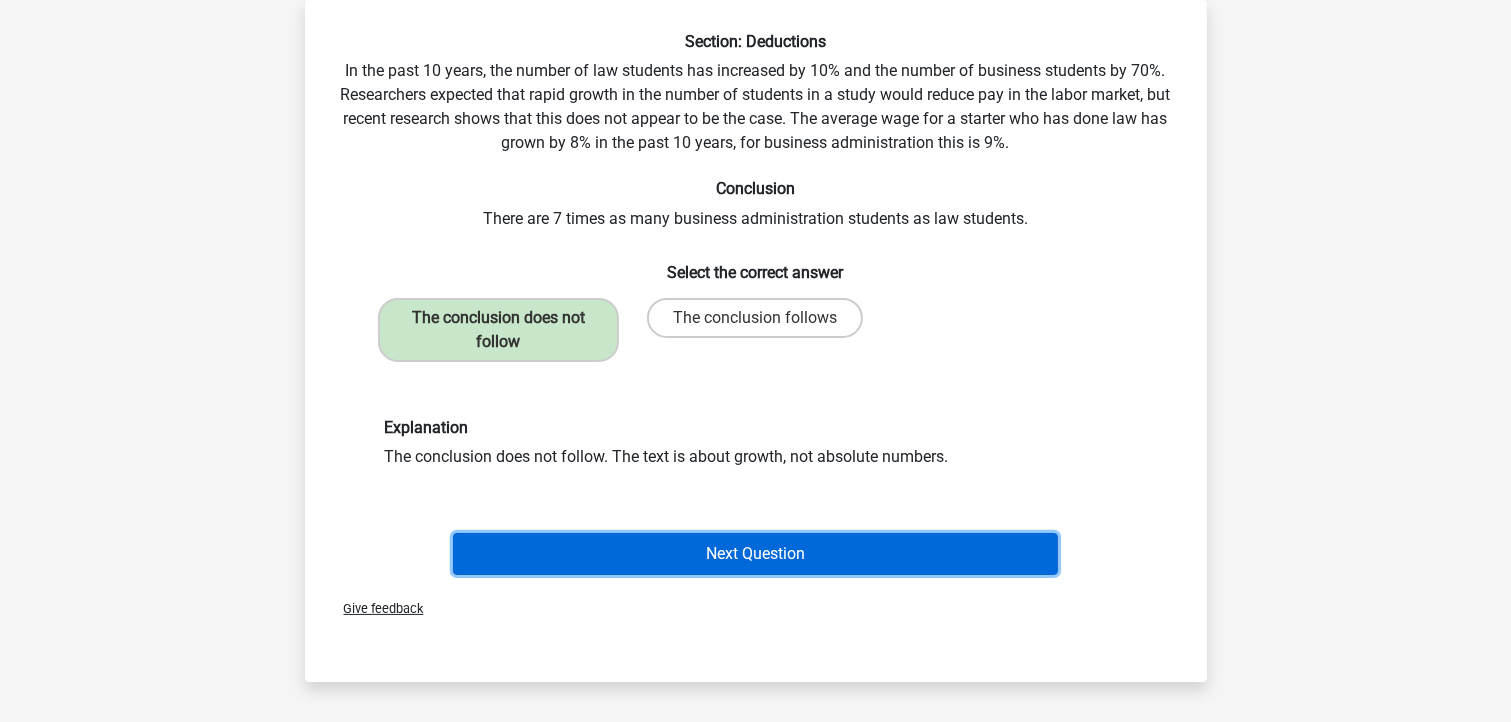 click on "Next Question" at bounding box center (755, 554) 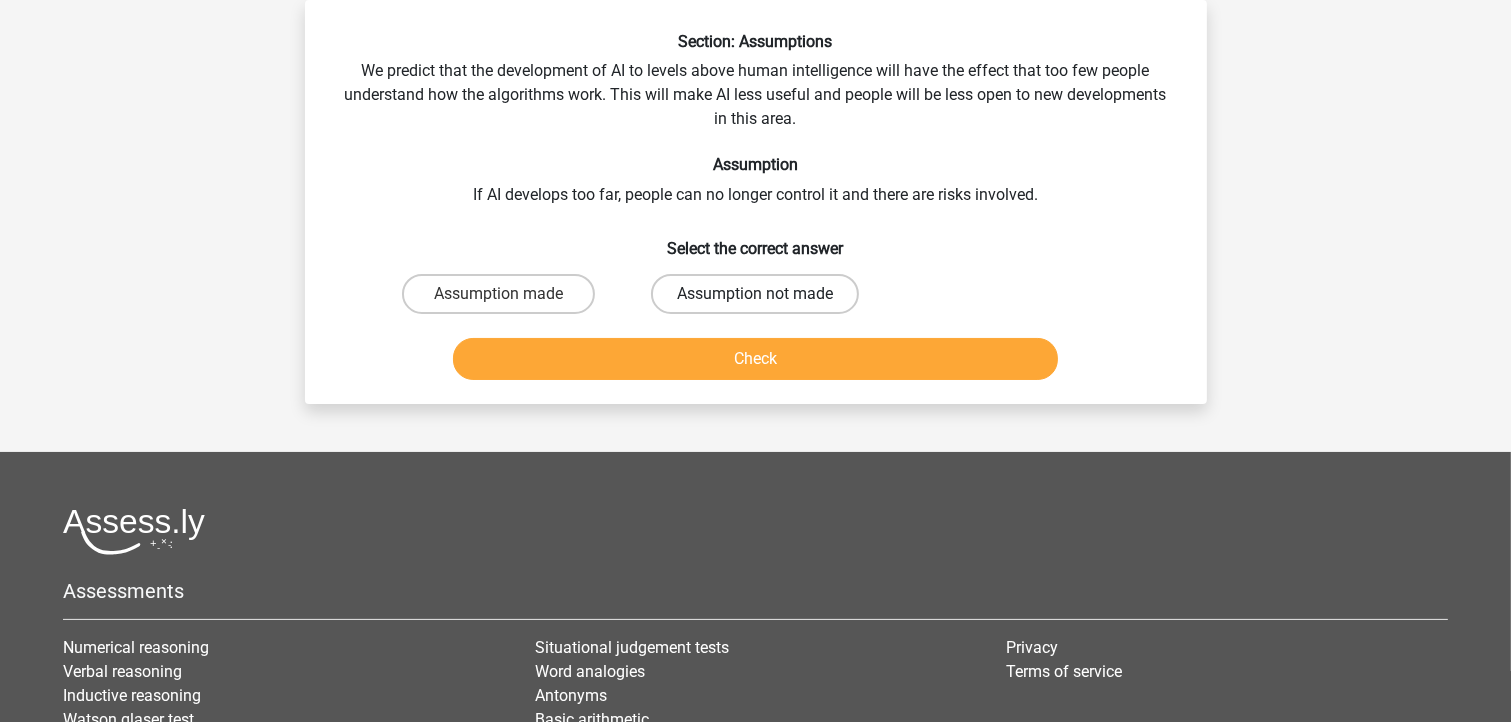 click on "Assumption not made" at bounding box center [755, 294] 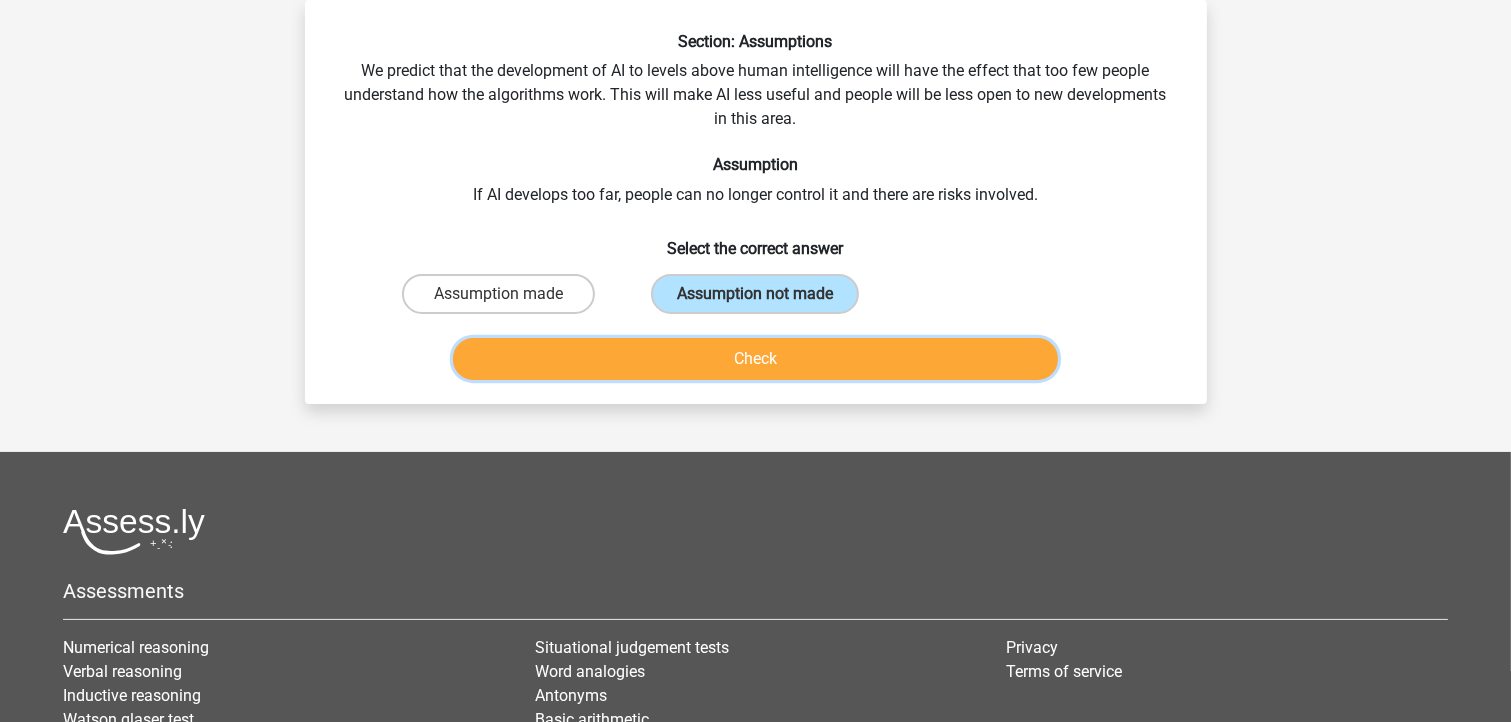 click on "Check" at bounding box center (755, 359) 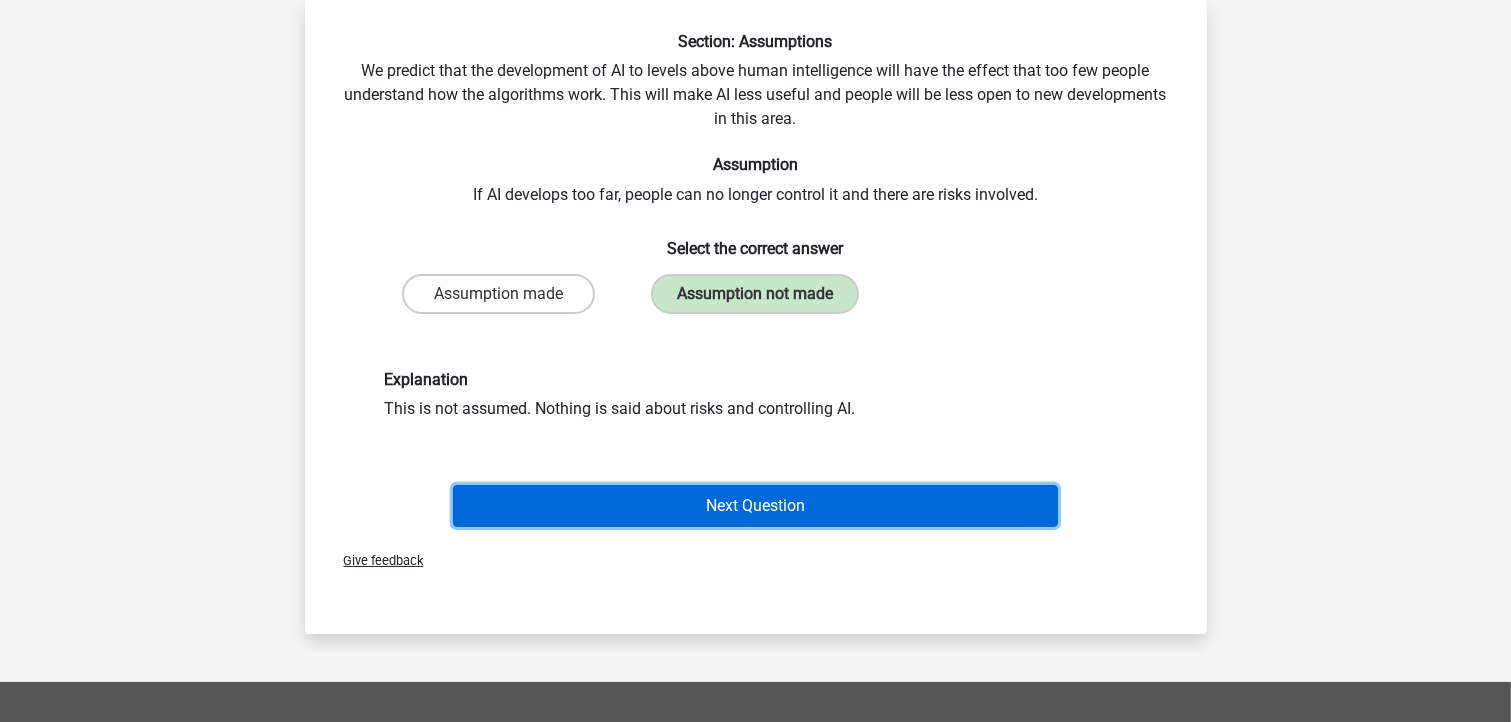 click on "Next Question" at bounding box center (755, 506) 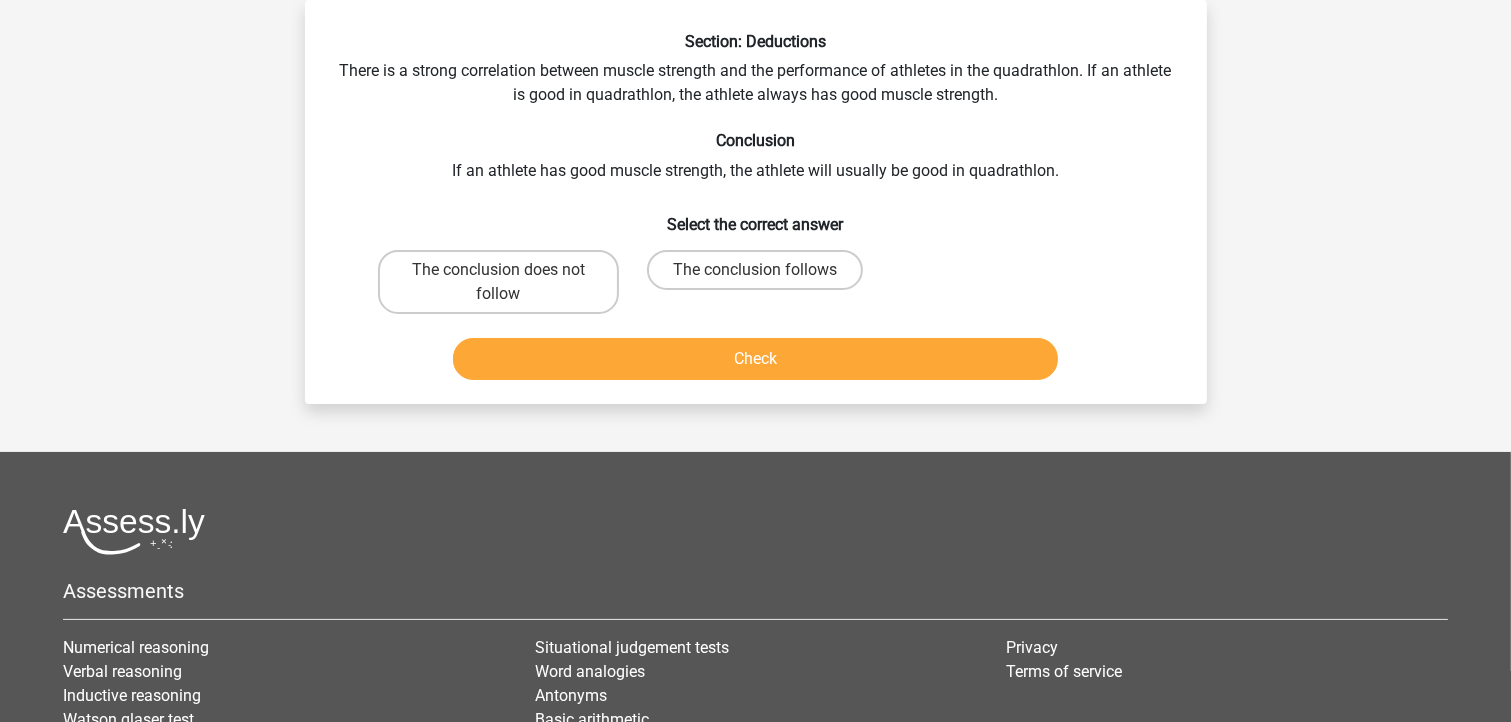click on "The conclusion does not follow" at bounding box center [498, 282] 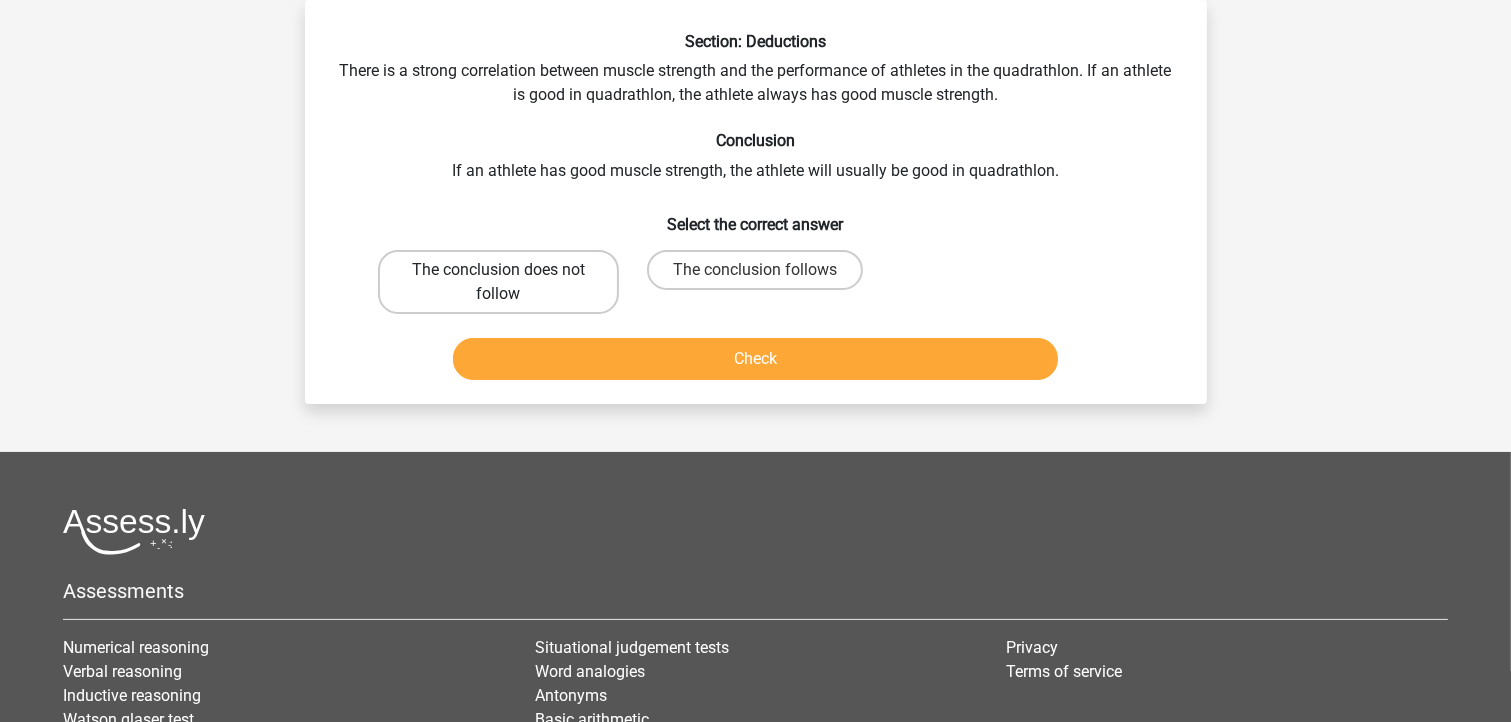 click on "The conclusion does not follow" at bounding box center [498, 282] 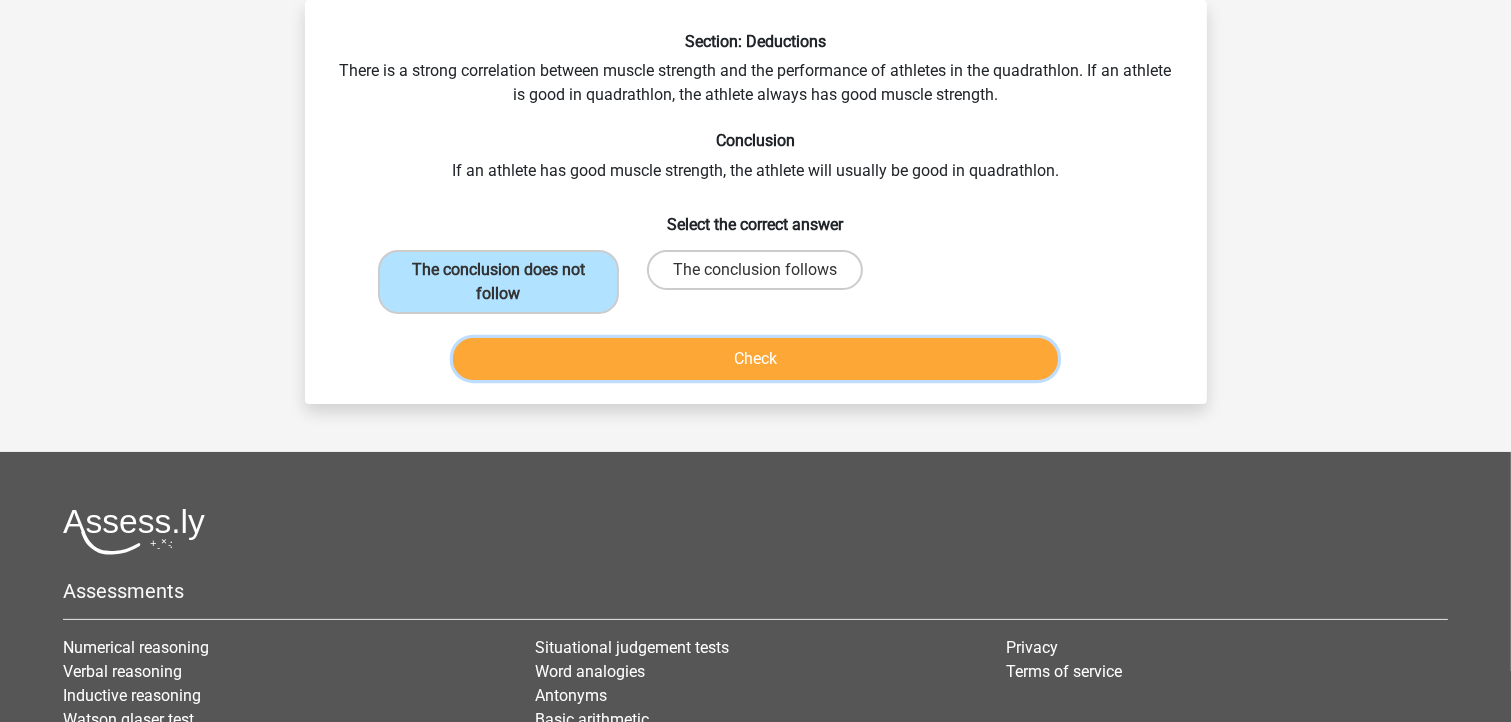 click on "Check" at bounding box center (755, 359) 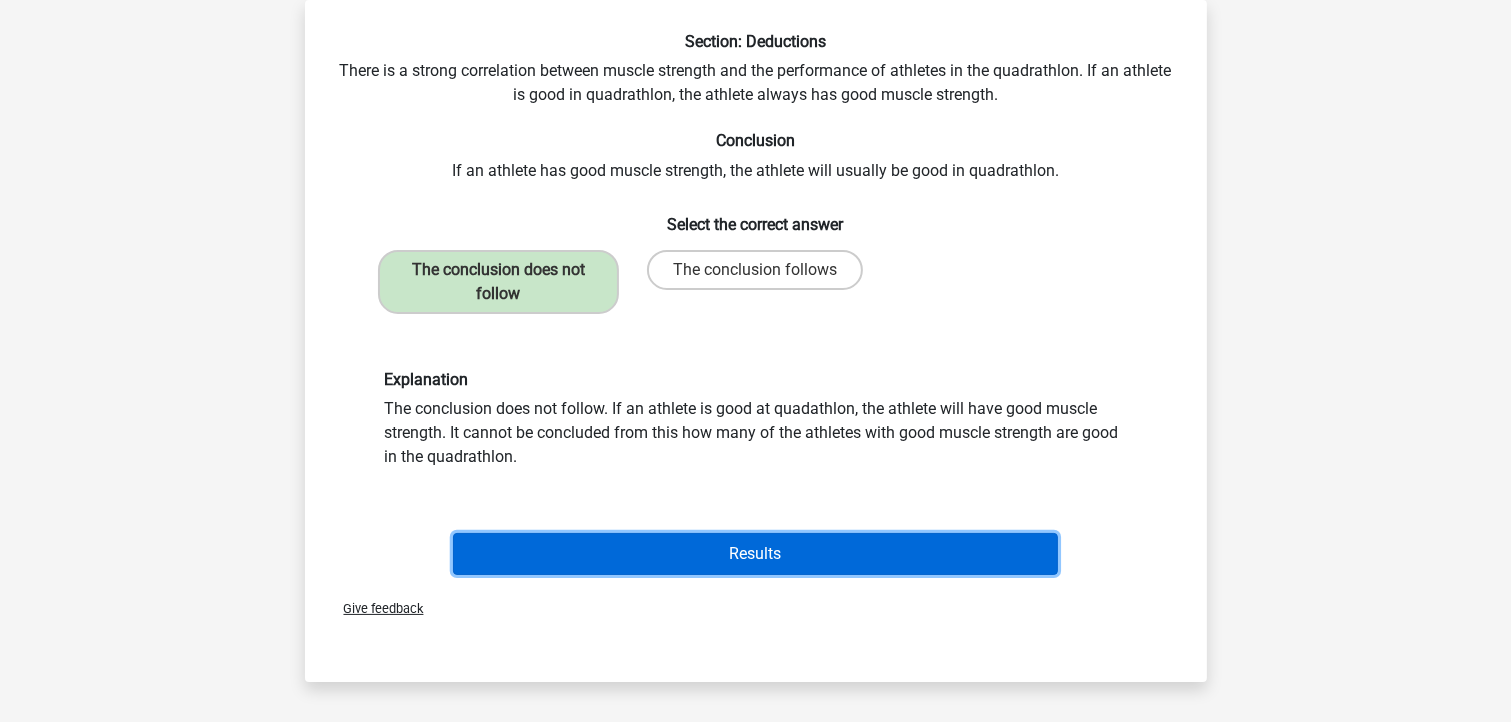 click on "Results" at bounding box center [755, 554] 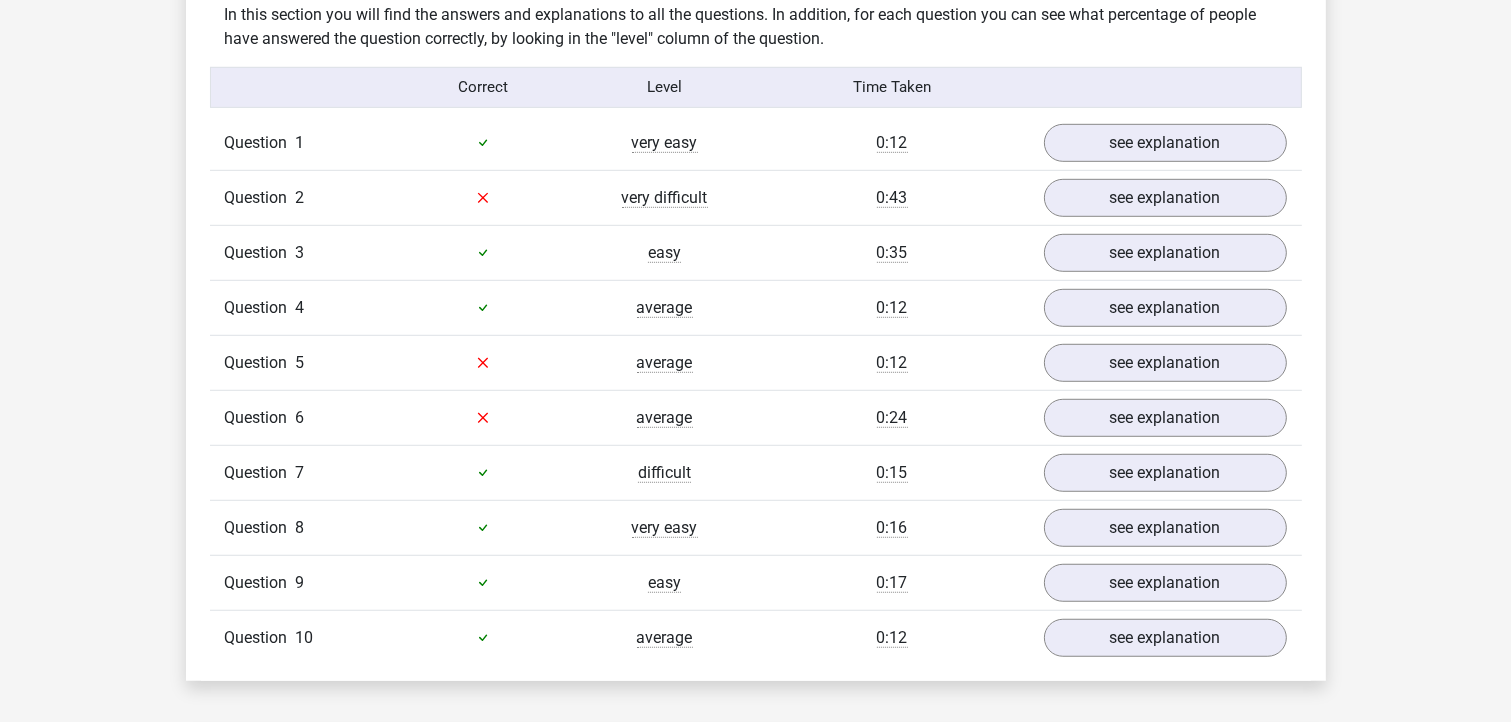 scroll, scrollTop: 1040, scrollLeft: 0, axis: vertical 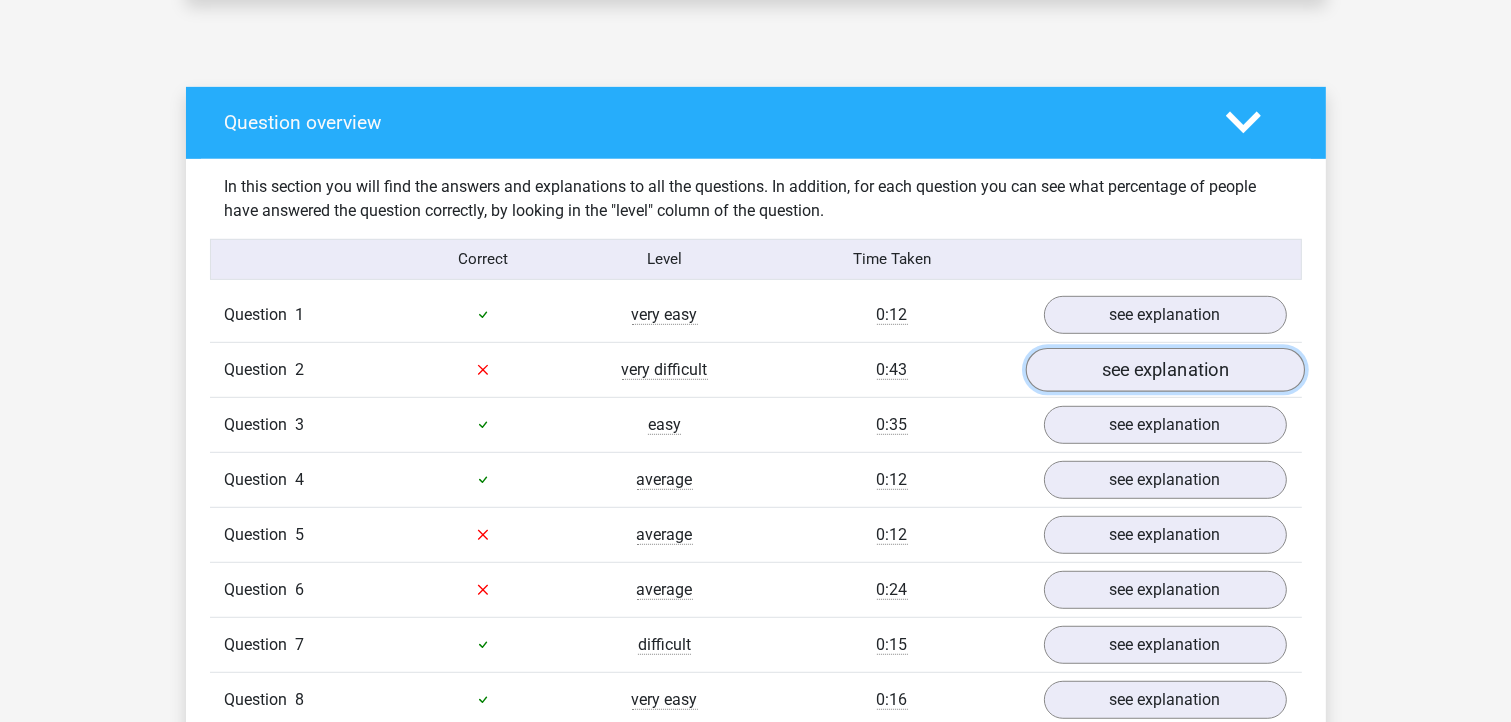 click on "see explanation" at bounding box center (1164, 370) 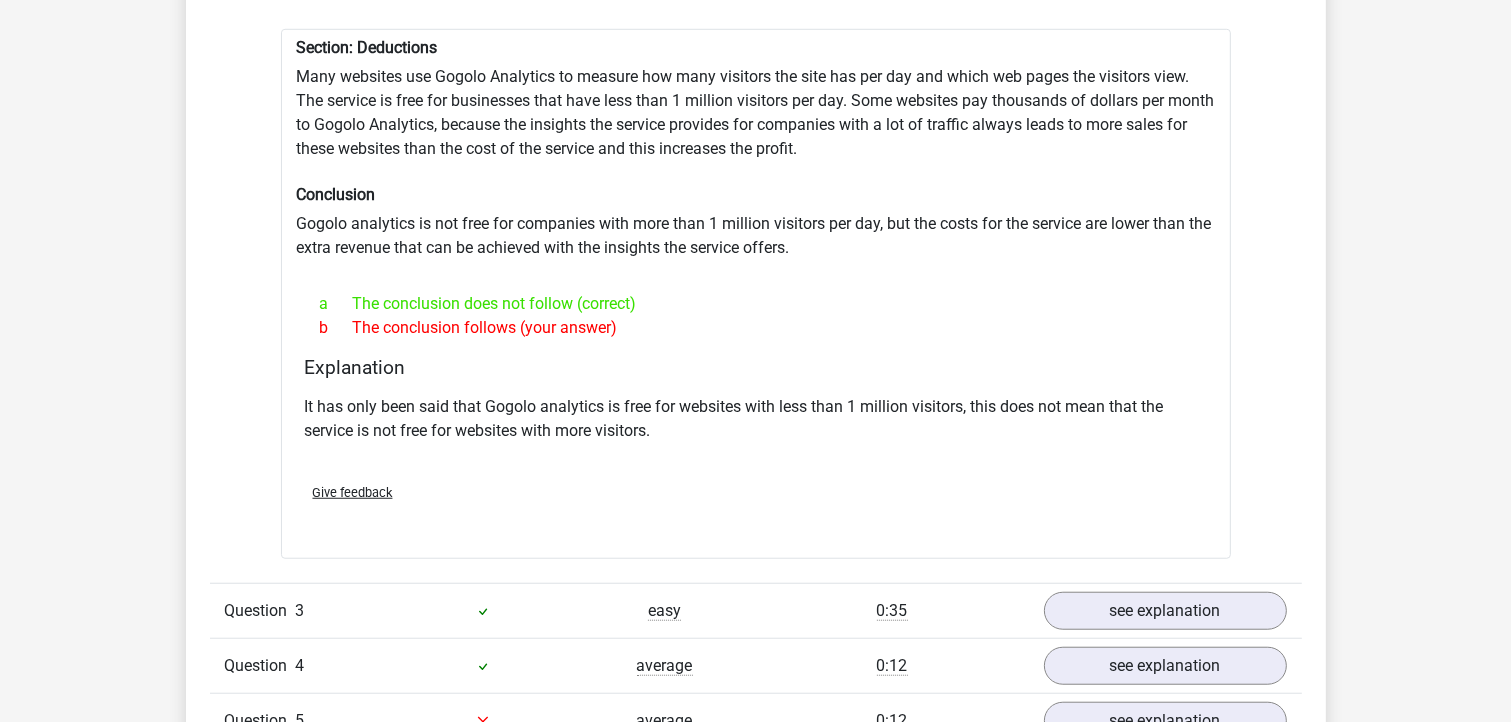 scroll, scrollTop: 1760, scrollLeft: 0, axis: vertical 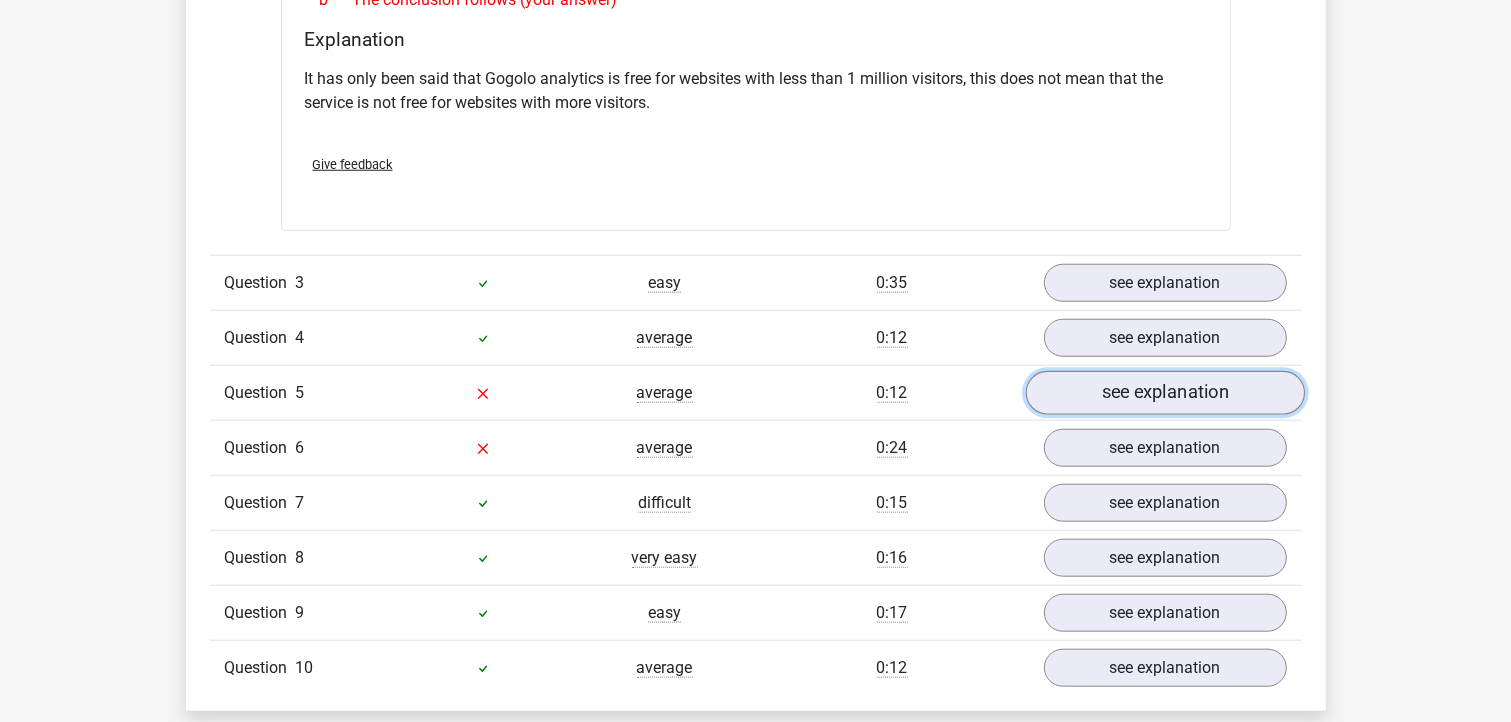 click on "see explanation" at bounding box center (1164, 393) 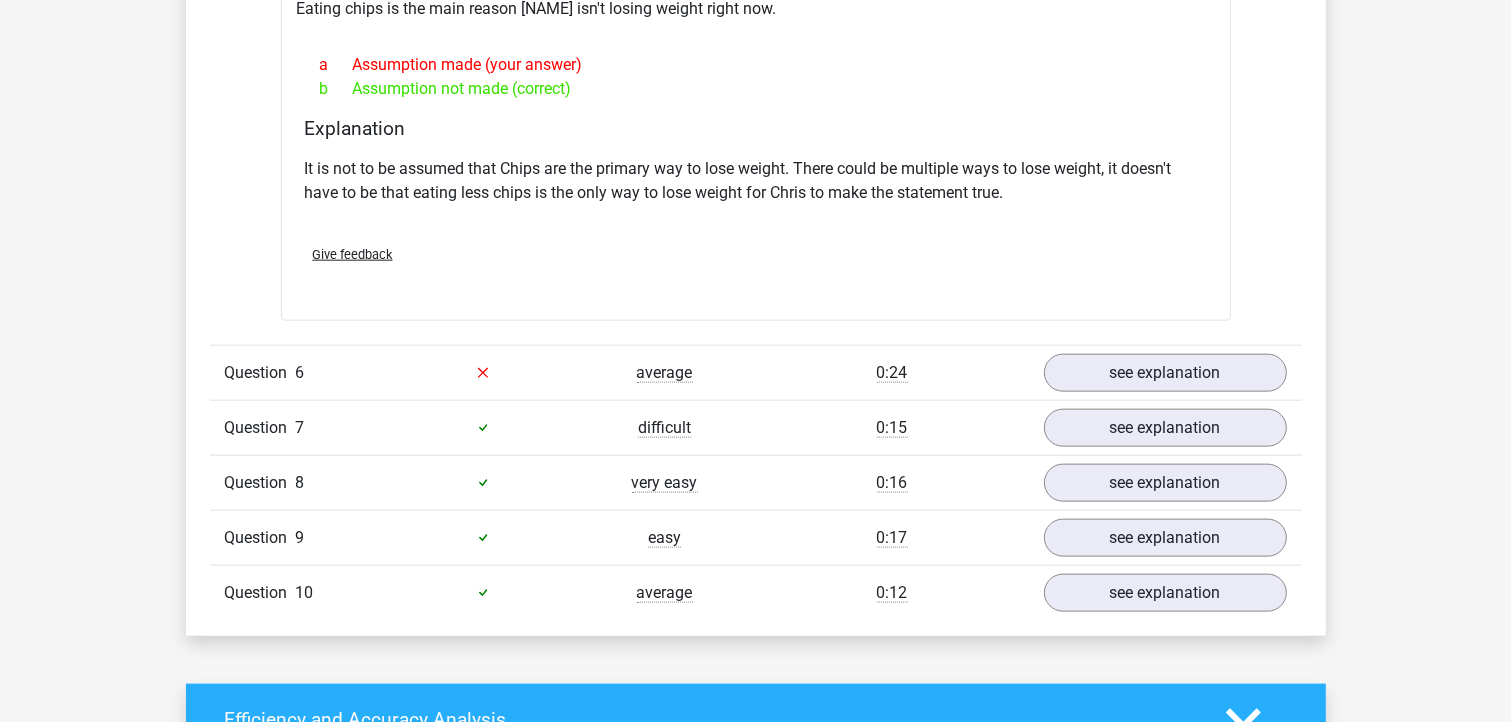 scroll, scrollTop: 2320, scrollLeft: 0, axis: vertical 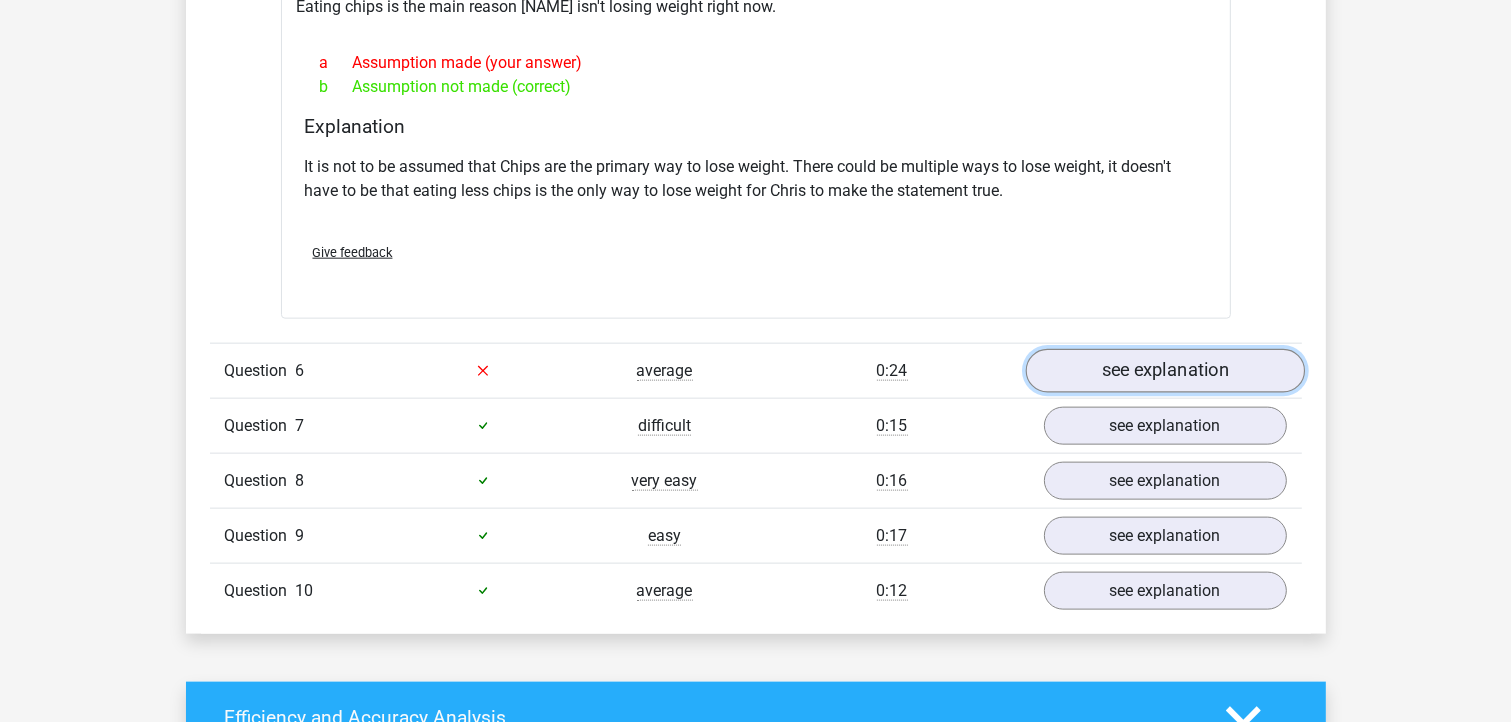 click on "see explanation" at bounding box center [1164, 371] 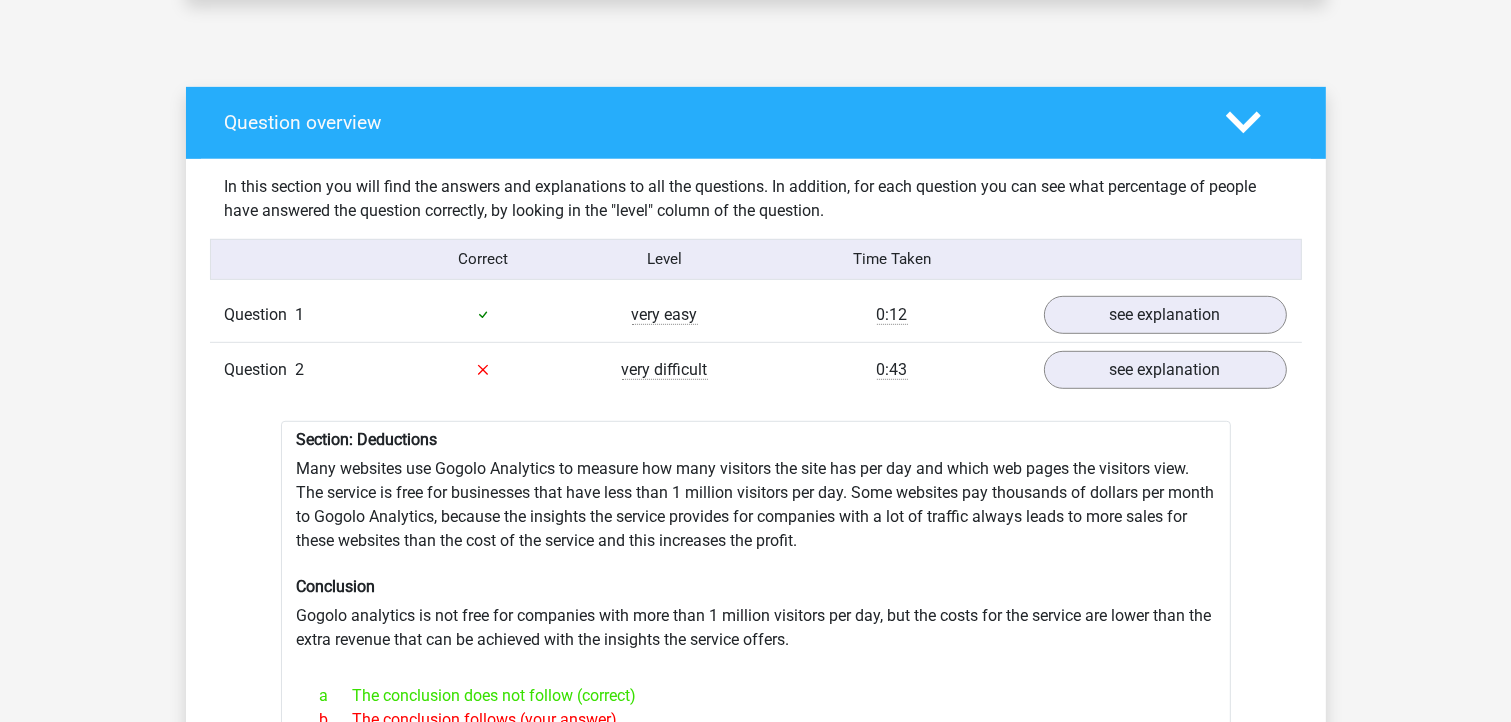 scroll, scrollTop: 560, scrollLeft: 0, axis: vertical 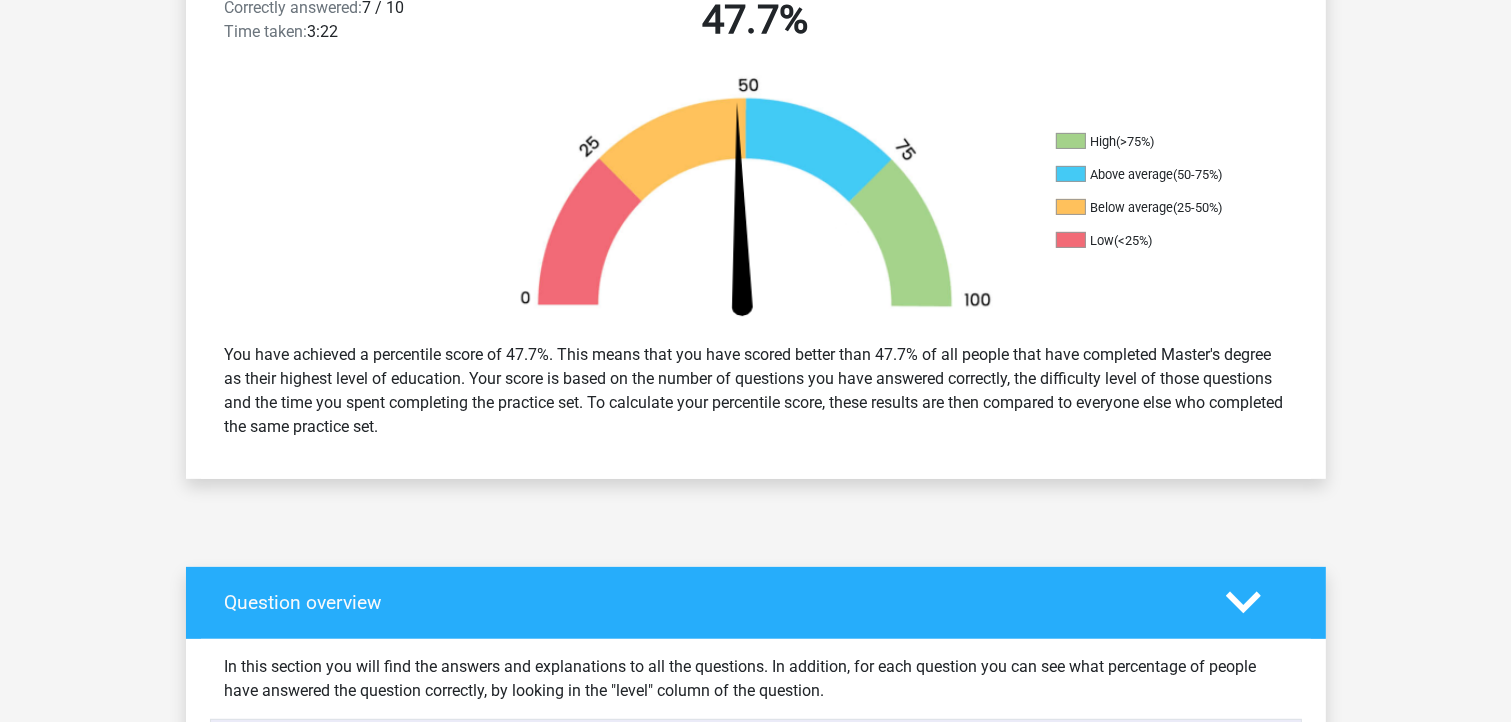 click 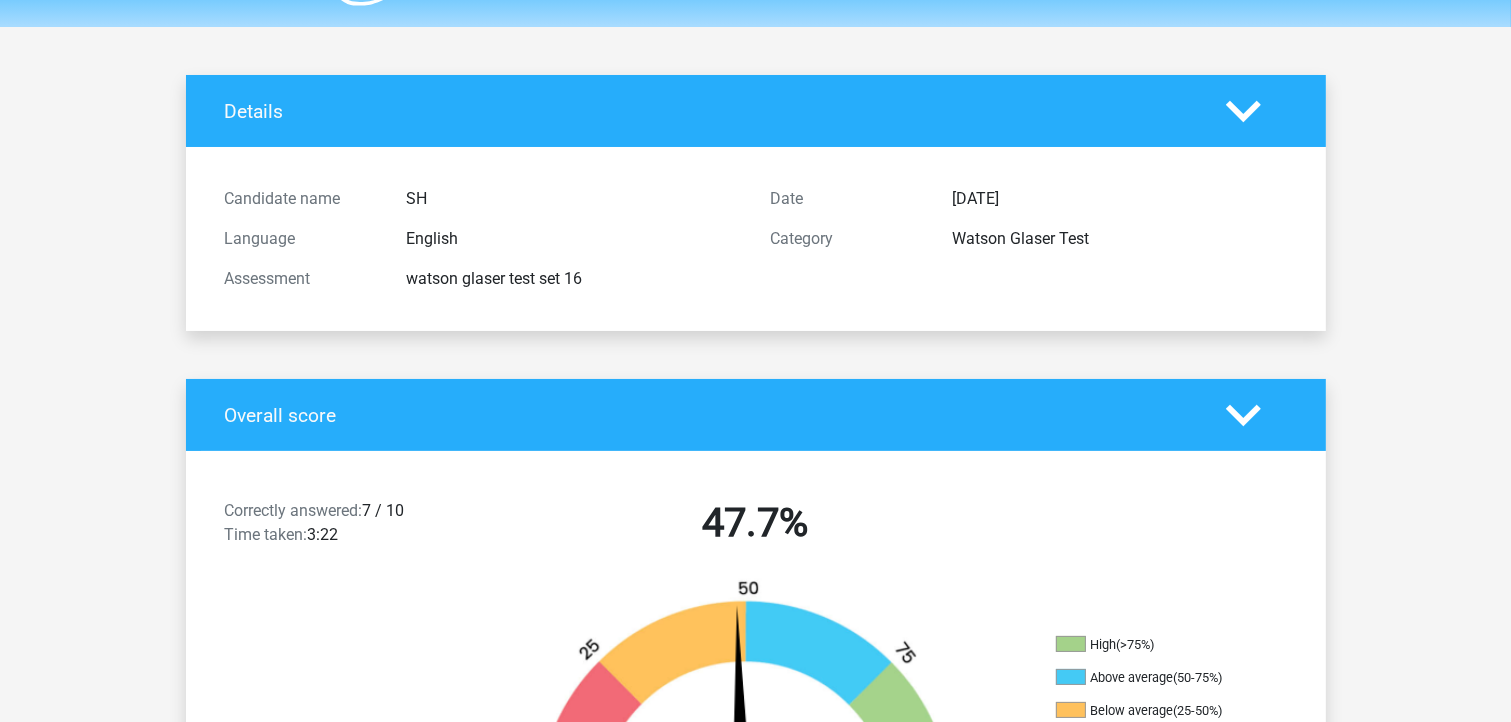 scroll, scrollTop: 0, scrollLeft: 0, axis: both 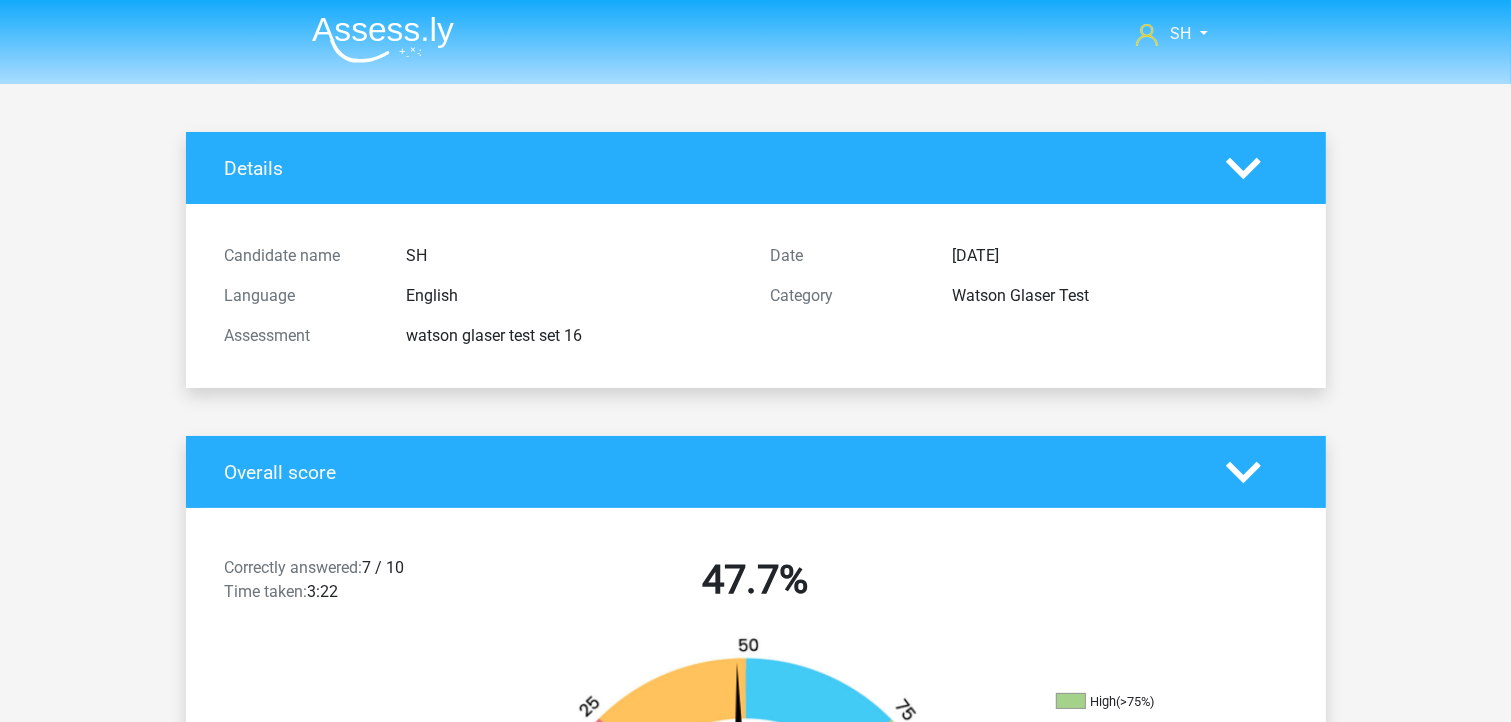 click 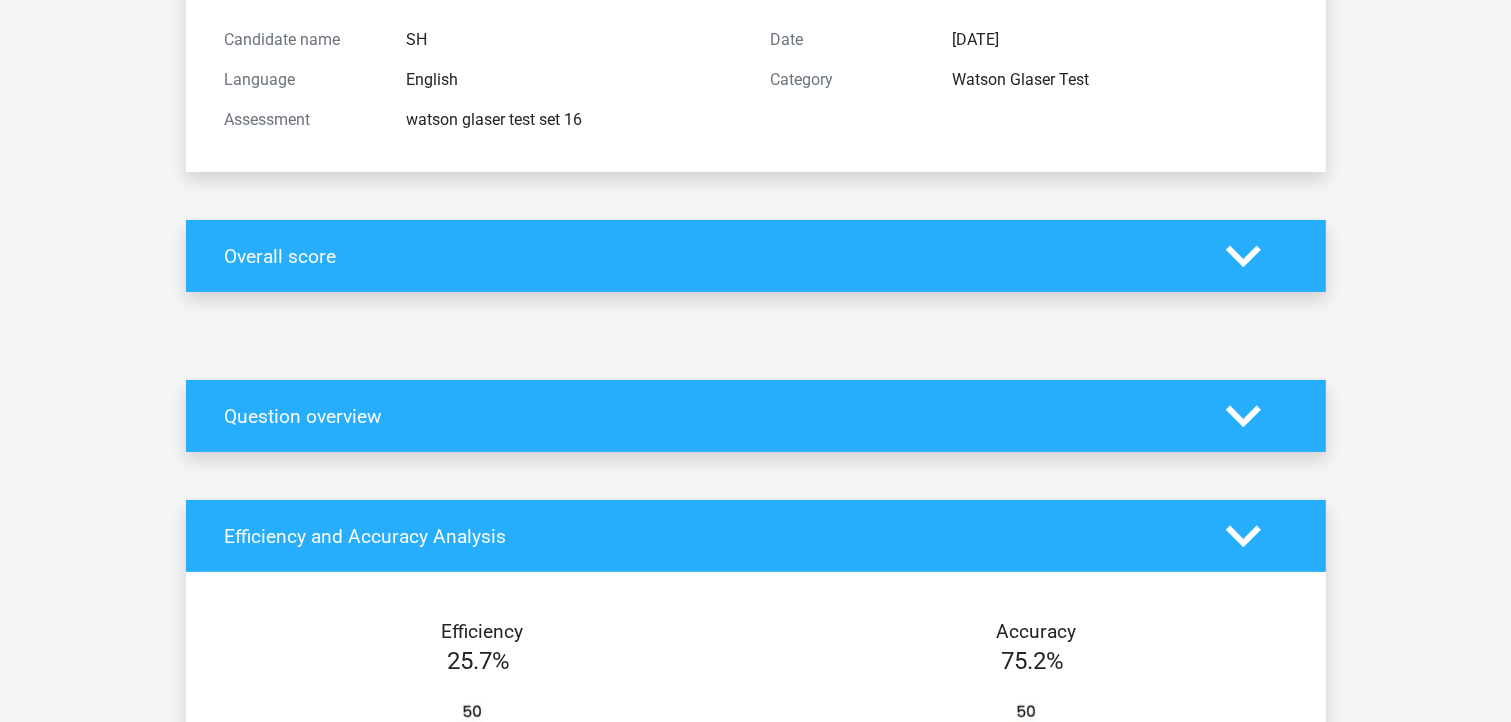 scroll, scrollTop: 480, scrollLeft: 0, axis: vertical 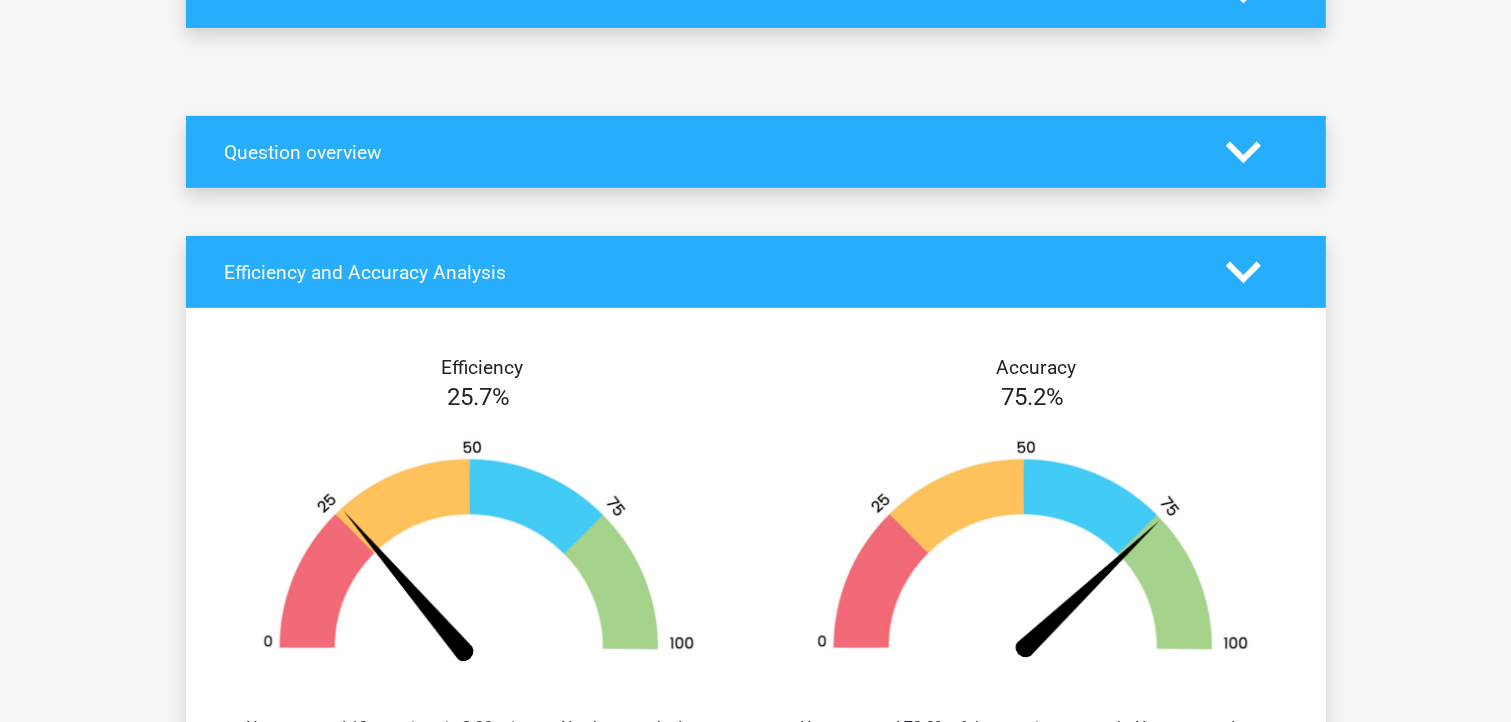 click 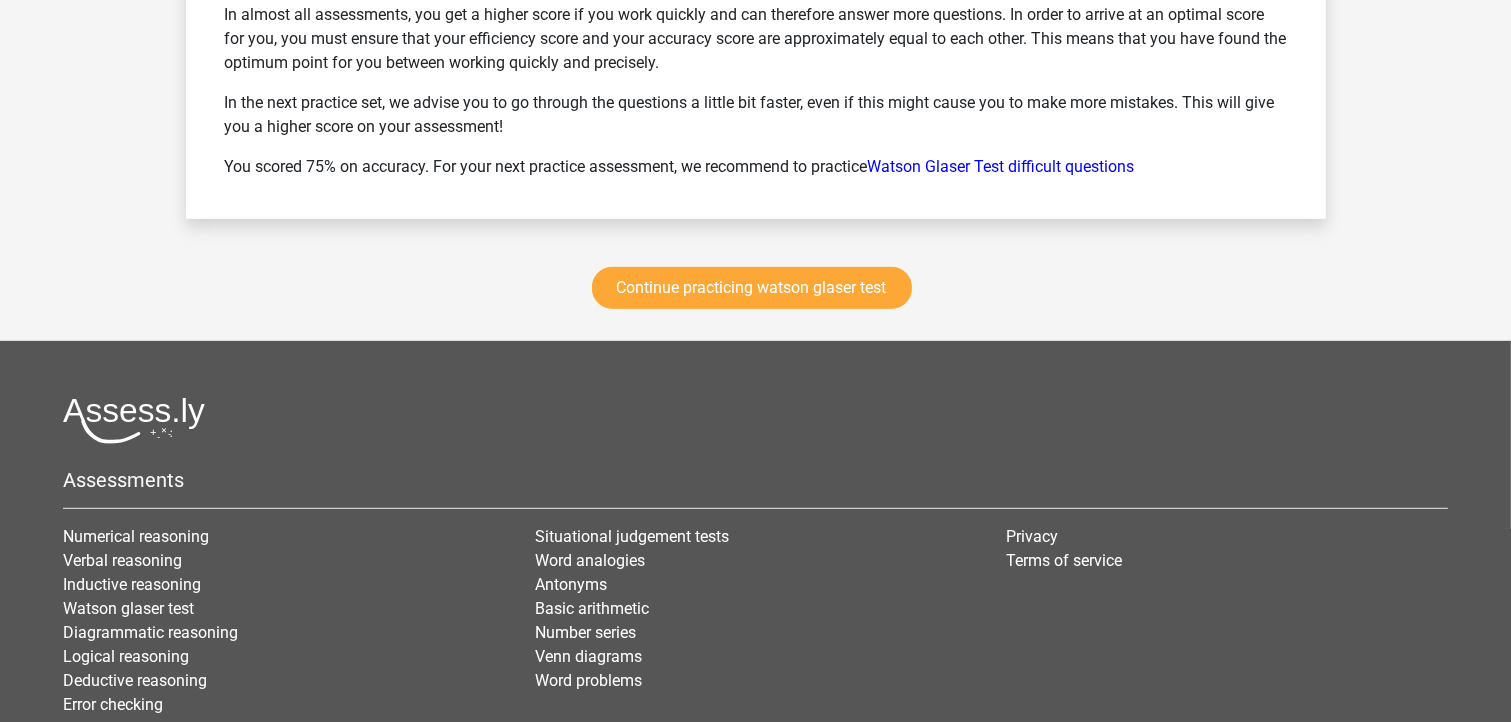 scroll, scrollTop: 982, scrollLeft: 0, axis: vertical 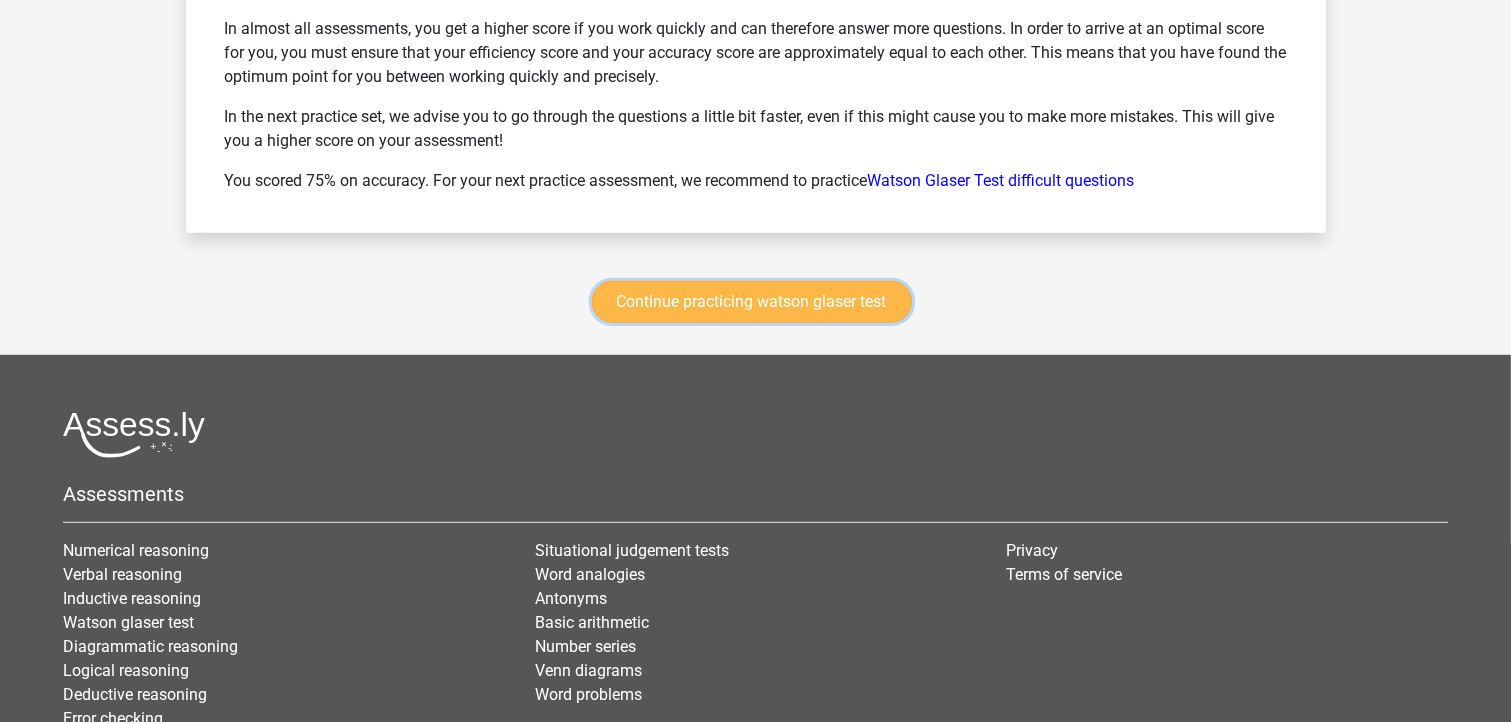 click on "Continue practicing watson glaser test" at bounding box center (752, 302) 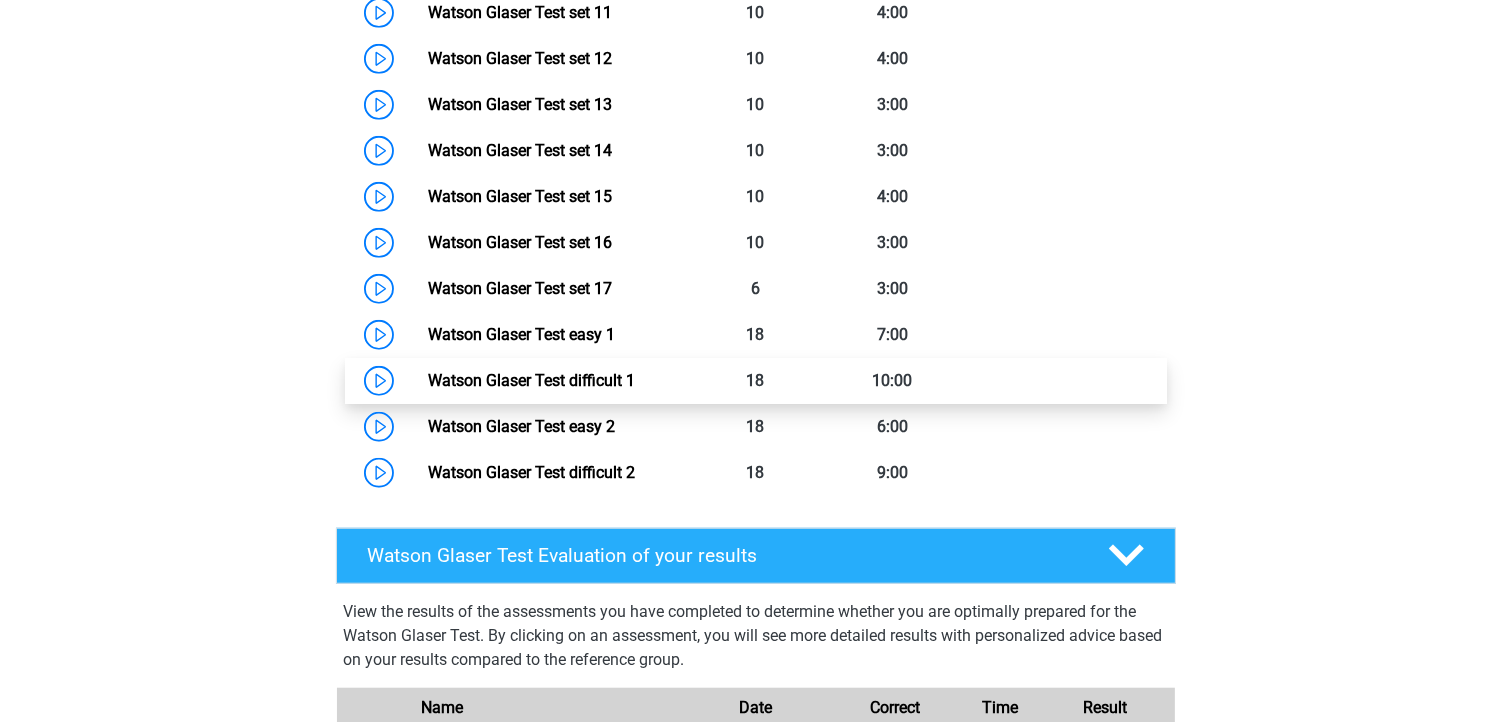 scroll, scrollTop: 1483, scrollLeft: 0, axis: vertical 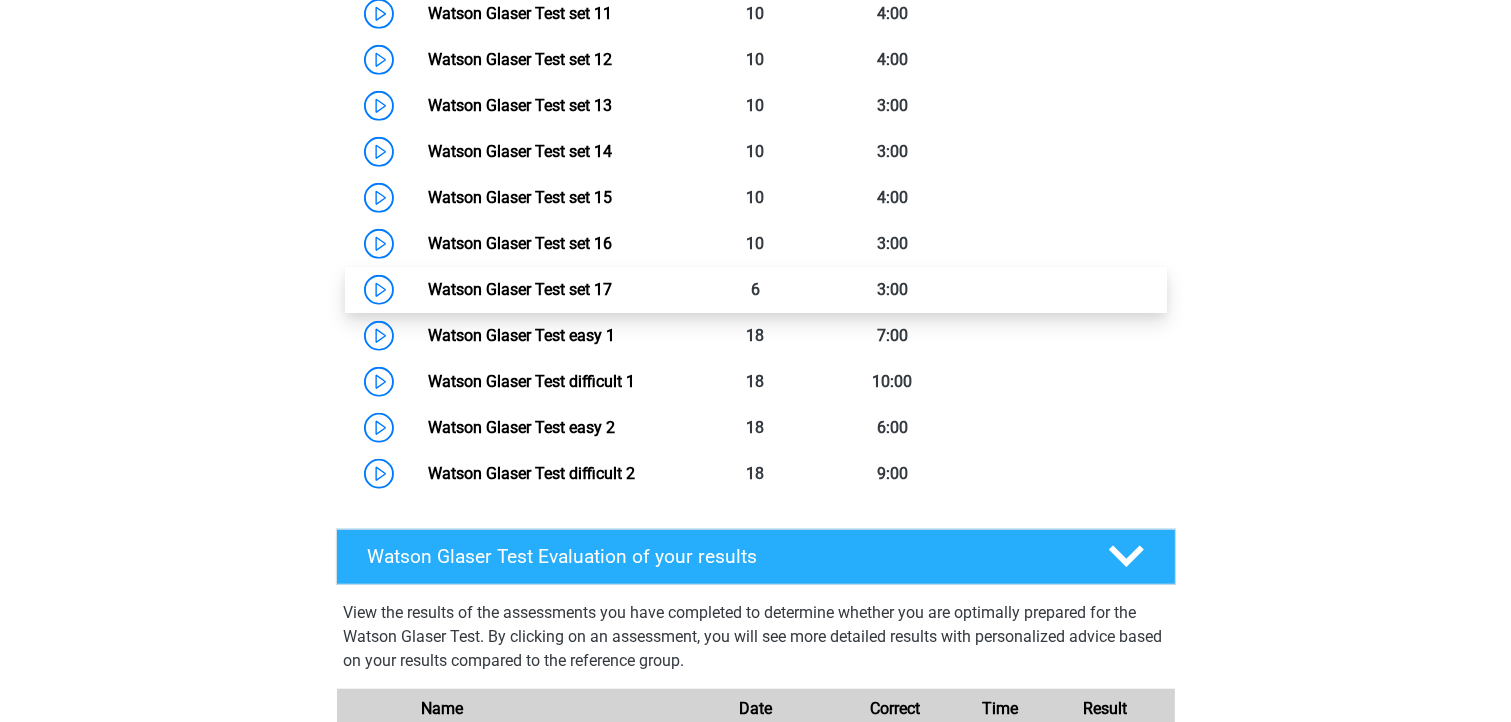 click on "Watson Glaser Test
set 17" at bounding box center [520, 289] 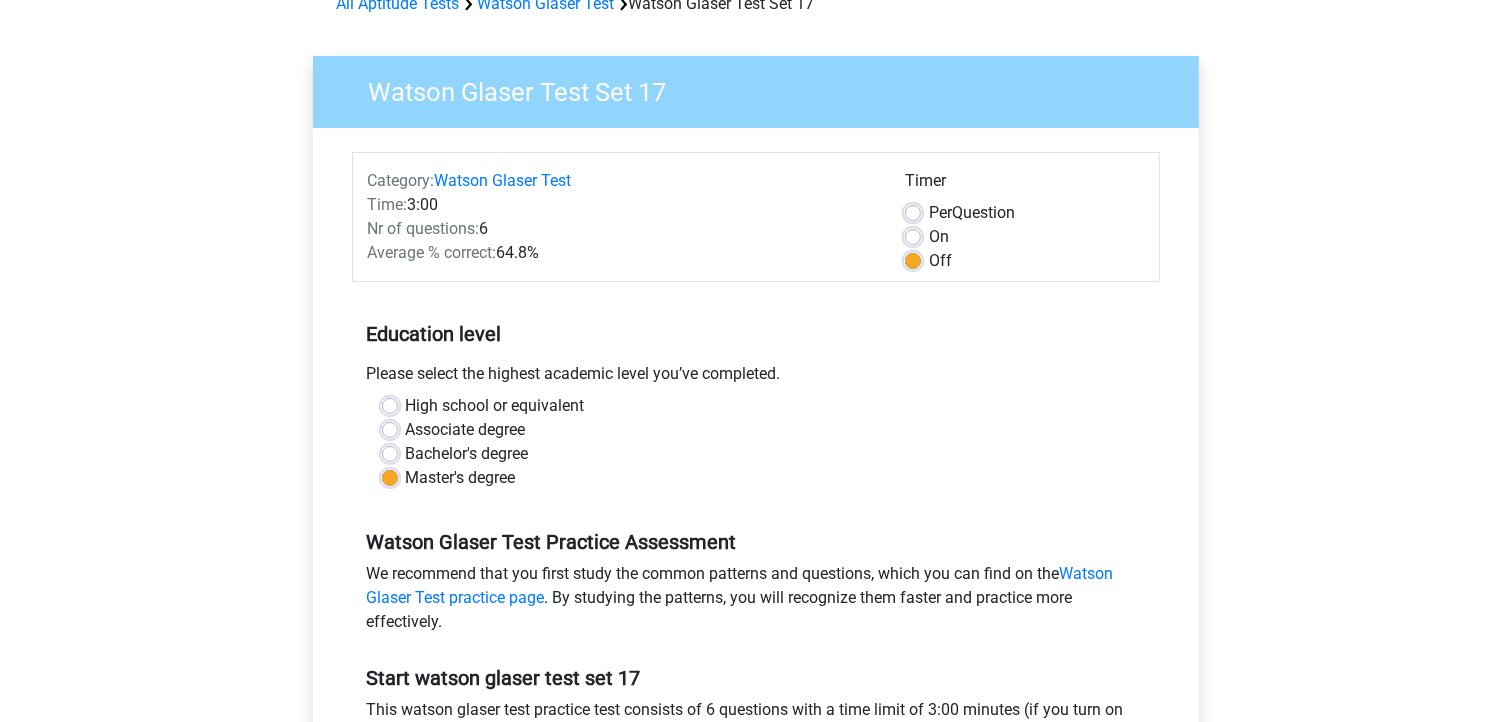 scroll, scrollTop: 240, scrollLeft: 0, axis: vertical 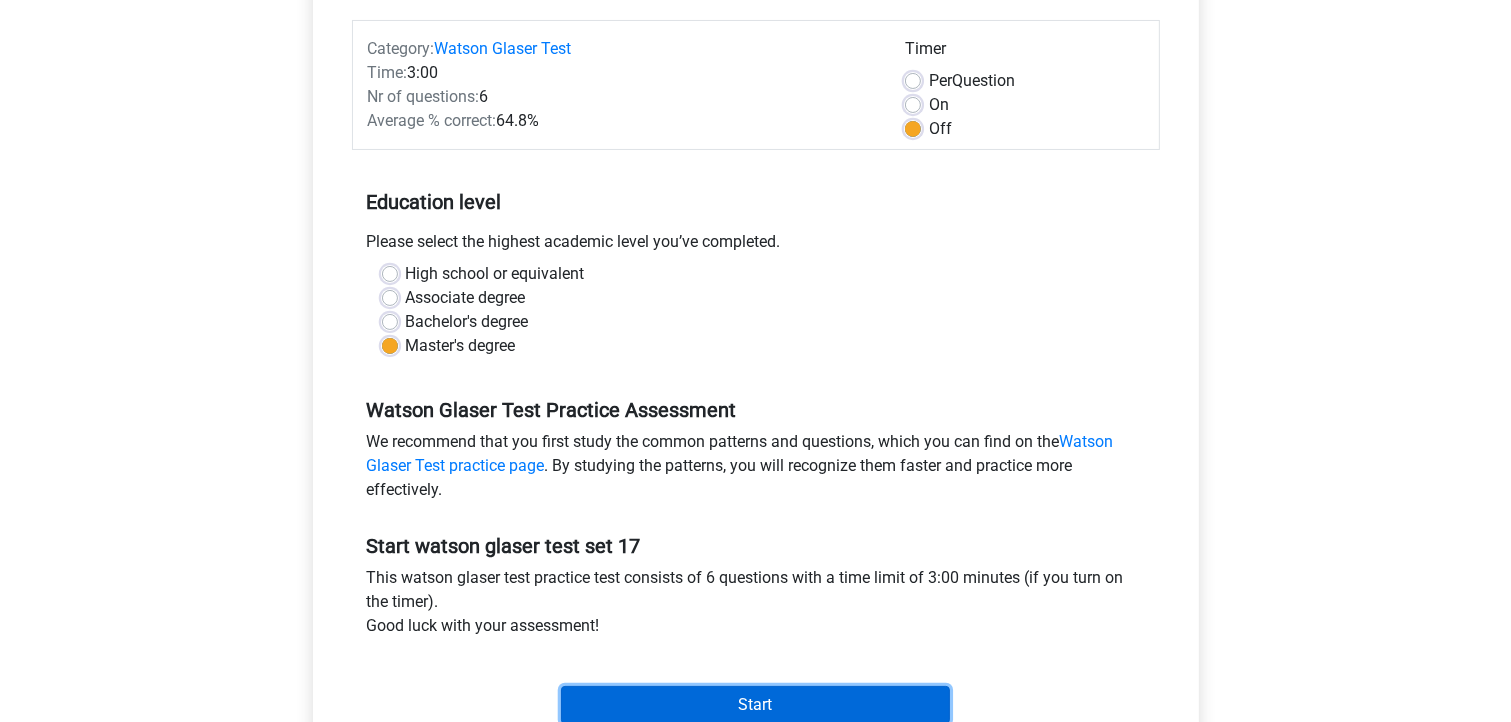 click on "Start" at bounding box center (755, 705) 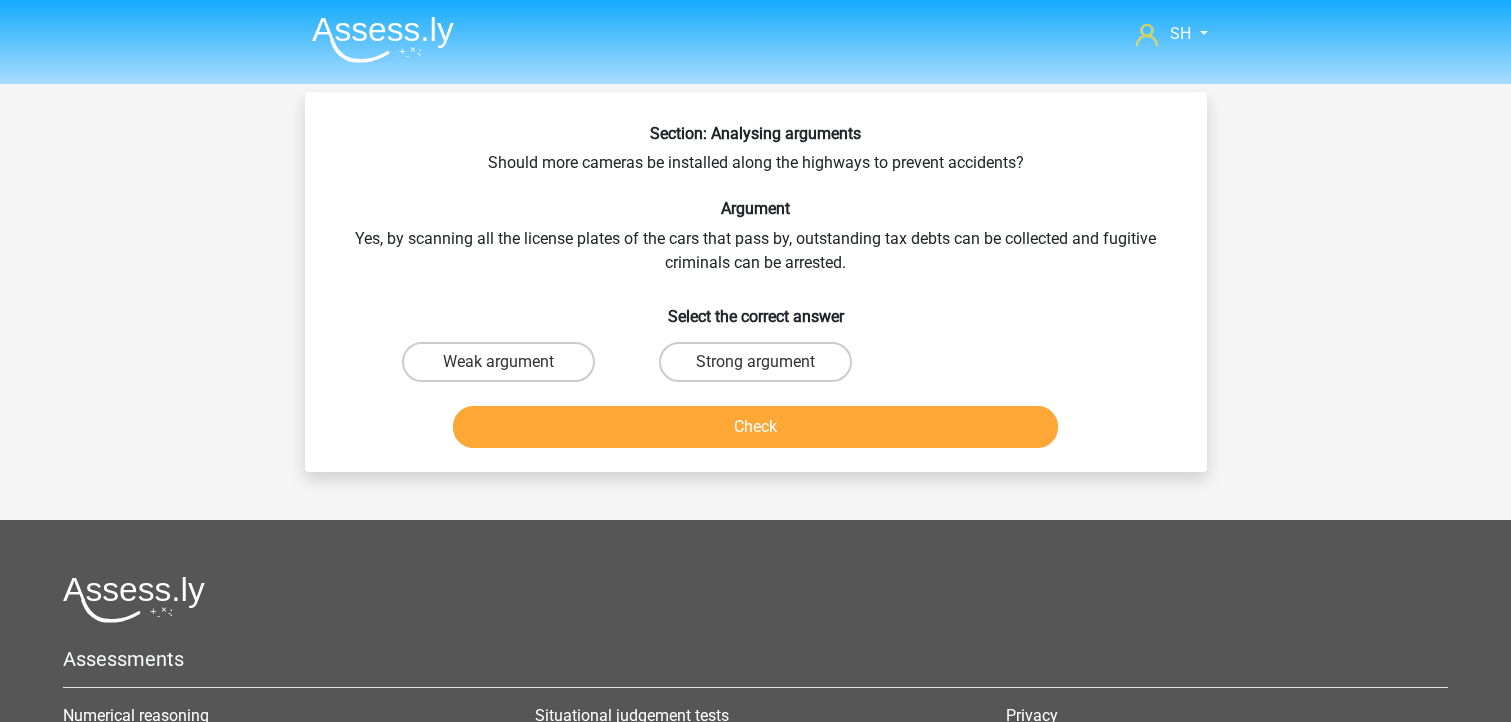 scroll, scrollTop: 0, scrollLeft: 0, axis: both 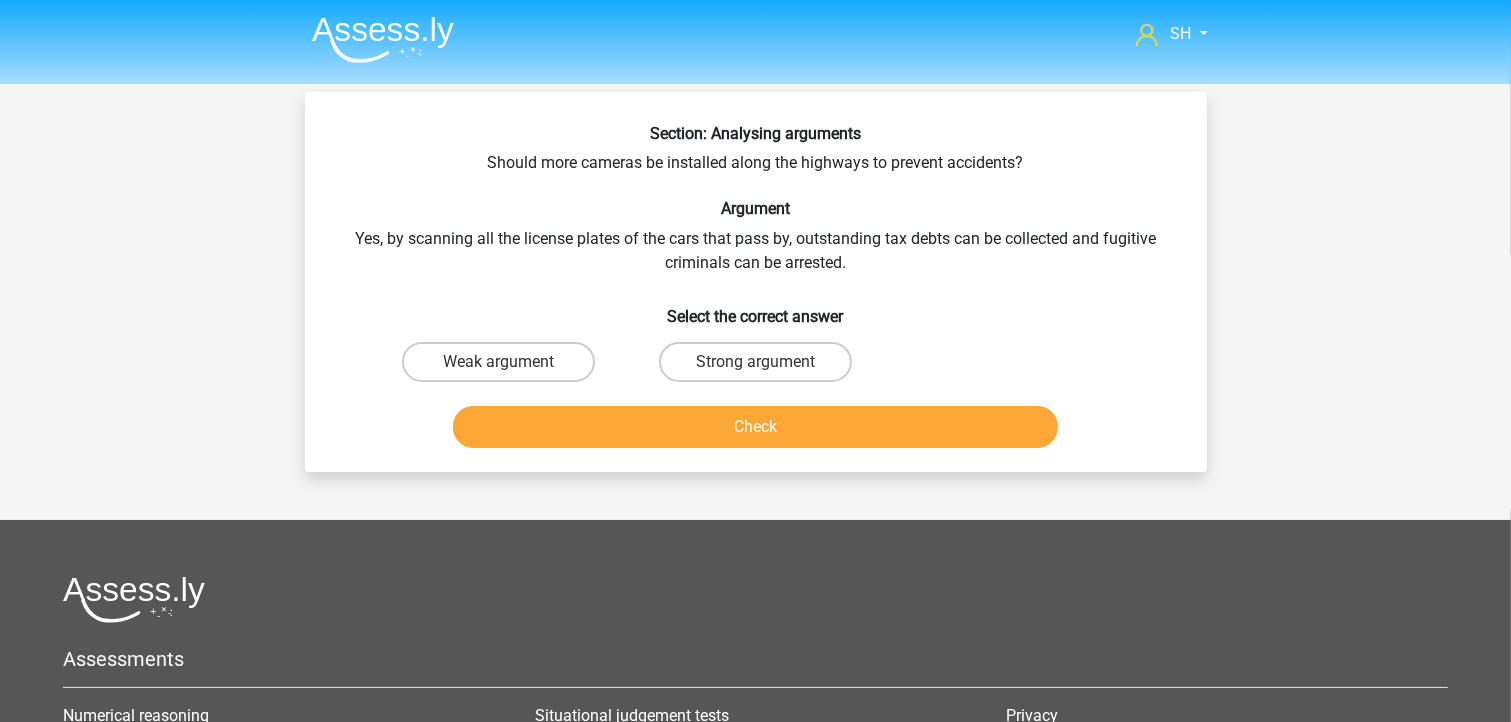 drag, startPoint x: 540, startPoint y: 359, endPoint x: 620, endPoint y: 380, distance: 82.710335 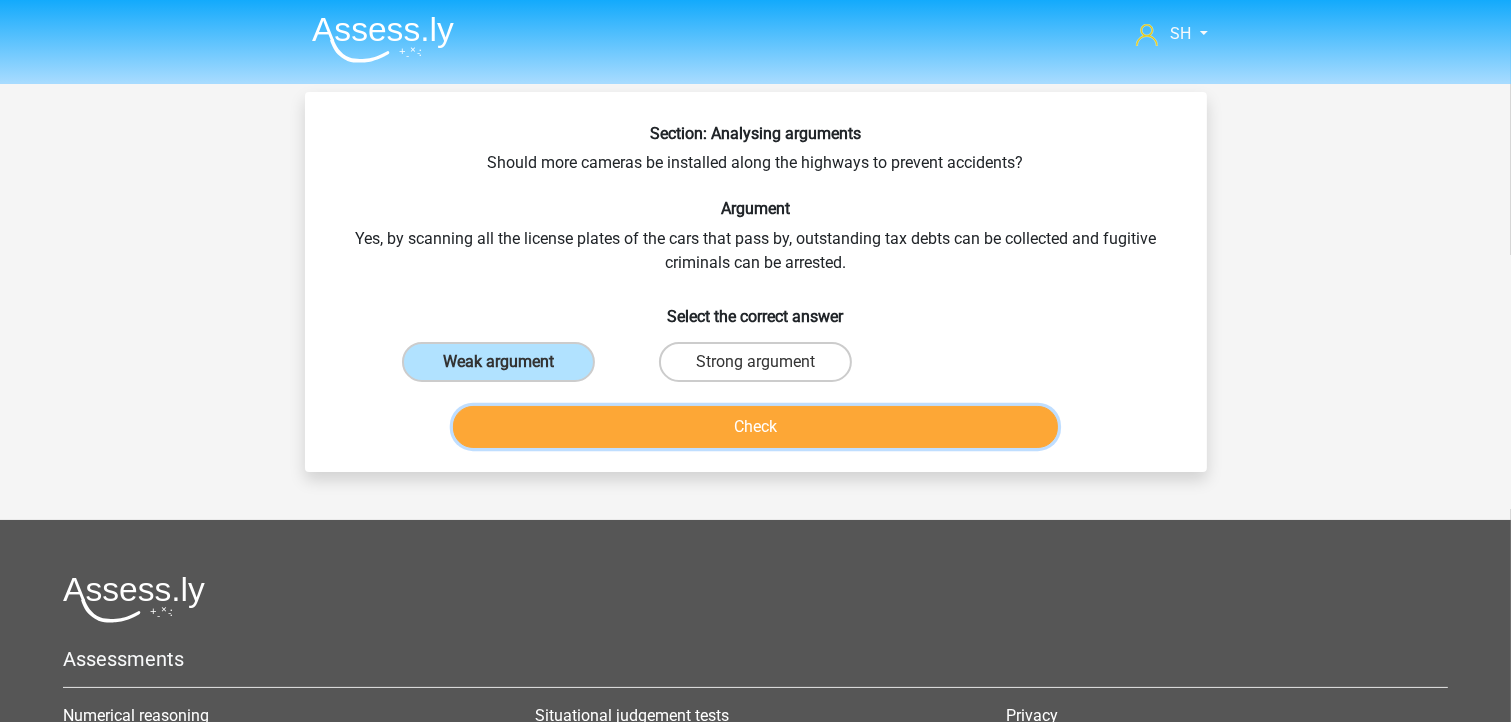 click on "Check" at bounding box center [755, 427] 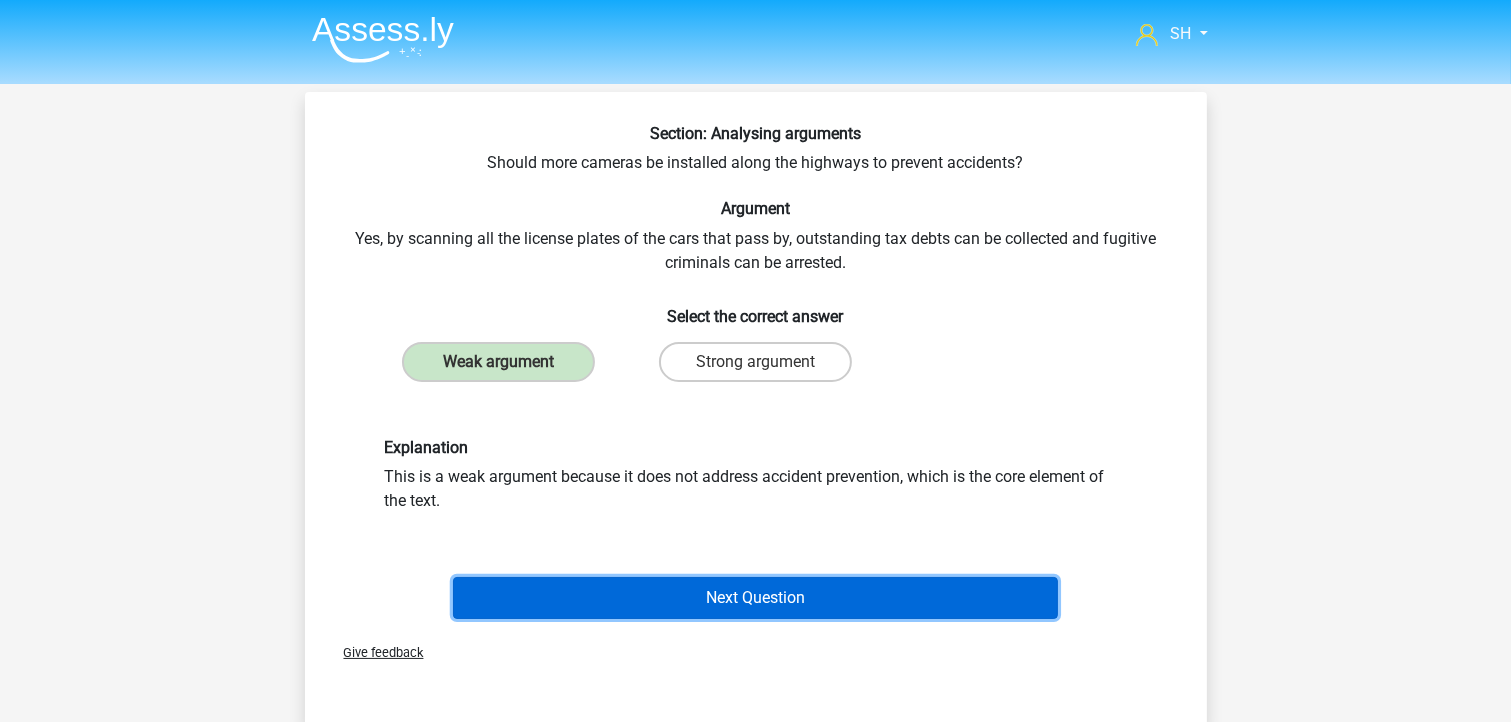 click on "Next Question" at bounding box center [755, 598] 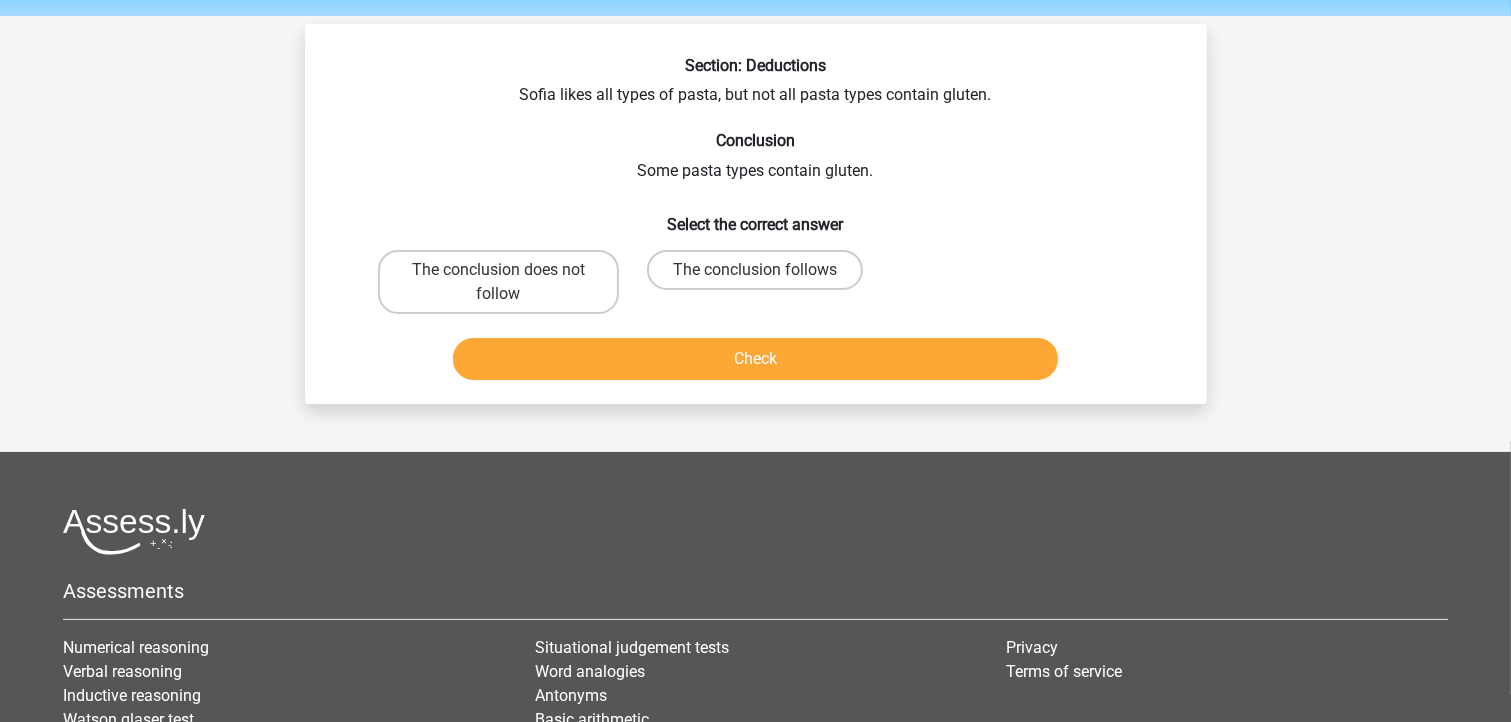 scroll, scrollTop: 92, scrollLeft: 0, axis: vertical 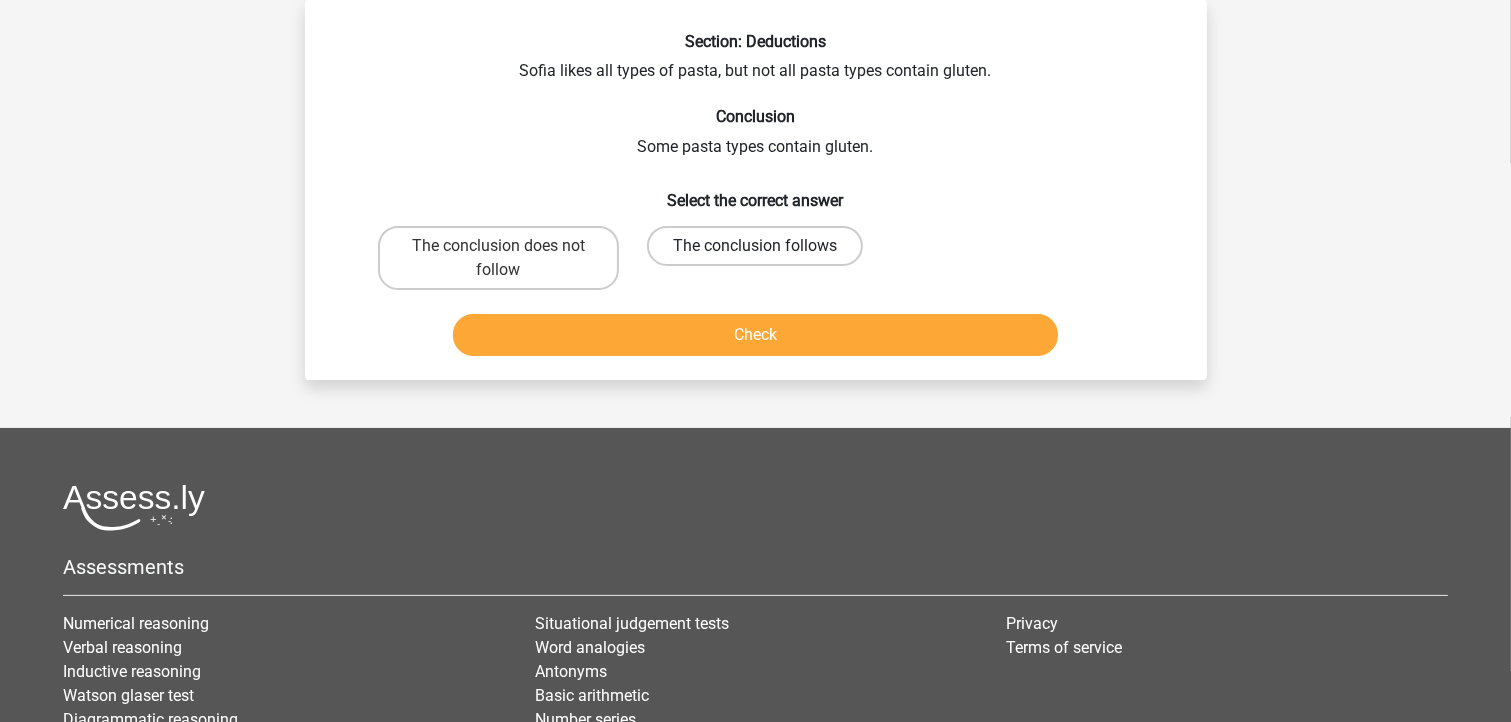 click on "The conclusion follows" at bounding box center (755, 246) 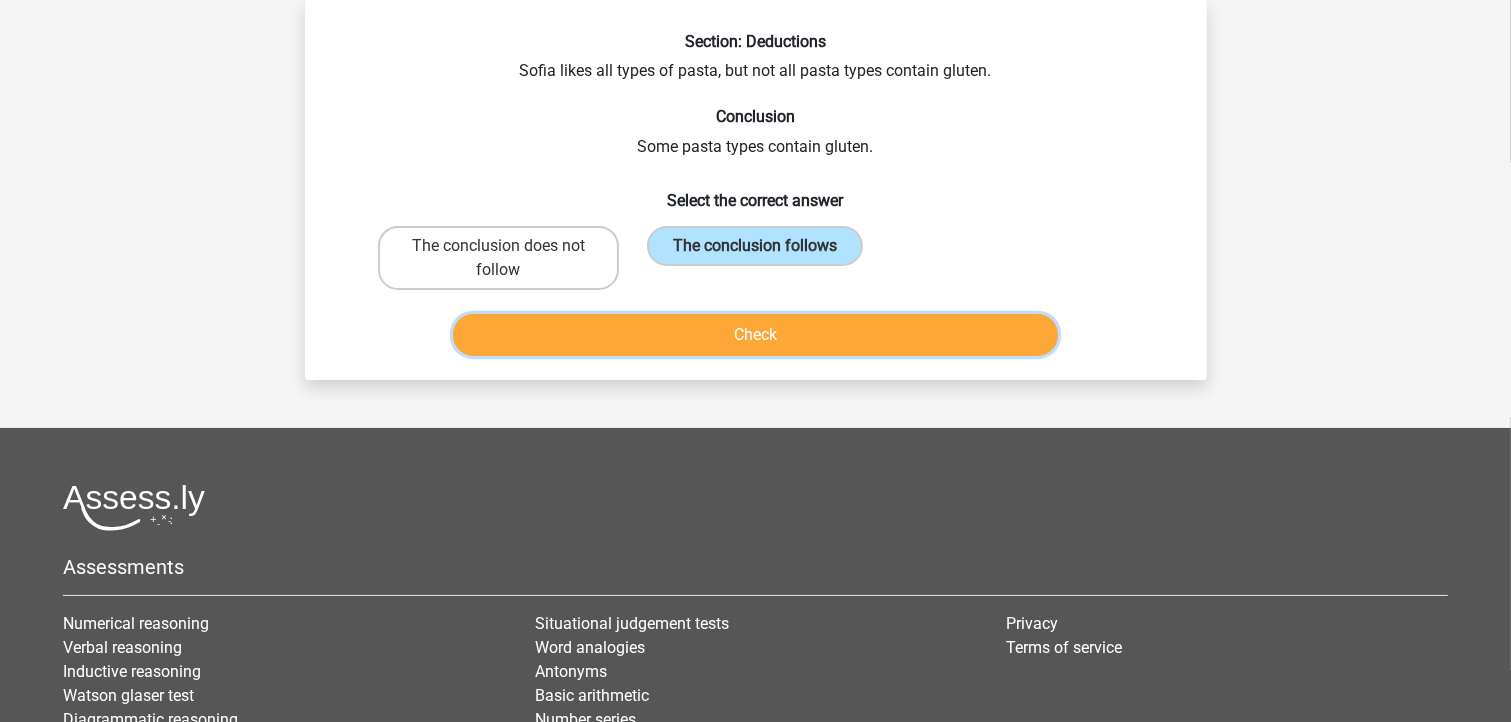 click on "Check" at bounding box center (755, 335) 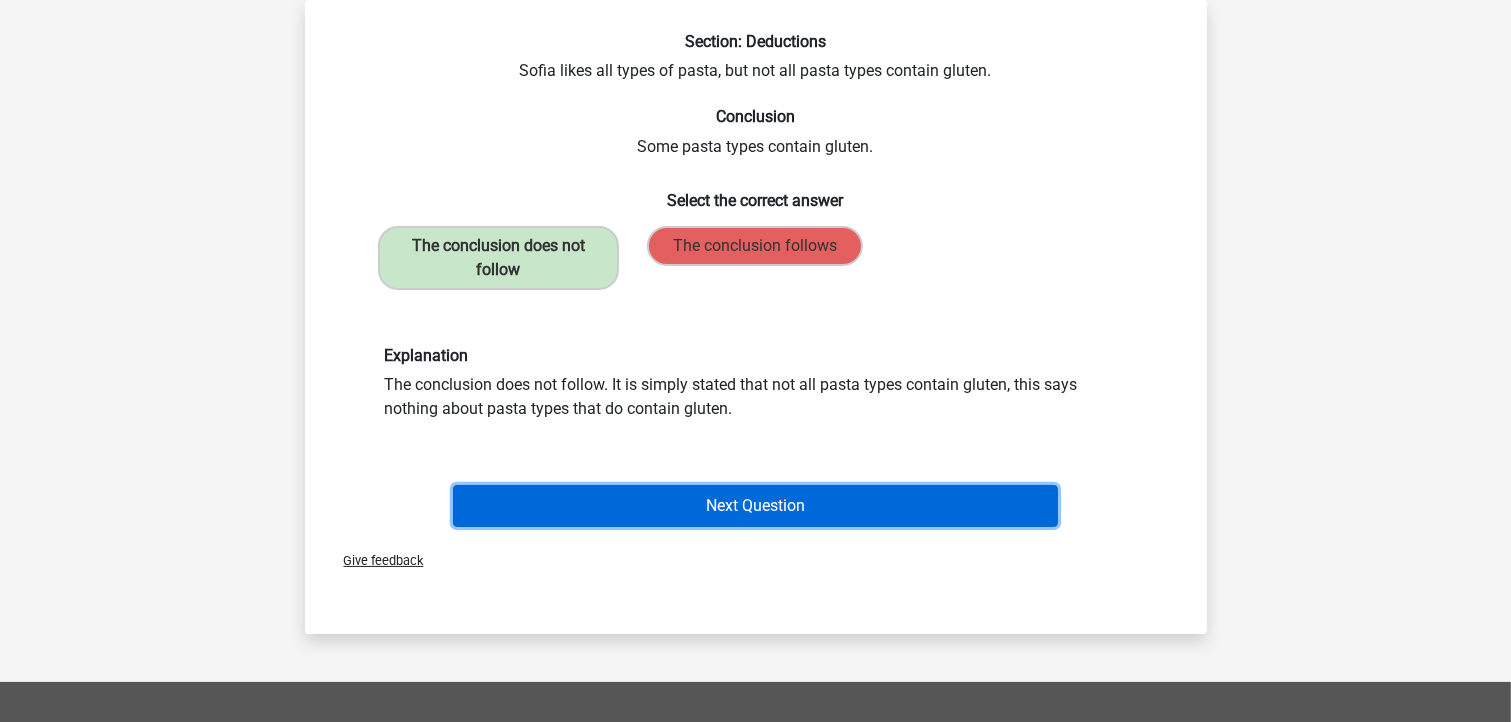 click on "Next Question" at bounding box center (755, 506) 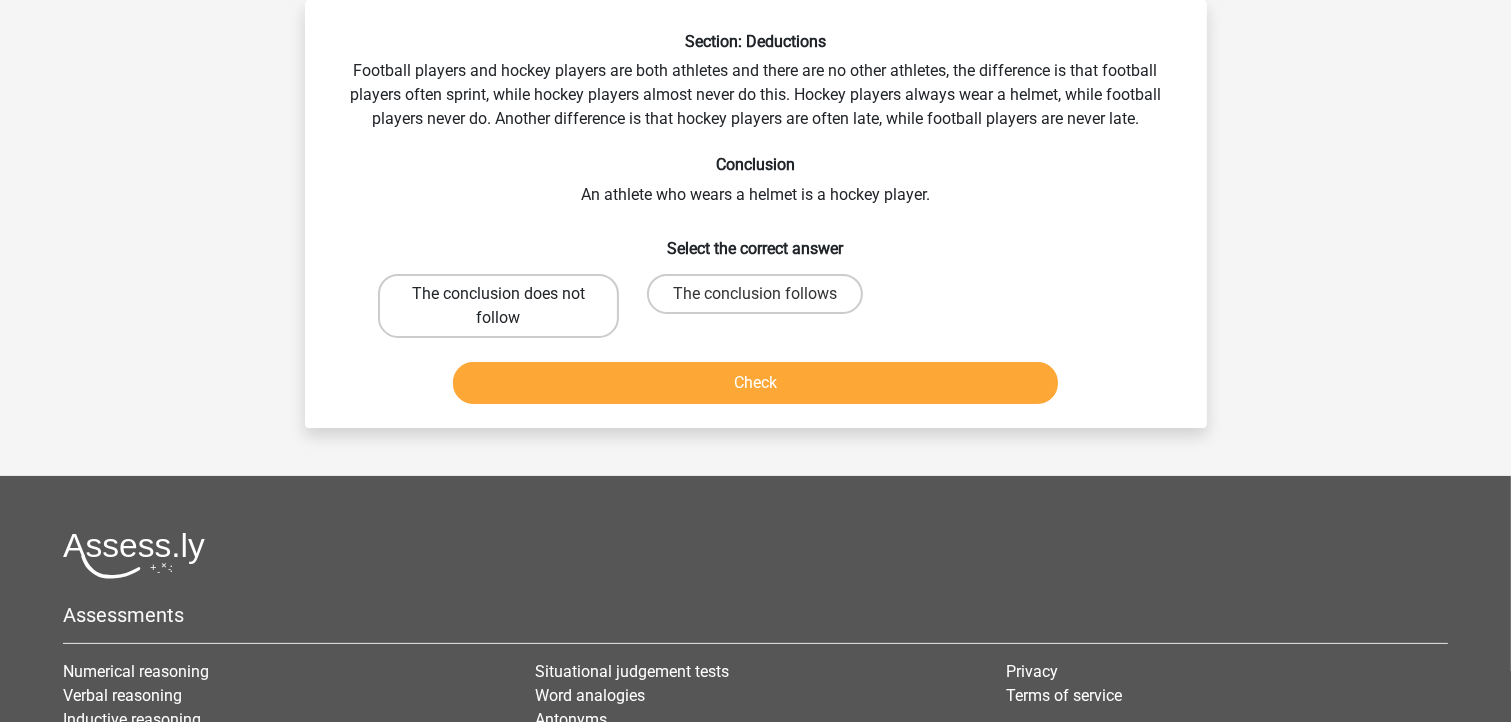click on "The conclusion does not follow" at bounding box center (498, 306) 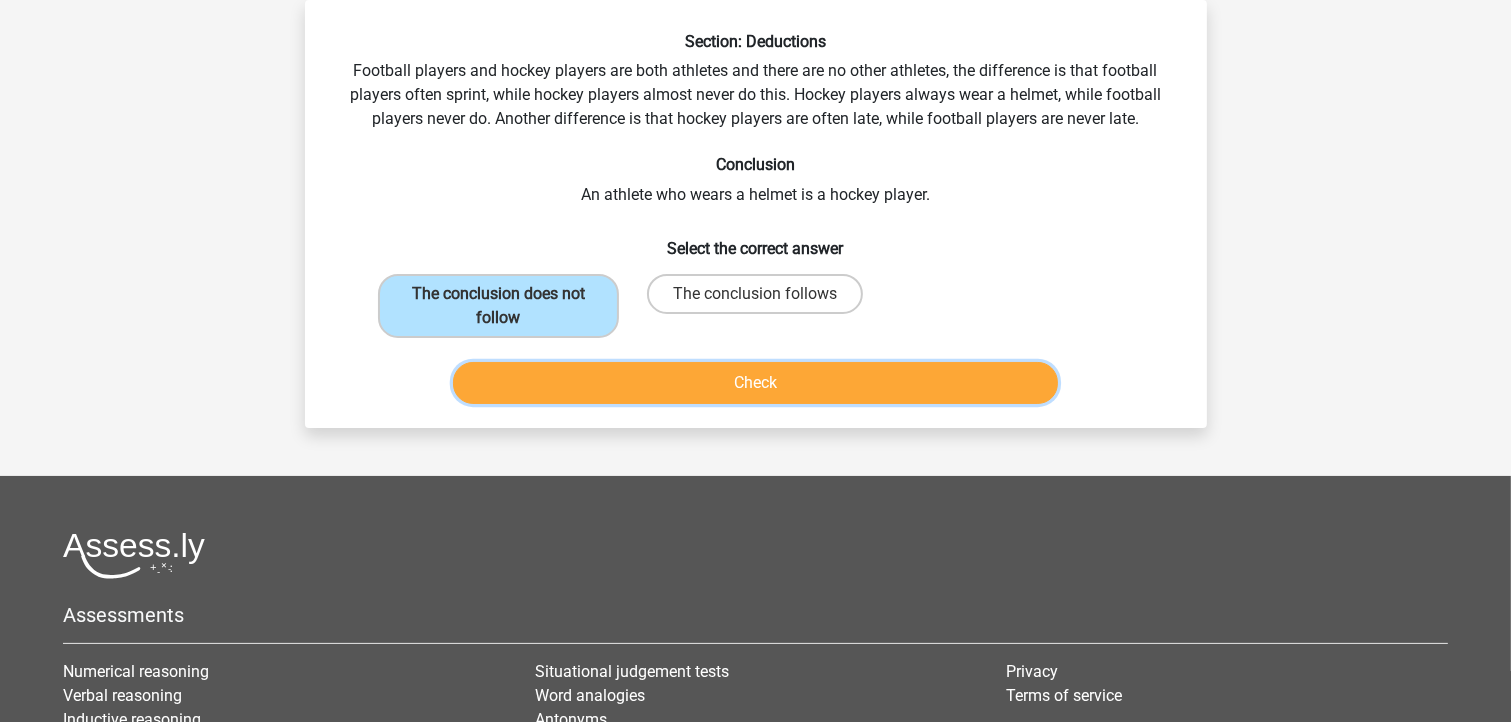 click on "Check" at bounding box center [755, 383] 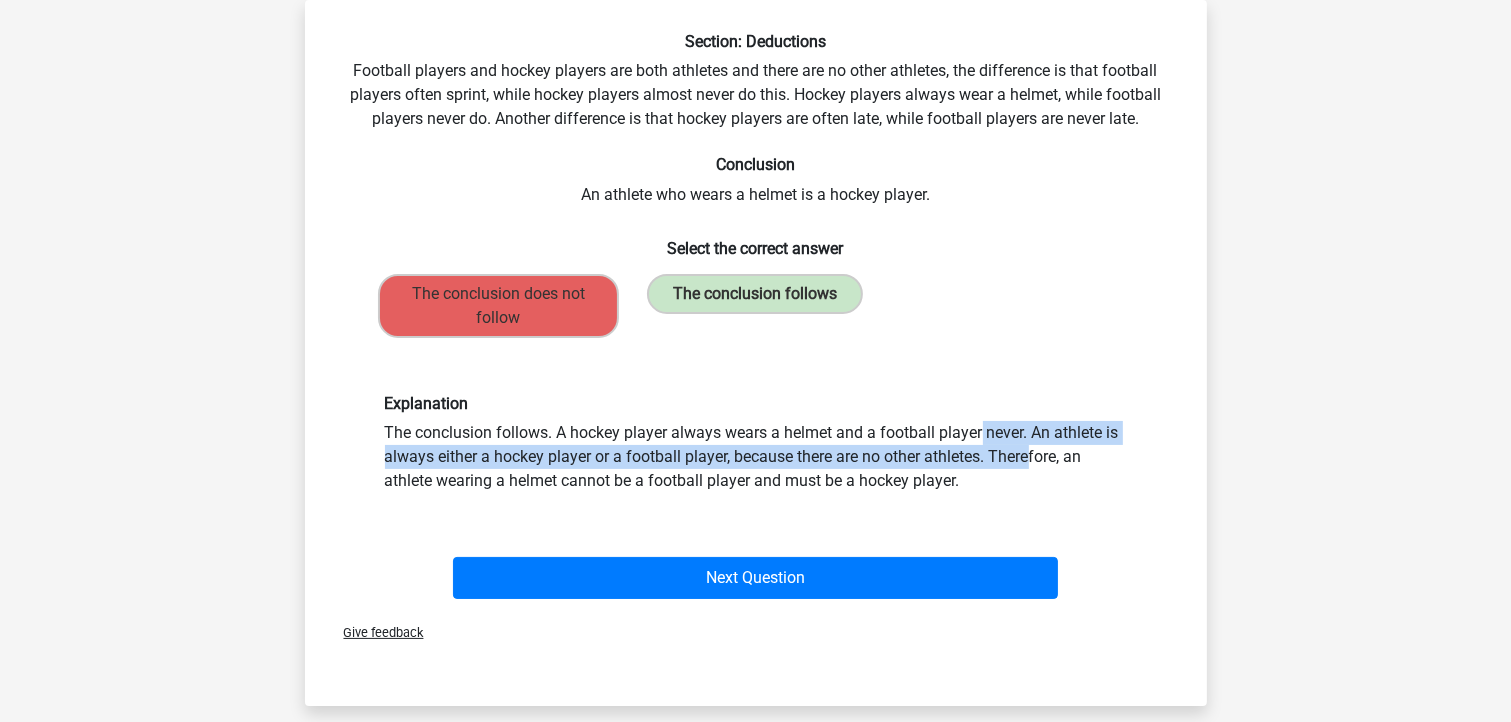 drag, startPoint x: 780, startPoint y: 458, endPoint x: 723, endPoint y: 426, distance: 65.36819 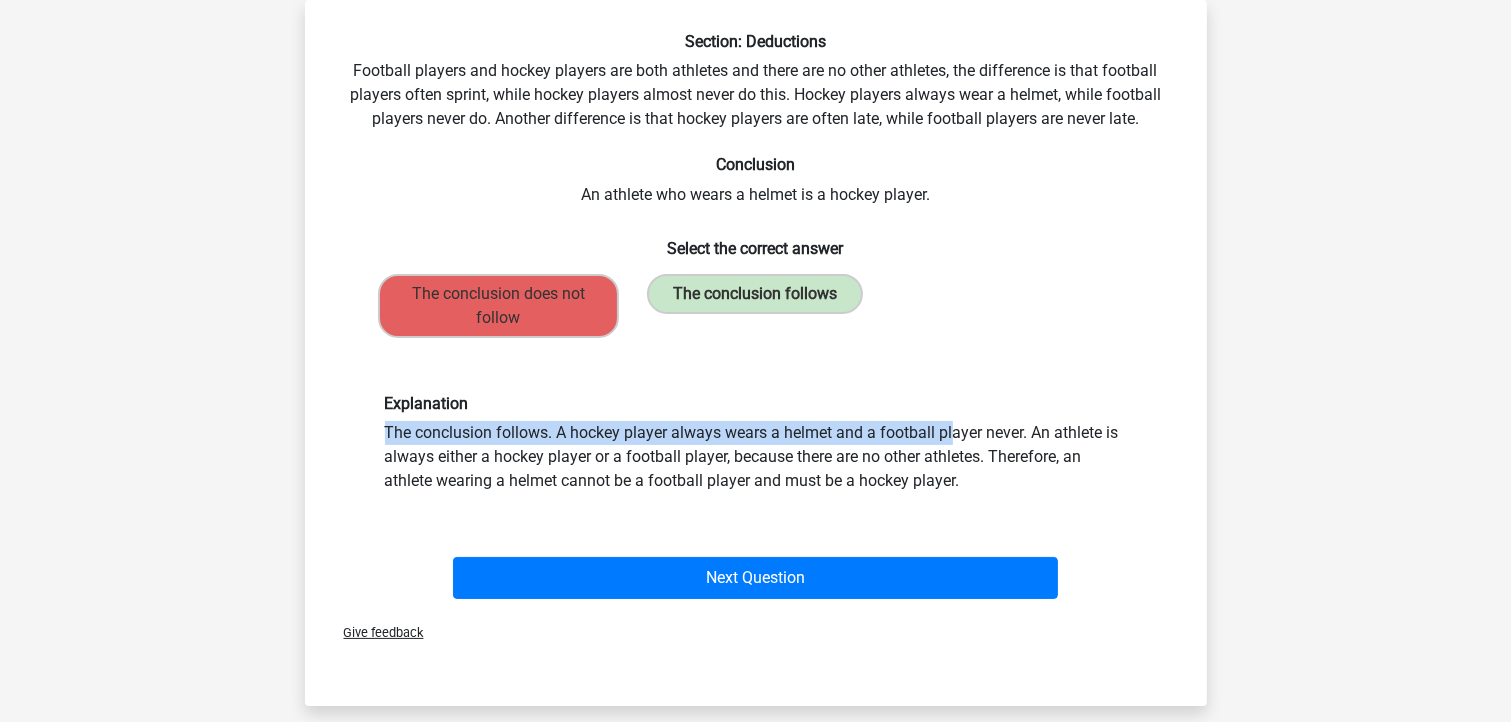 drag, startPoint x: 685, startPoint y: 444, endPoint x: 605, endPoint y: 411, distance: 86.53901 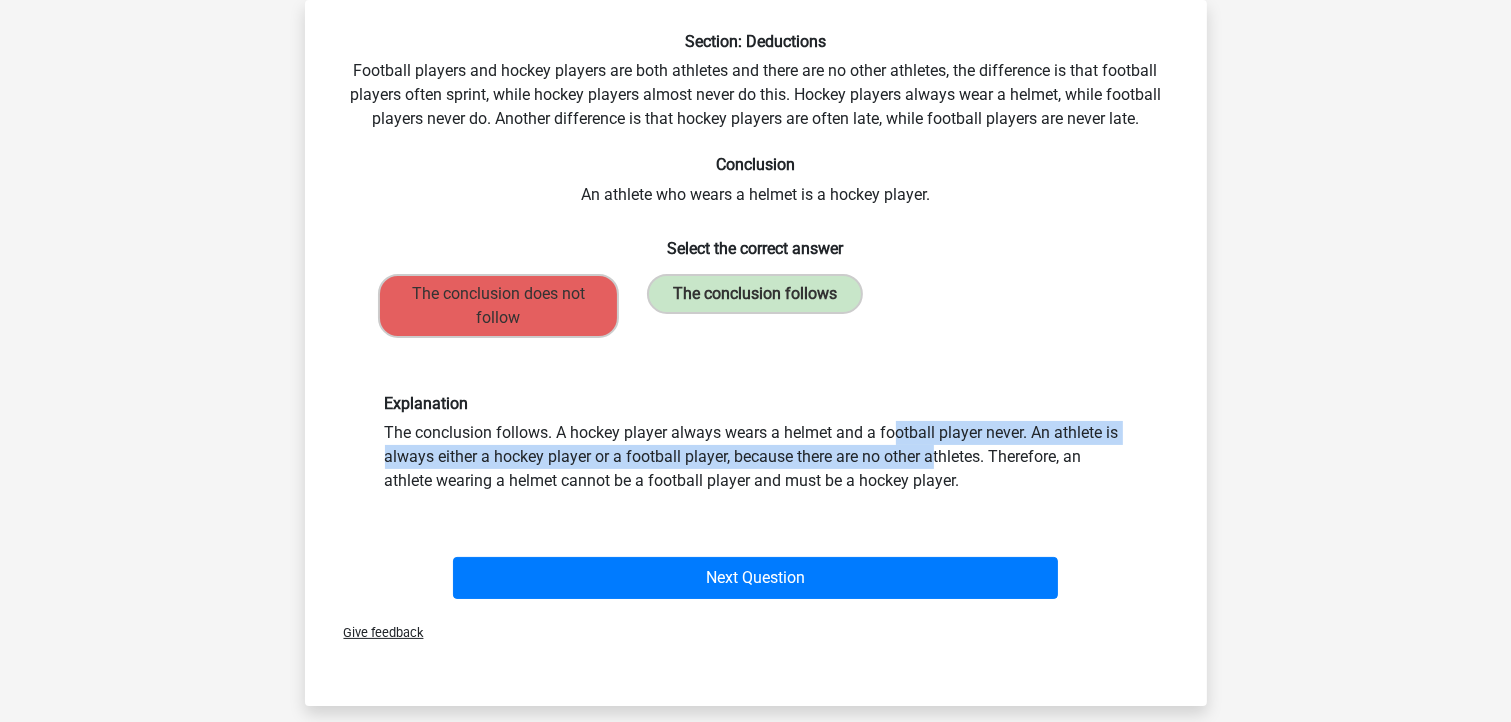 drag, startPoint x: 629, startPoint y: 424, endPoint x: 696, endPoint y: 460, distance: 76.05919 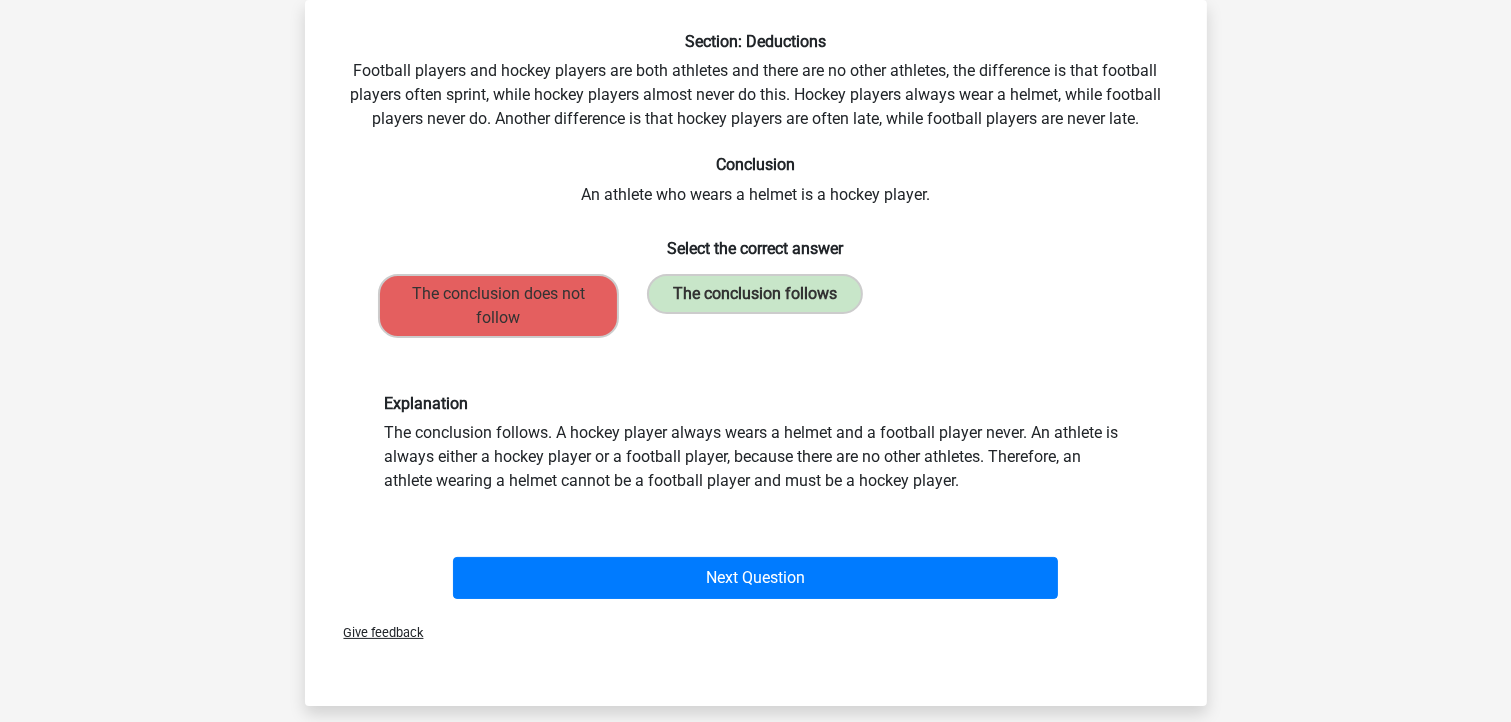 click on "Explanation
The conclusion follows. A hockey player always wears a helmet and a football player never. An athlete is always either a hockey player or a football player, because there are no other athletes. Therefore, an athlete wearing a helmet cannot be a football player and must be a hockey player." at bounding box center [756, 443] 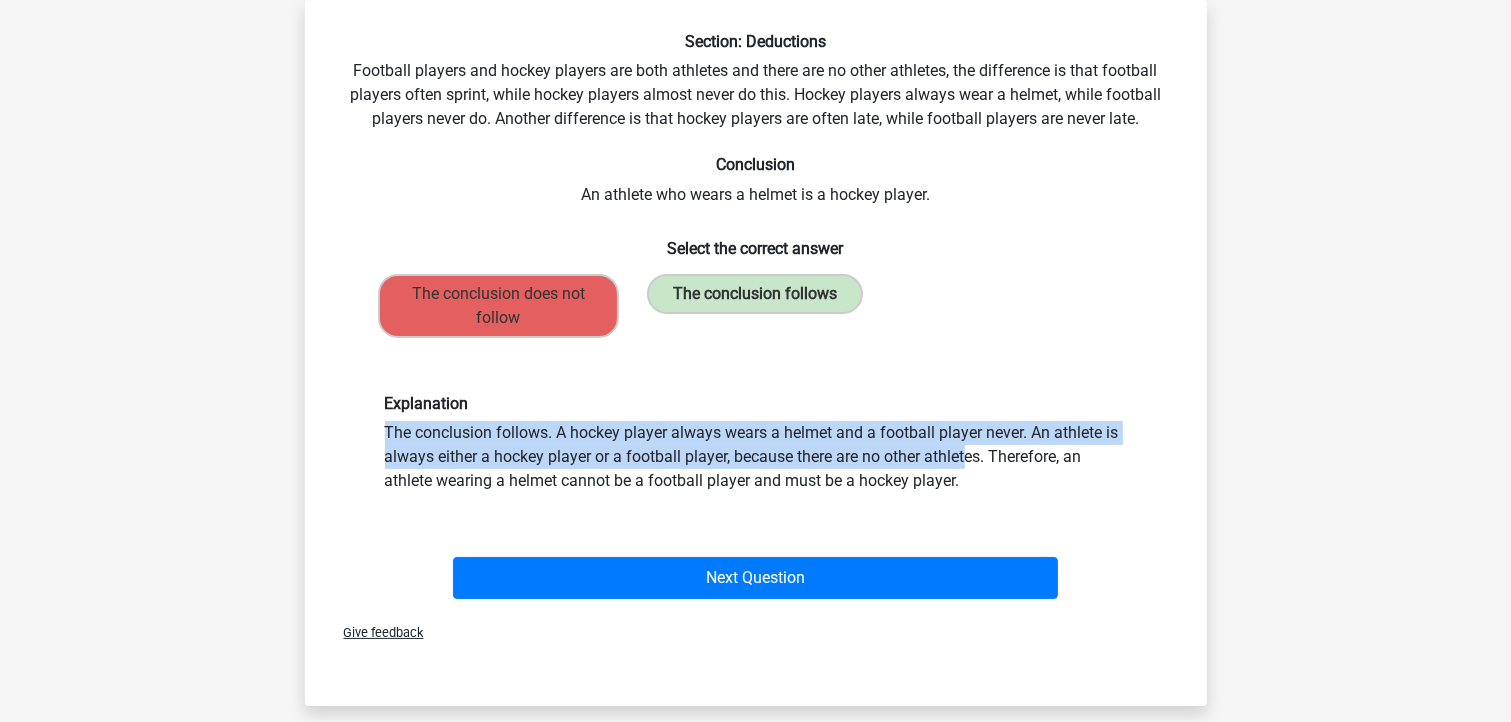 drag, startPoint x: 716, startPoint y: 461, endPoint x: 592, endPoint y: 412, distance: 133.33041 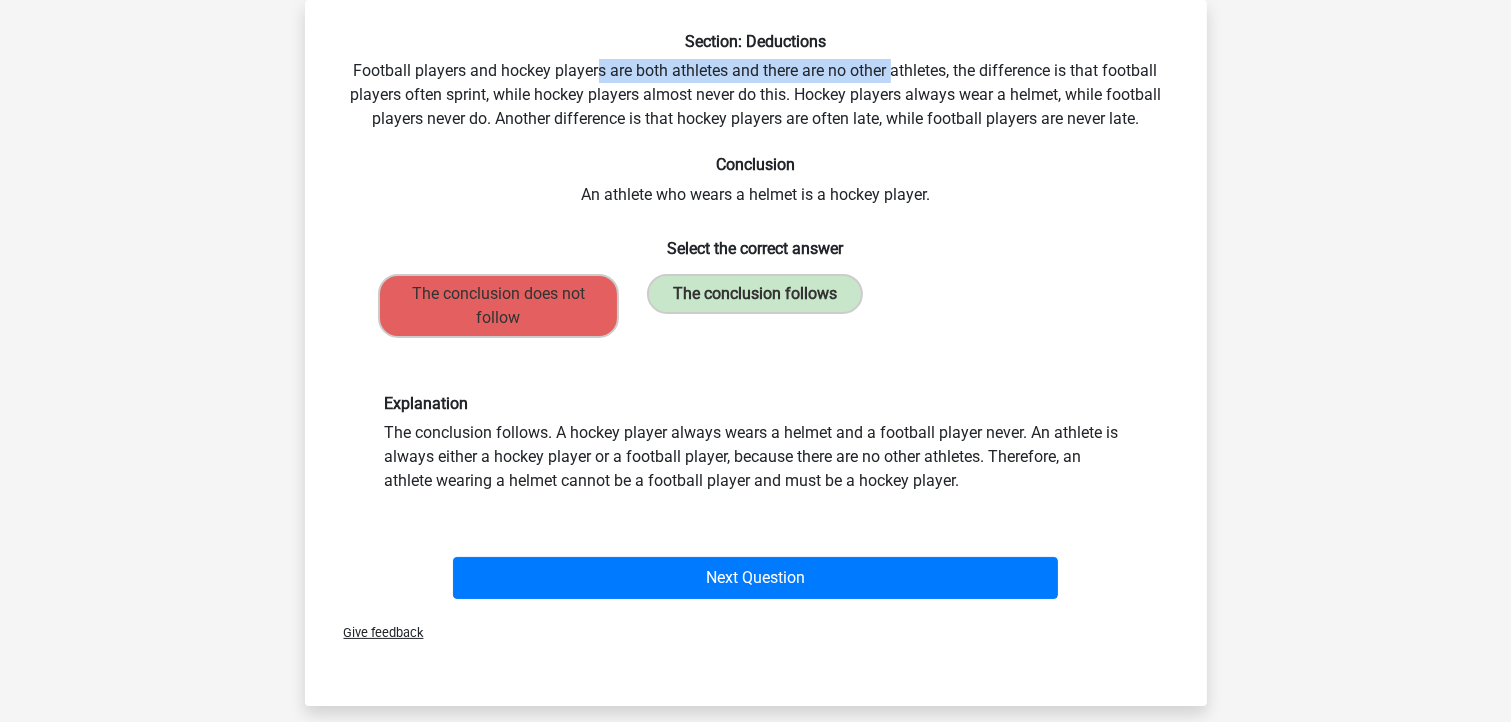 drag, startPoint x: 602, startPoint y: 67, endPoint x: 892, endPoint y: 71, distance: 290.0276 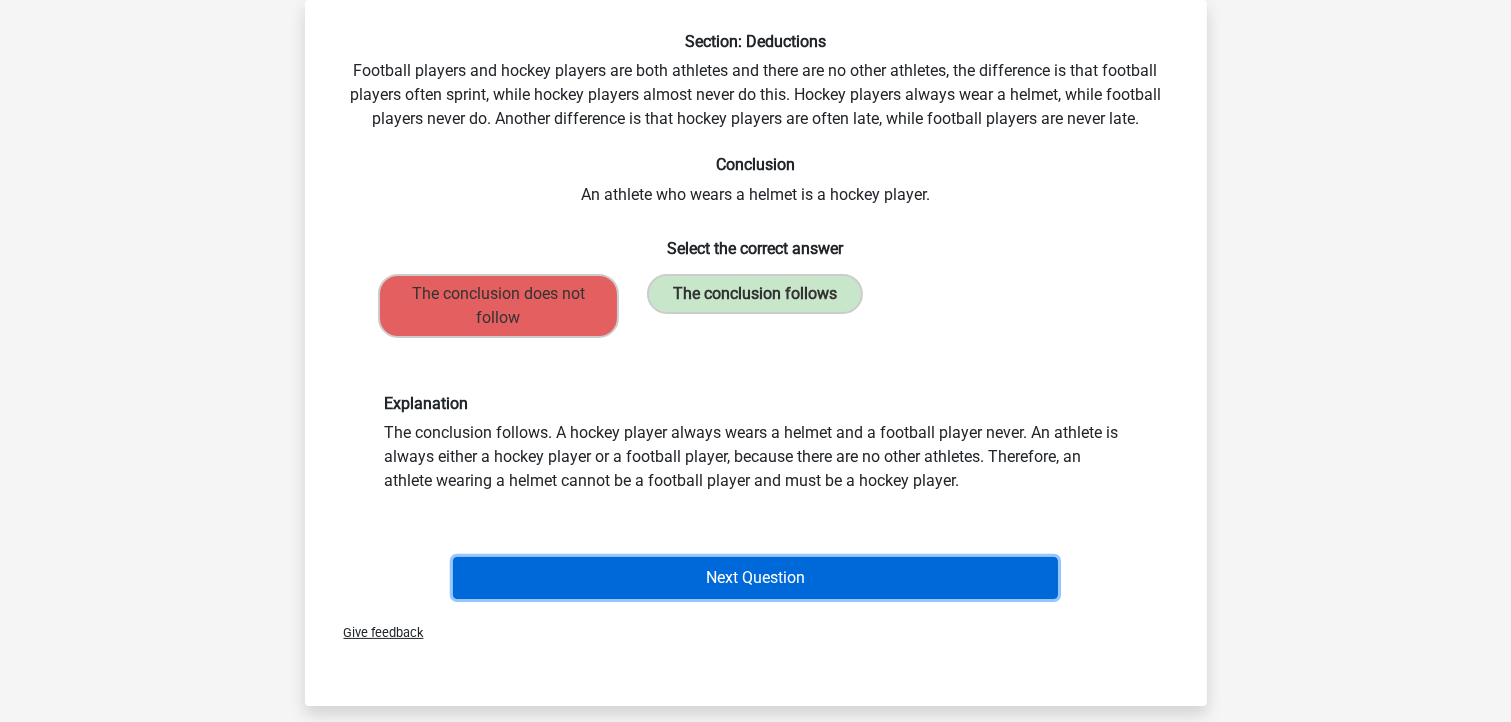 click on "Next Question" at bounding box center (755, 578) 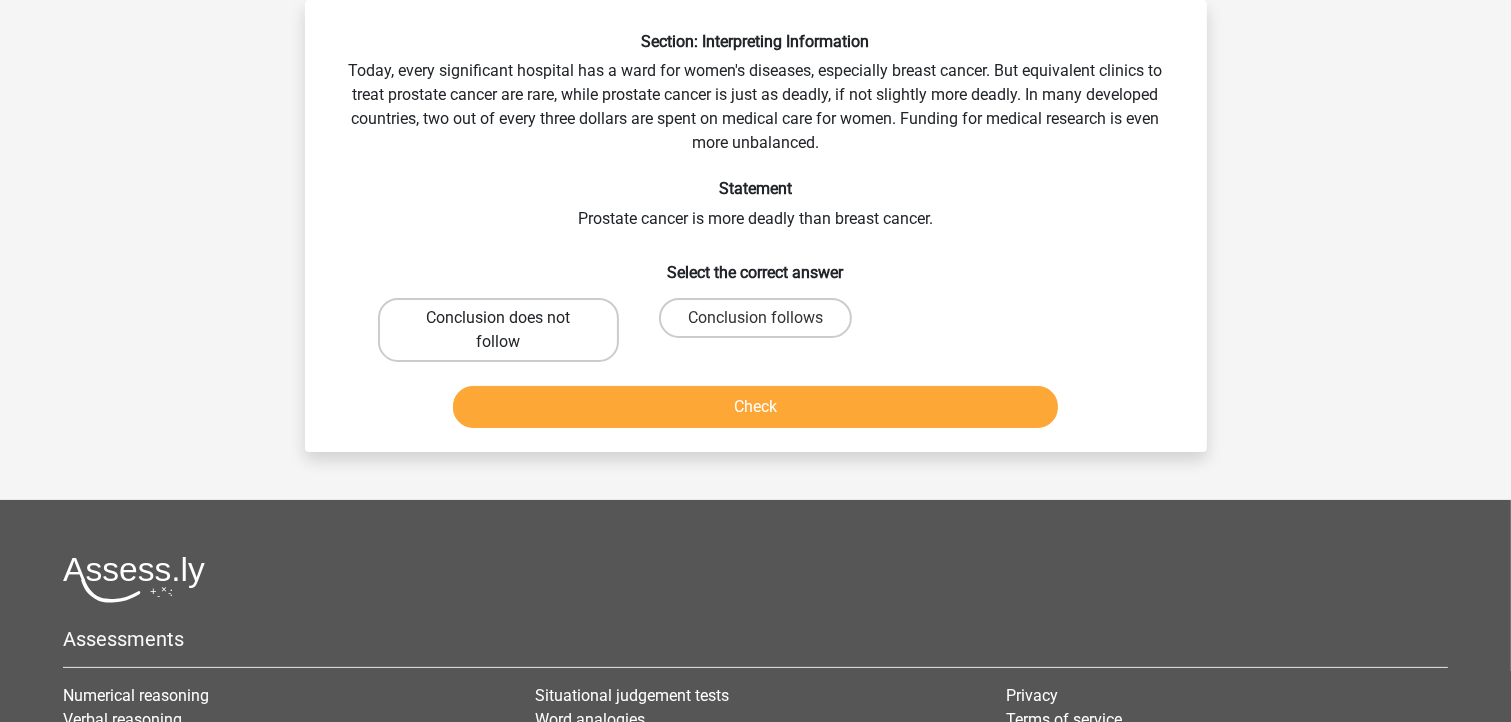 click on "Conclusion does not follow" at bounding box center [498, 330] 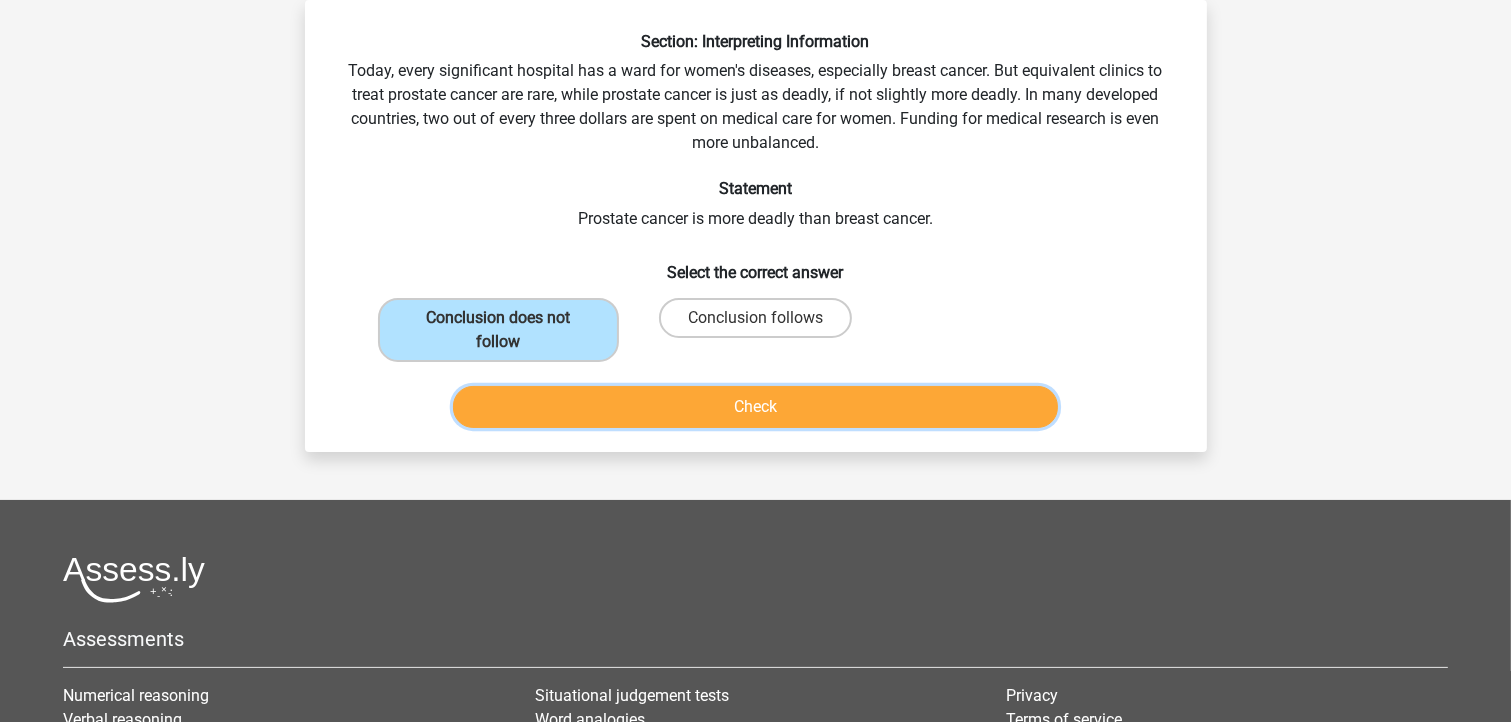 click on "Check" at bounding box center [755, 407] 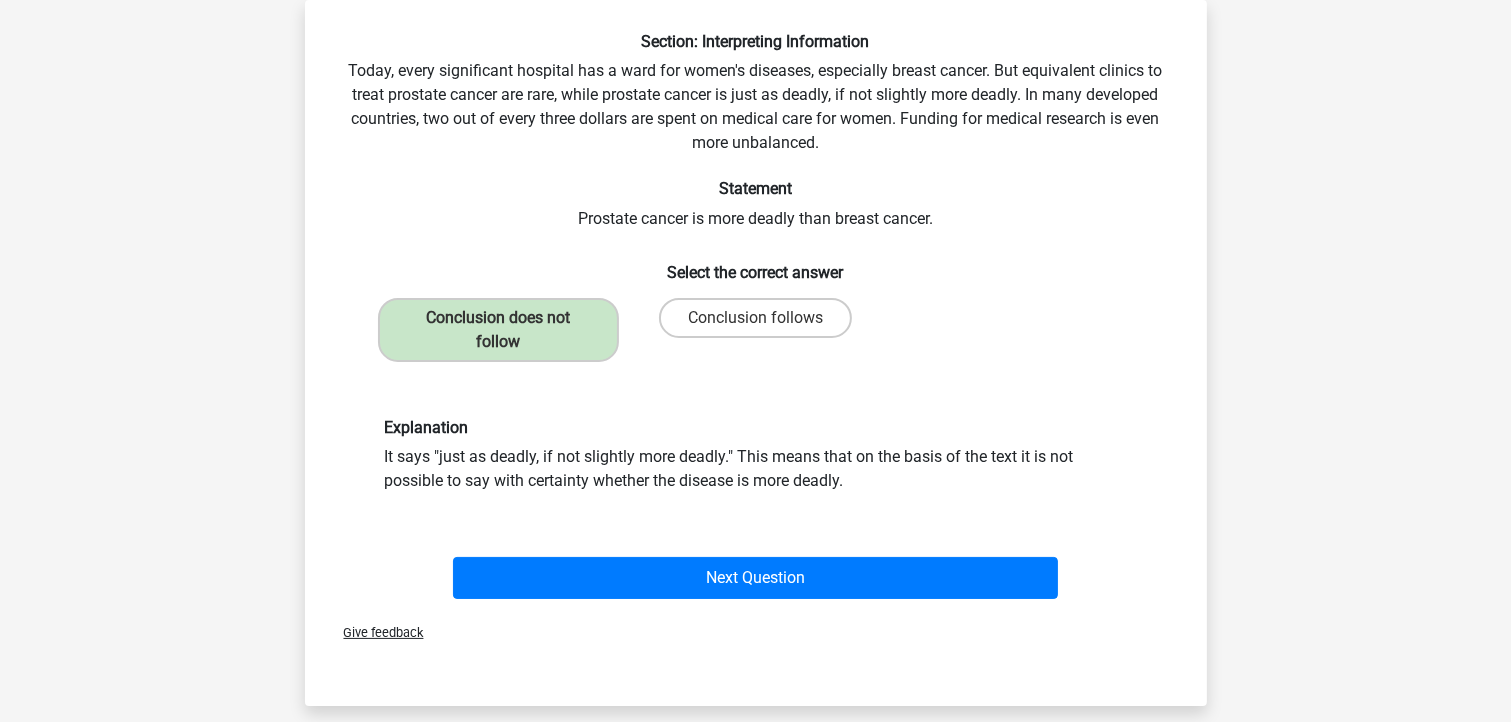 drag, startPoint x: 828, startPoint y: 484, endPoint x: 532, endPoint y: 456, distance: 297.32138 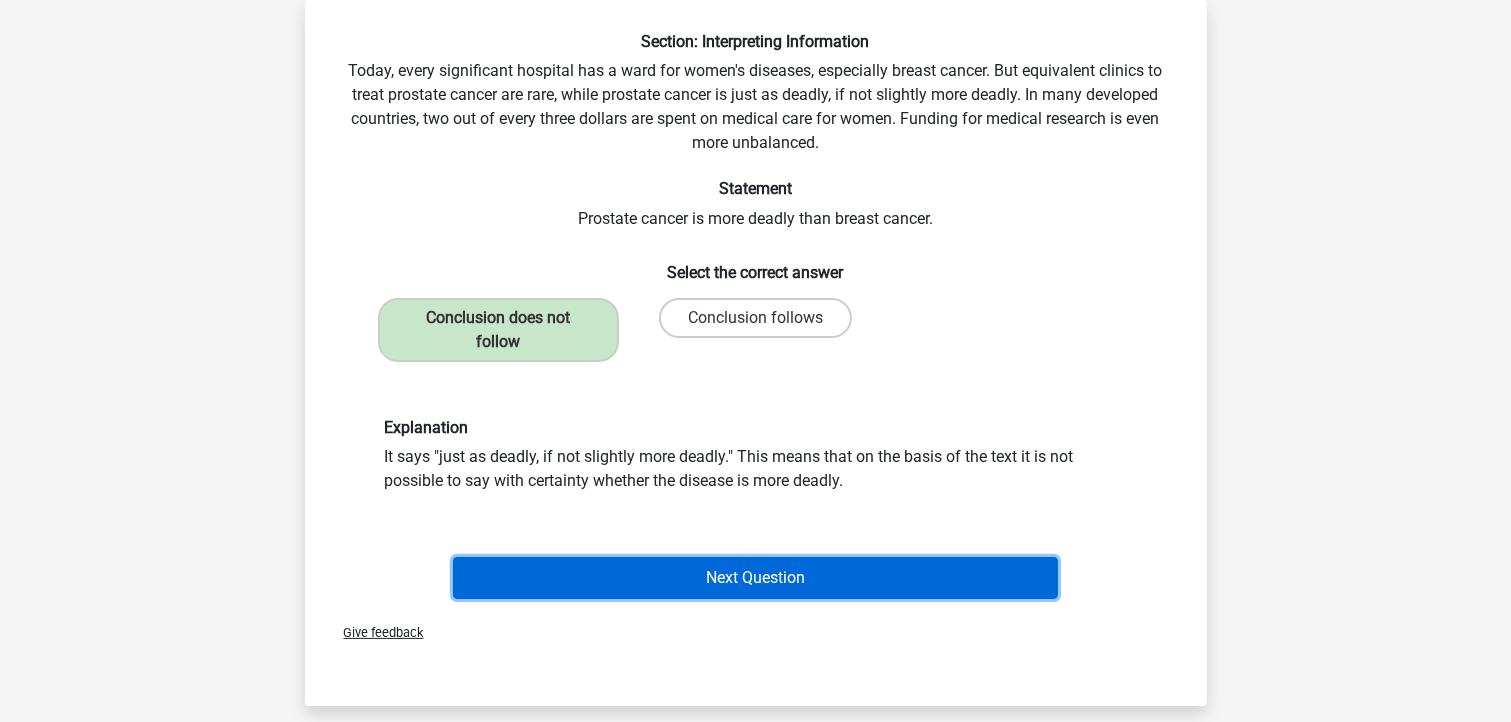 click on "Next Question" at bounding box center (755, 578) 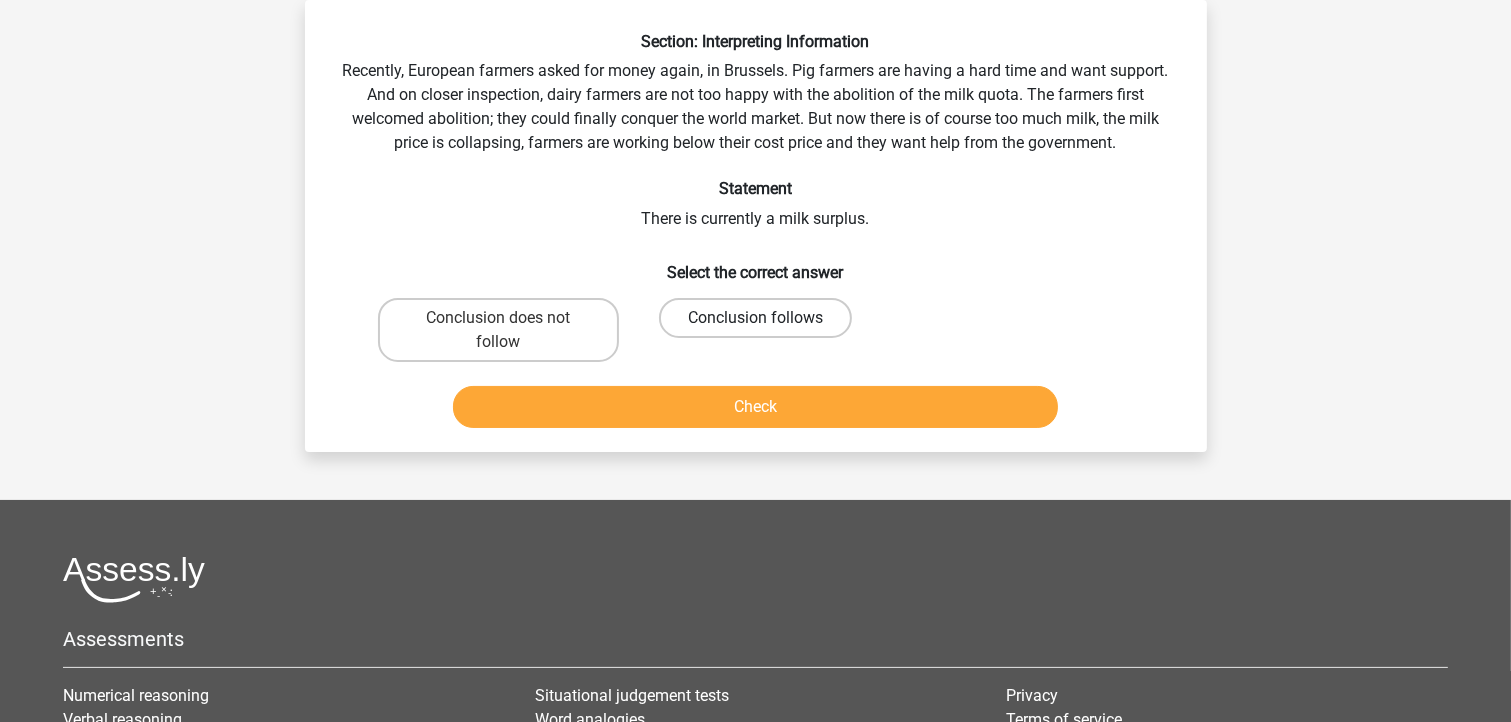click on "Conclusion follows" at bounding box center (755, 318) 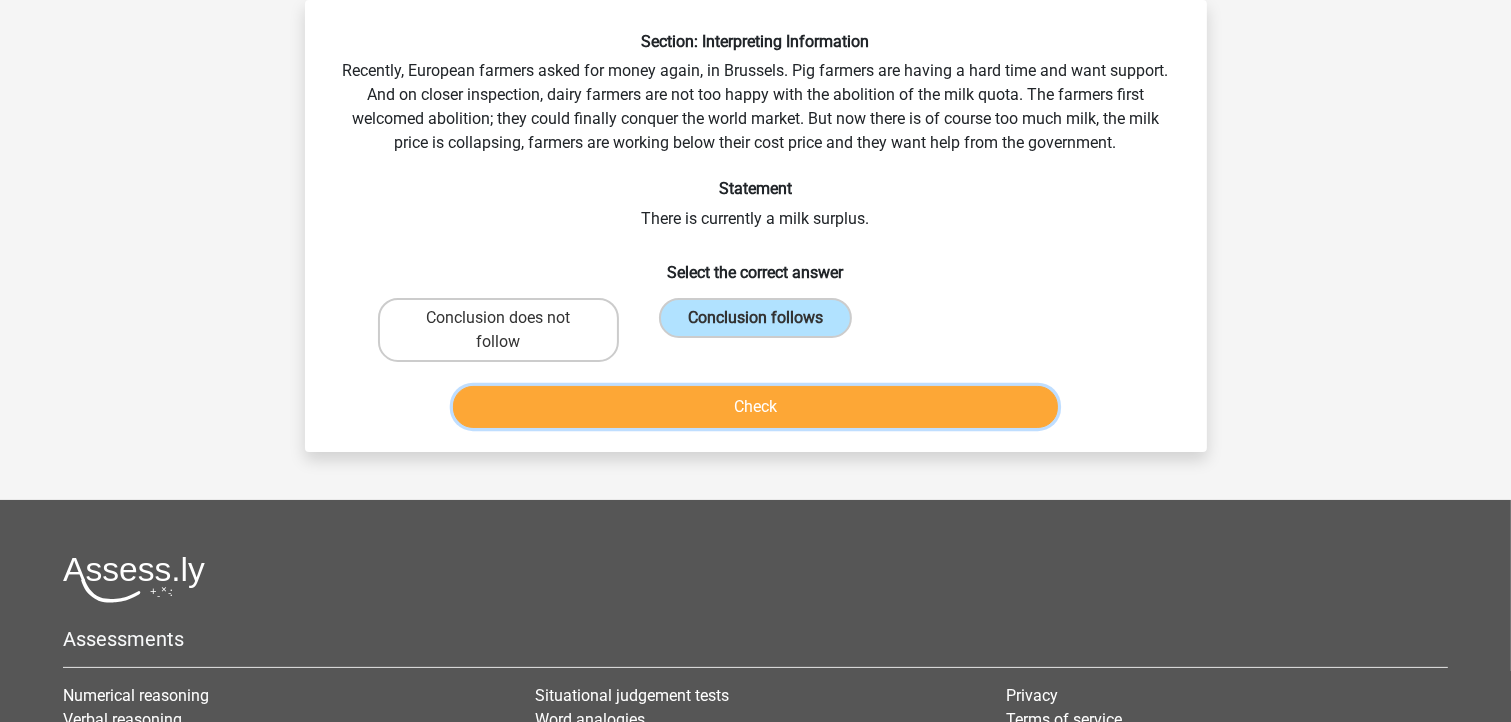 click on "Check" at bounding box center (755, 407) 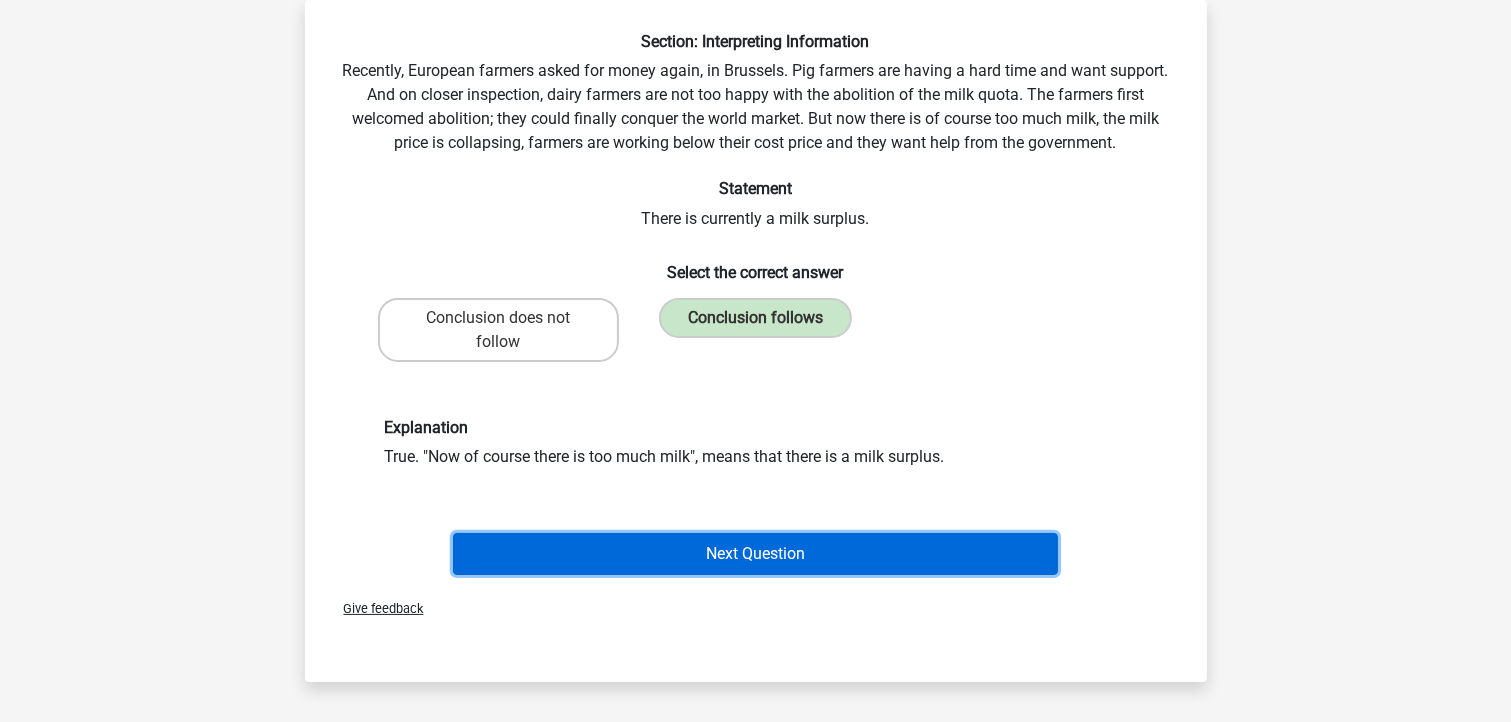 click on "Next Question" at bounding box center [755, 554] 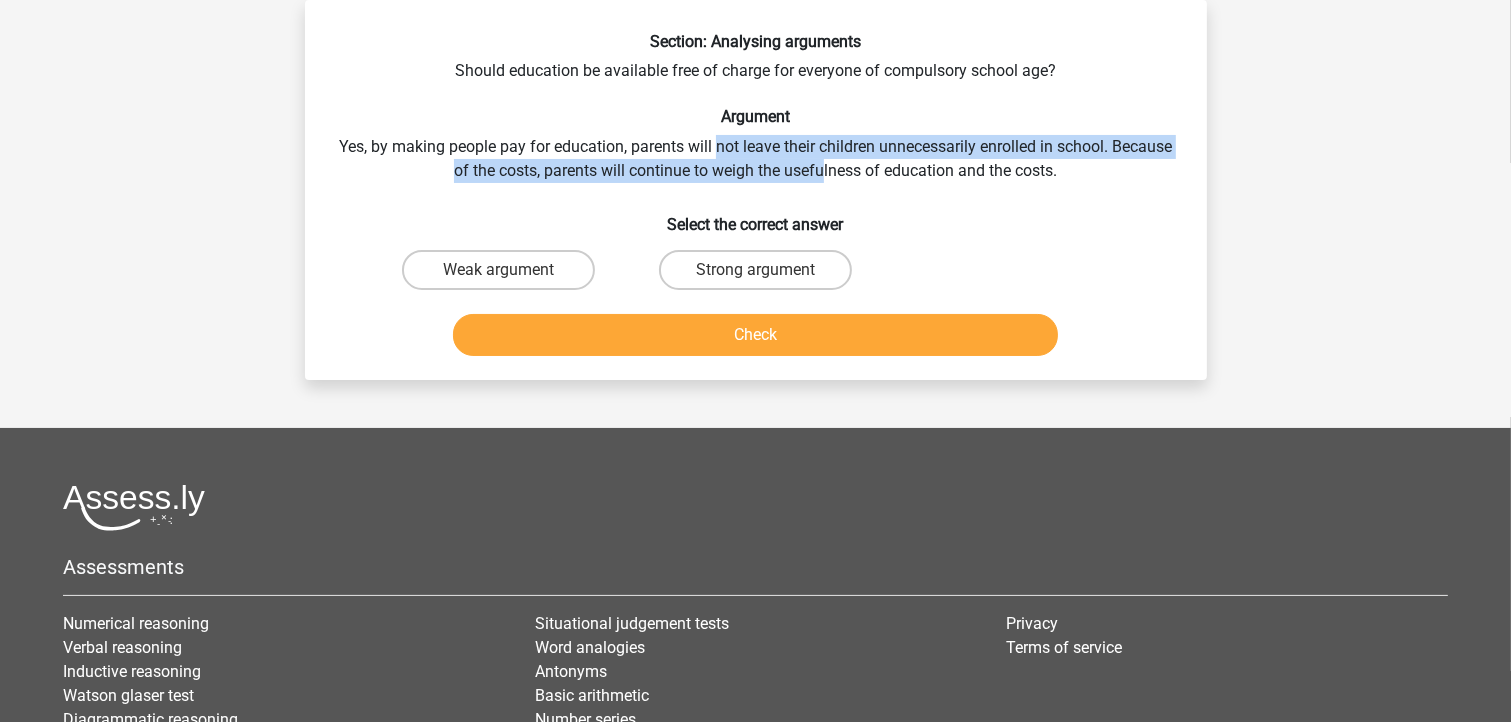 drag, startPoint x: 744, startPoint y: 148, endPoint x: 857, endPoint y: 160, distance: 113.63538 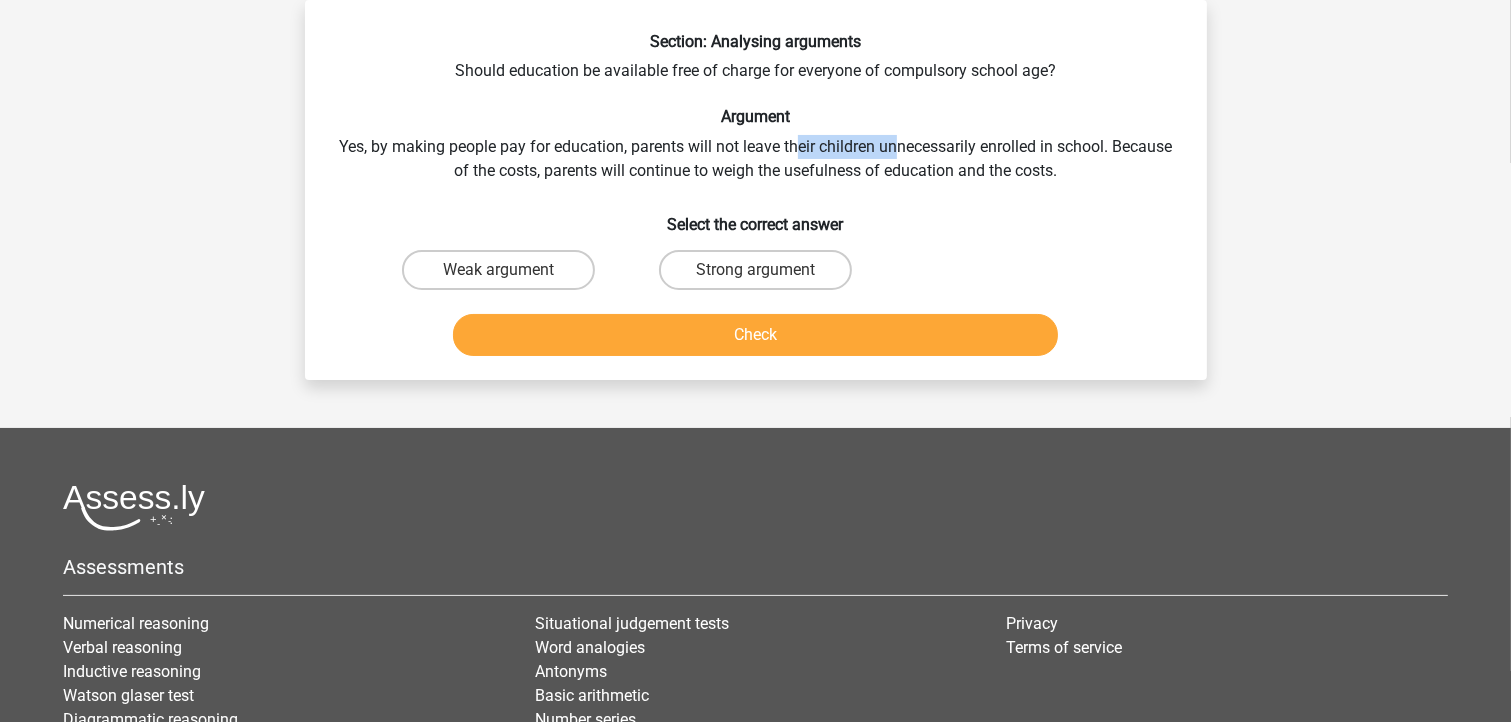 drag, startPoint x: 930, startPoint y: 146, endPoint x: 825, endPoint y: 135, distance: 105.574615 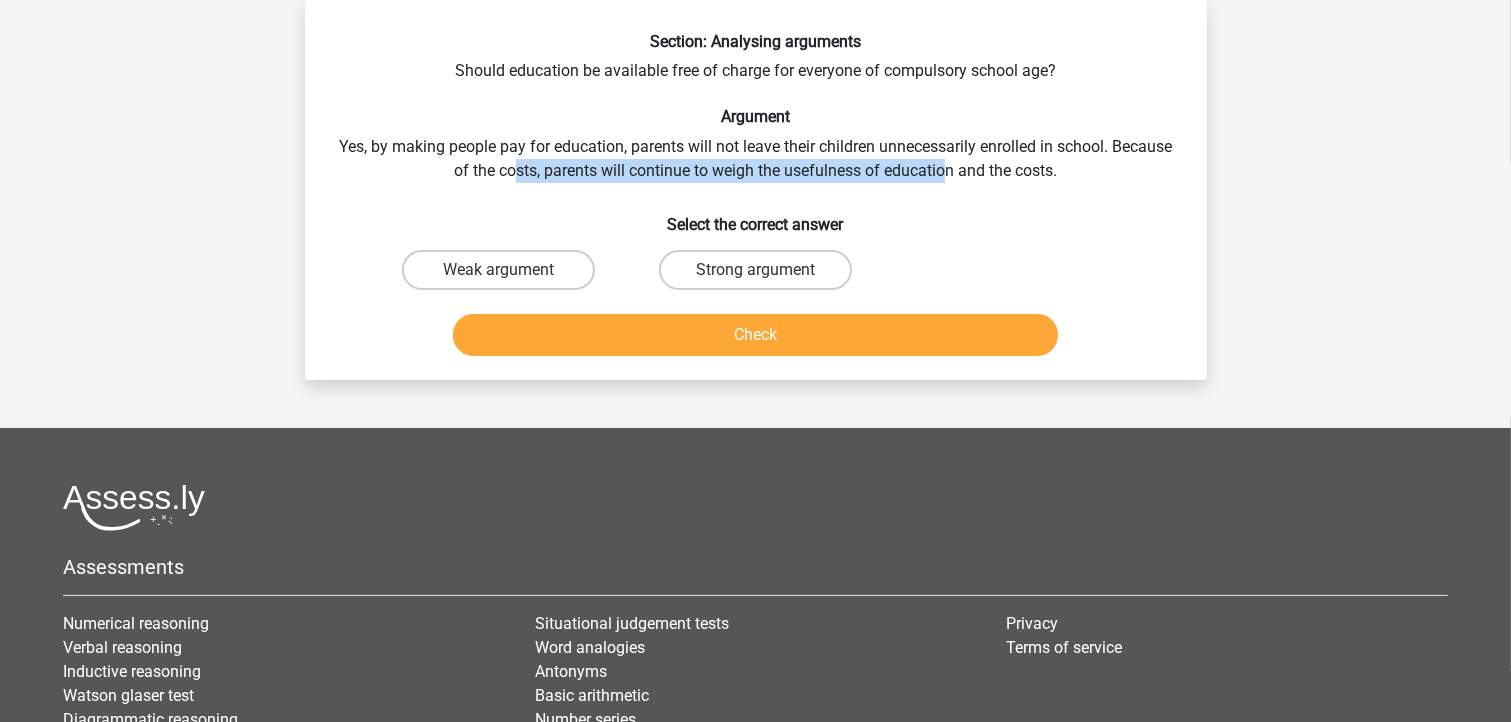 drag, startPoint x: 562, startPoint y: 168, endPoint x: 982, endPoint y: 175, distance: 420.05832 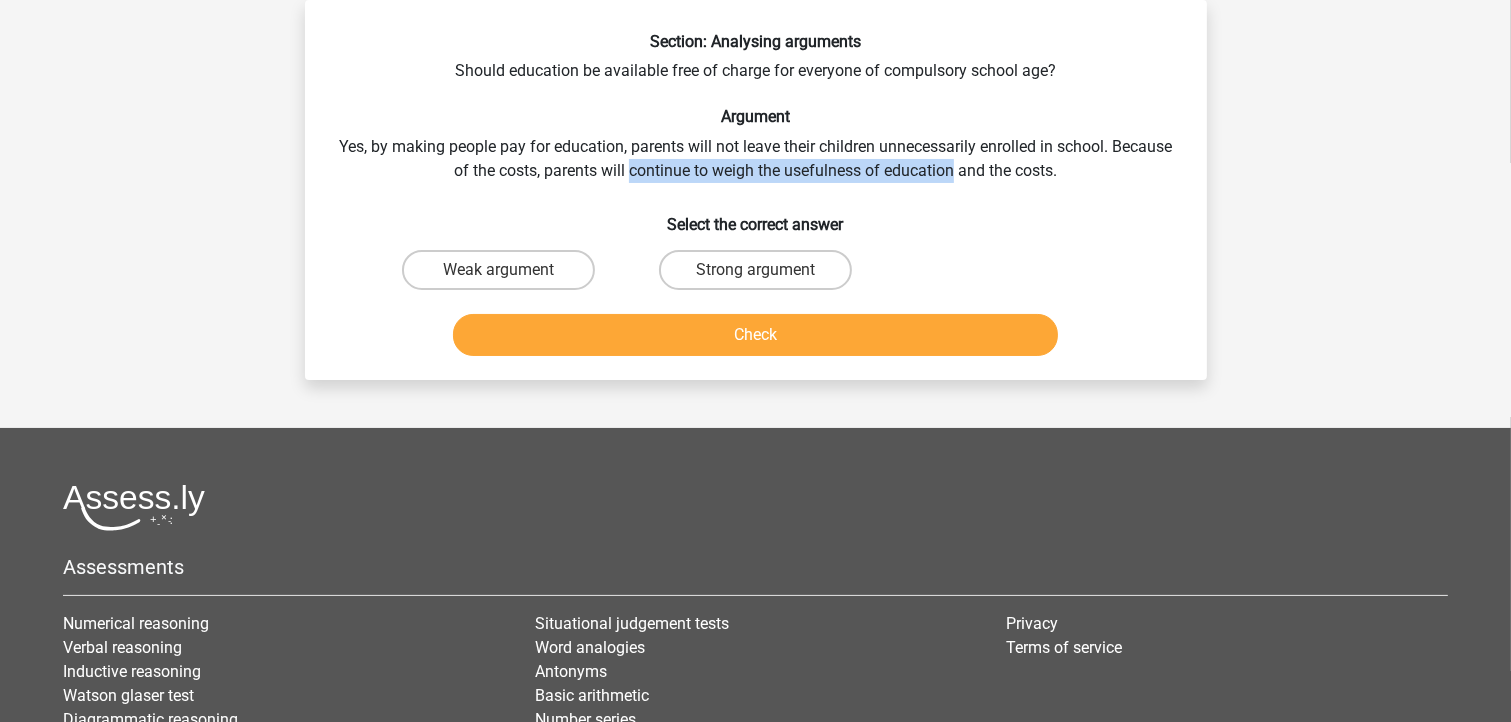drag, startPoint x: 982, startPoint y: 175, endPoint x: 682, endPoint y: 175, distance: 300 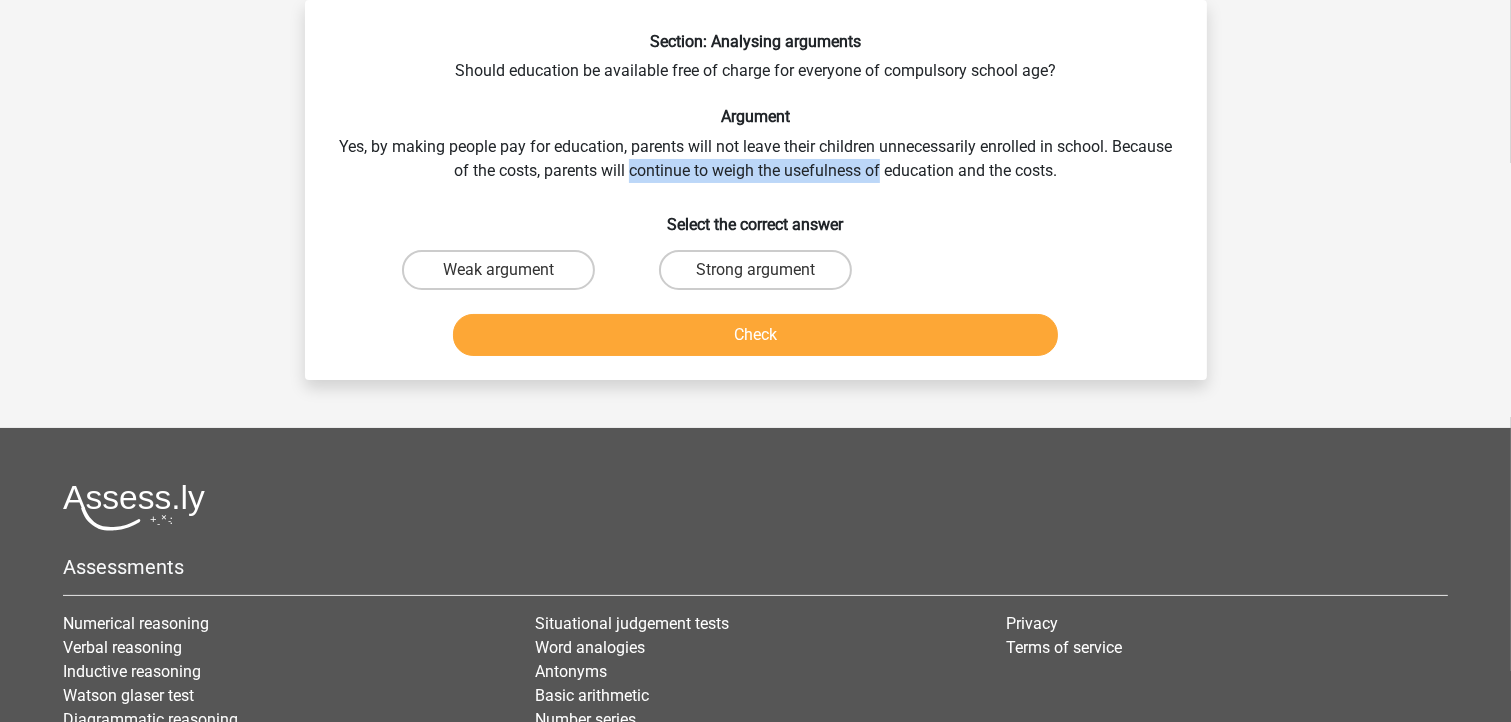 drag, startPoint x: 678, startPoint y: 176, endPoint x: 904, endPoint y: 179, distance: 226.01991 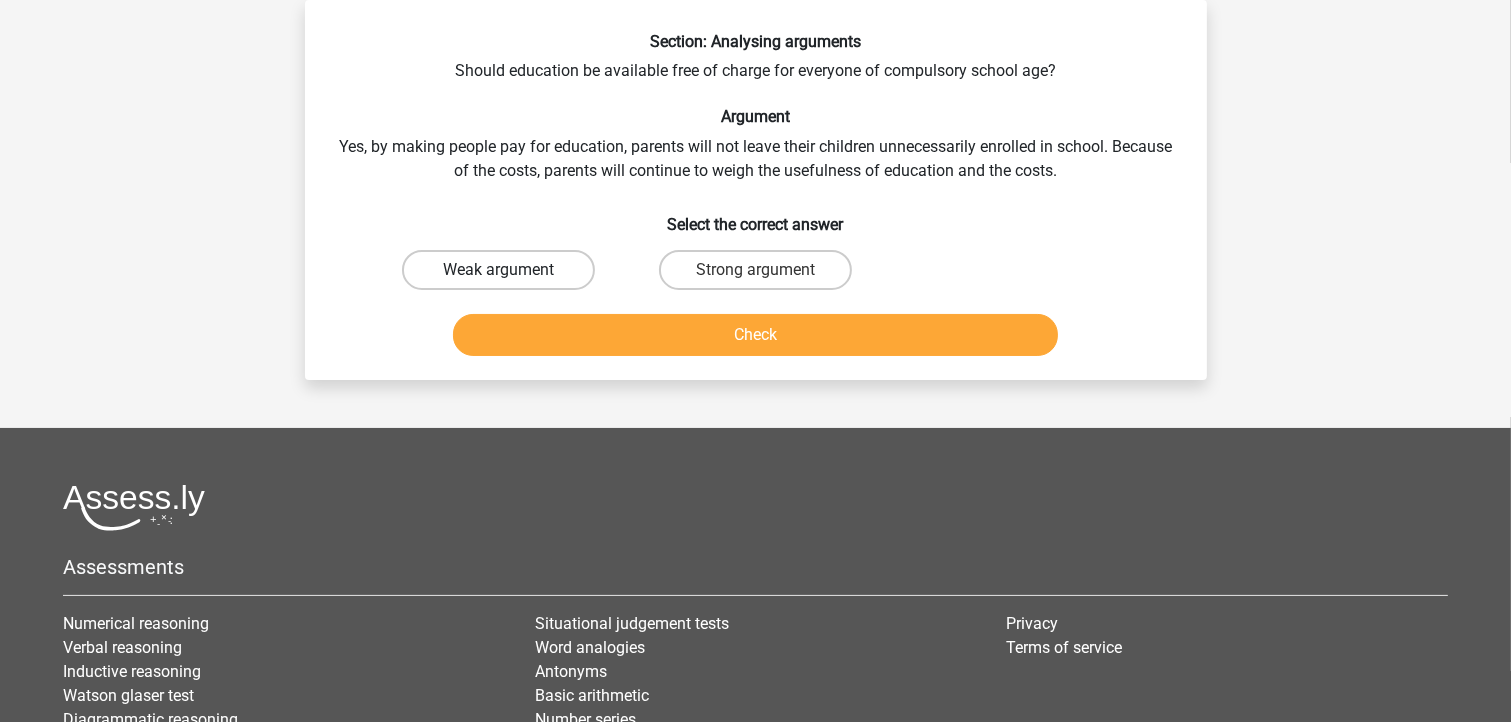 click on "Weak argument" at bounding box center [498, 270] 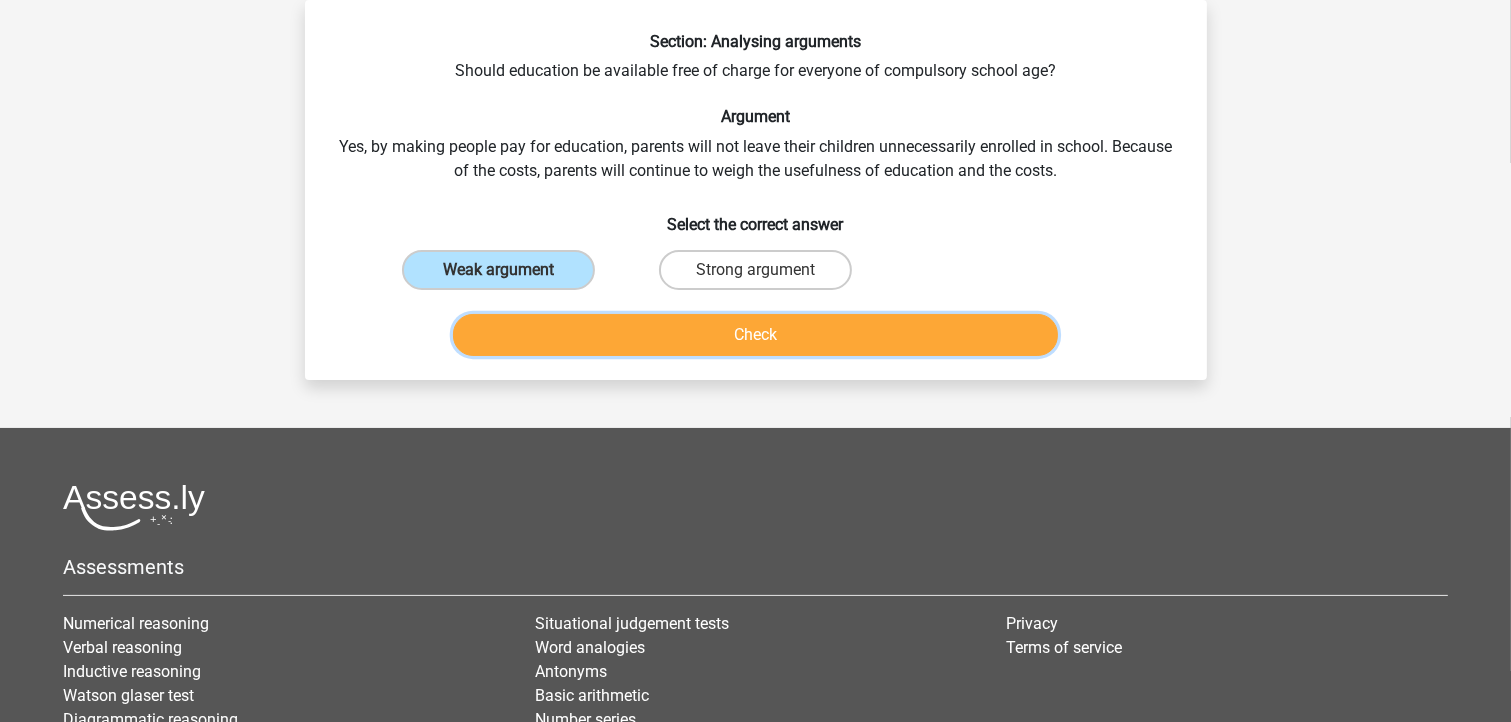 drag, startPoint x: 666, startPoint y: 314, endPoint x: 673, endPoint y: 332, distance: 19.313208 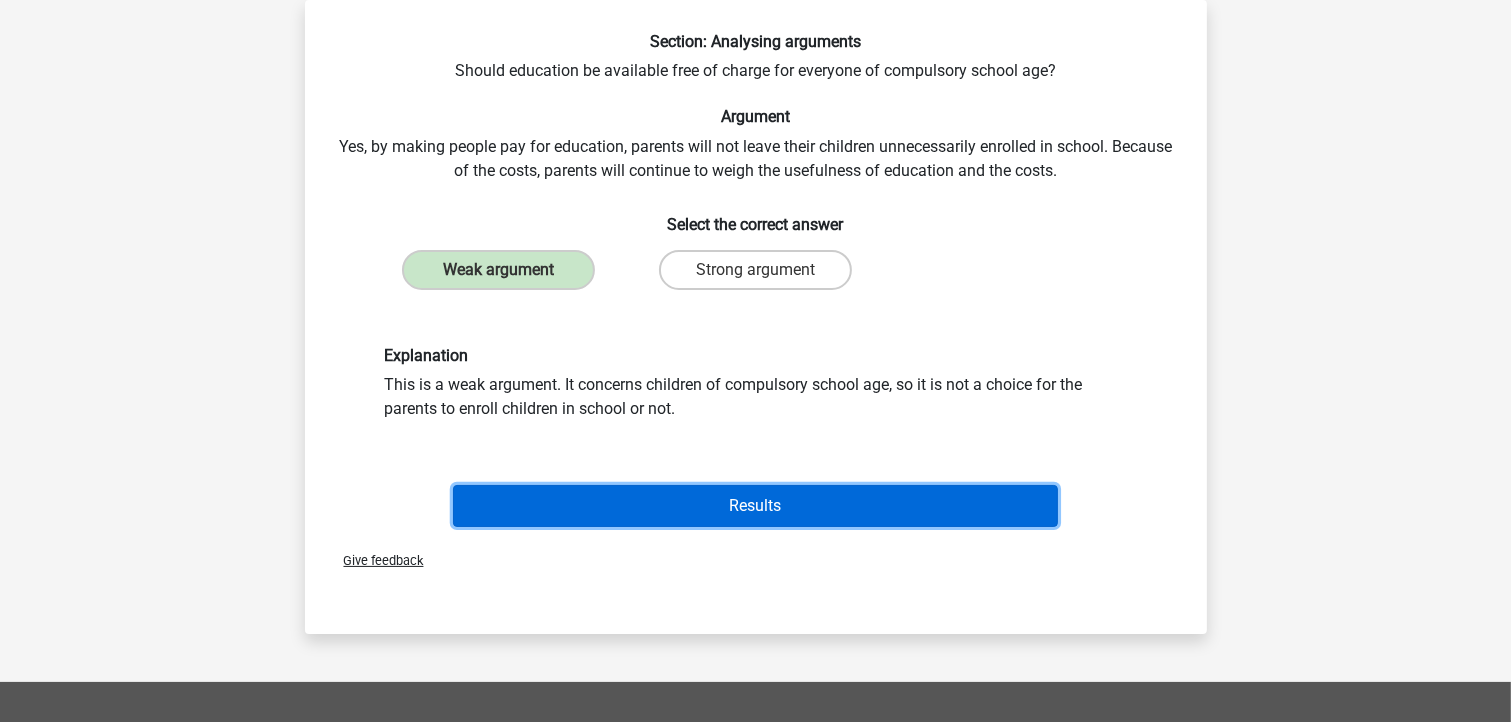 click on "Results" at bounding box center [755, 506] 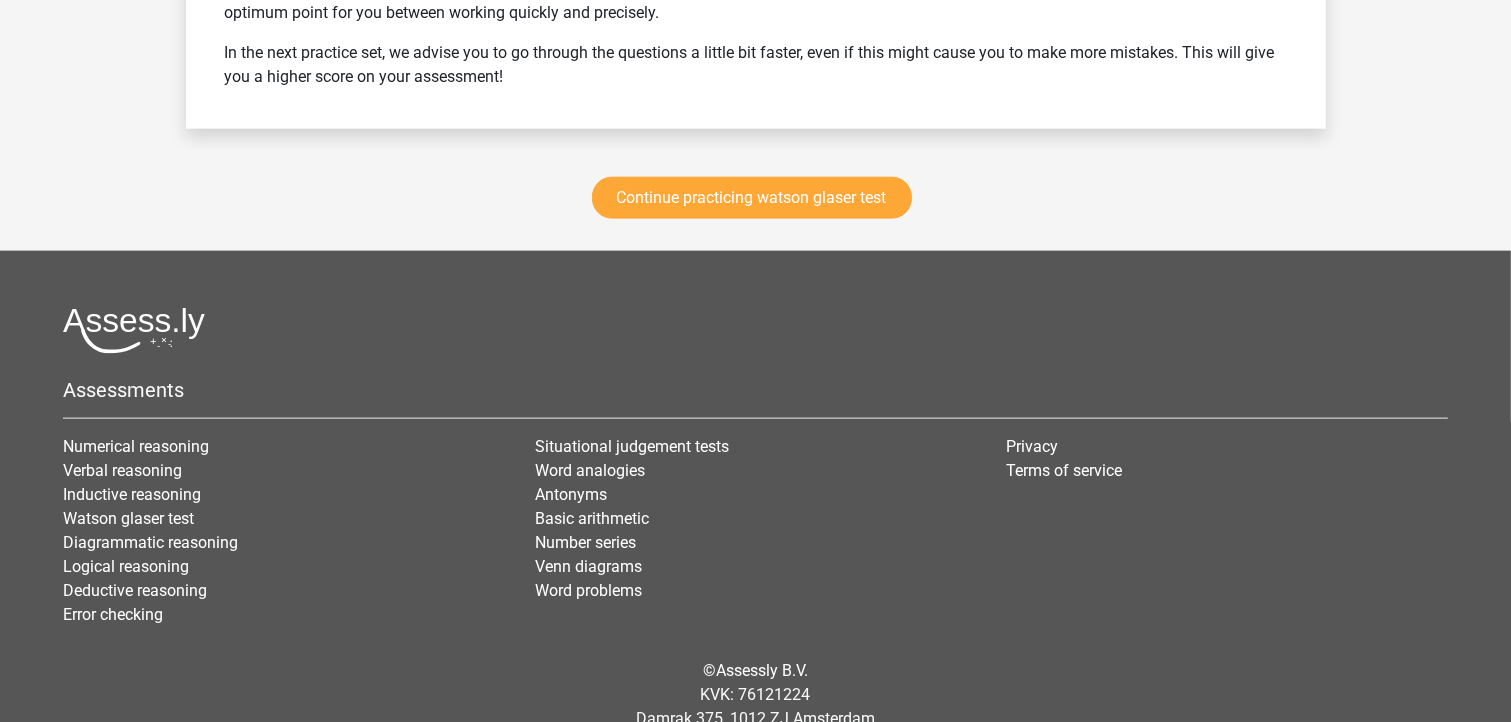 scroll, scrollTop: 2599, scrollLeft: 0, axis: vertical 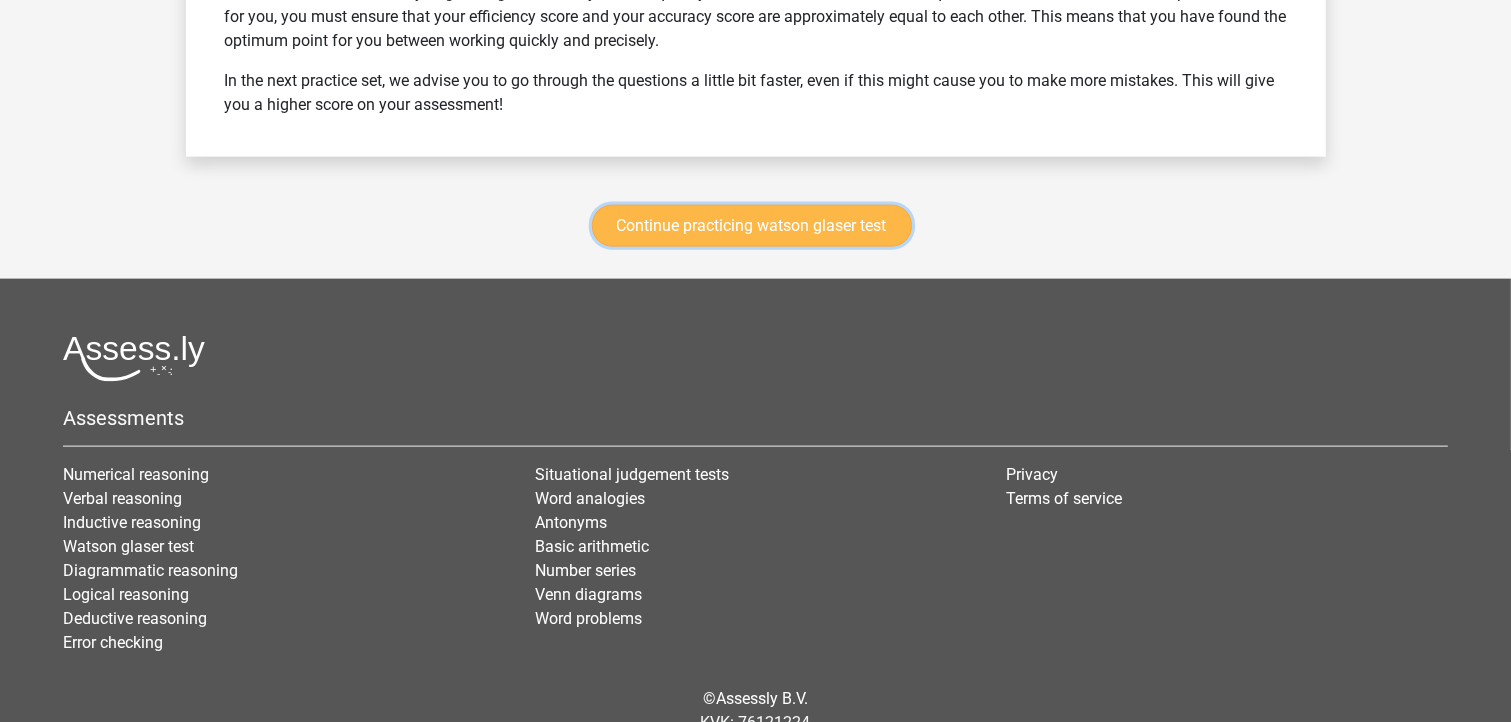 click on "Continue practicing watson glaser test" at bounding box center (752, 226) 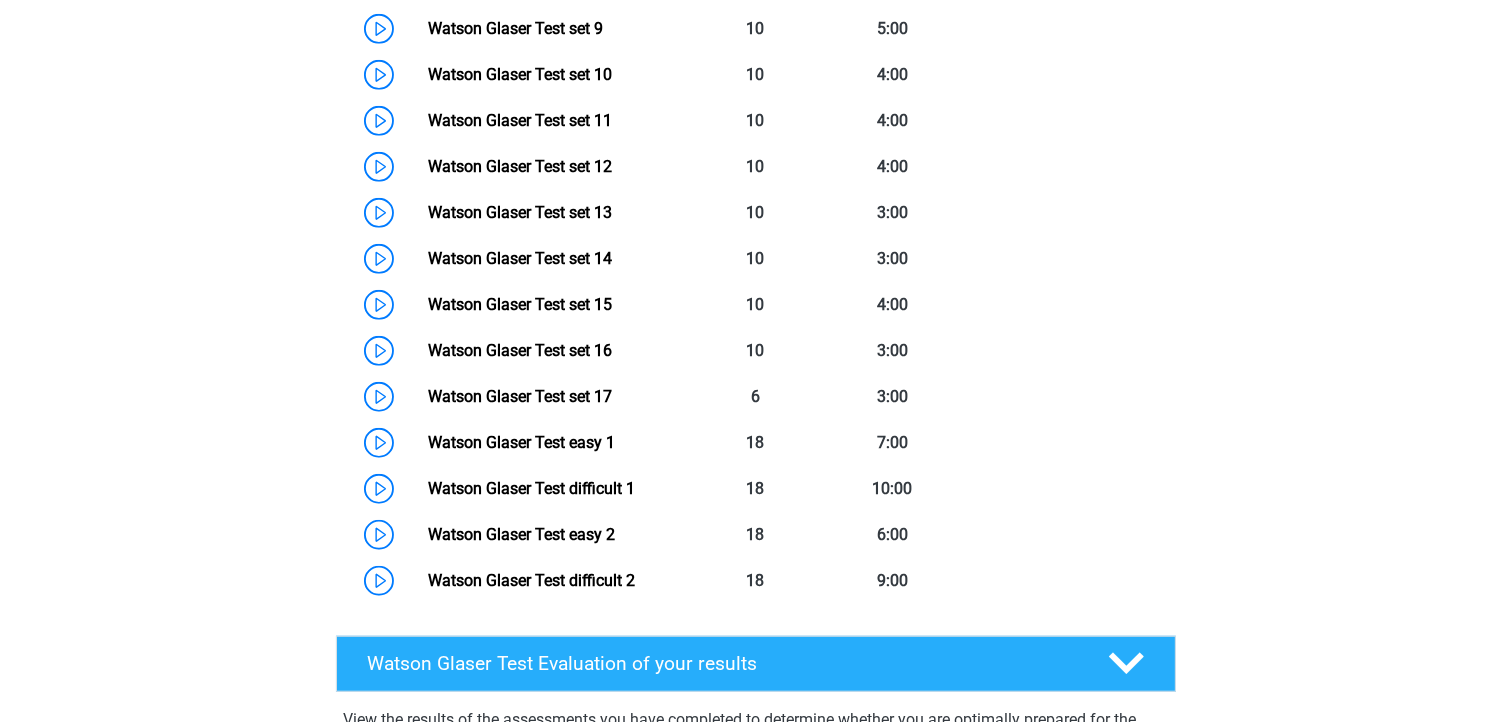 scroll, scrollTop: 1483, scrollLeft: 0, axis: vertical 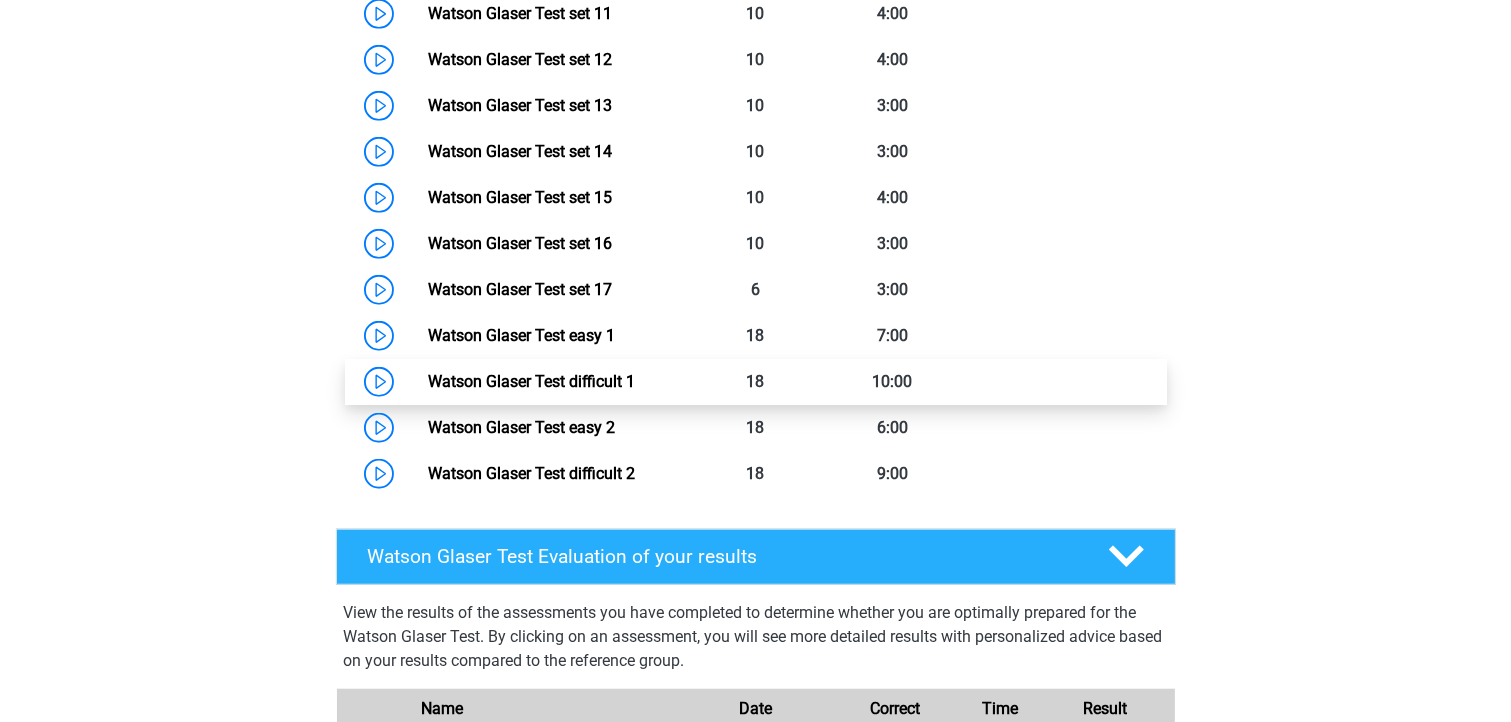 click on "Watson Glaser Test
difficult 1" at bounding box center [531, 381] 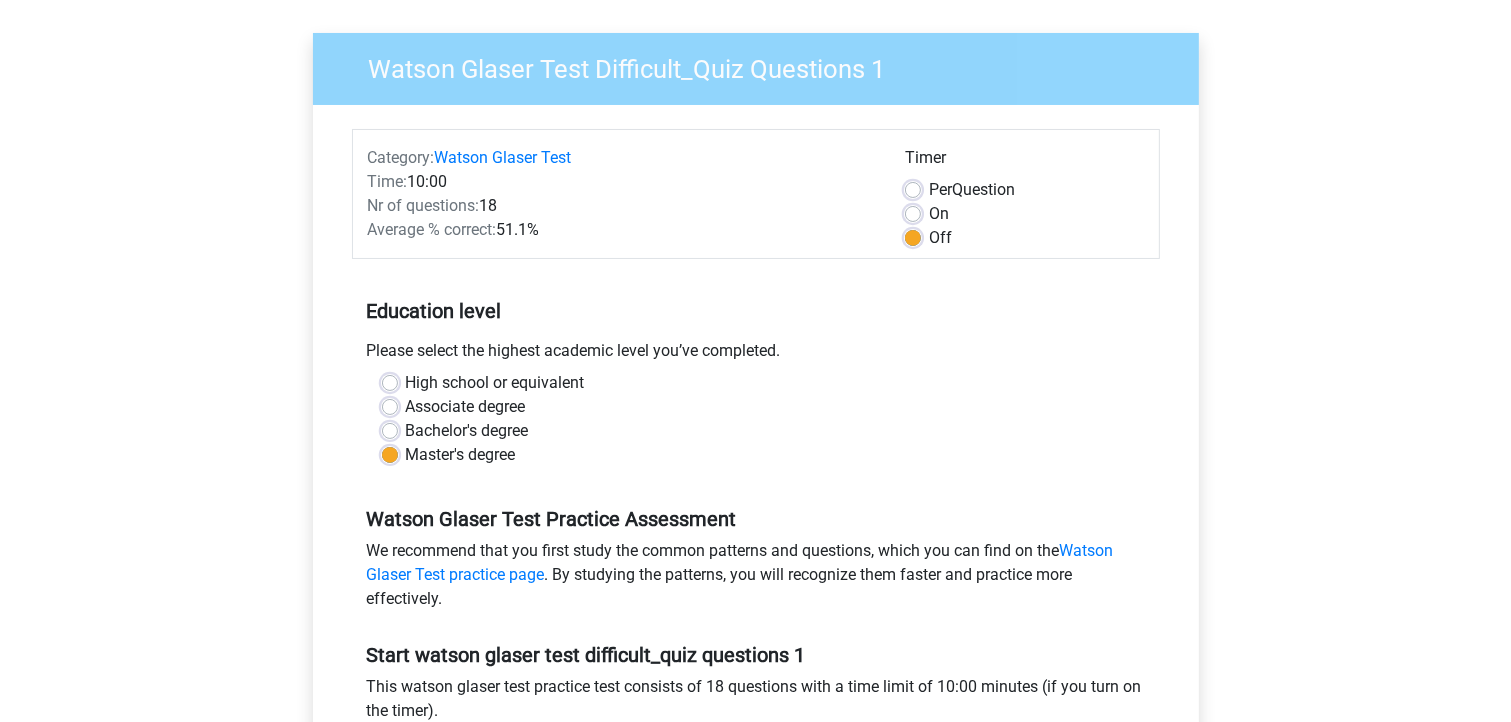 scroll, scrollTop: 160, scrollLeft: 0, axis: vertical 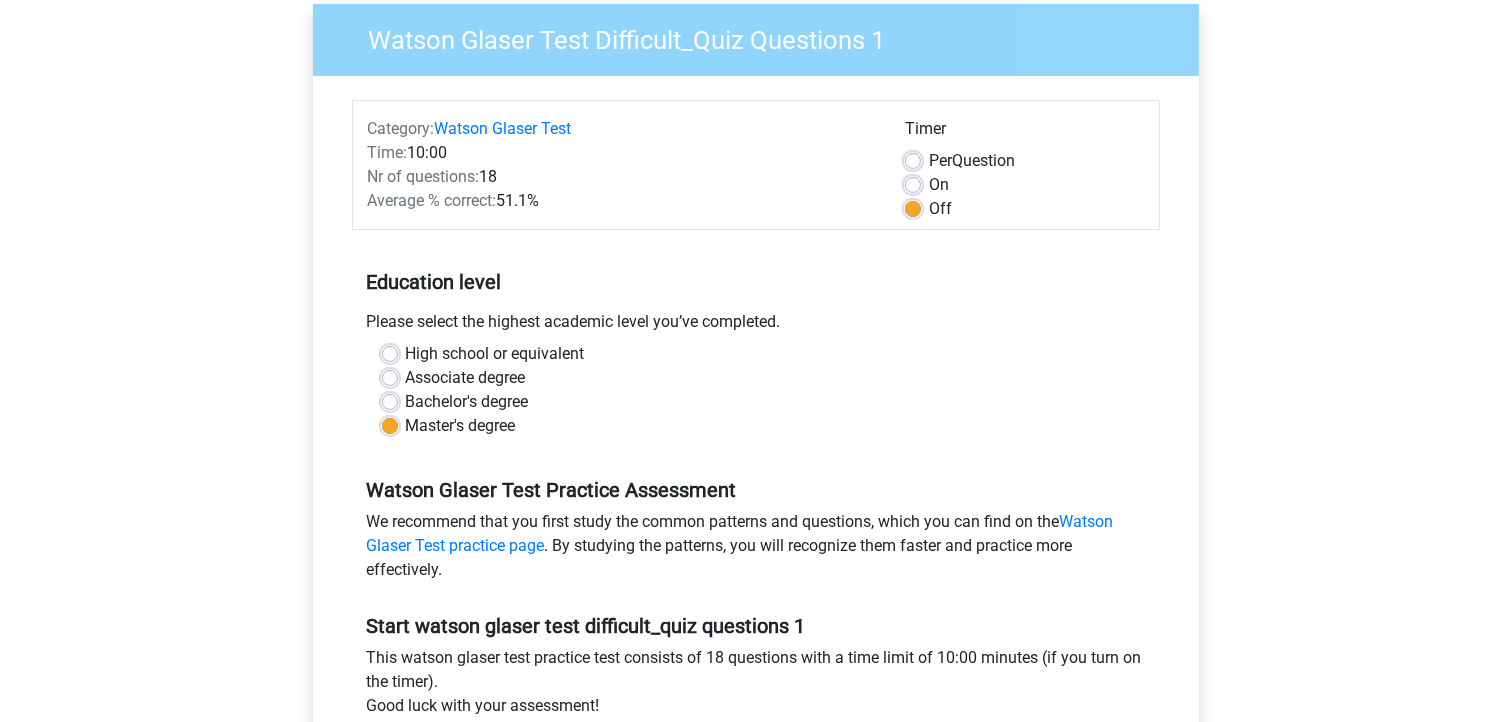 click on "Bachelor's degree" at bounding box center [467, 402] 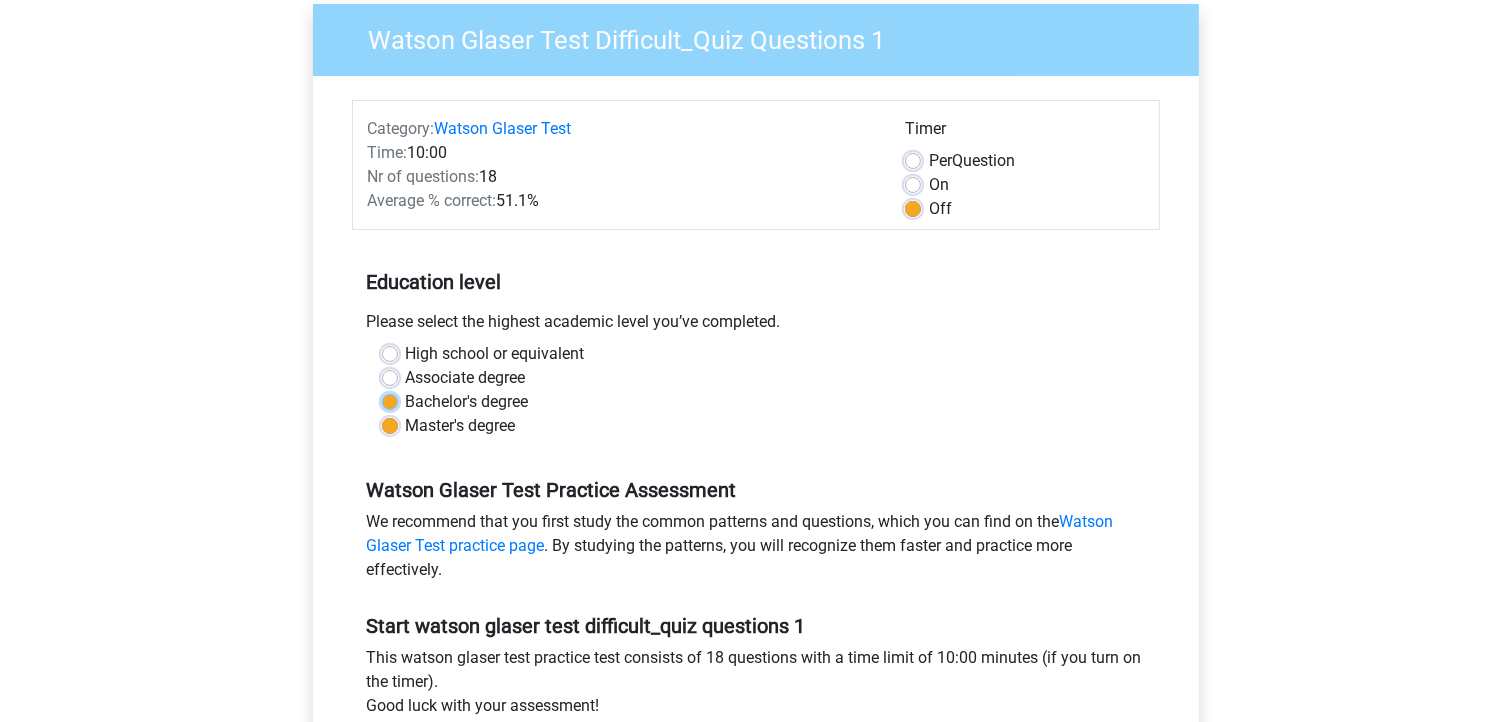 radio on "true" 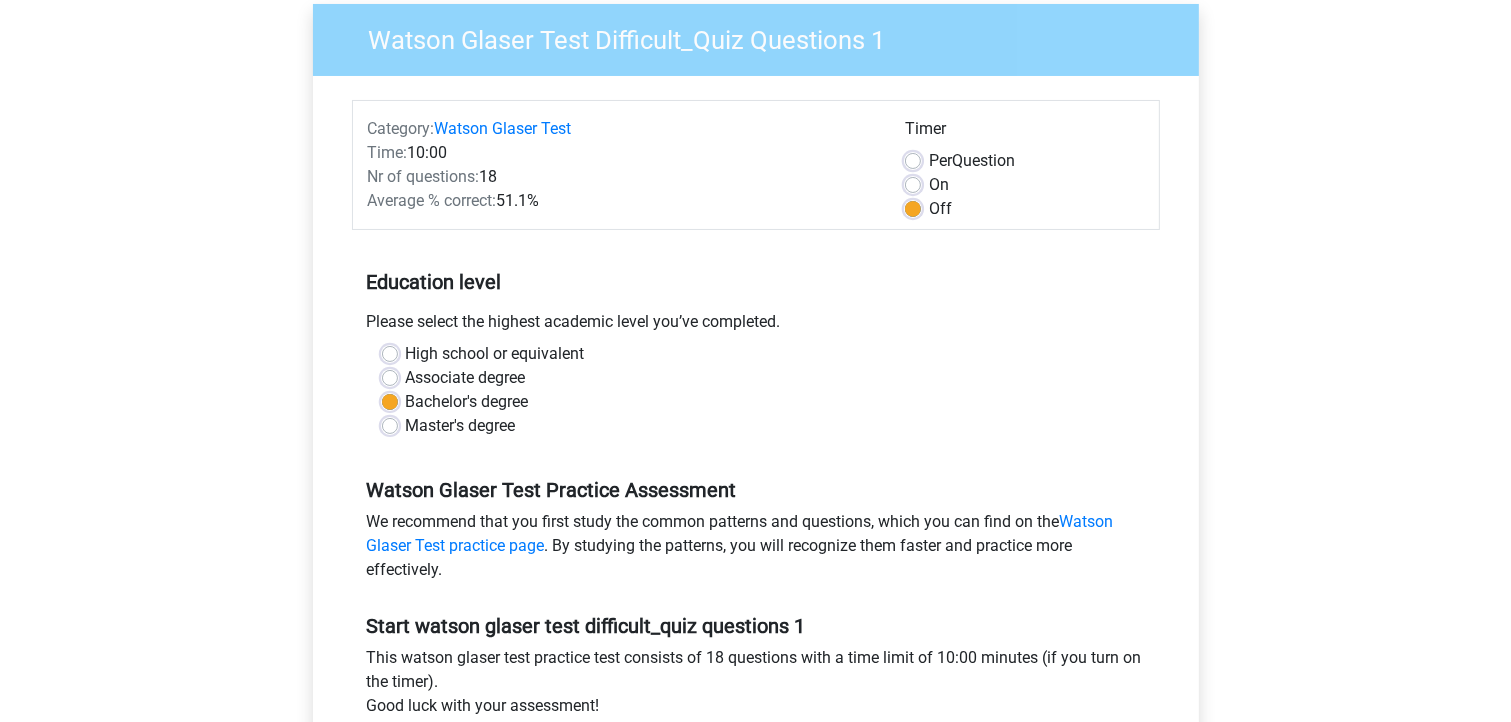 click on "Associate degree" at bounding box center [756, 378] 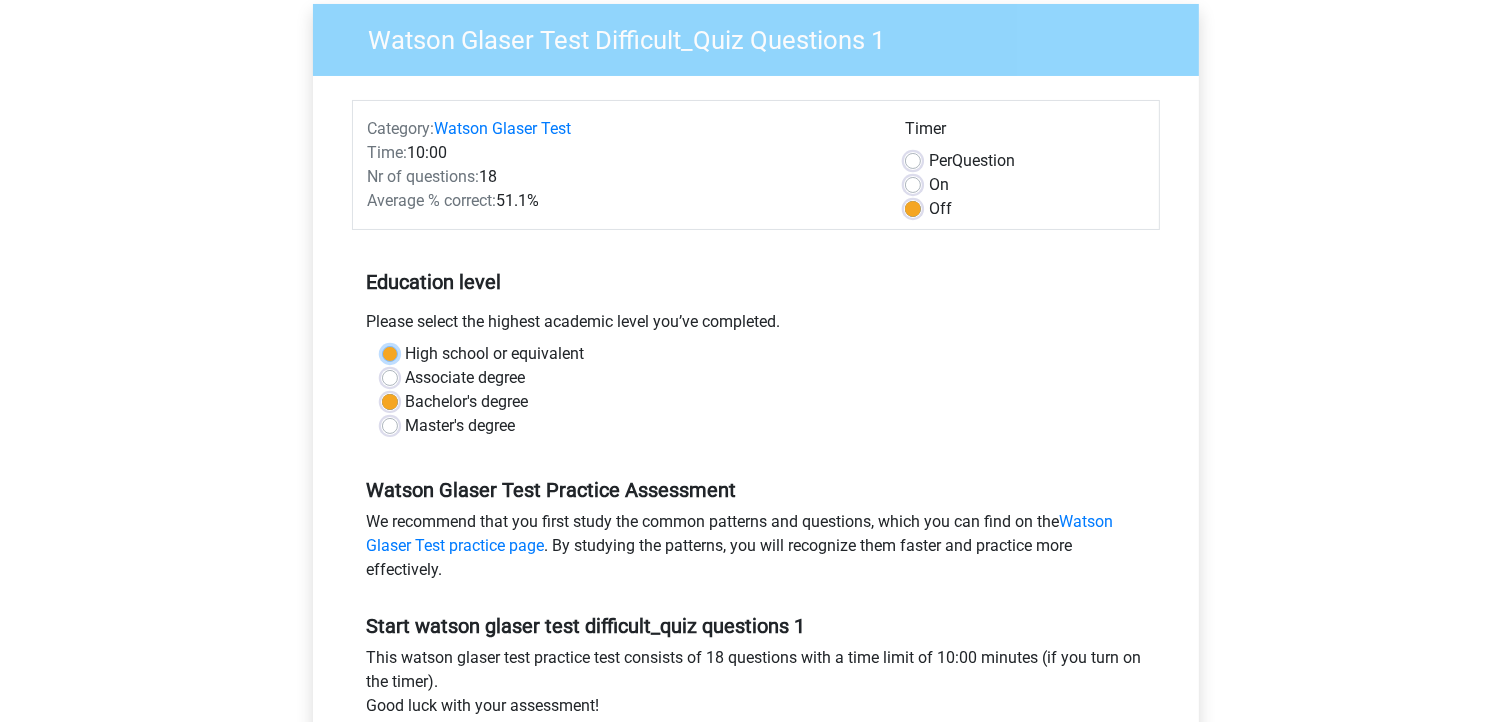 click on "High school or equivalent" at bounding box center [390, 352] 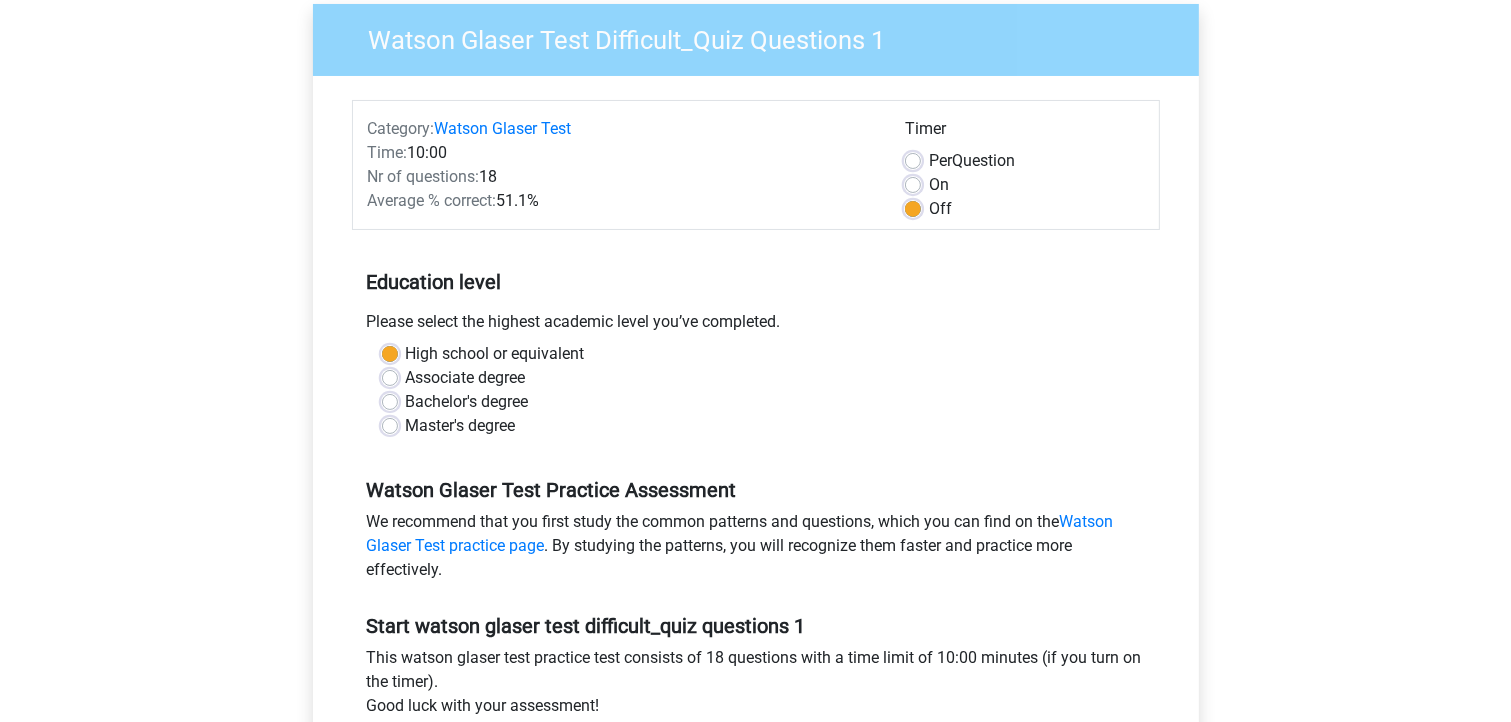 click on "Master's degree" at bounding box center [461, 426] 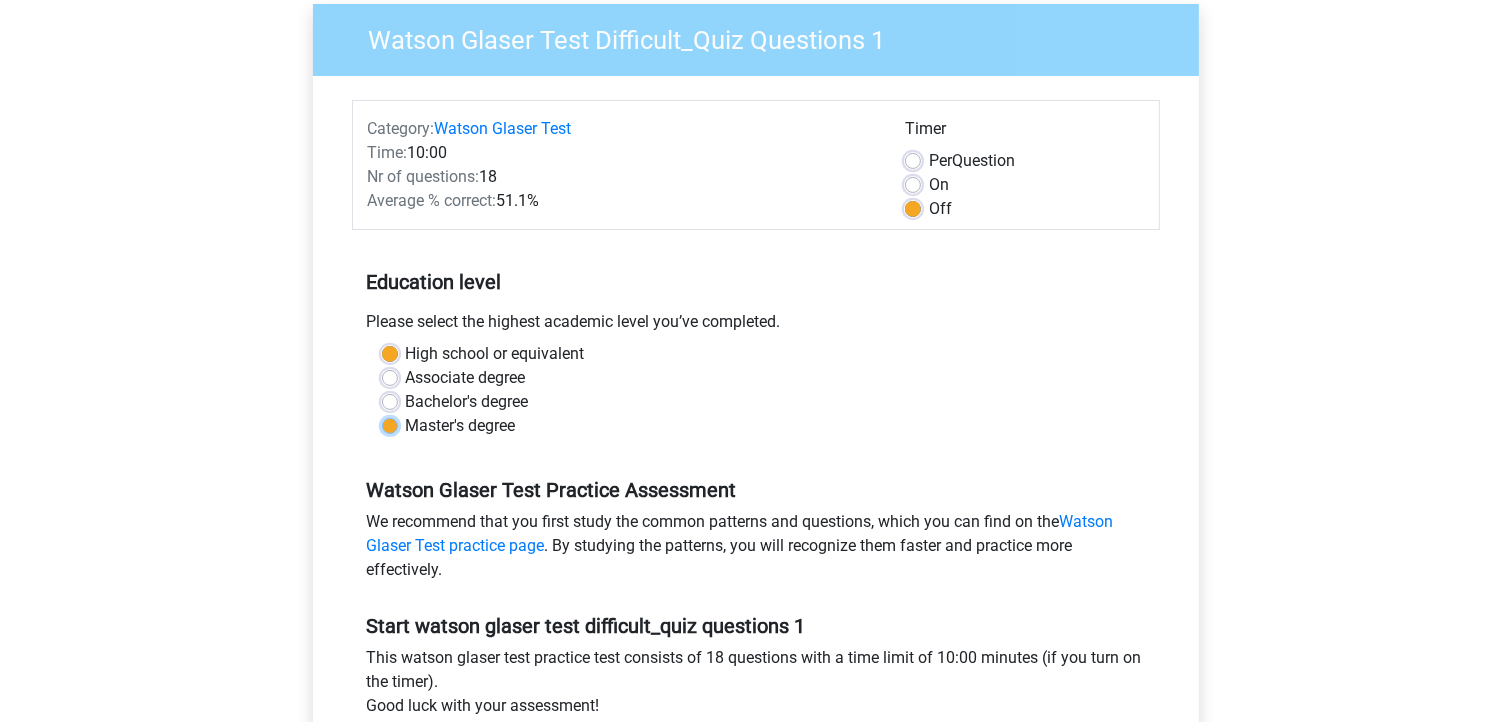 click on "Master's degree" at bounding box center [390, 424] 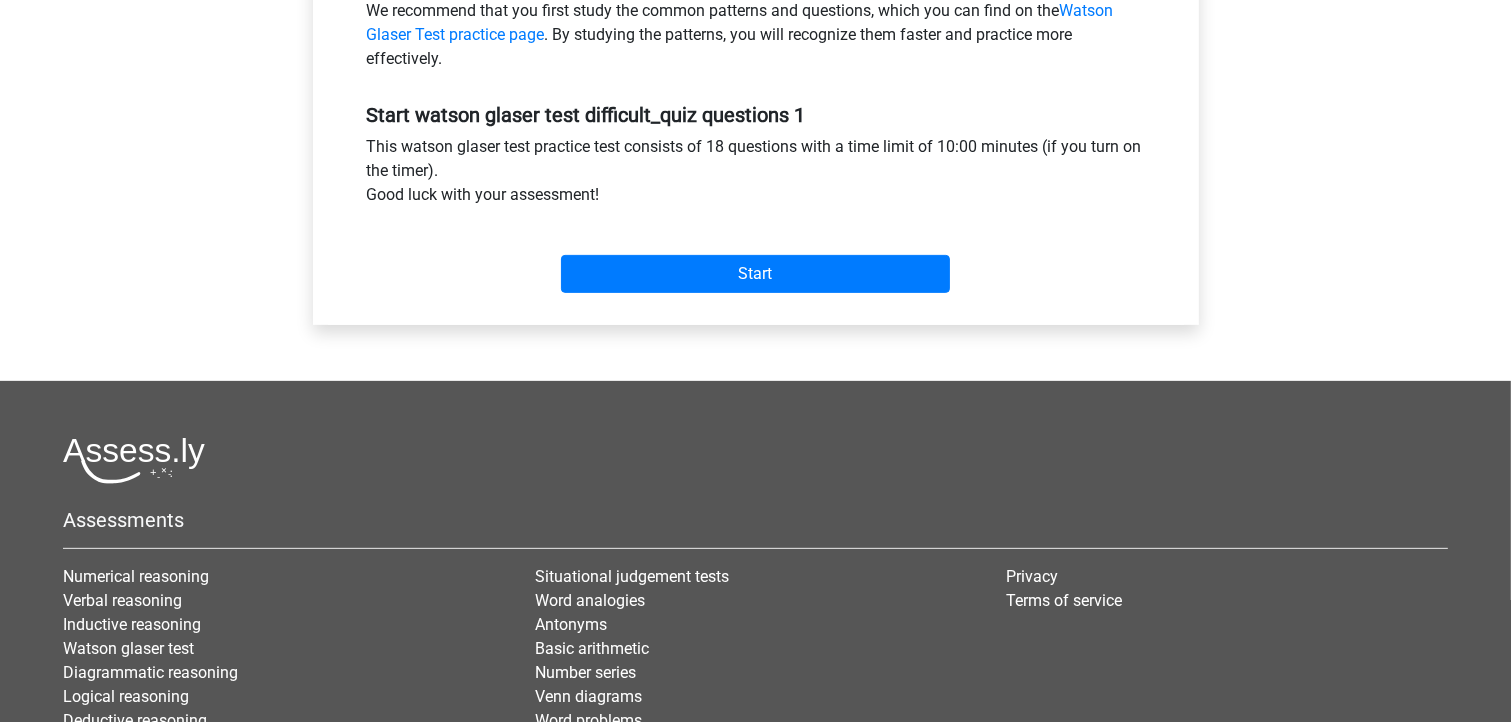 scroll, scrollTop: 536, scrollLeft: 0, axis: vertical 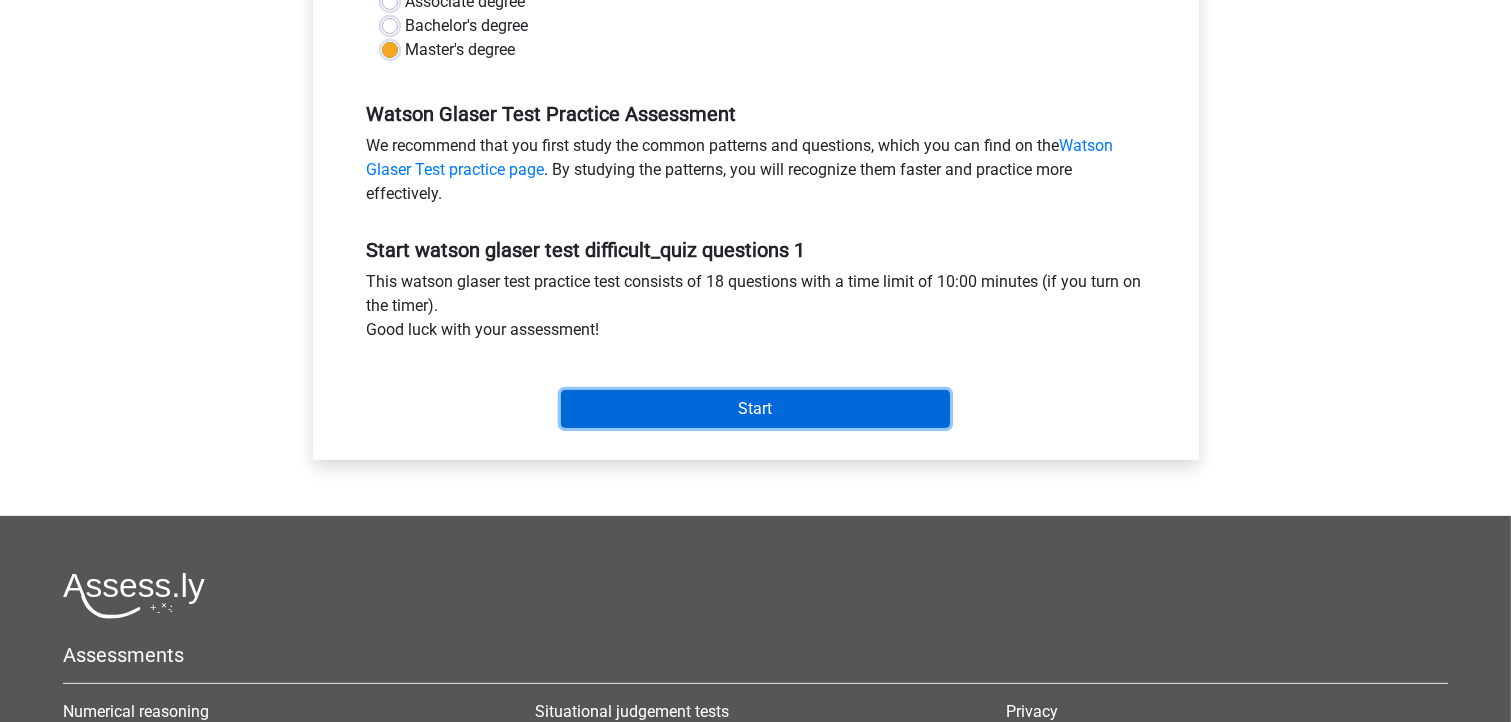 click on "Start" at bounding box center (755, 409) 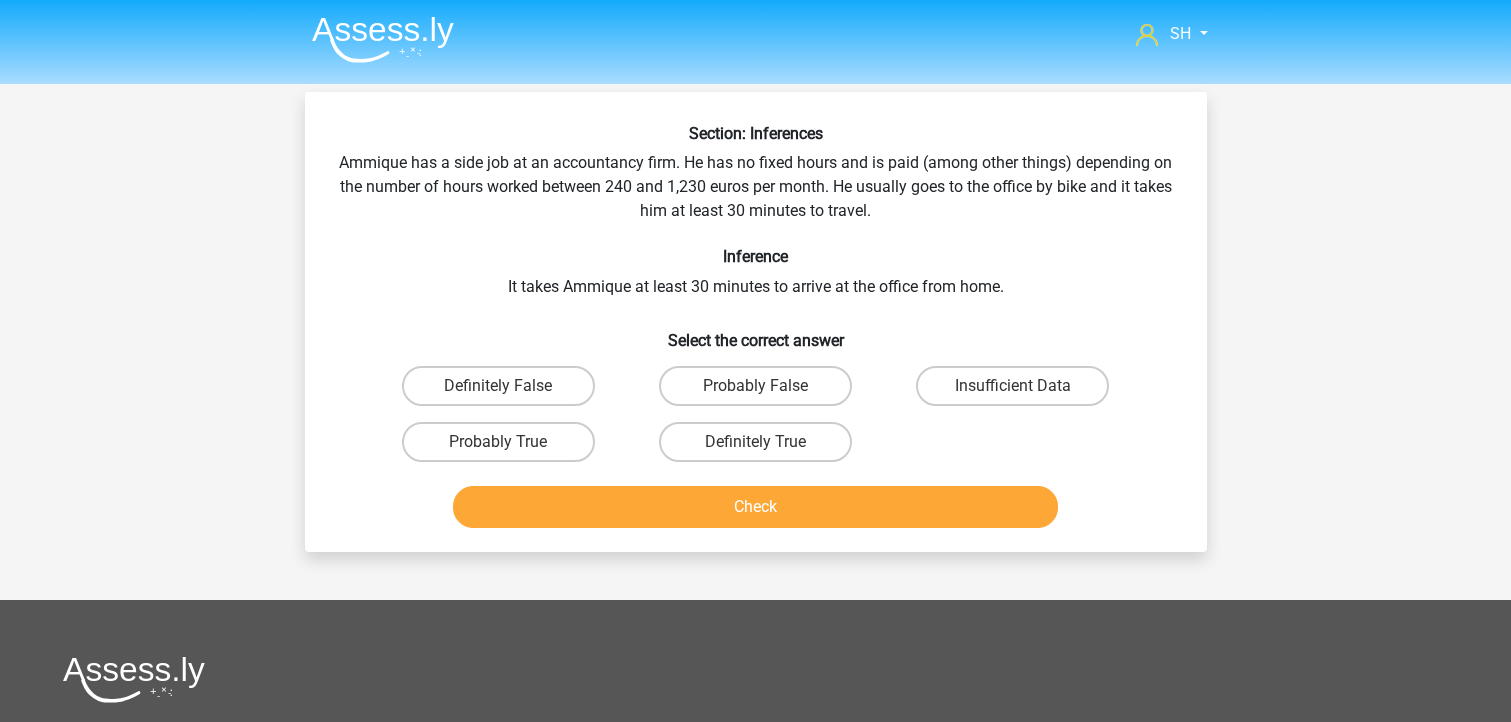 scroll, scrollTop: 0, scrollLeft: 0, axis: both 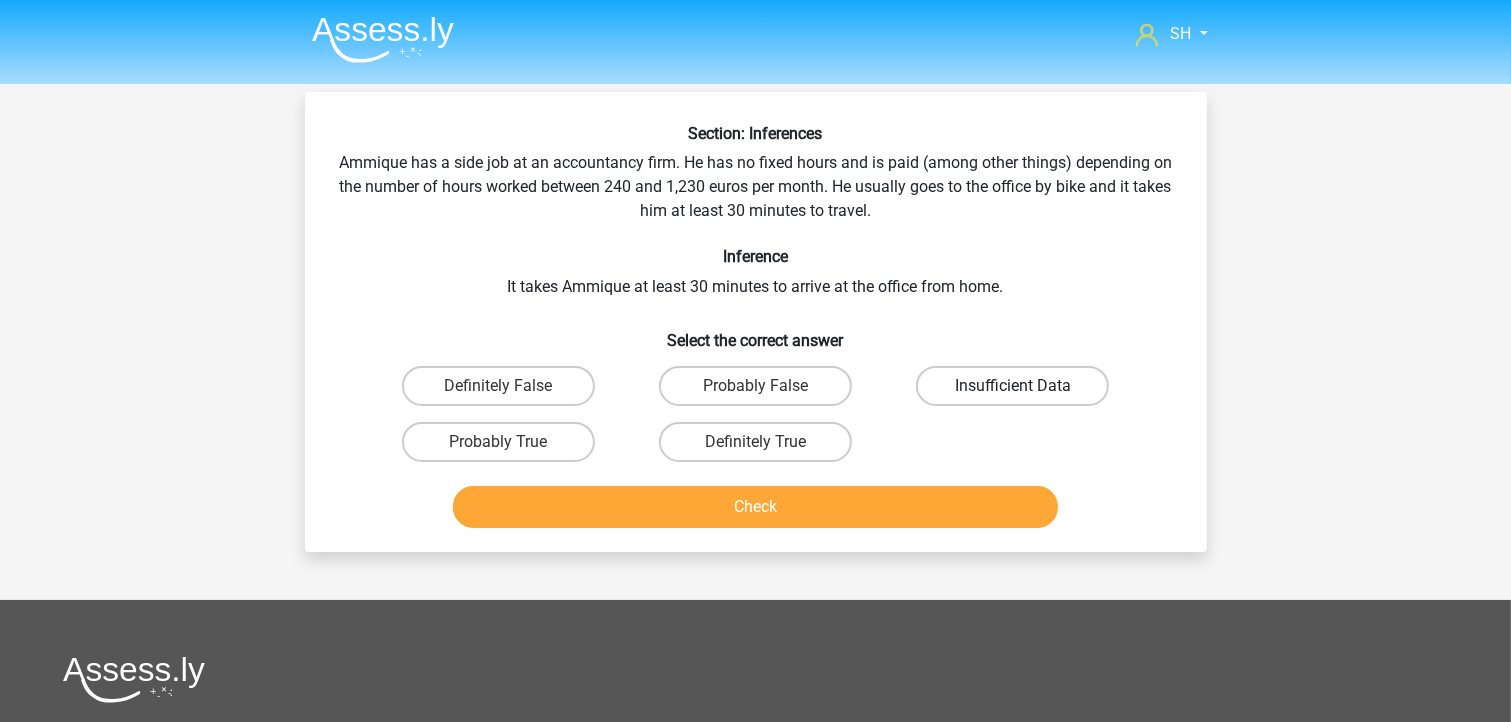 click on "Insufficient Data" at bounding box center [1012, 386] 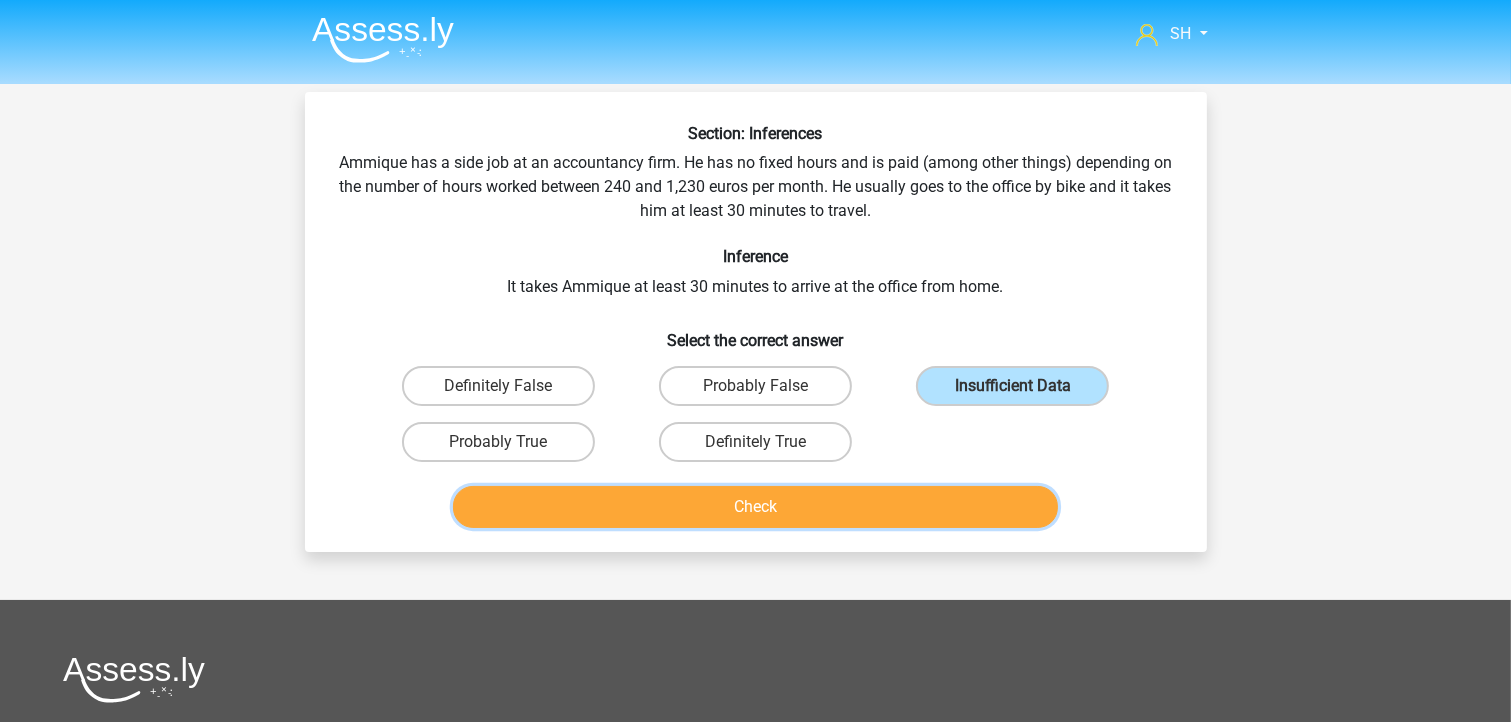 drag, startPoint x: 949, startPoint y: 504, endPoint x: 960, endPoint y: 515, distance: 15.556349 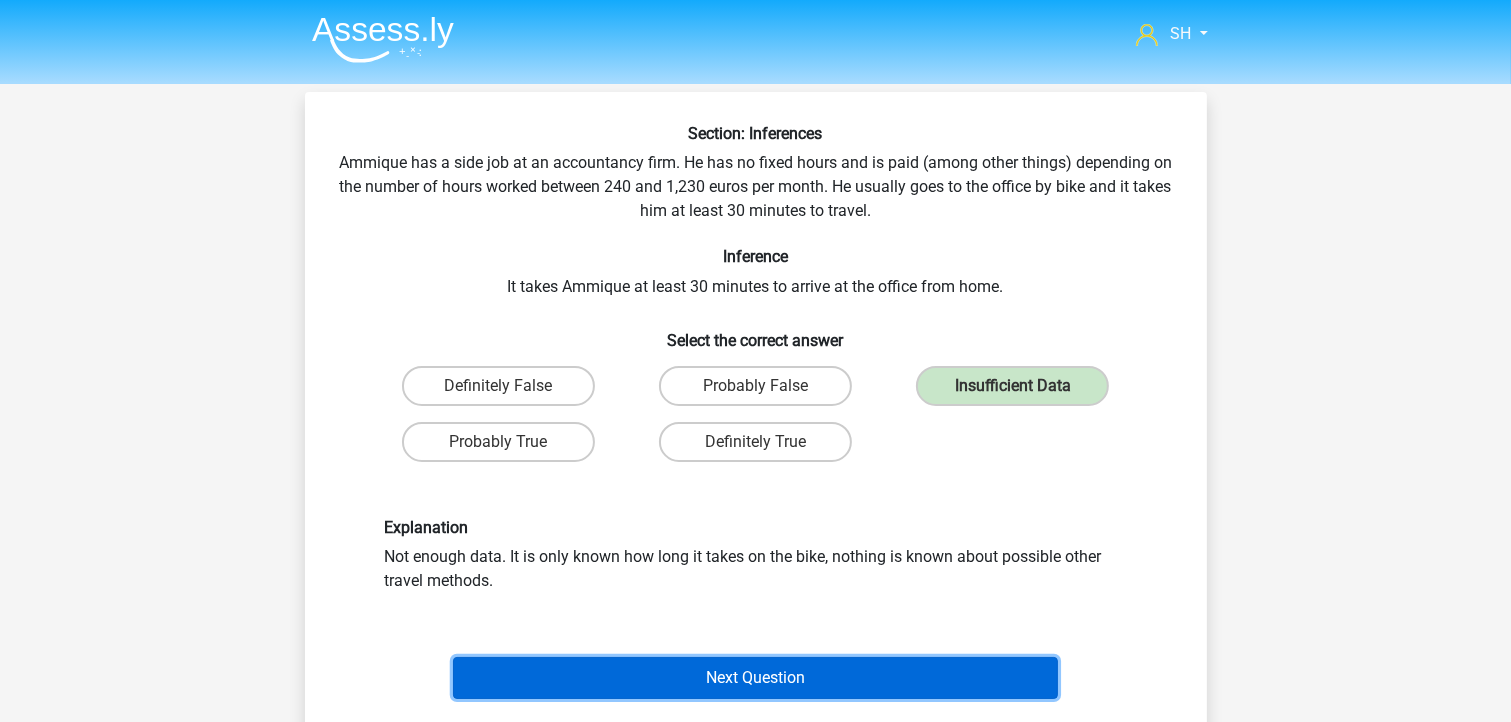 drag, startPoint x: 820, startPoint y: 662, endPoint x: 847, endPoint y: 679, distance: 31.906113 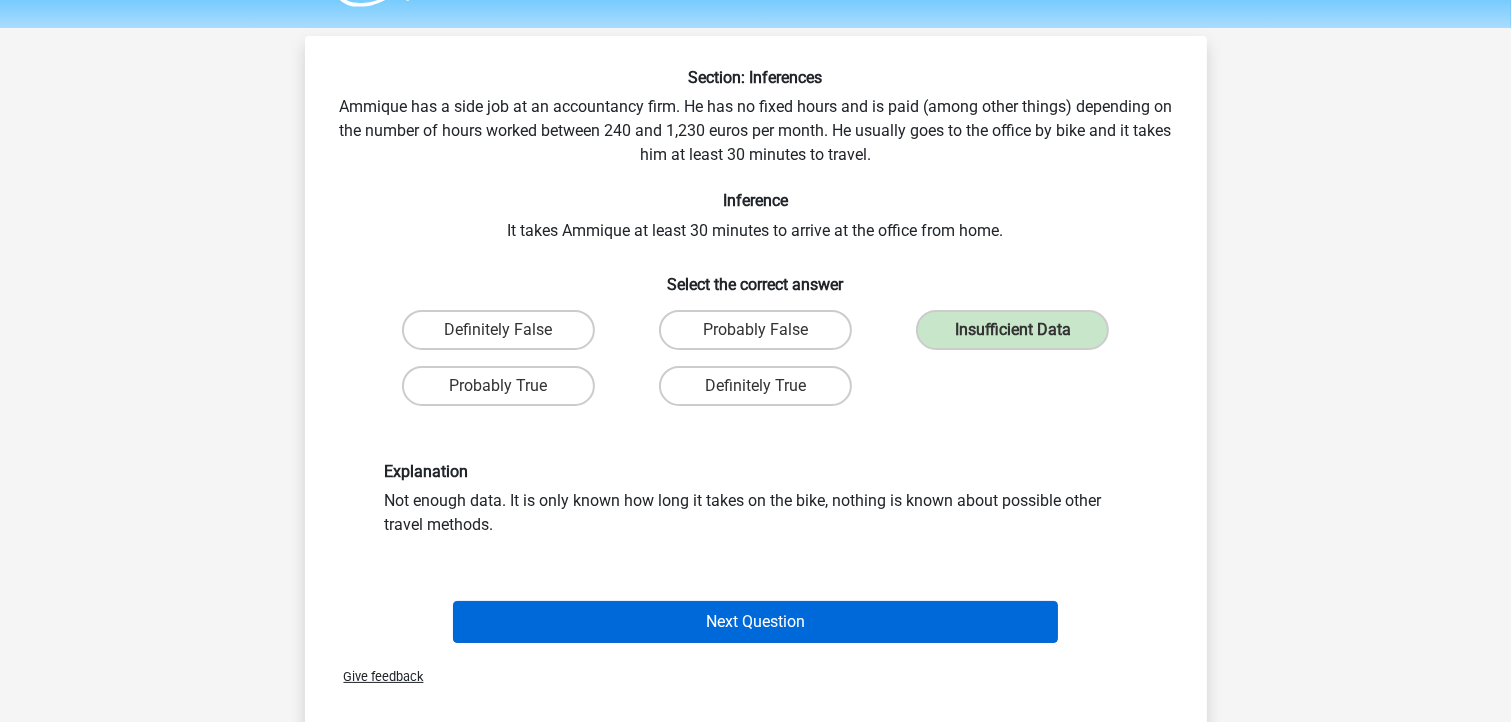scroll, scrollTop: 92, scrollLeft: 0, axis: vertical 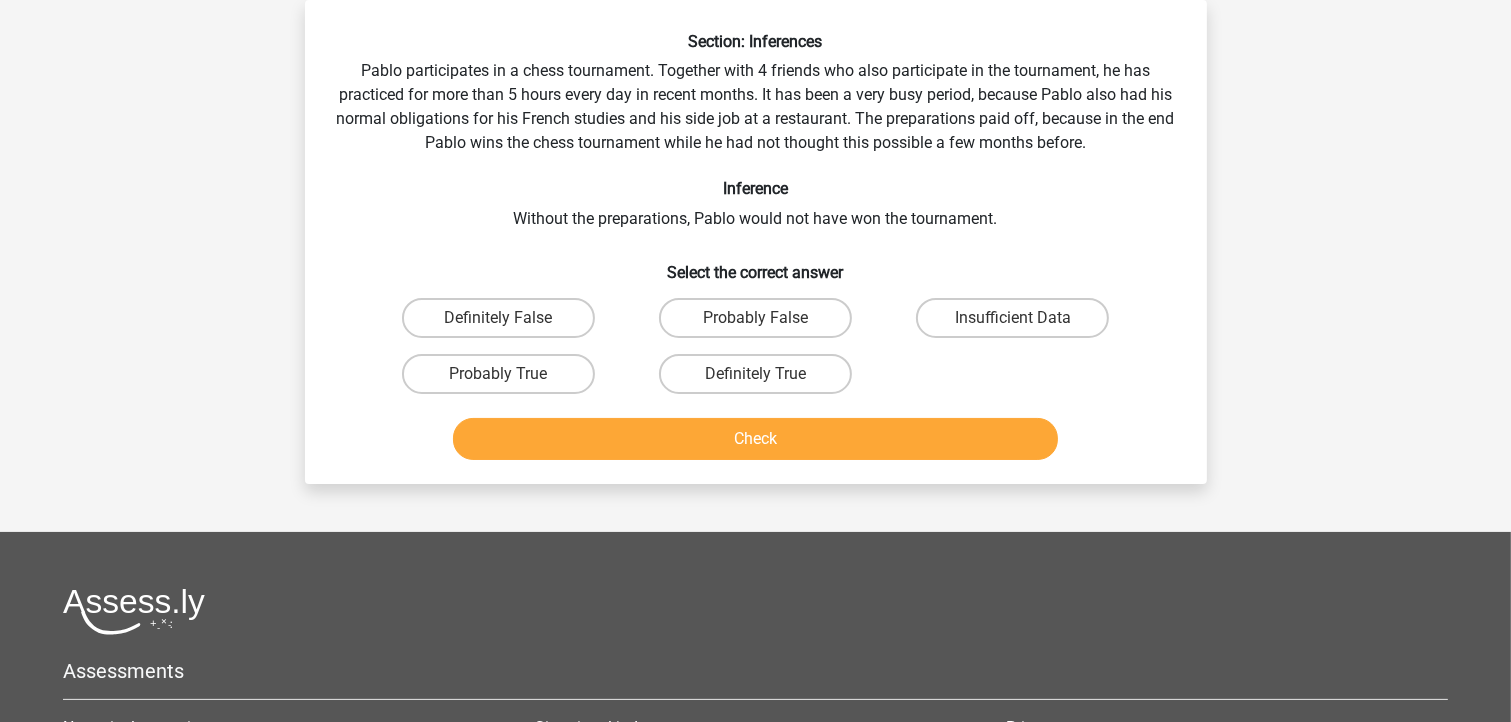 click on "Assessments
Numerical reasoning
Verbal reasoning
Inductive reasoning
Watson glaser test
Diagrammatic reasoning
Logical reasoning
Deductive reasoning" at bounding box center [755, 756] 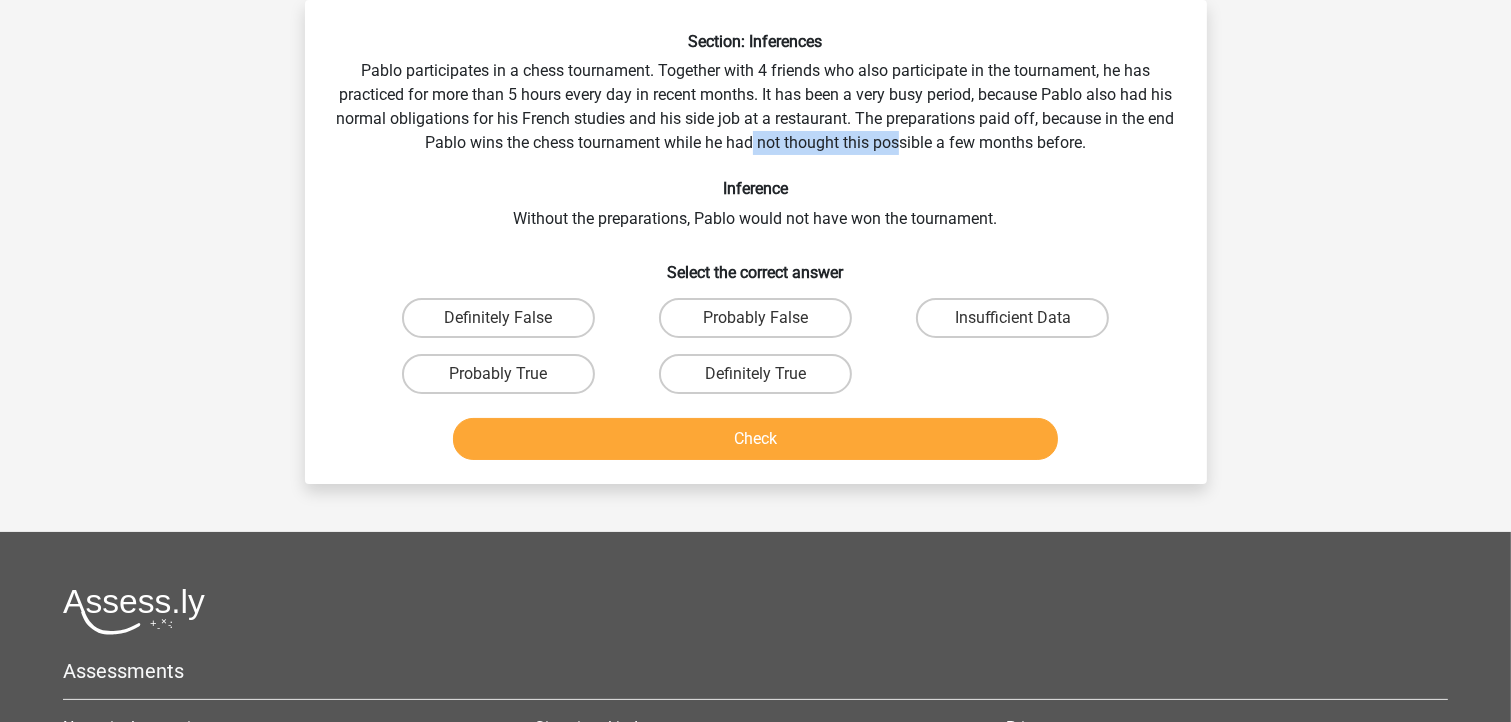 drag, startPoint x: 769, startPoint y: 138, endPoint x: 913, endPoint y: 140, distance: 144.01389 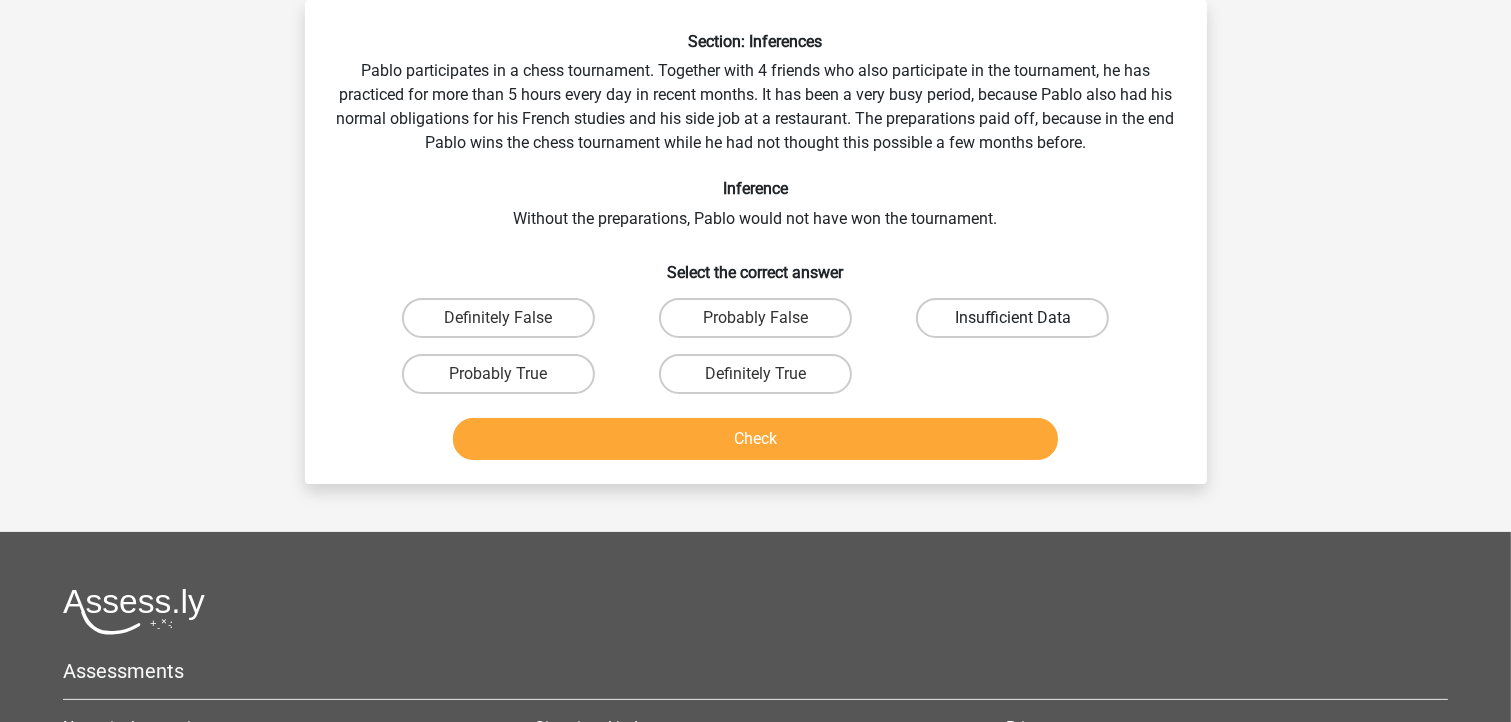 click on "Insufficient Data" at bounding box center [1012, 318] 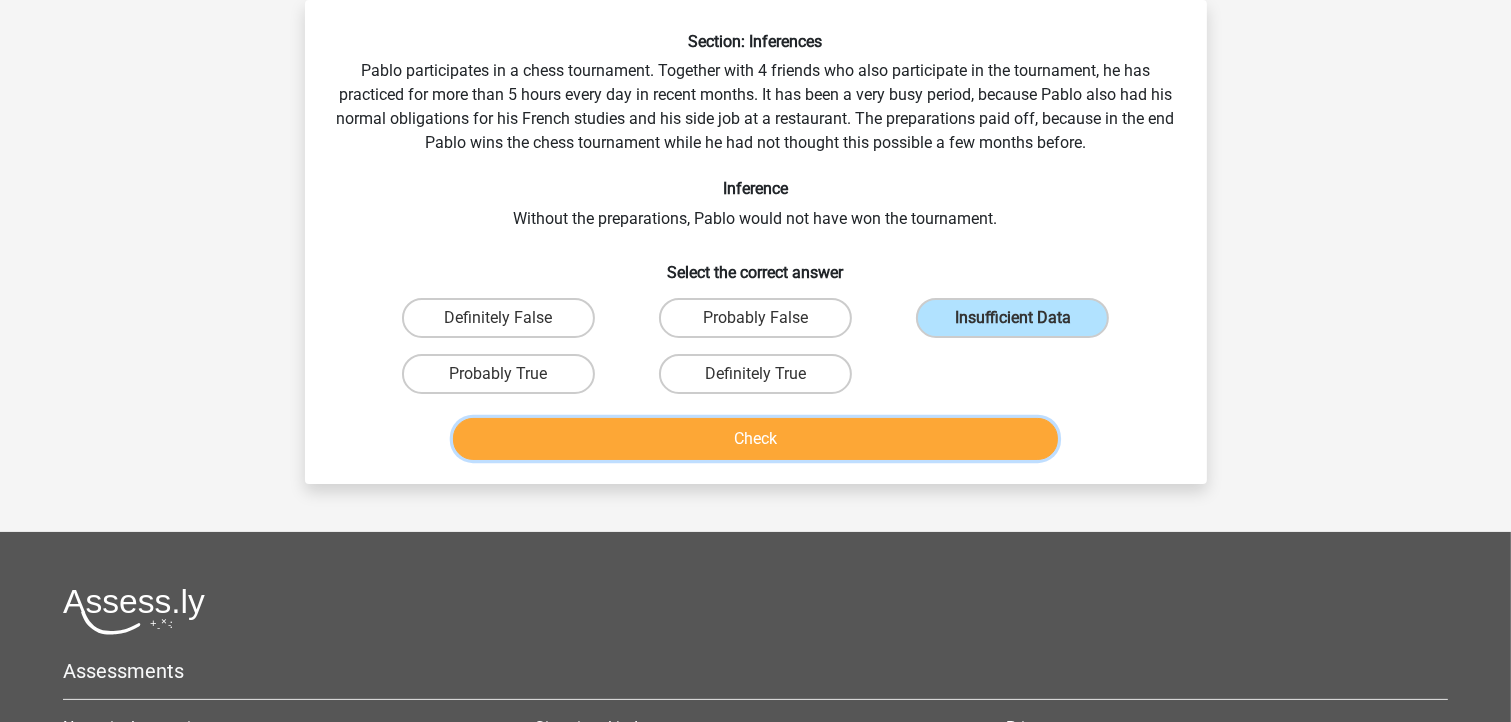 click on "Check" at bounding box center (755, 439) 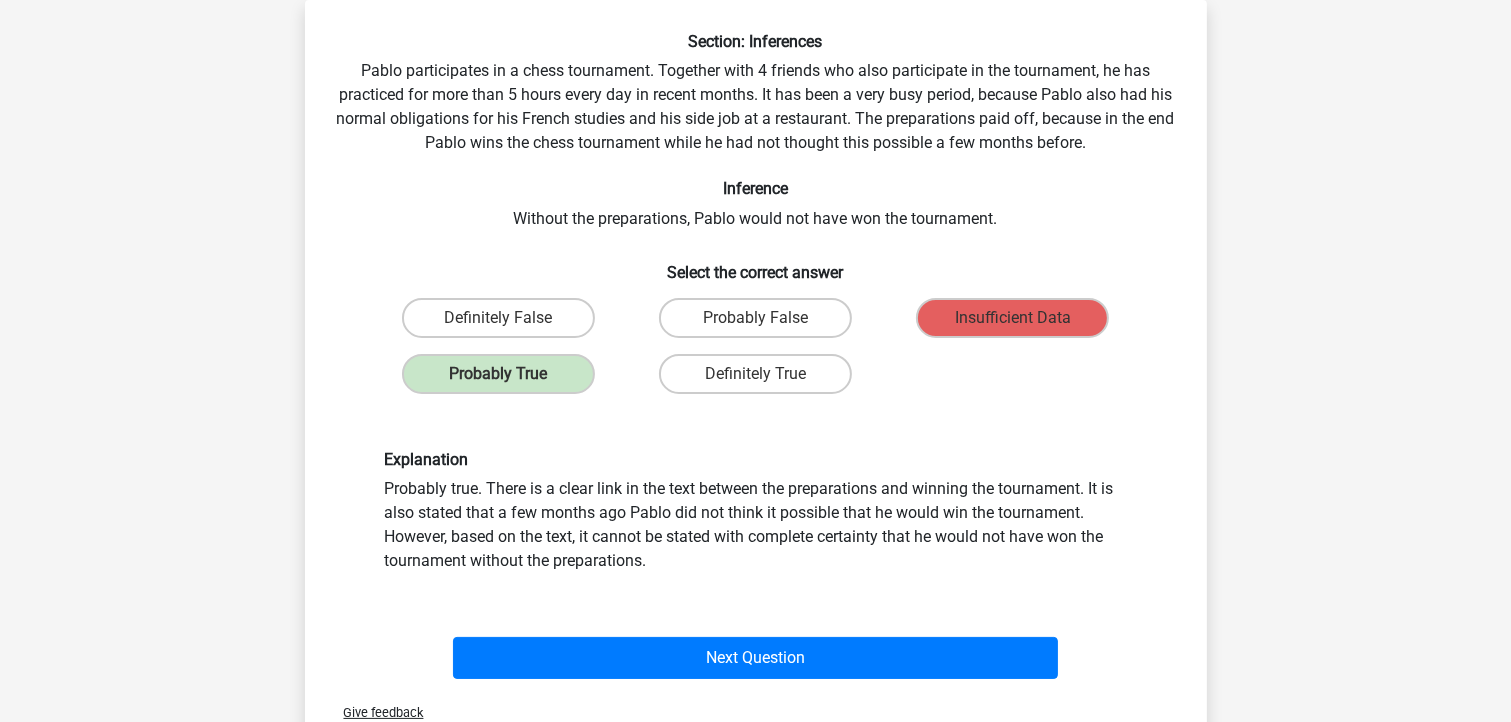 click on "Next Question" at bounding box center (756, 662) 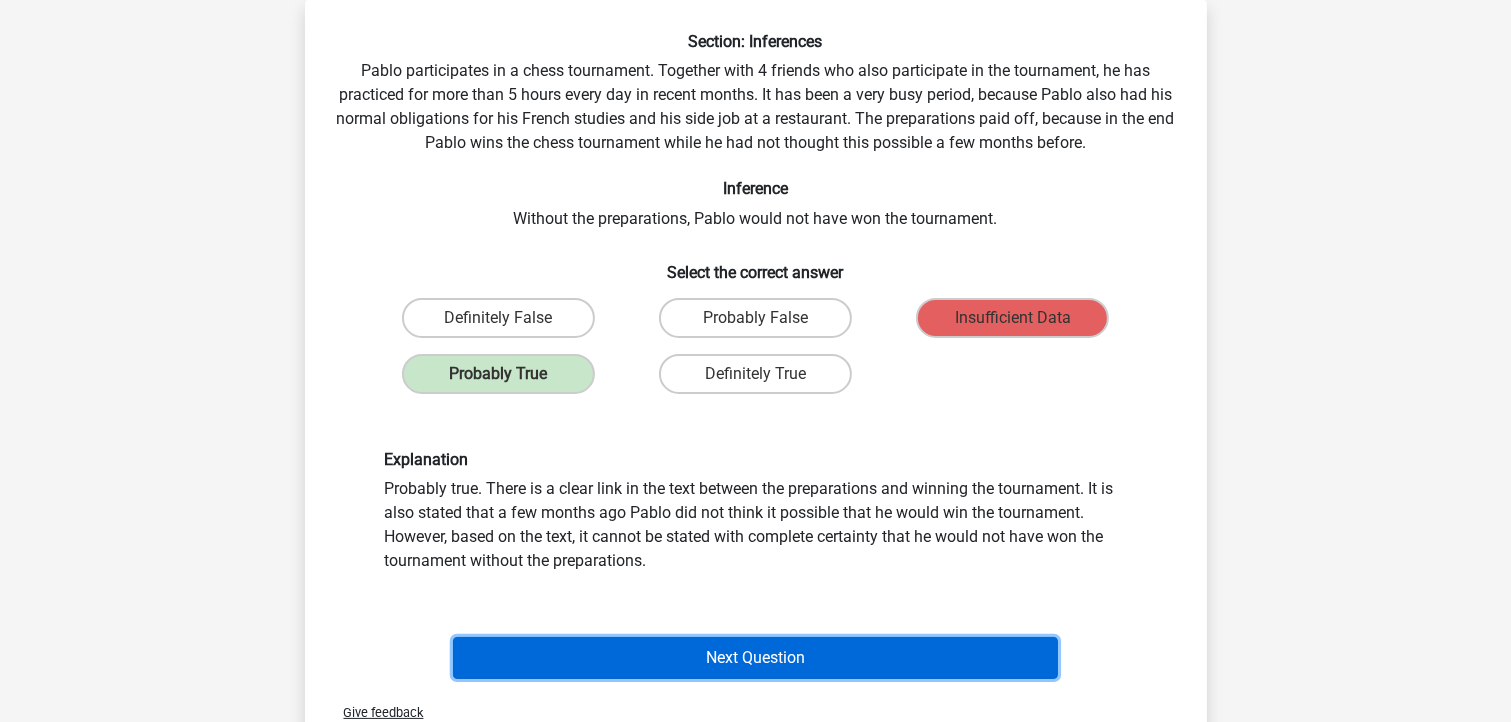 click on "Next Question" at bounding box center (755, 658) 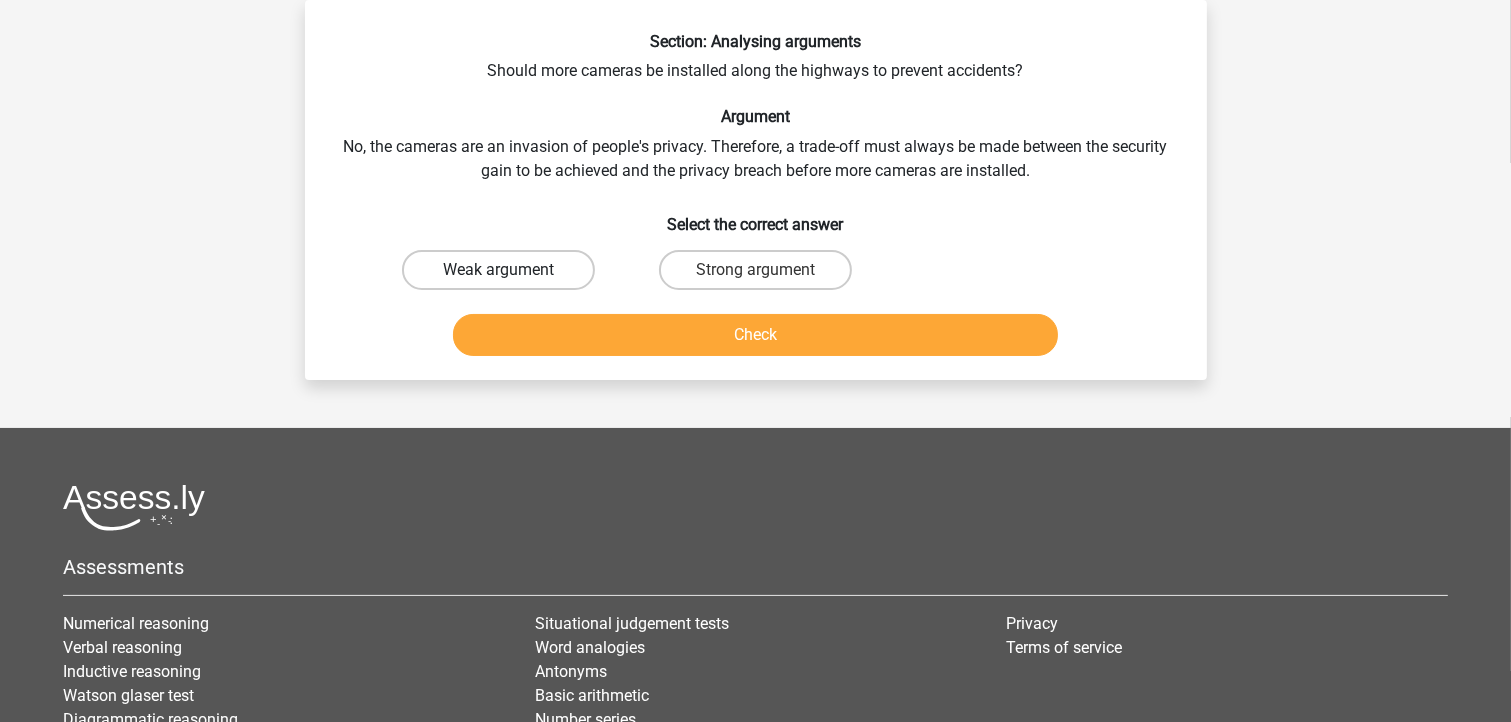 click on "Weak argument" at bounding box center [498, 270] 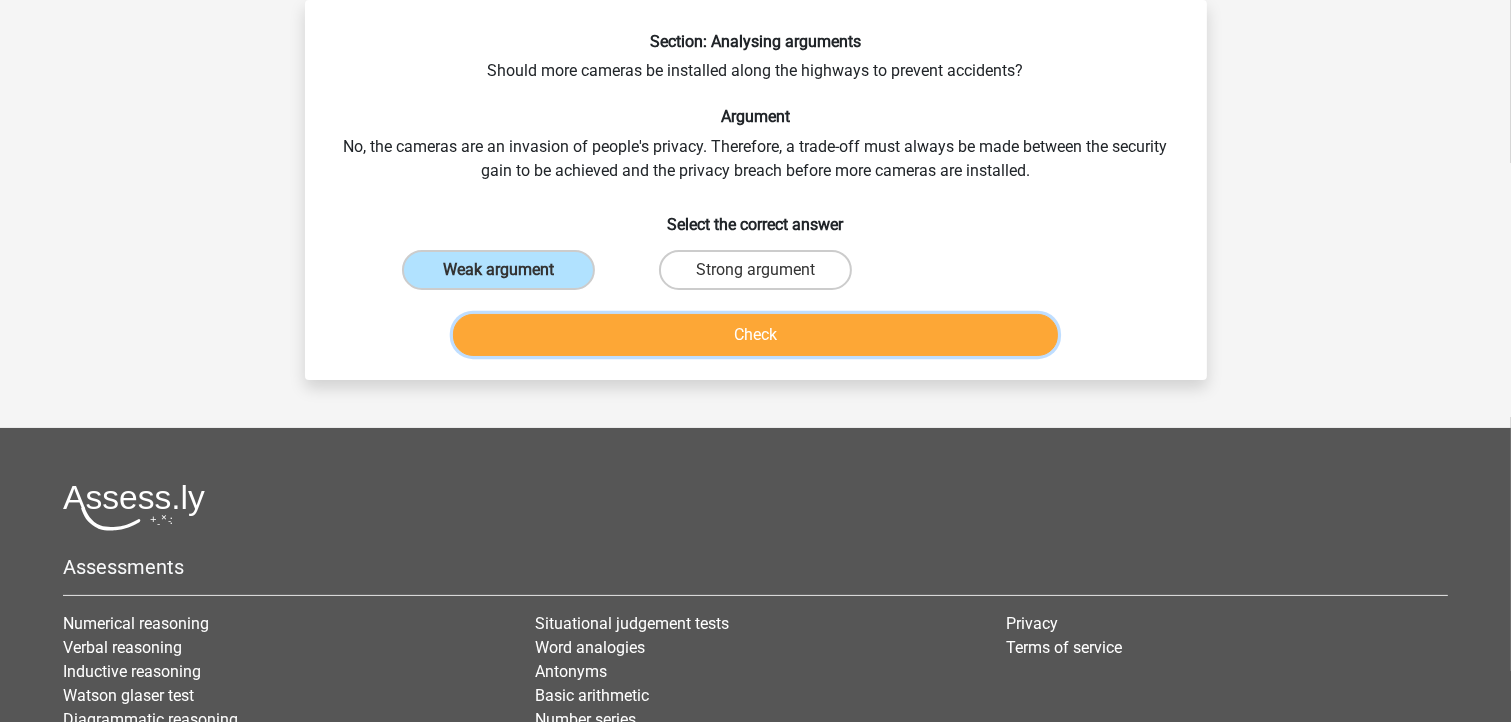 drag, startPoint x: 584, startPoint y: 328, endPoint x: 628, endPoint y: 359, distance: 53.823788 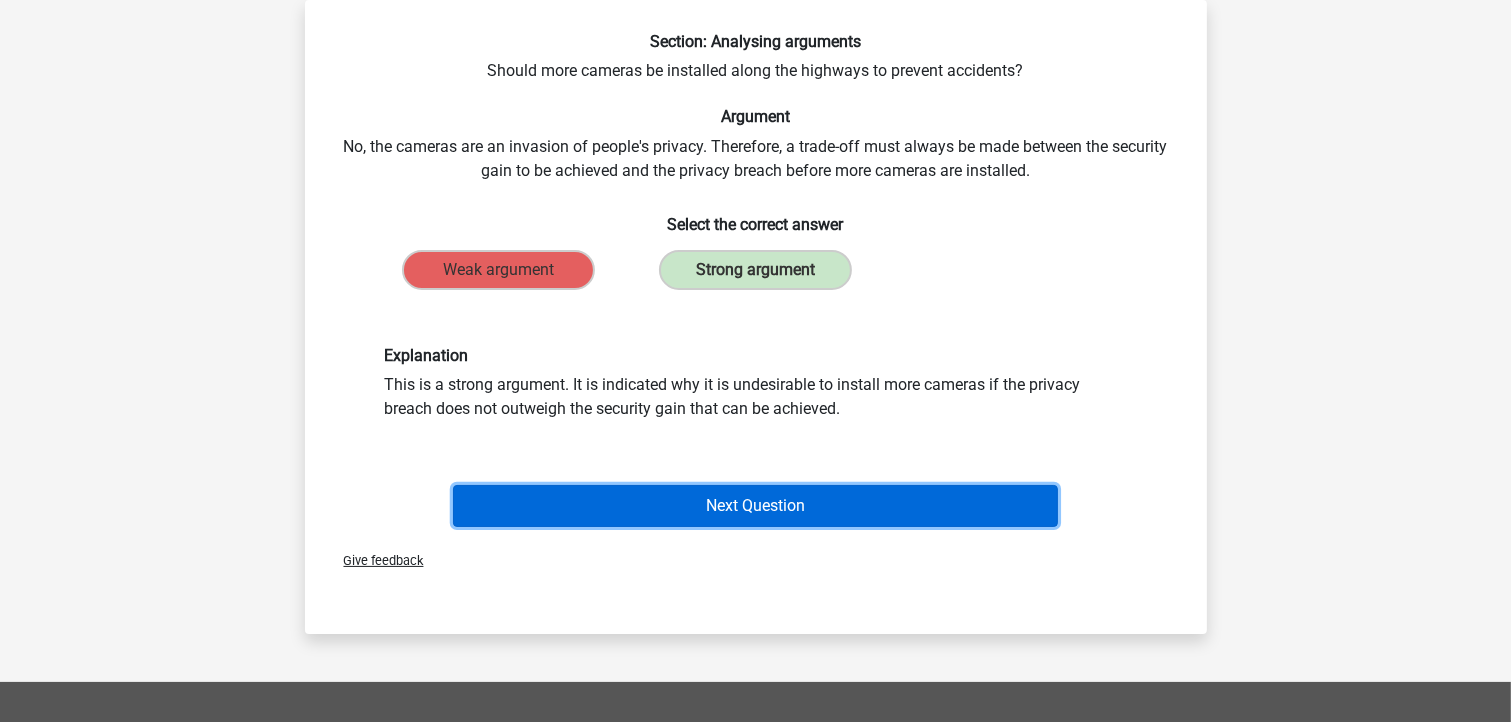 click on "Next Question" at bounding box center (755, 506) 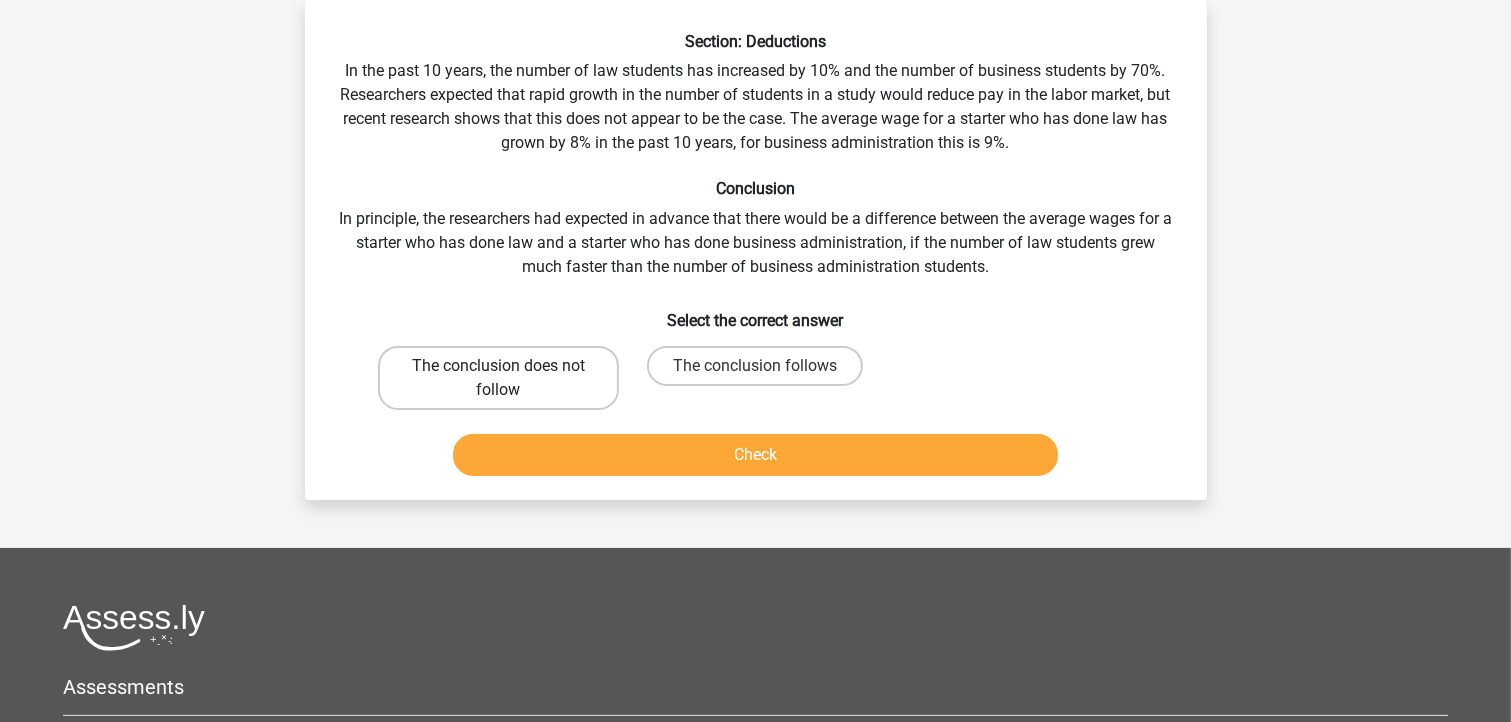 click on "The conclusion does not follow" at bounding box center [498, 378] 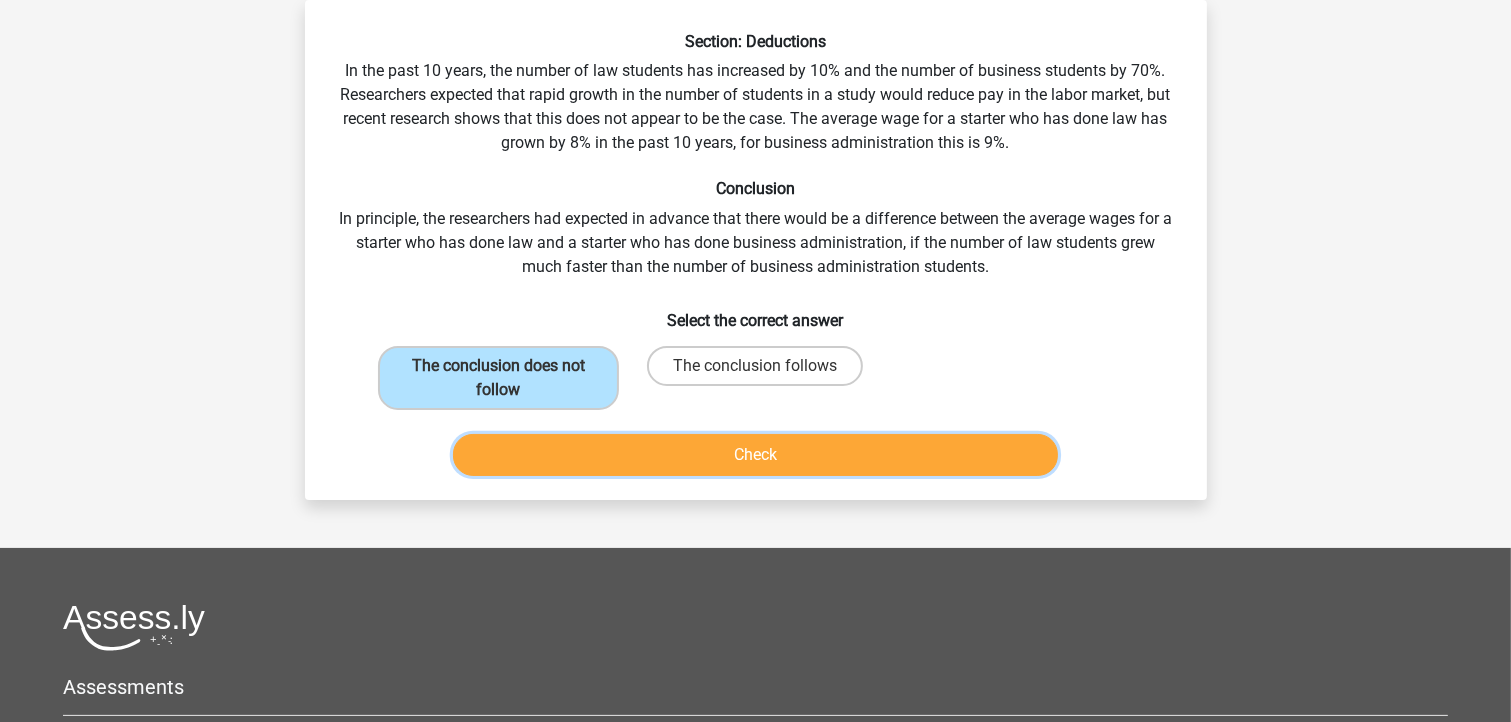 click on "Check" at bounding box center [755, 455] 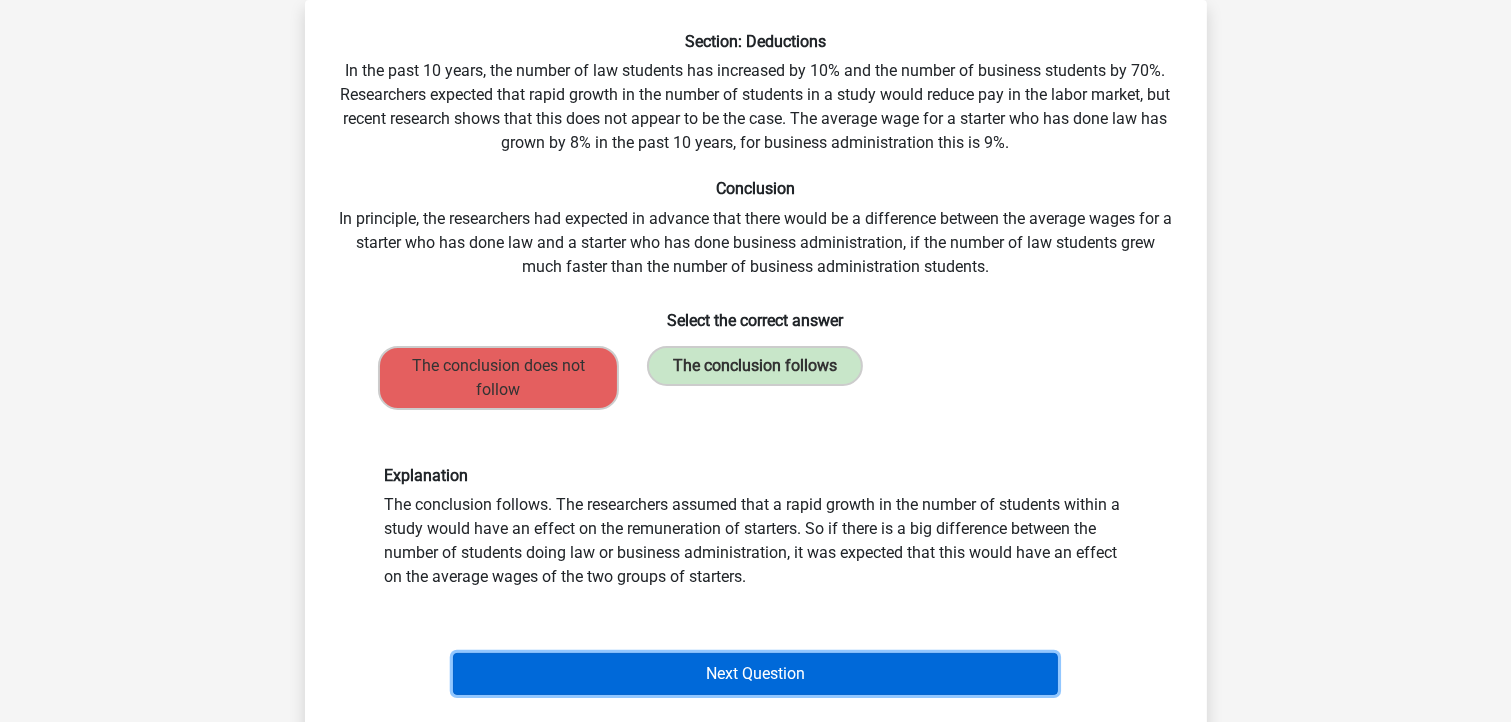 click on "Next Question" at bounding box center (755, 674) 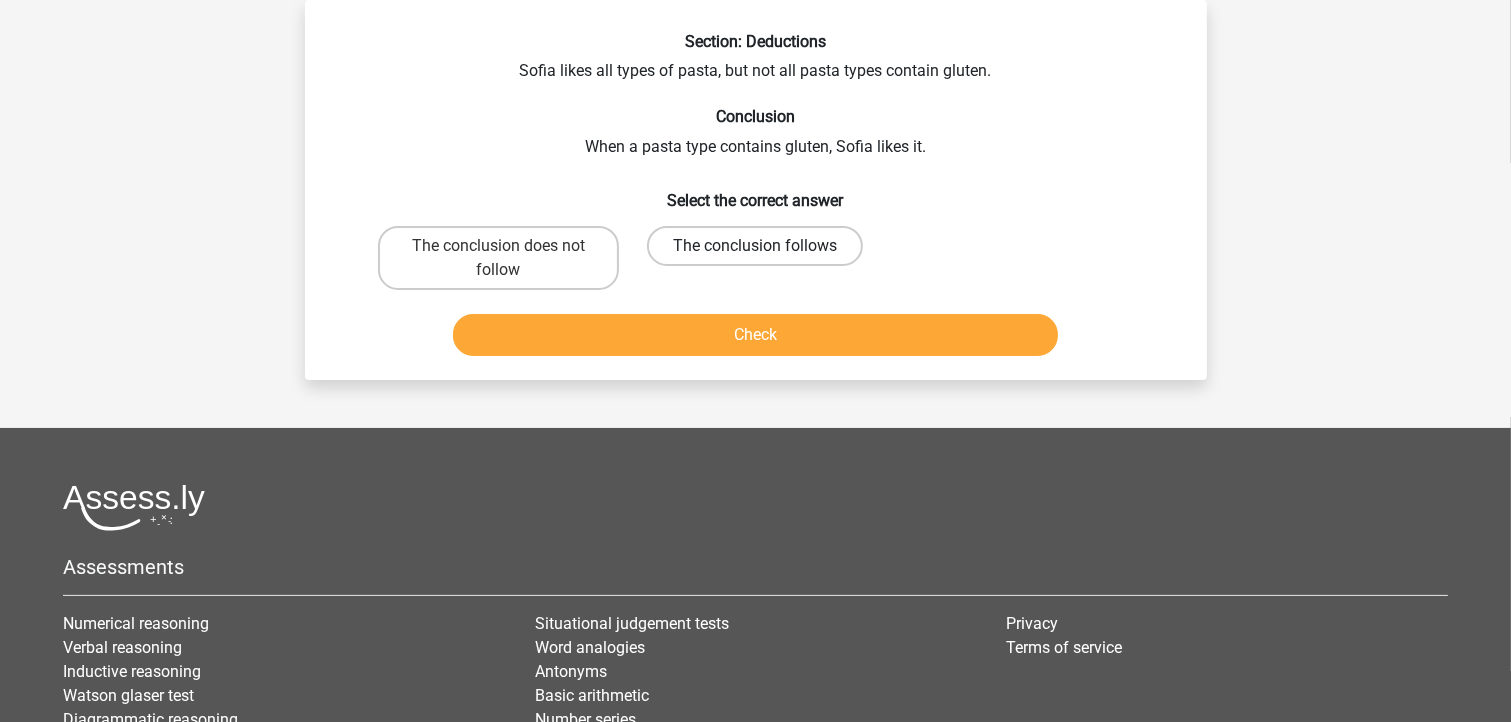 click on "The conclusion follows" at bounding box center (755, 246) 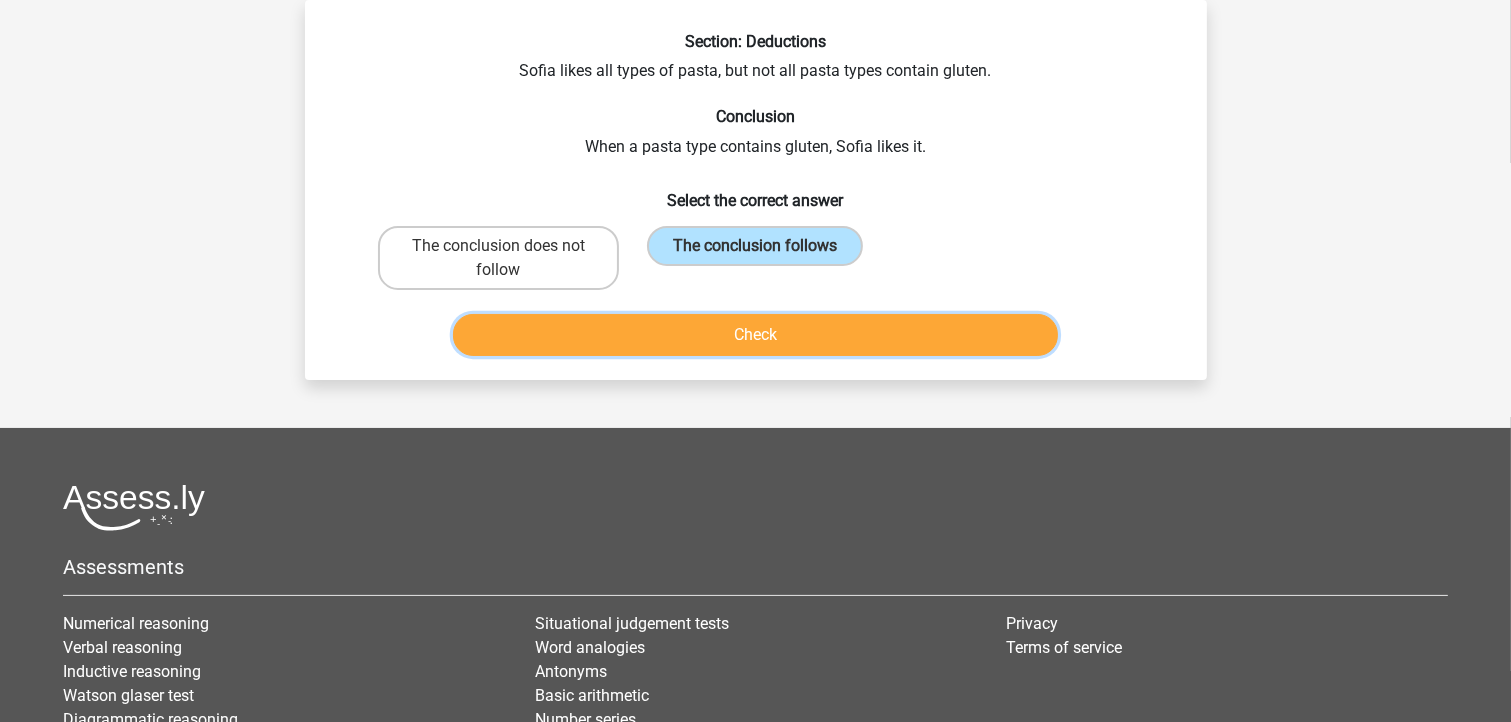 click on "Check" at bounding box center (755, 335) 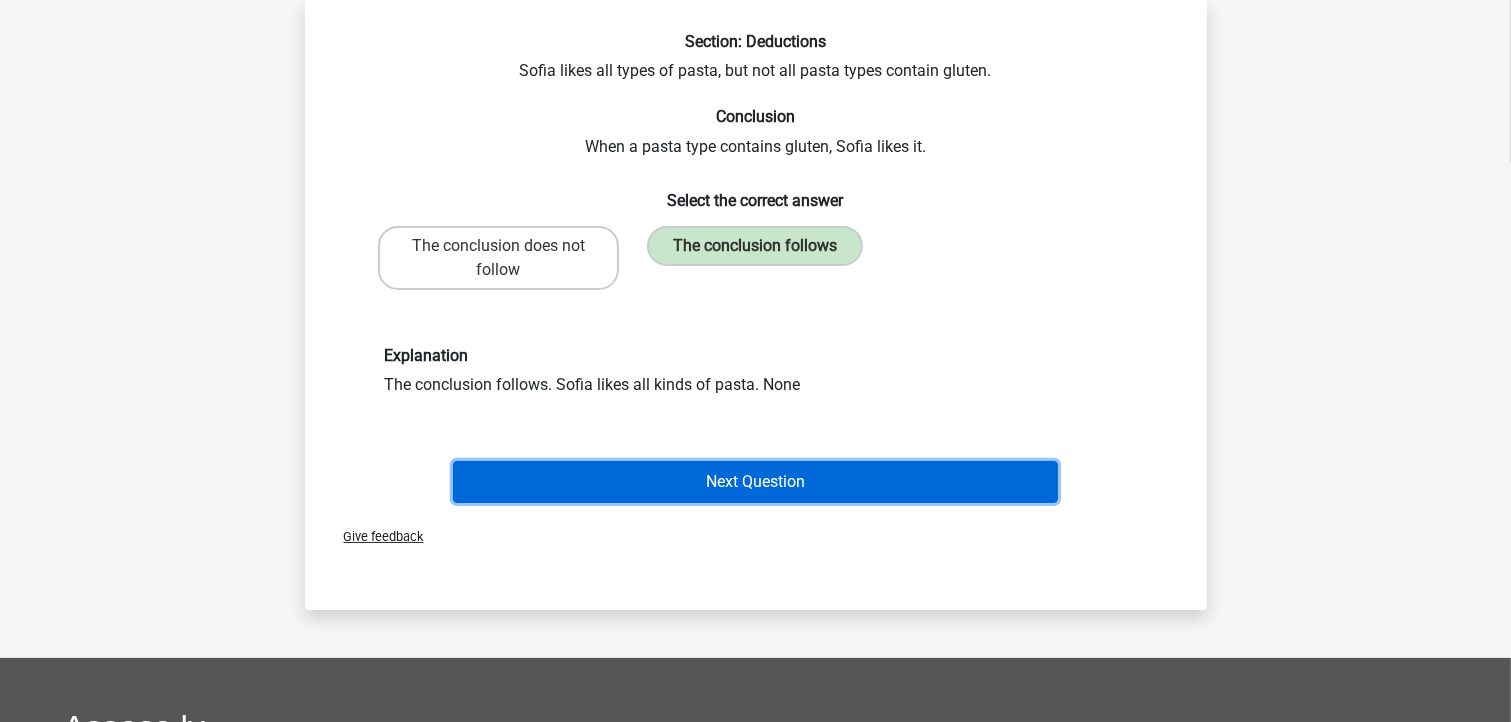 click on "Next Question" at bounding box center [755, 482] 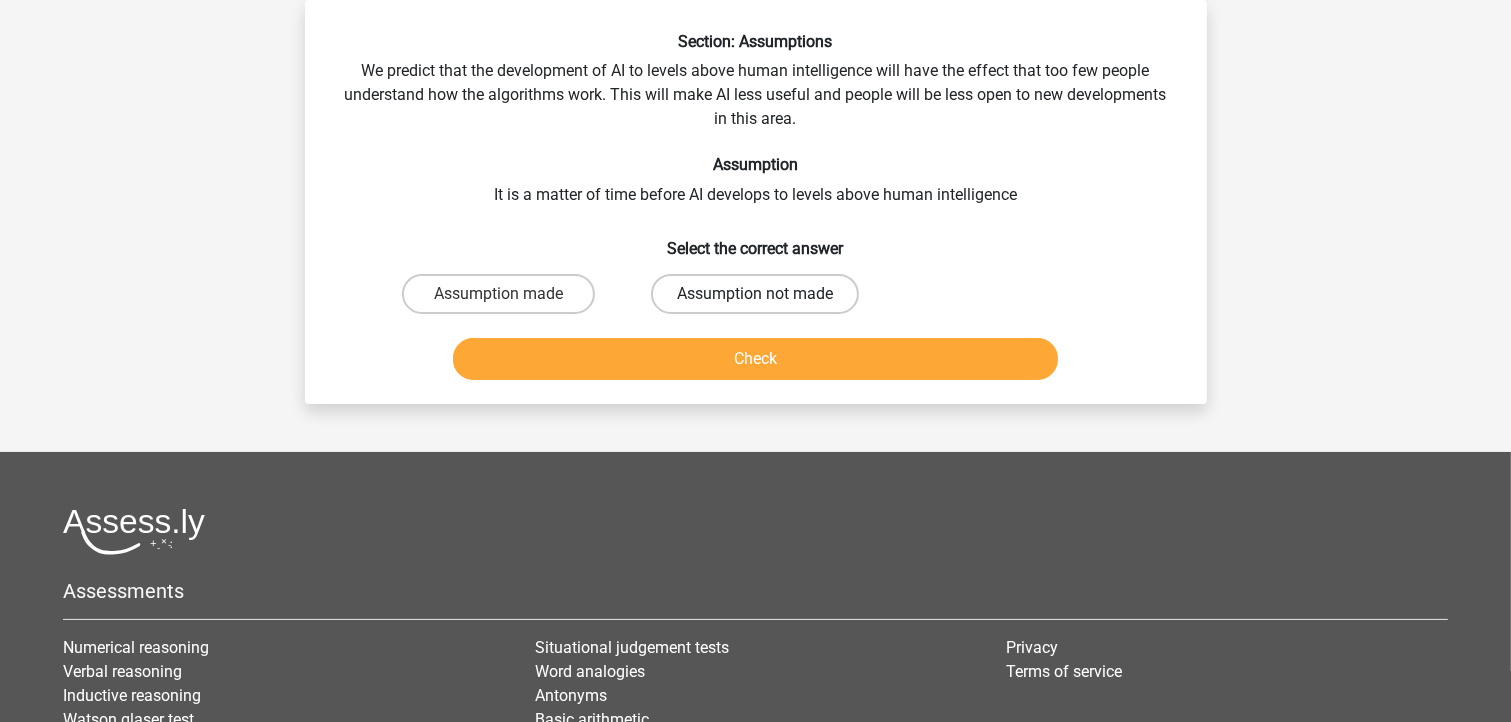 click on "Assumption not made" at bounding box center [755, 294] 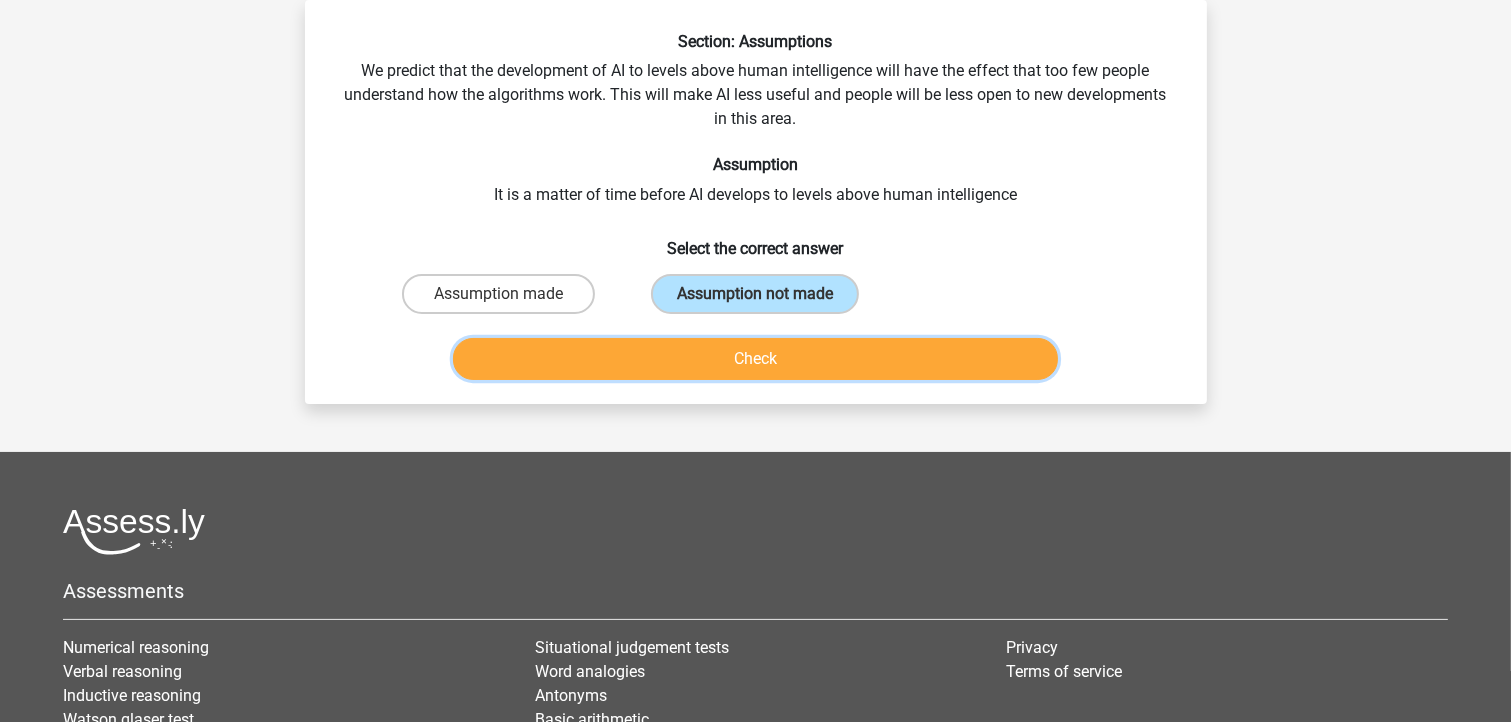 click on "Check" at bounding box center [755, 359] 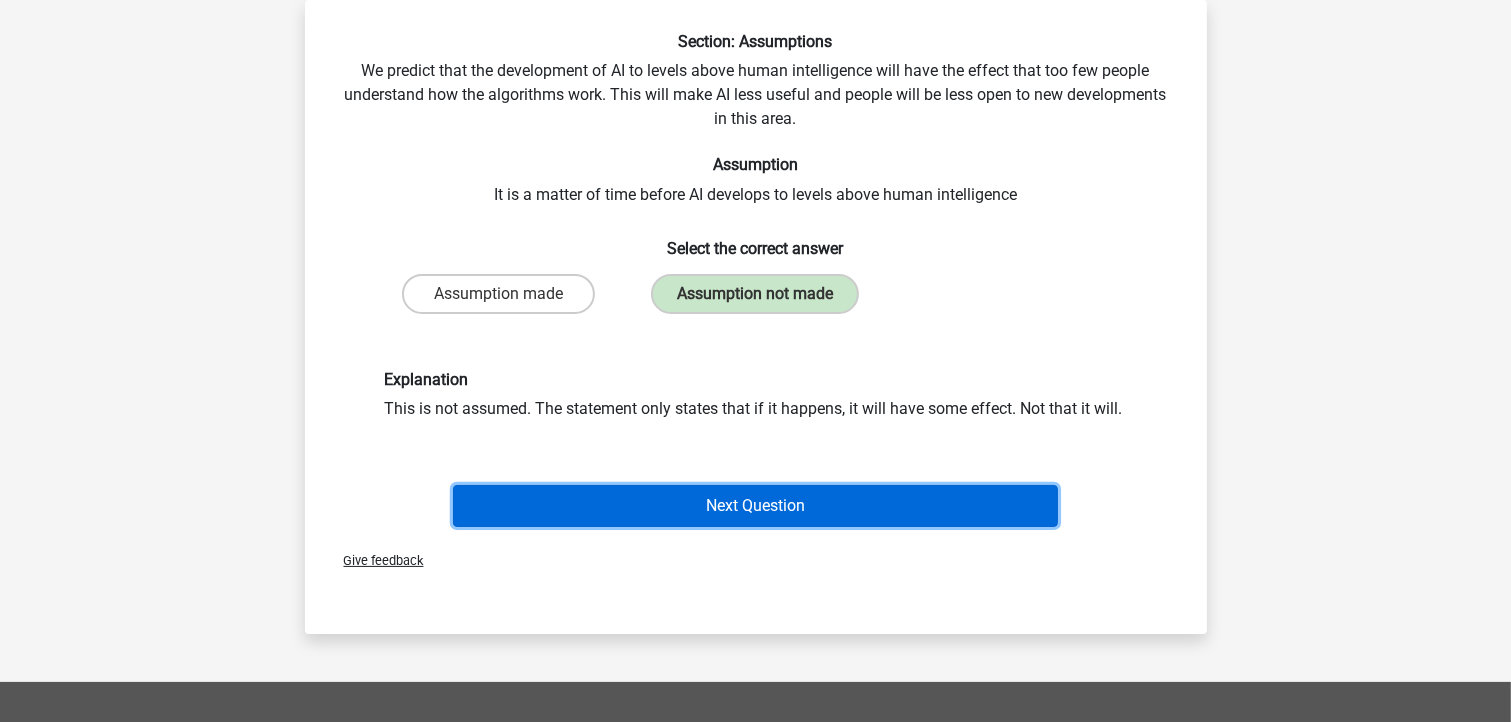click on "Next Question" at bounding box center (755, 506) 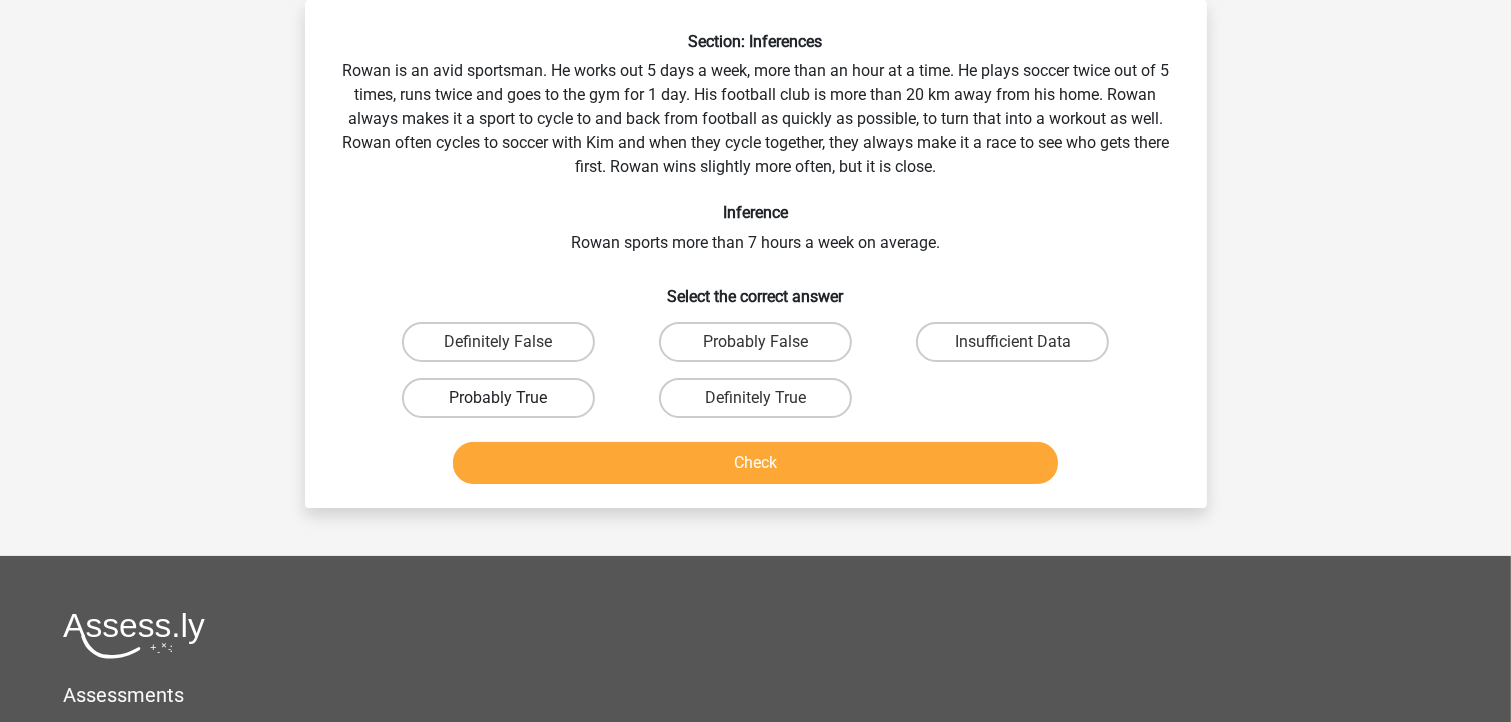 click on "Probably True" at bounding box center [498, 398] 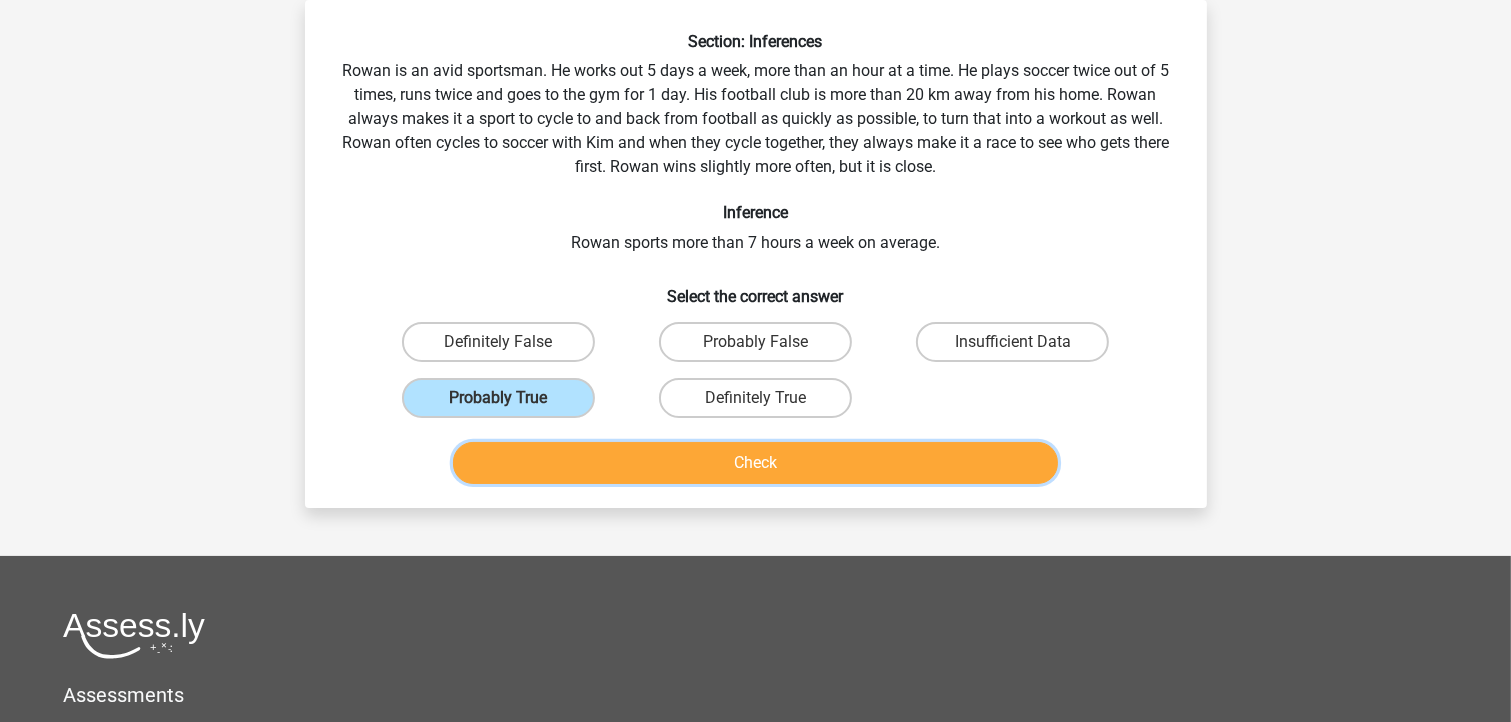 click on "Check" at bounding box center (755, 463) 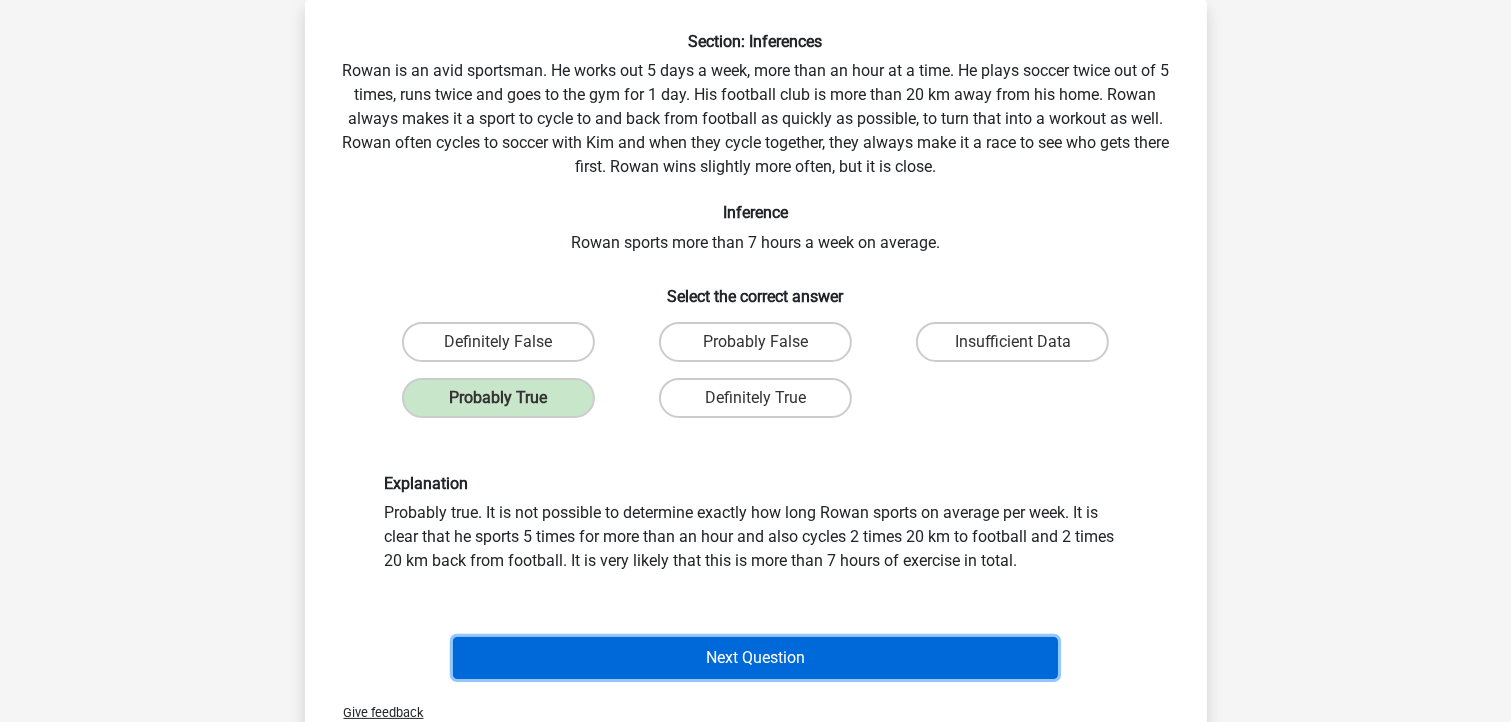 click on "Next Question" at bounding box center (755, 658) 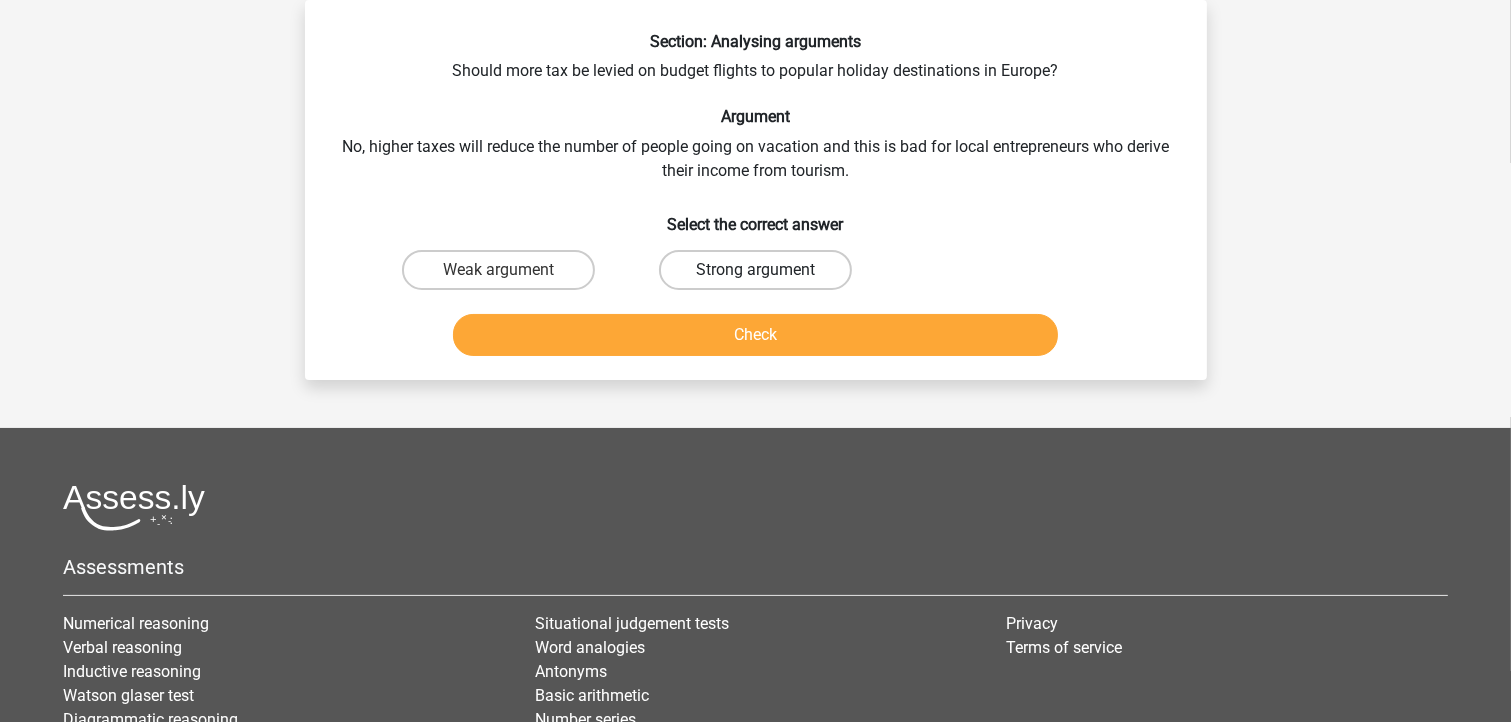 click on "Strong argument" at bounding box center (755, 270) 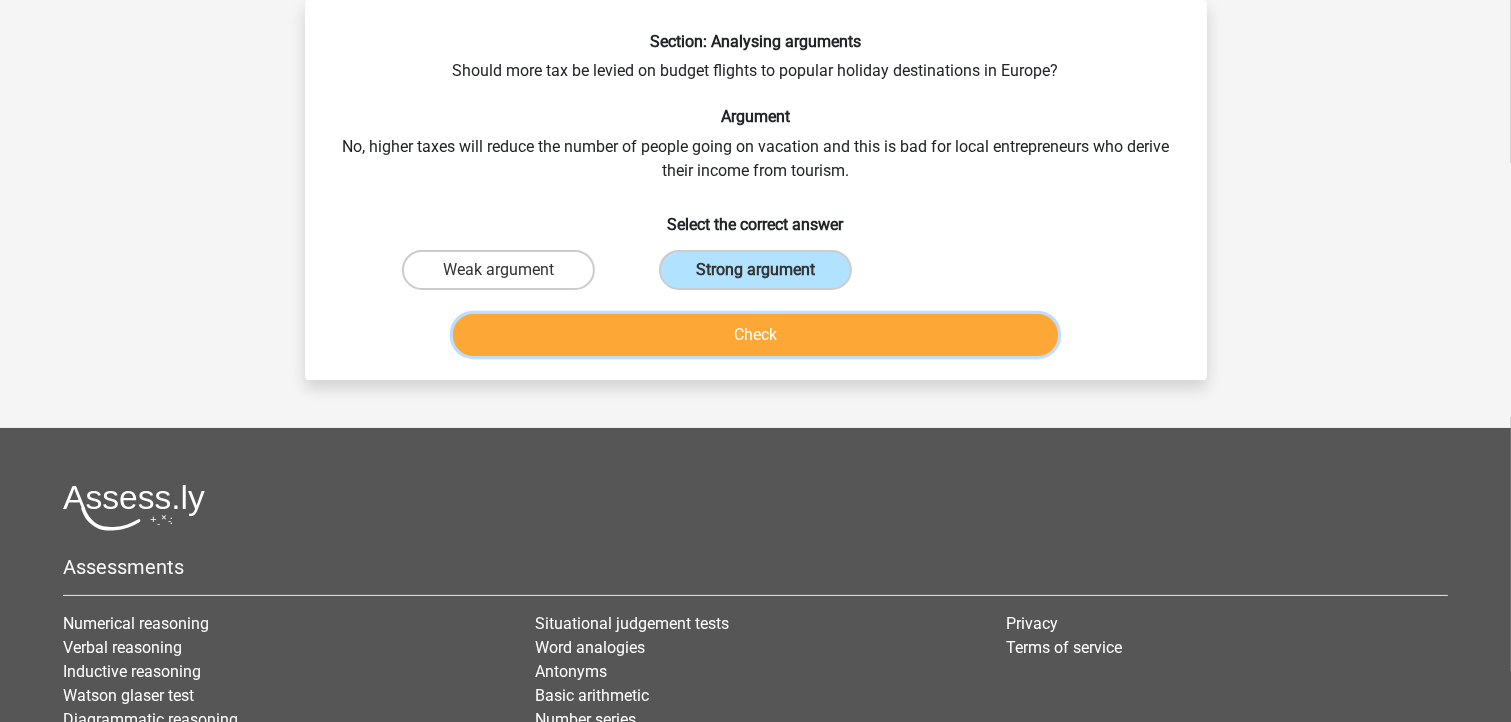 click on "Check" at bounding box center [755, 335] 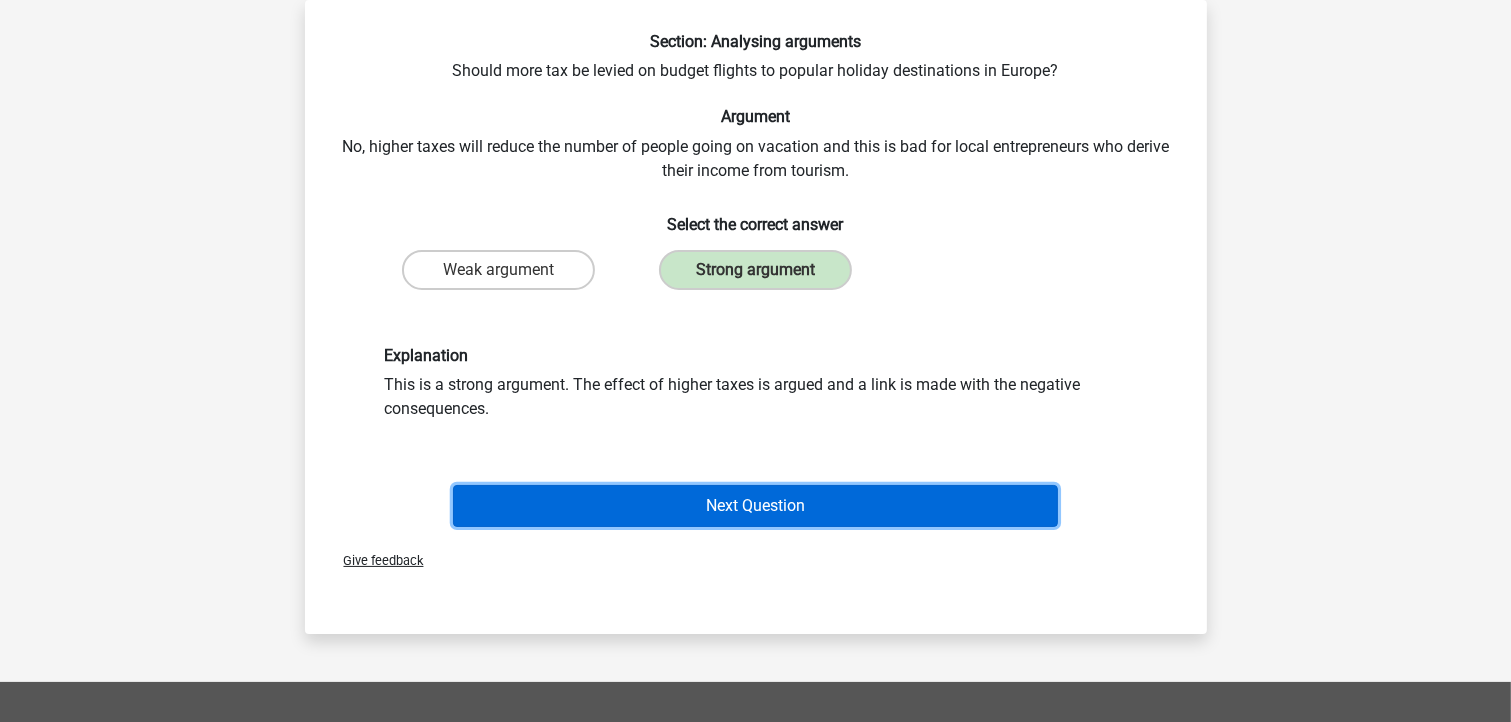 click on "Next Question" at bounding box center [755, 506] 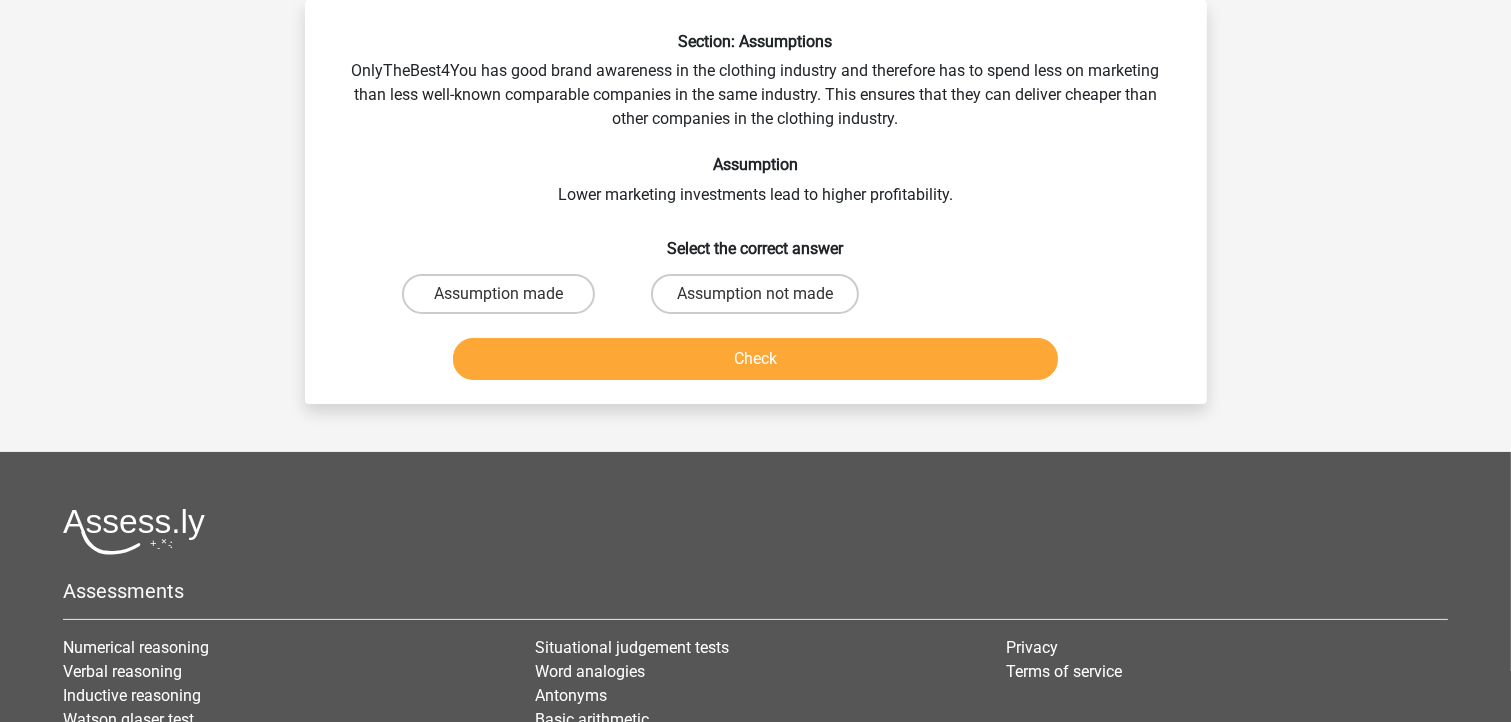 click on "Assumption not made" at bounding box center [498, 294] 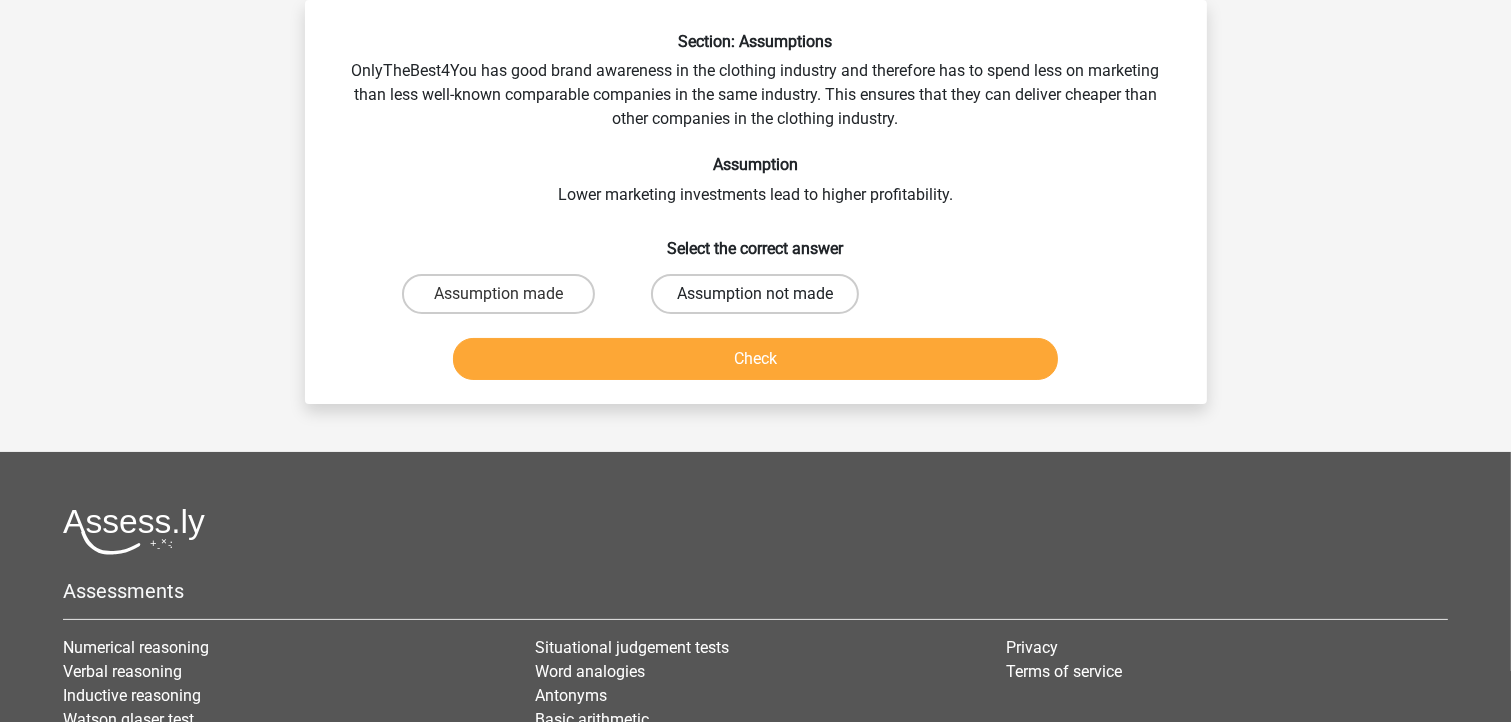 click on "Assumption not made" at bounding box center [755, 294] 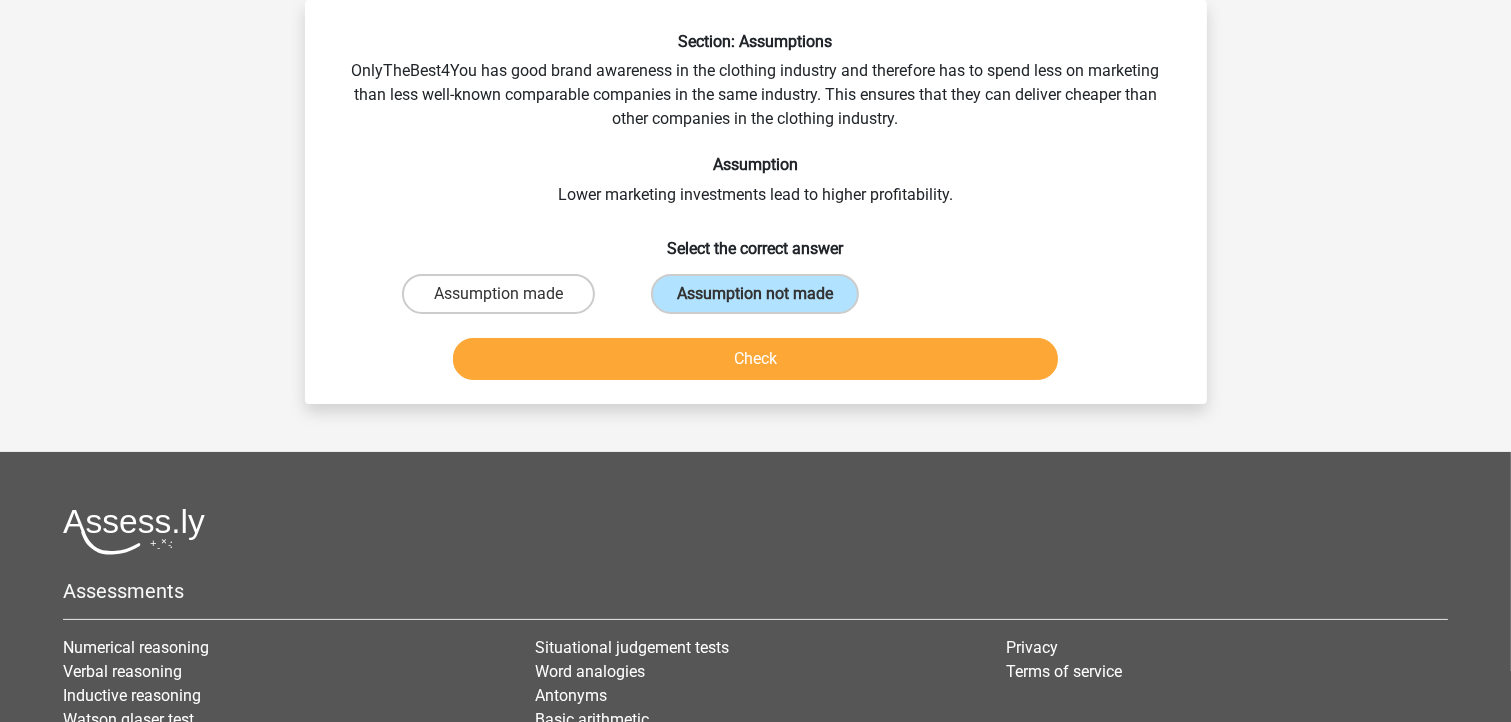 click on "Check" at bounding box center [756, 363] 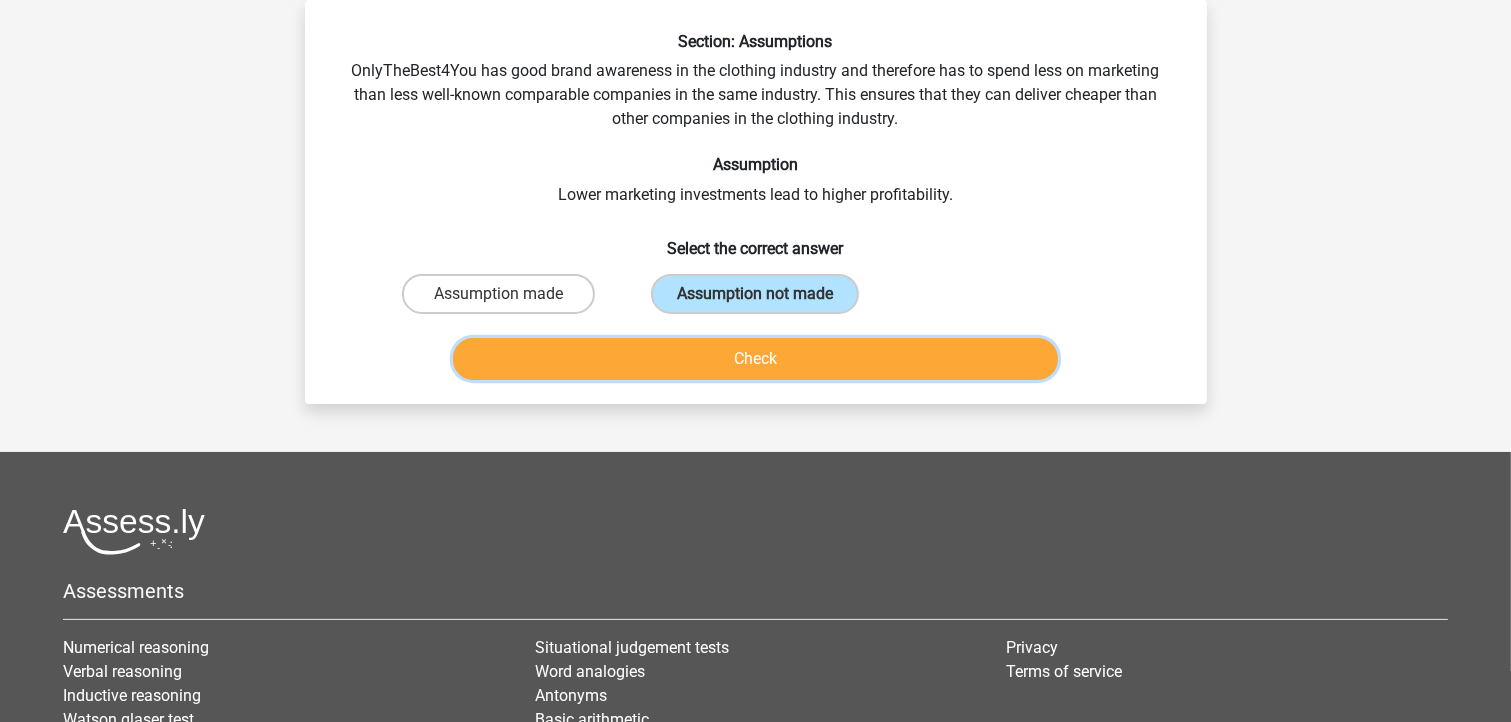 click on "Check" at bounding box center [755, 359] 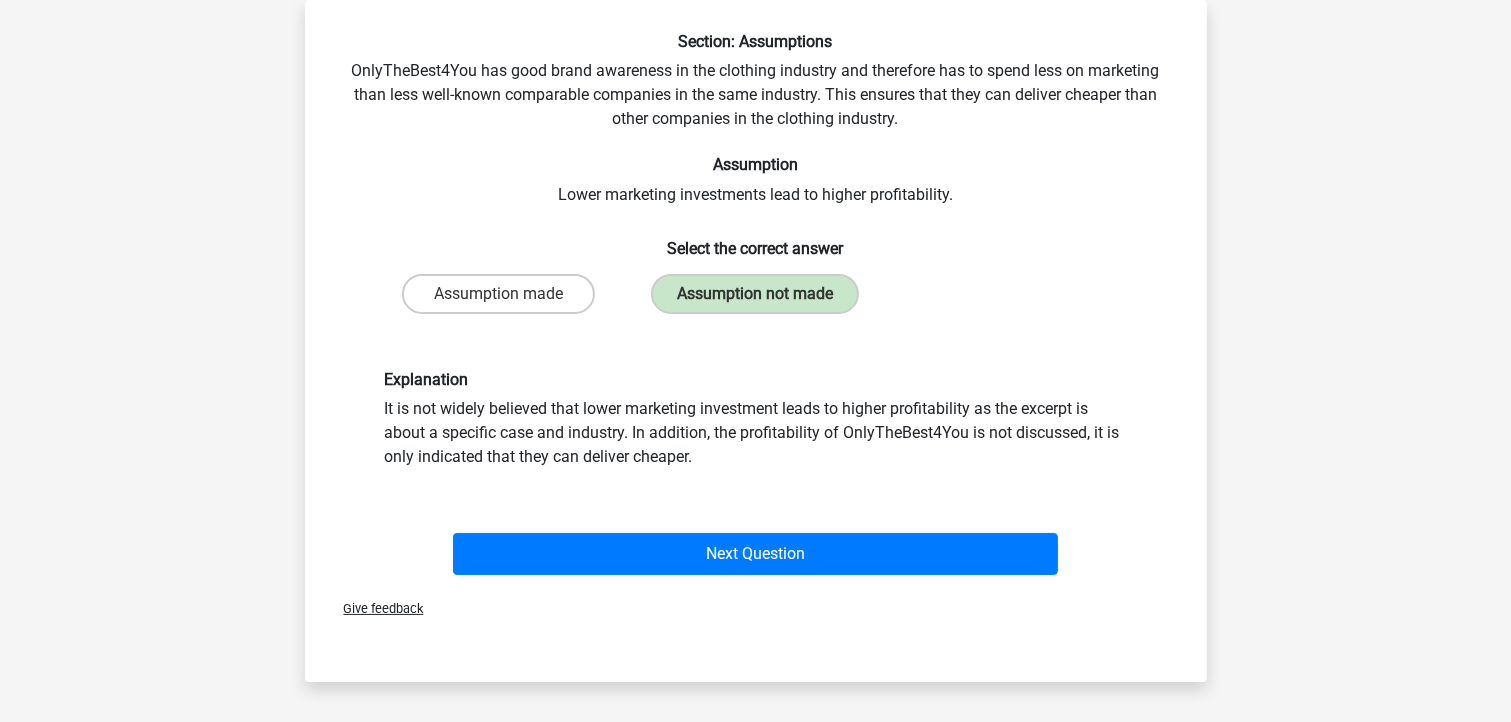 click on "Next Question" at bounding box center (756, 550) 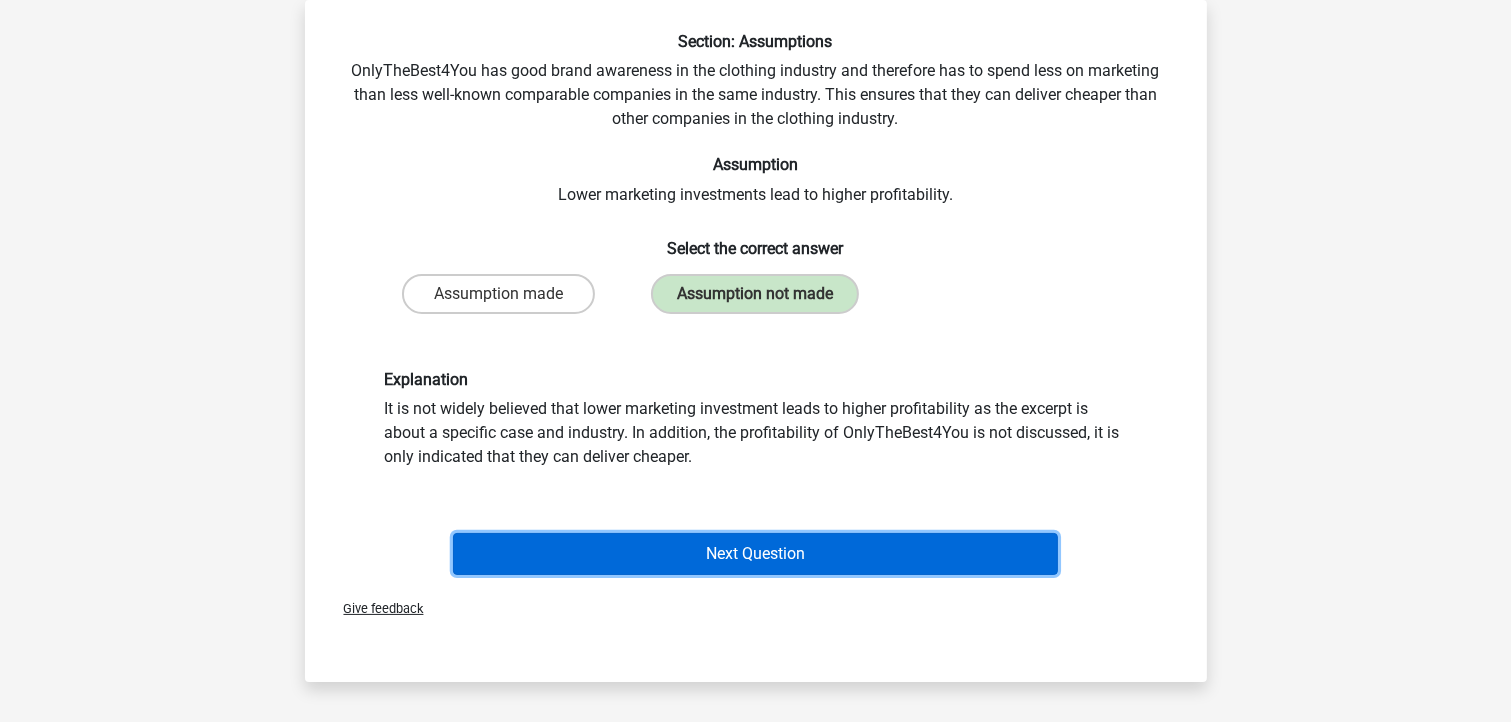 click on "Next Question" at bounding box center (755, 554) 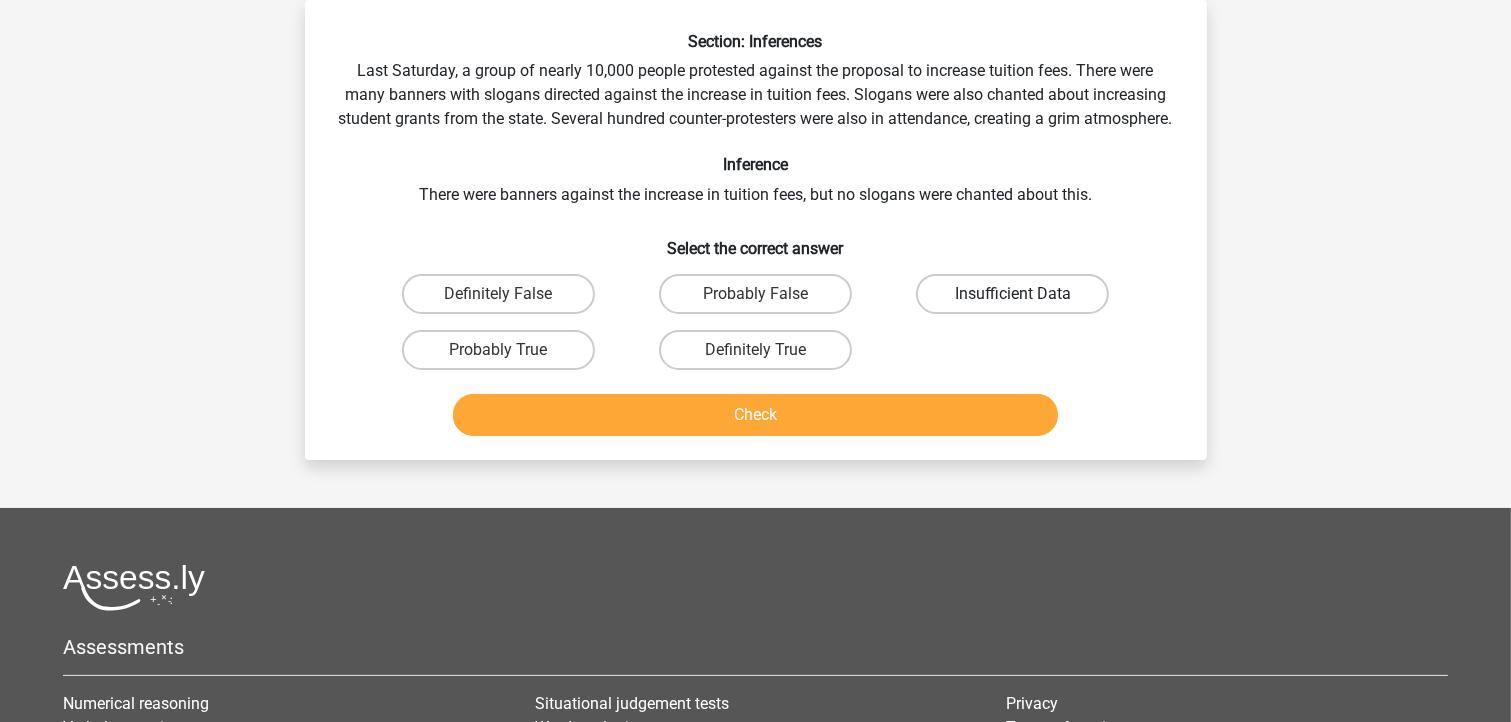 click on "Insufficient Data" at bounding box center [1012, 294] 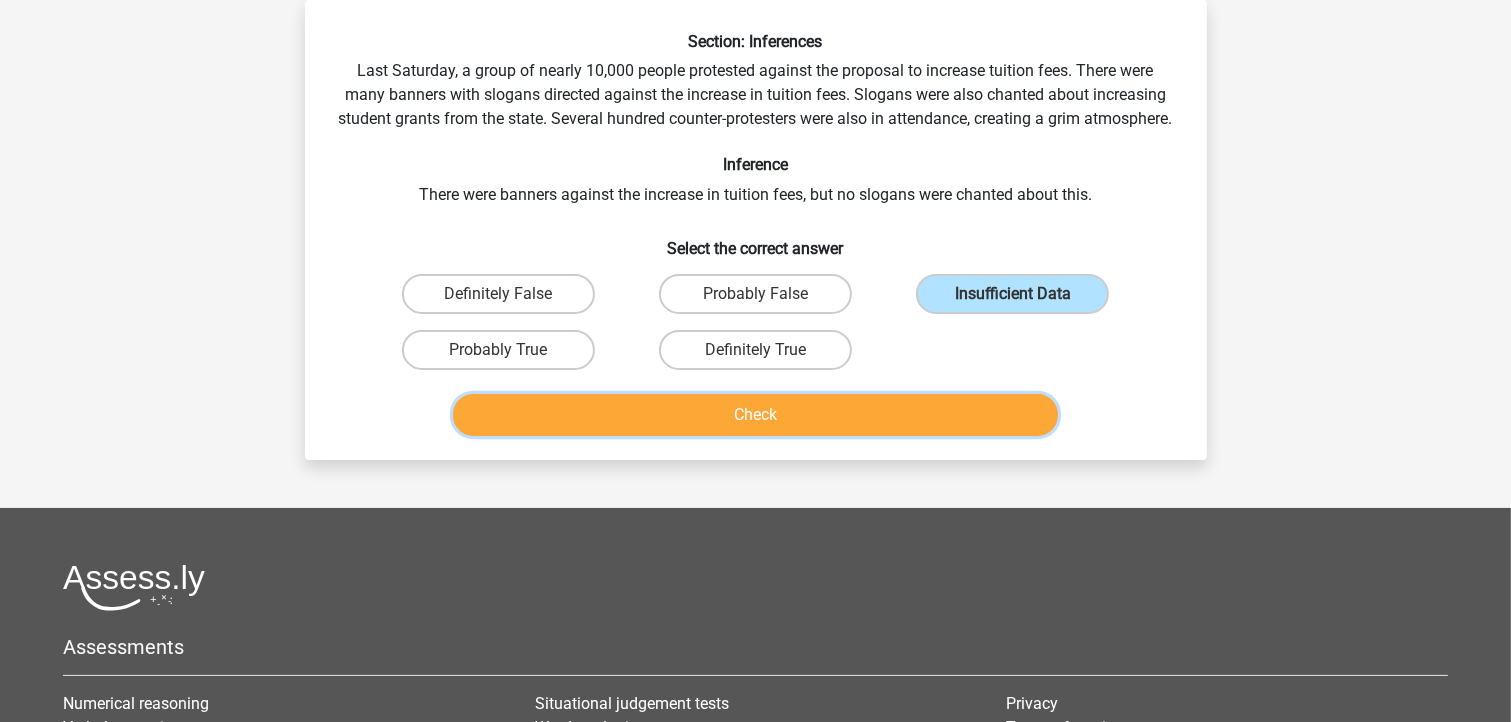 click on "Check" at bounding box center (755, 415) 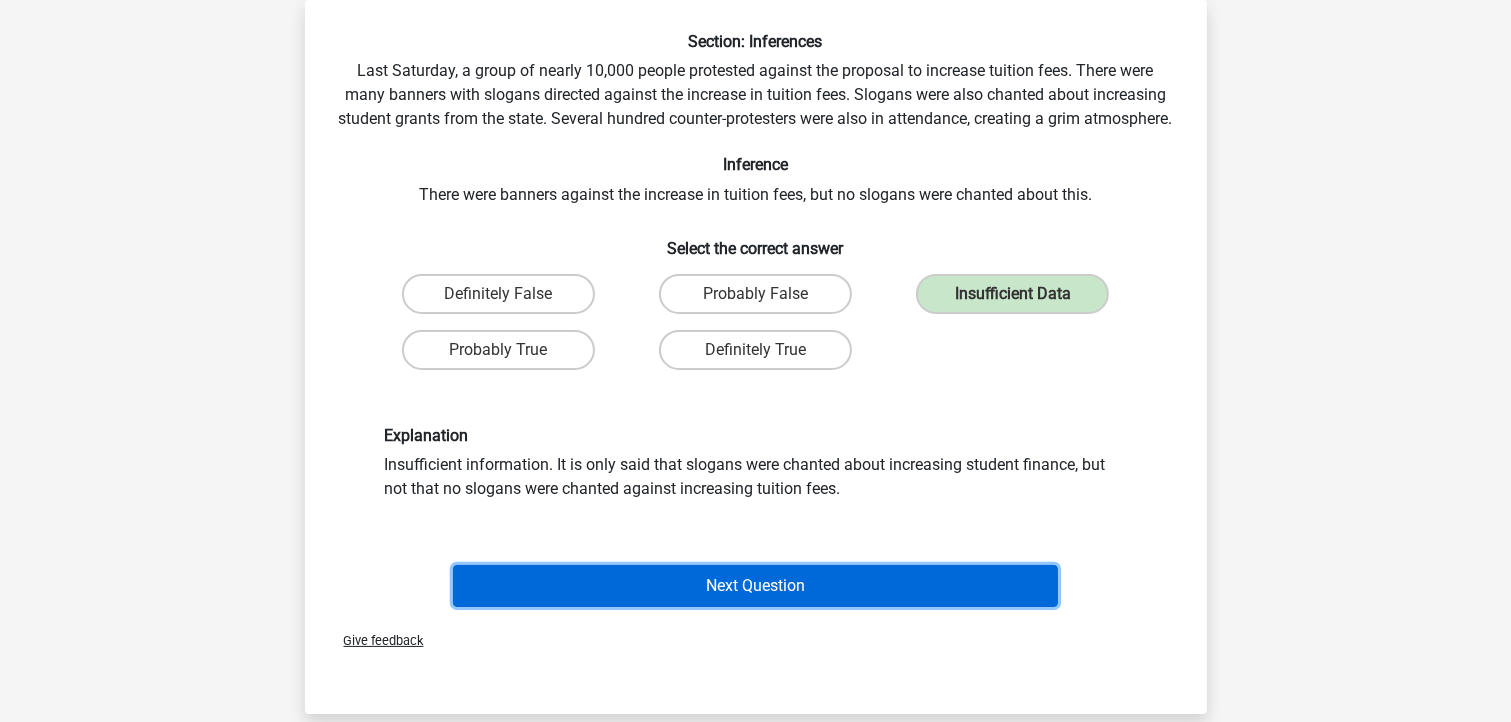 click on "Next Question" at bounding box center (755, 586) 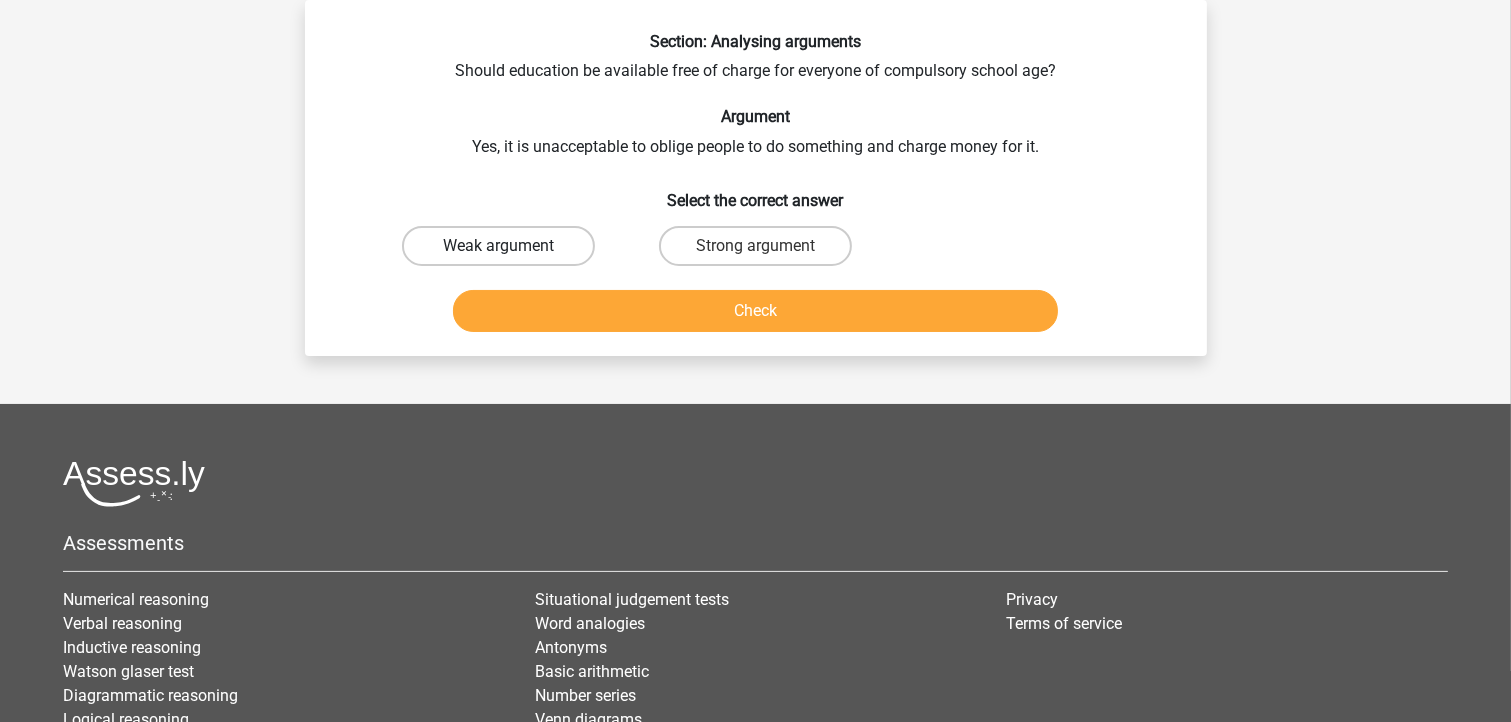 click on "Weak argument" at bounding box center (498, 246) 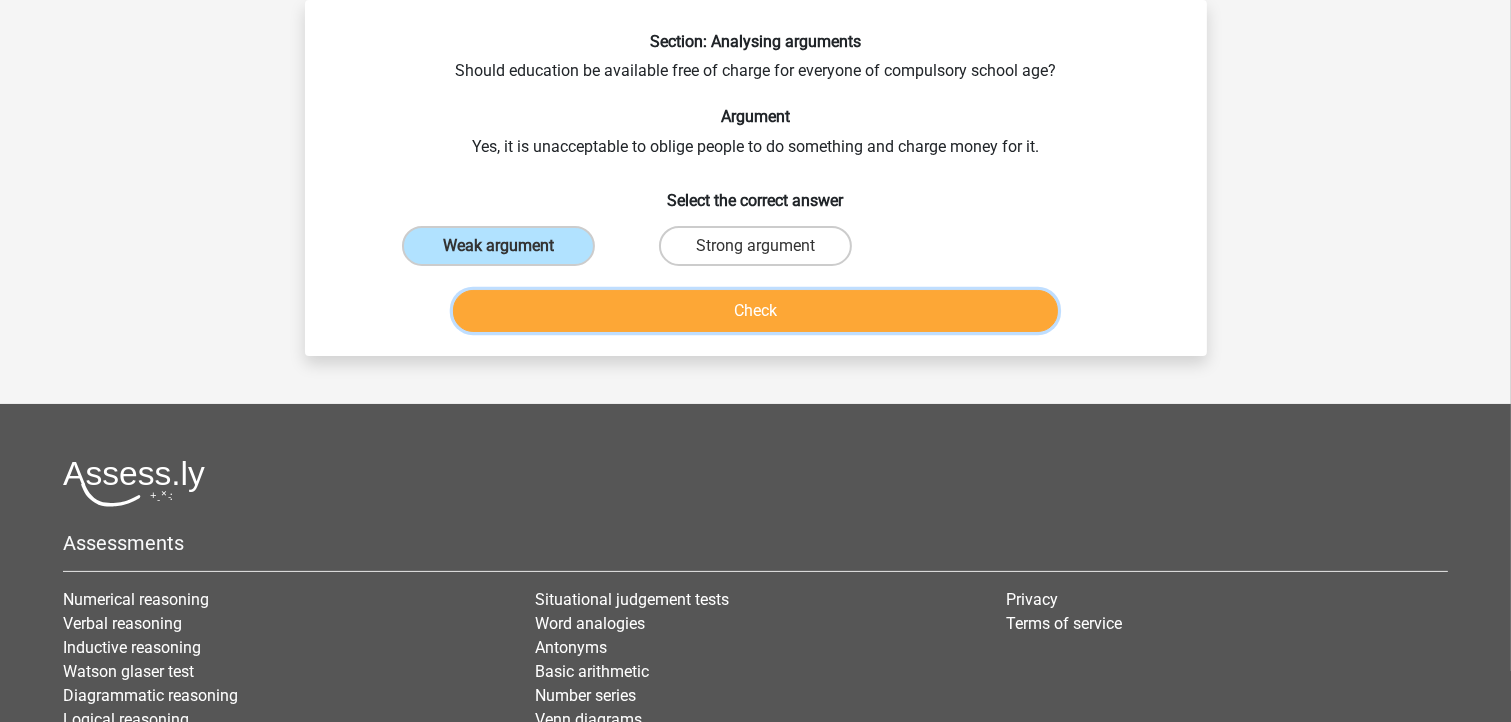 click on "Check" at bounding box center (755, 311) 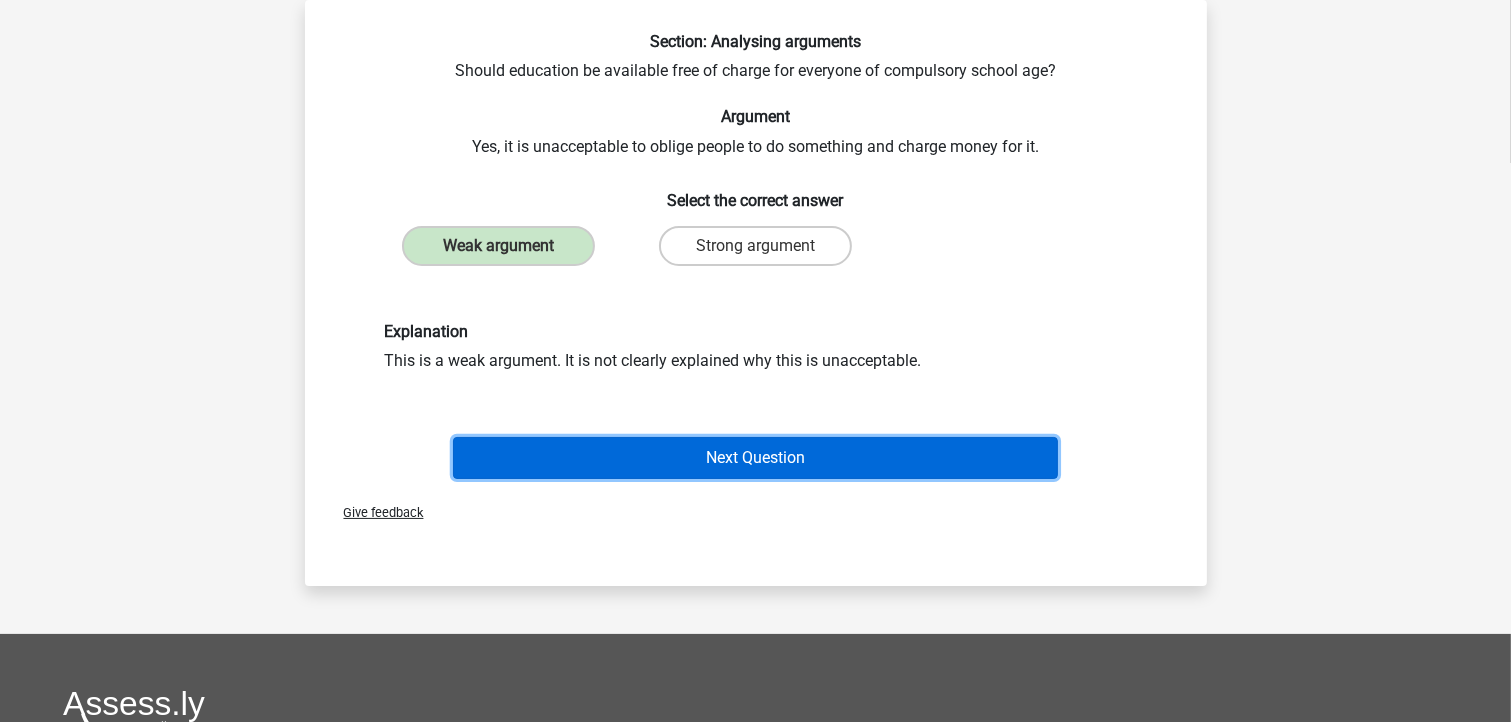 click on "Next Question" at bounding box center (755, 458) 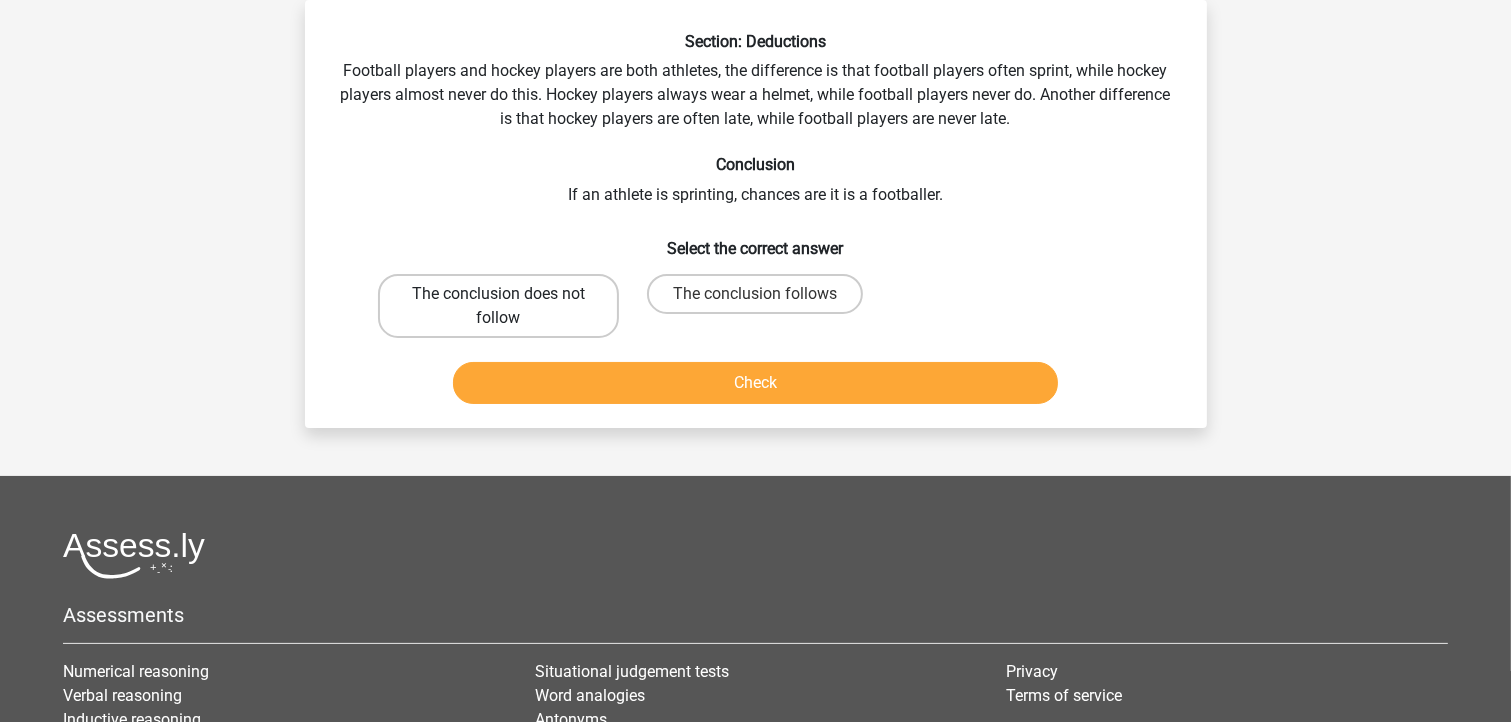 click on "The conclusion does not follow" at bounding box center [498, 306] 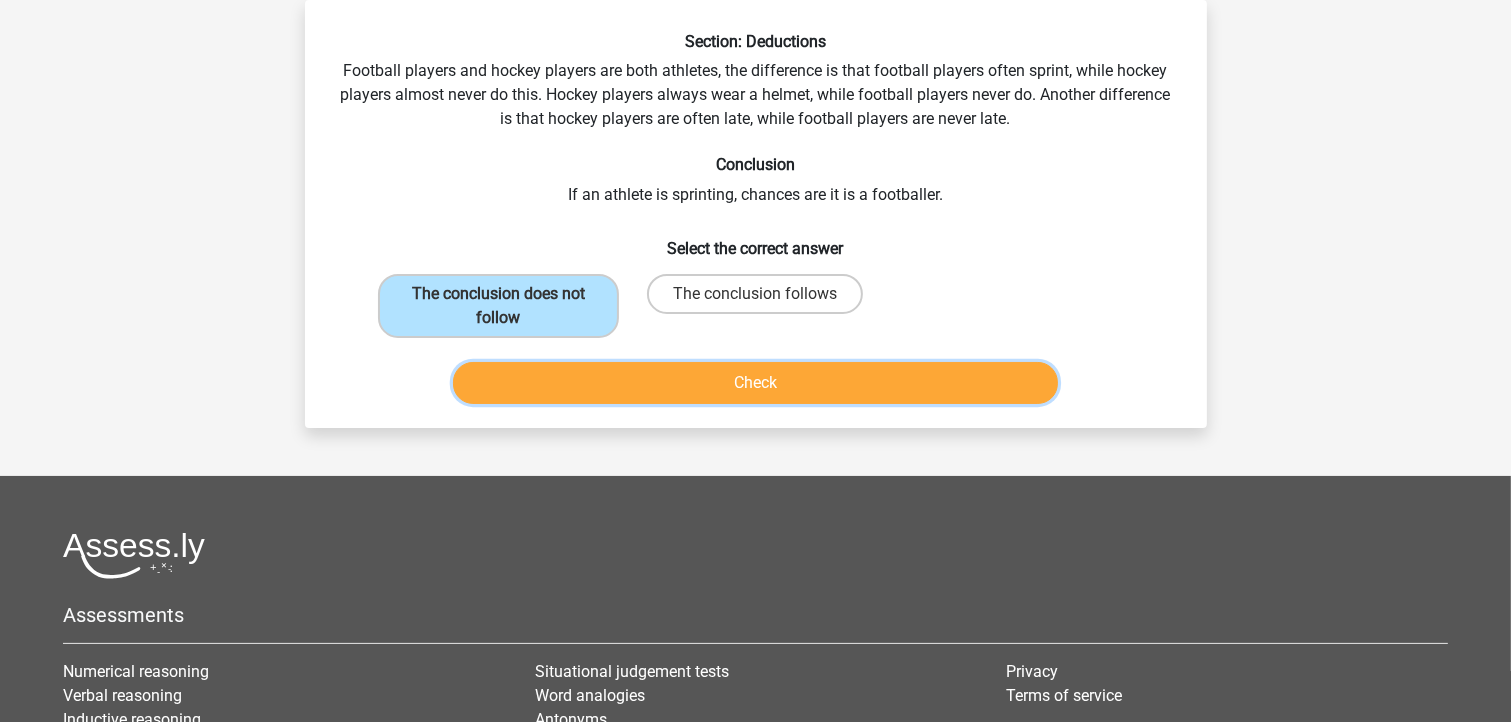 click on "Check" at bounding box center [755, 383] 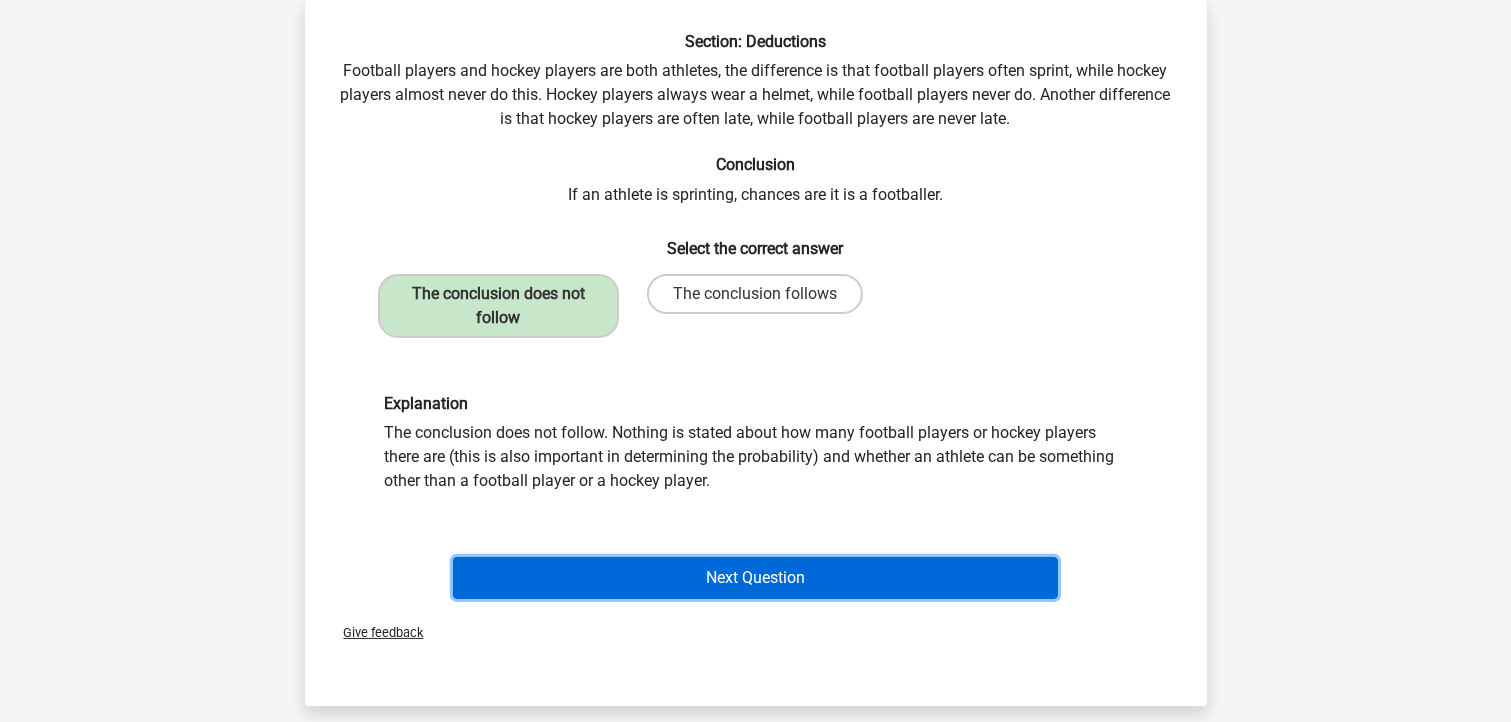 click on "Next Question" at bounding box center (755, 578) 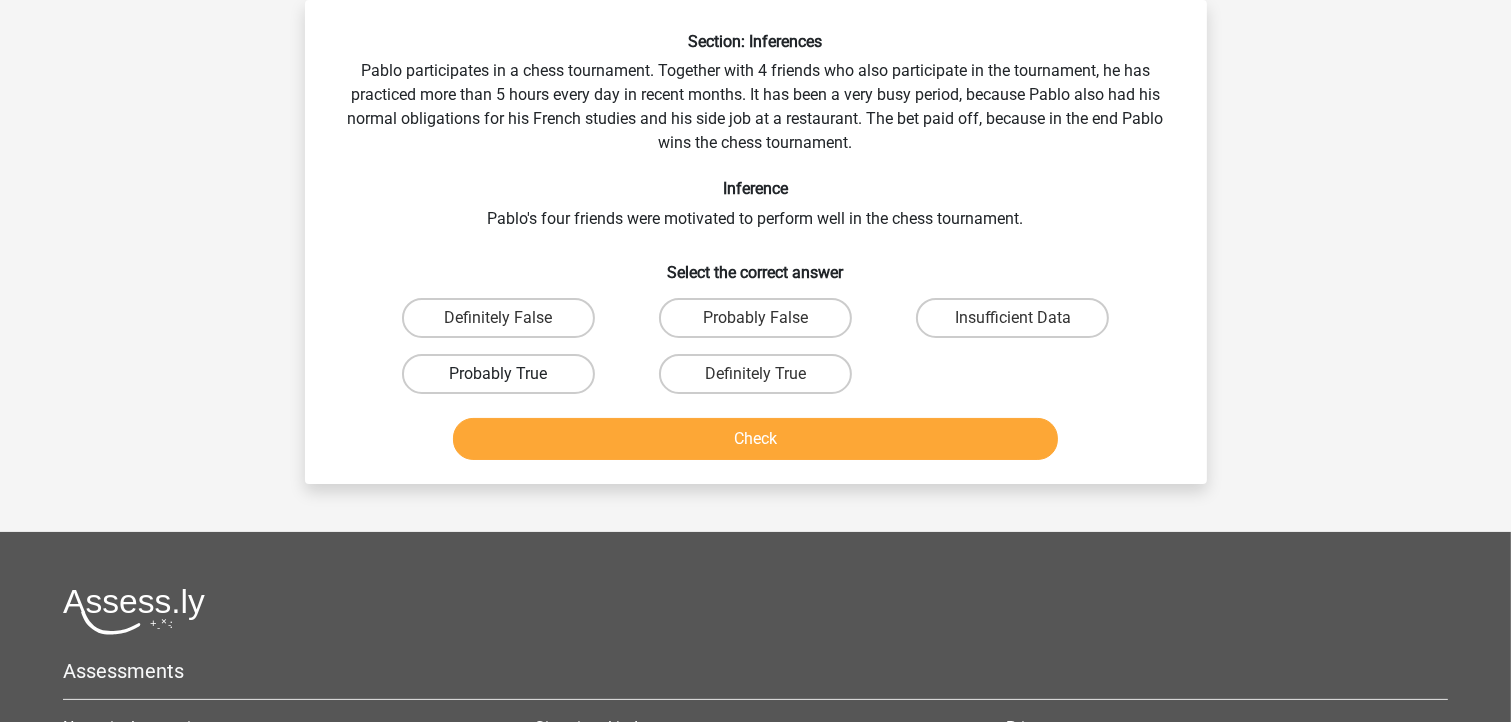 click on "Probably True" at bounding box center [498, 374] 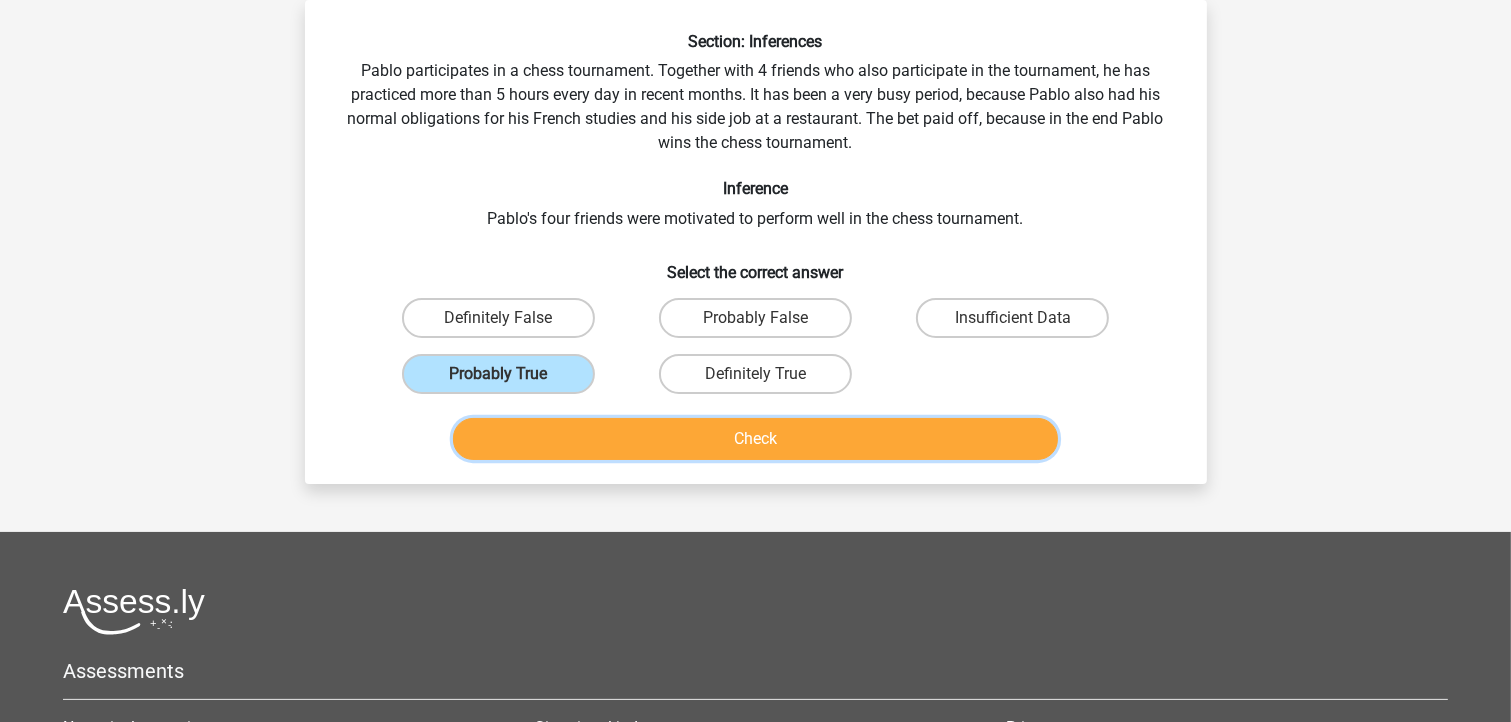 click on "Check" at bounding box center (755, 439) 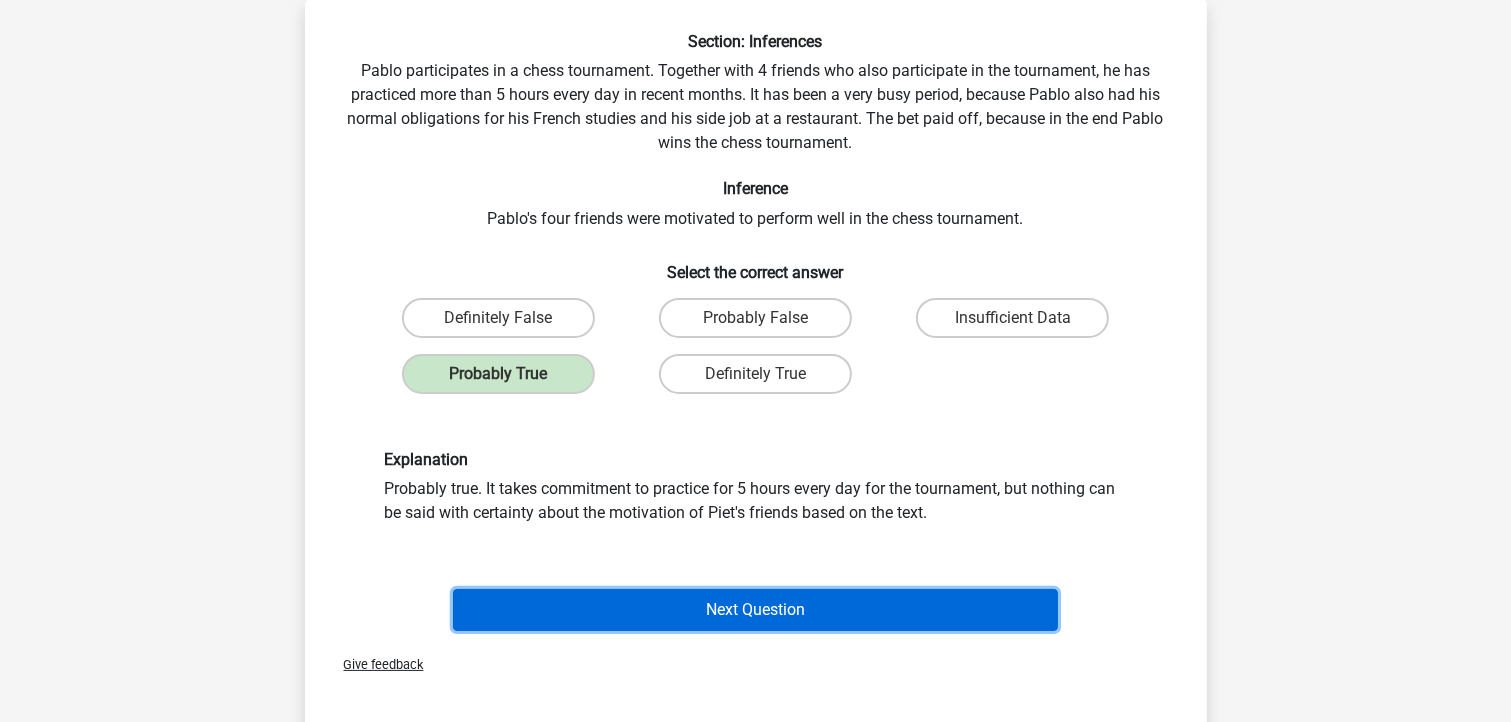 click on "Next Question" at bounding box center [755, 610] 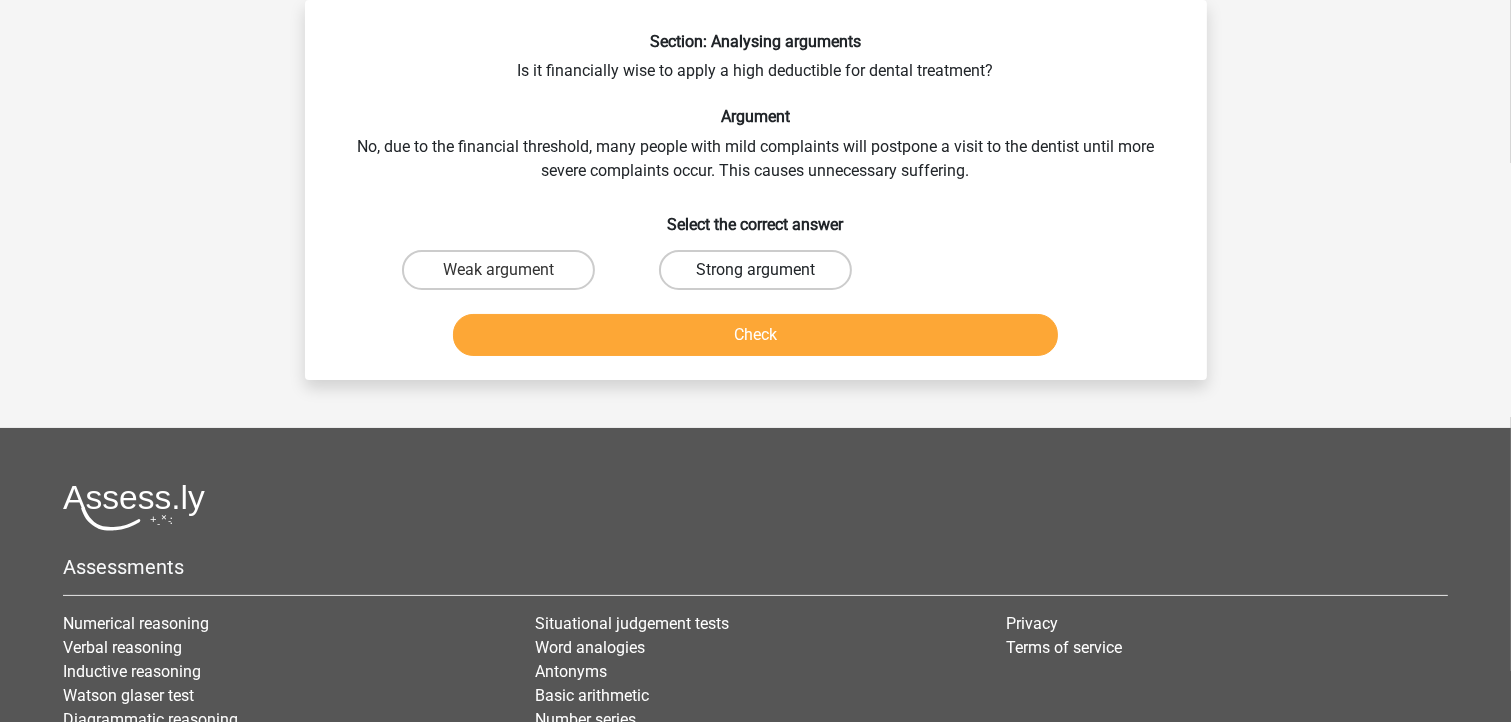 click on "Strong argument" at bounding box center [755, 270] 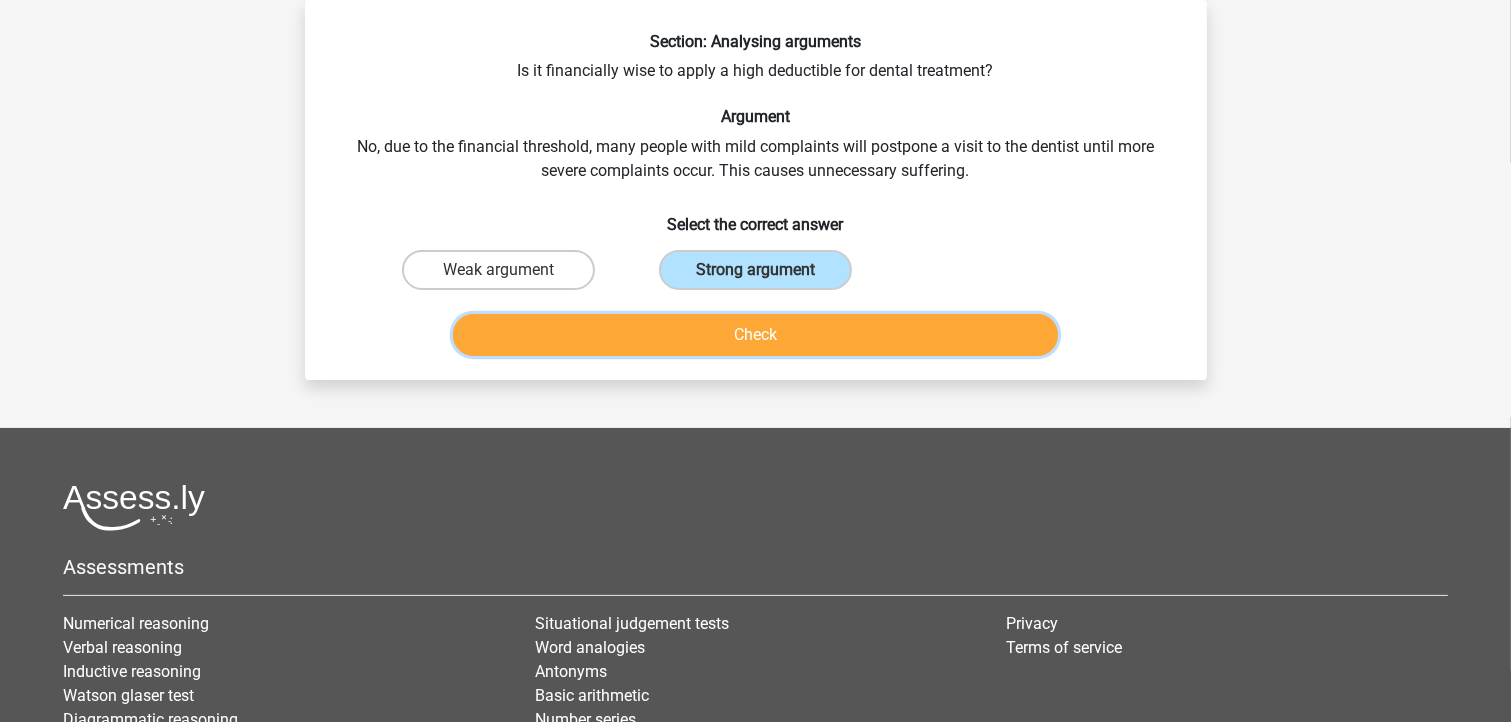 click on "Check" at bounding box center [755, 335] 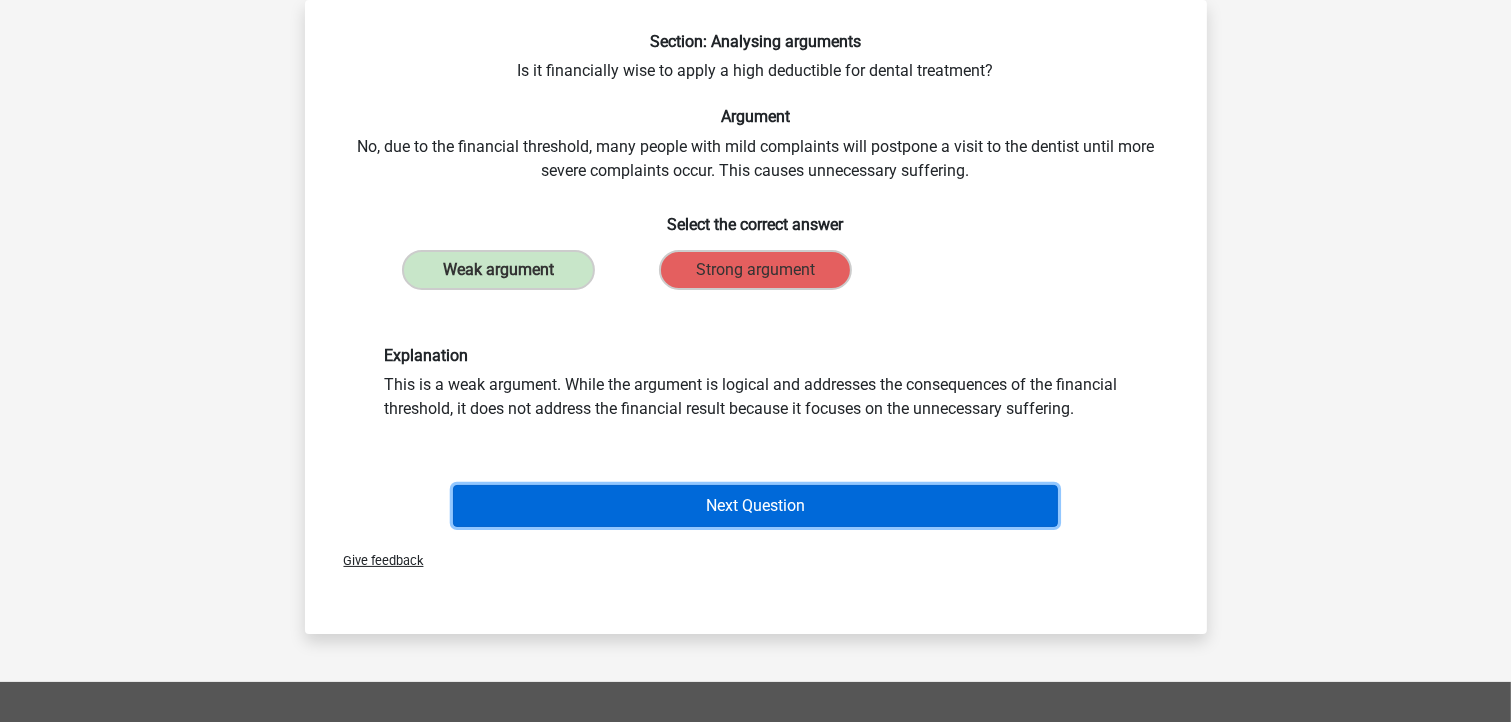 click on "Next Question" at bounding box center (755, 506) 